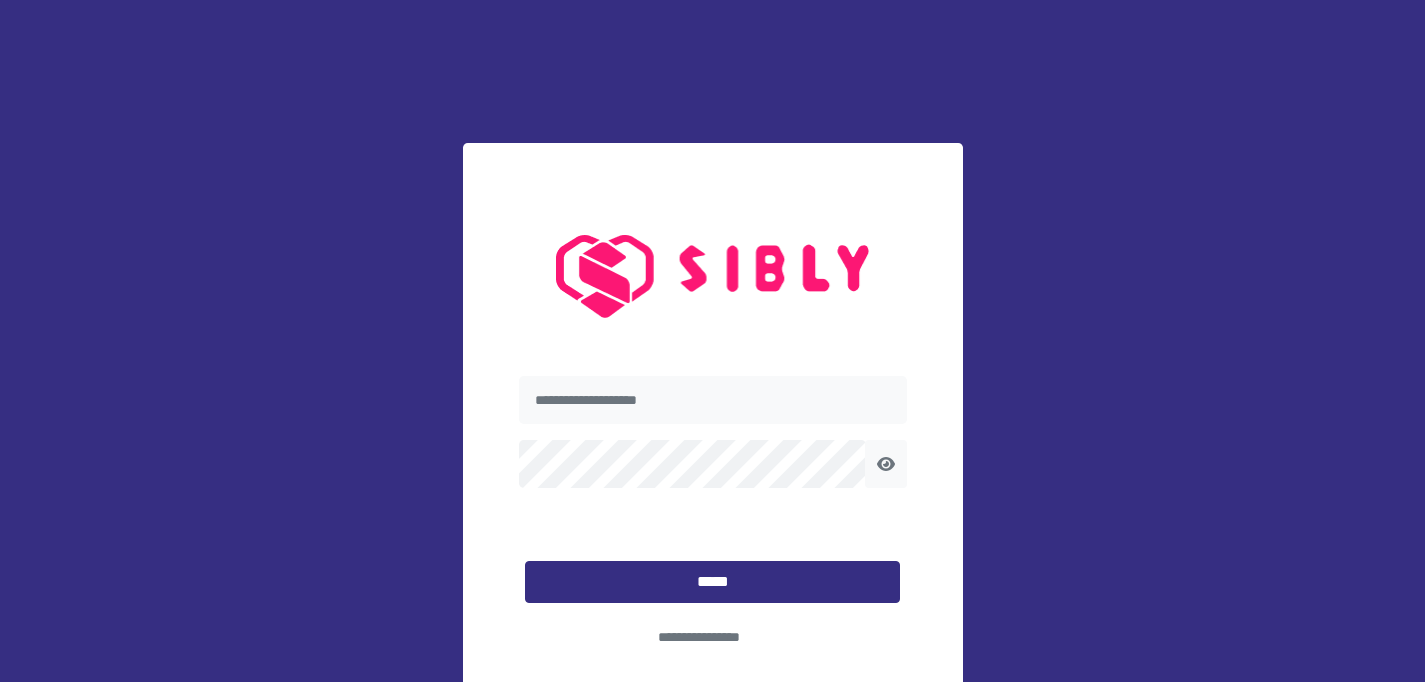 scroll, scrollTop: 0, scrollLeft: 0, axis: both 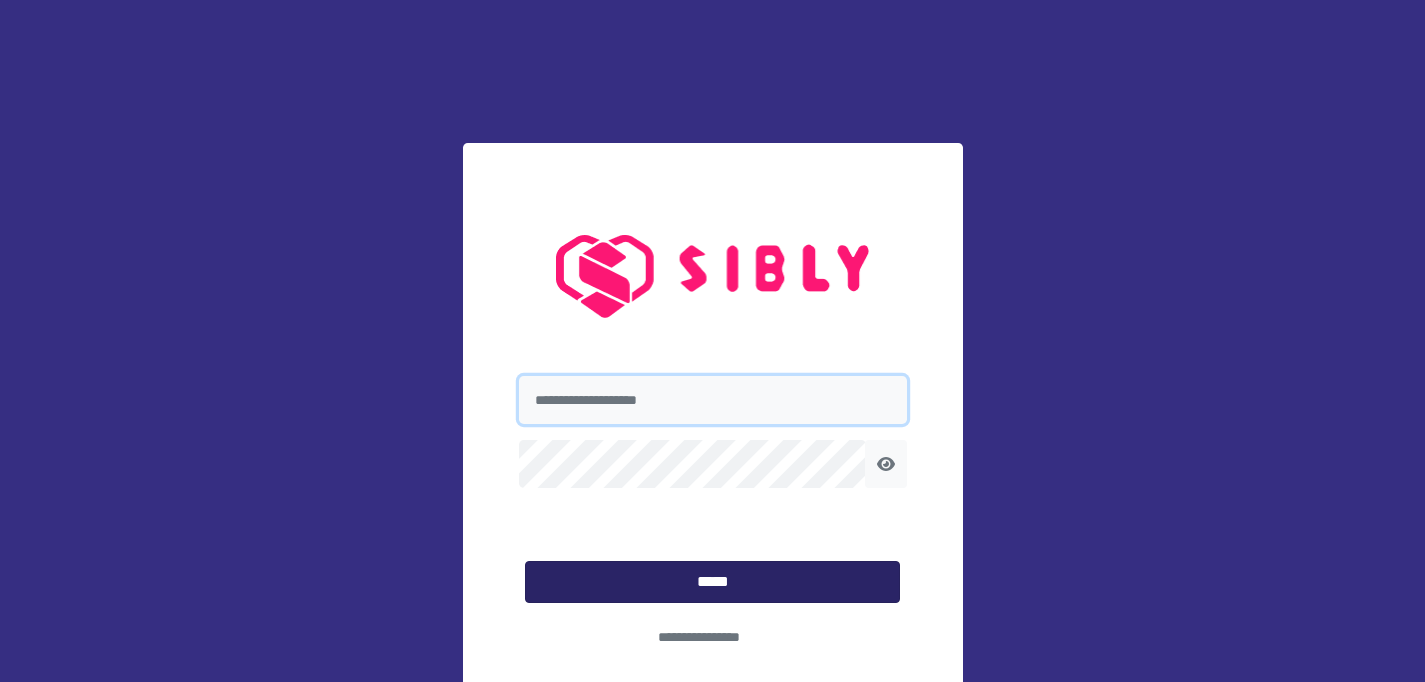 type on "**********" 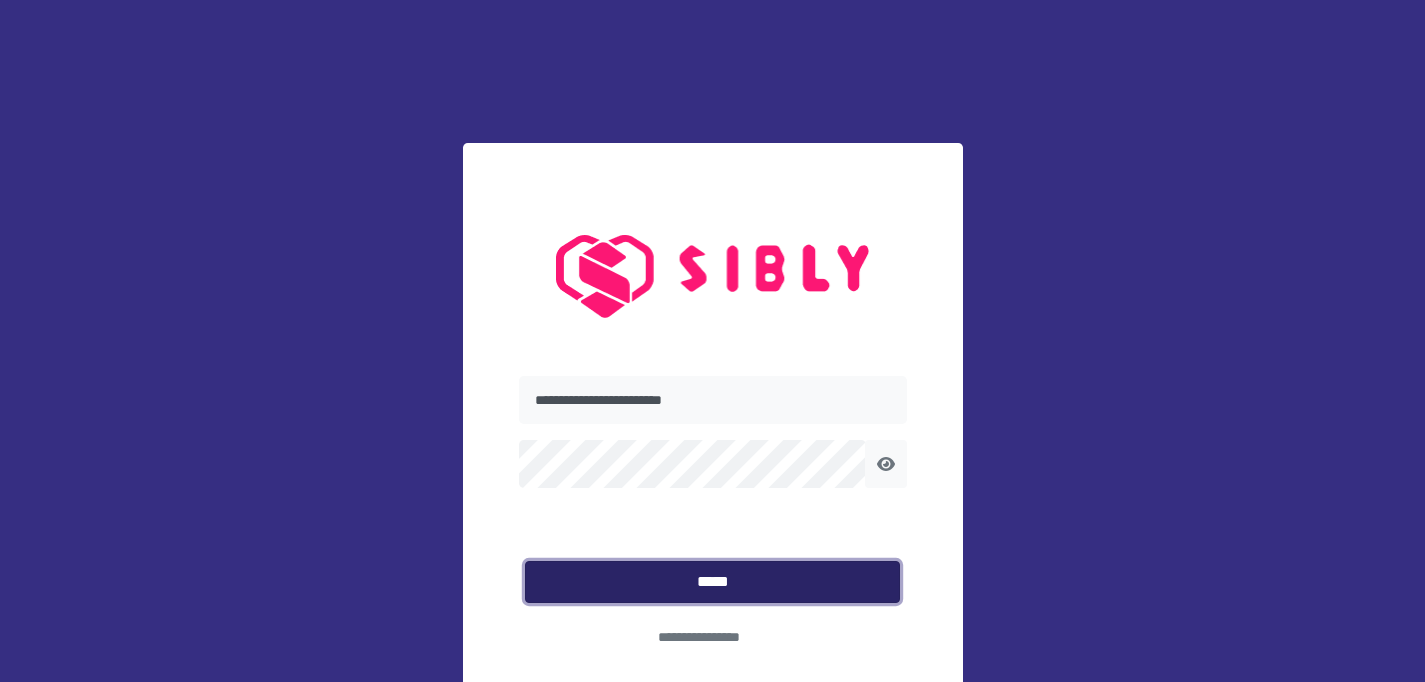 click on "*****" at bounding box center (712, 582) 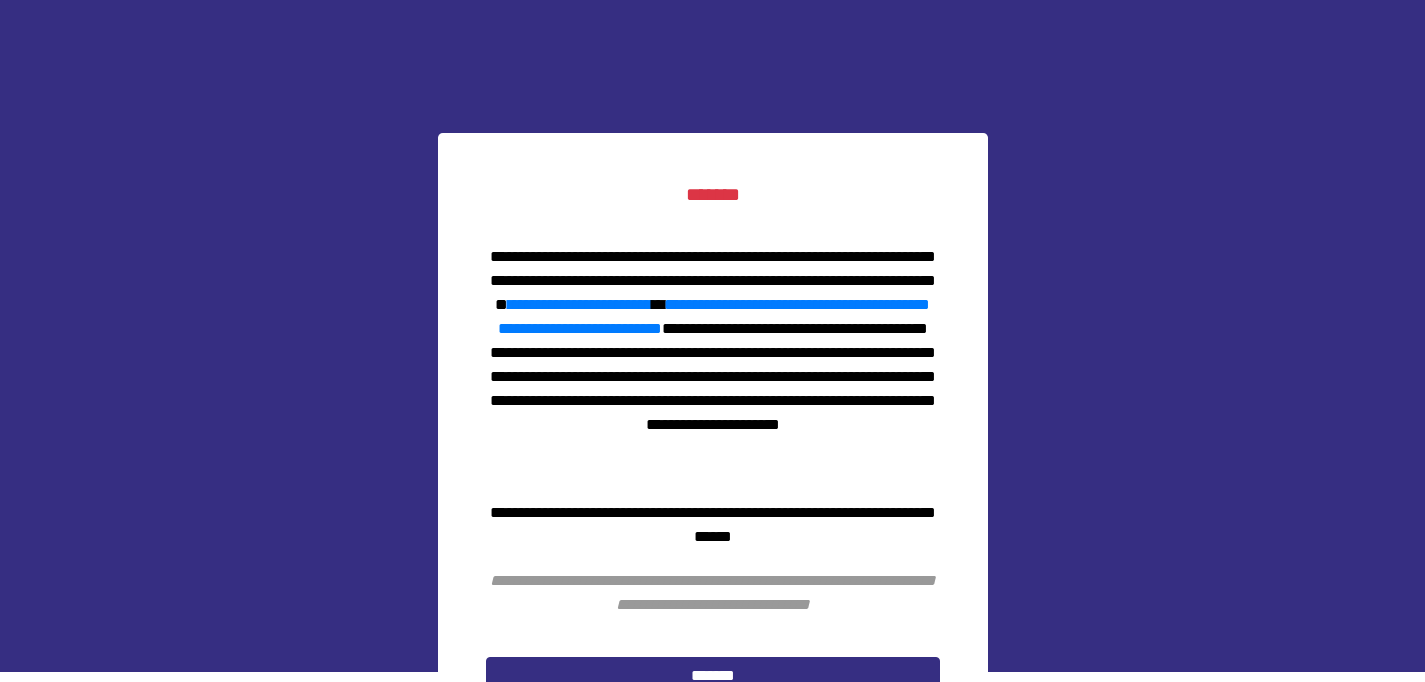 scroll, scrollTop: 143, scrollLeft: 0, axis: vertical 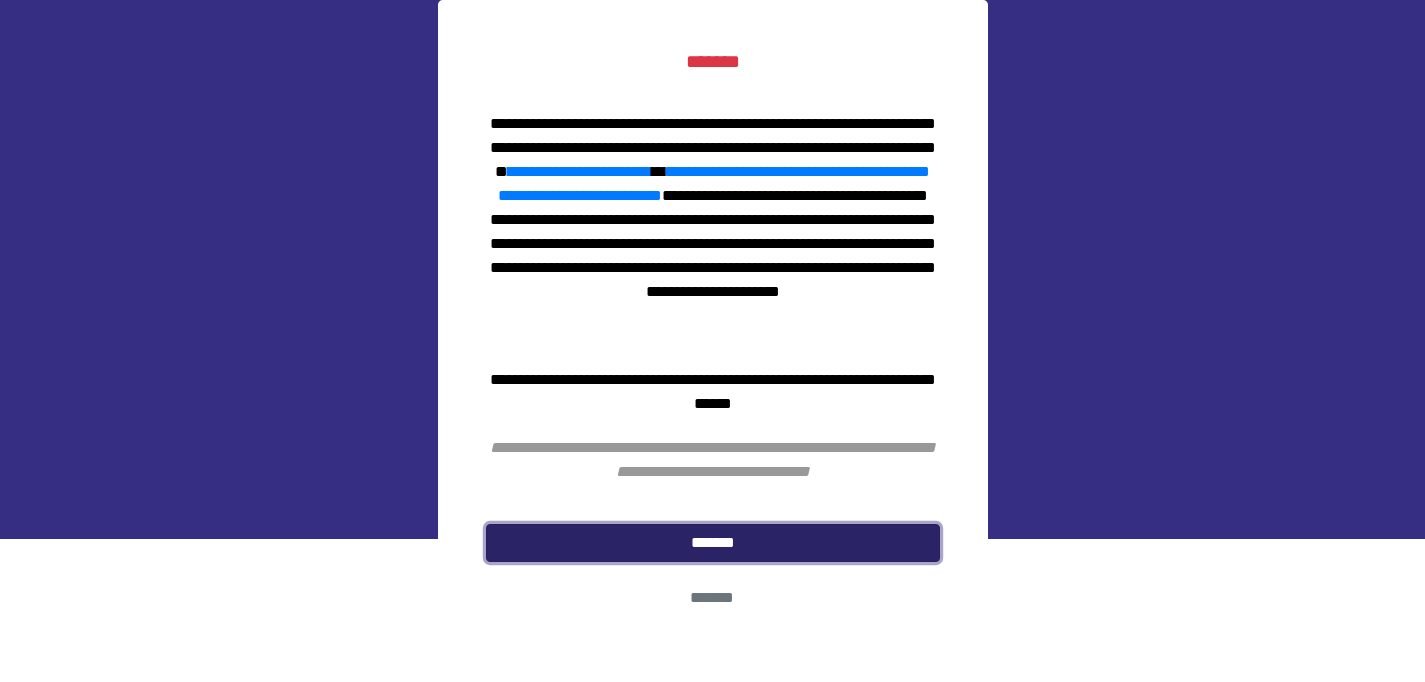 click on "*******" at bounding box center (713, 543) 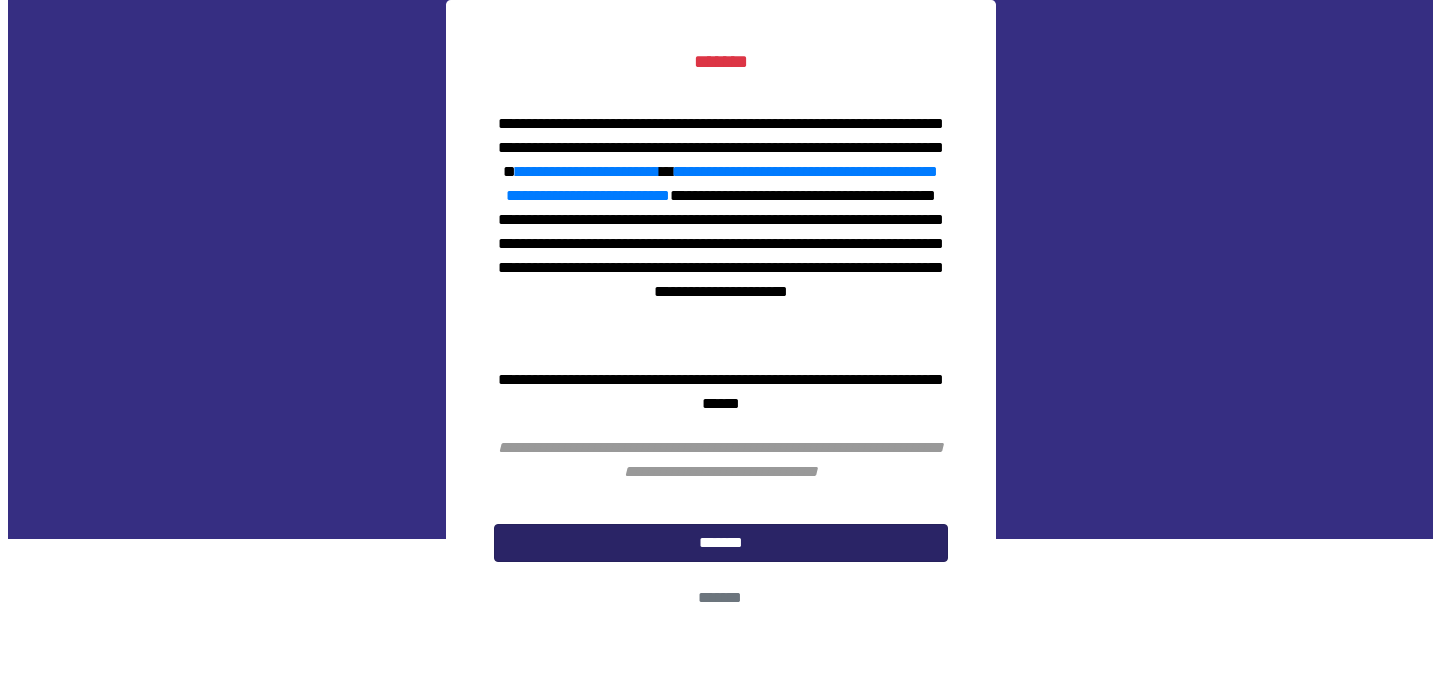scroll, scrollTop: 0, scrollLeft: 0, axis: both 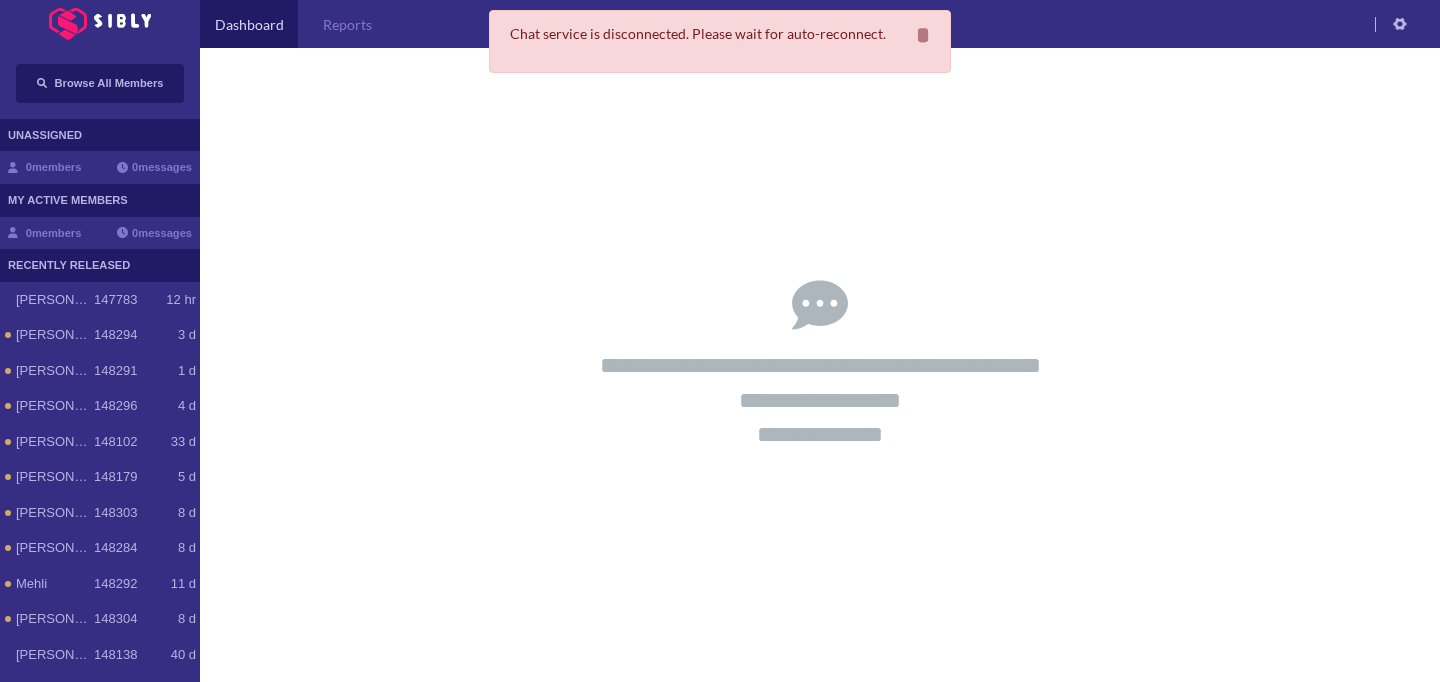 click on "**********" at bounding box center (820, 365) 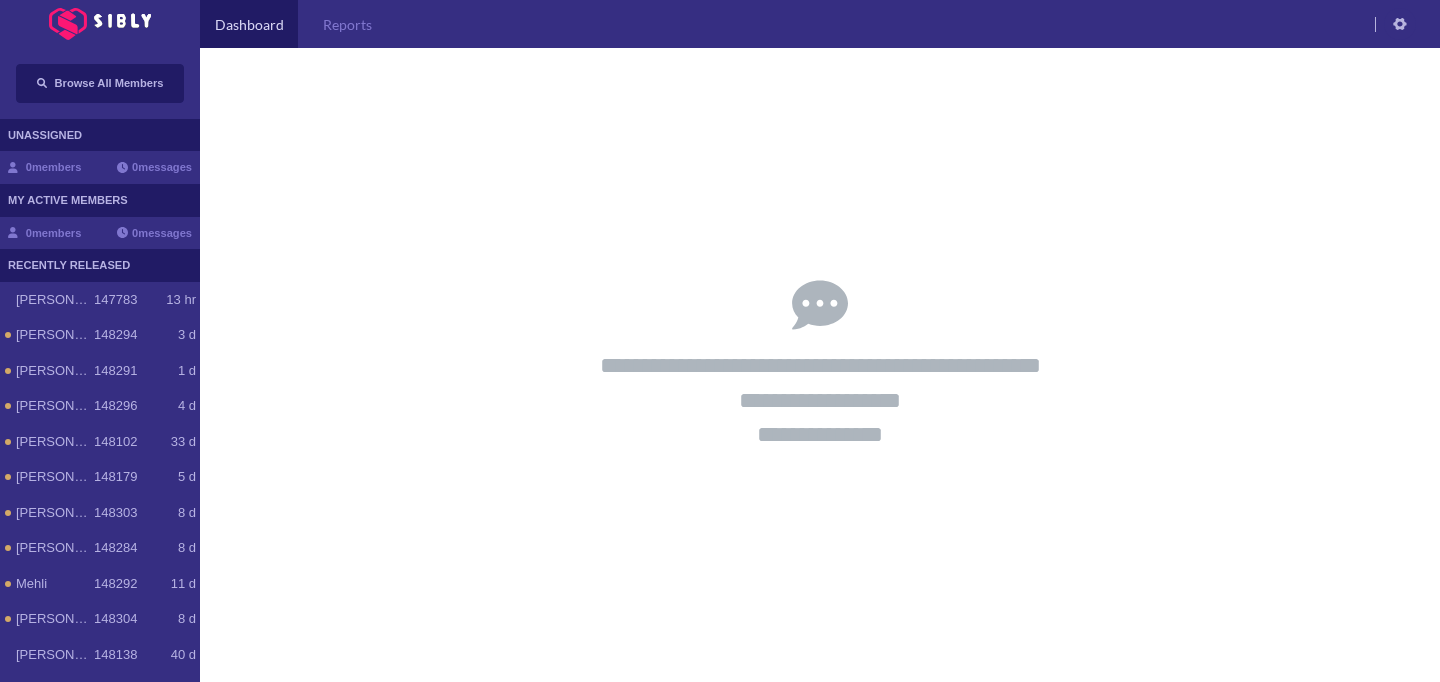click on "**********" at bounding box center [820, 365] 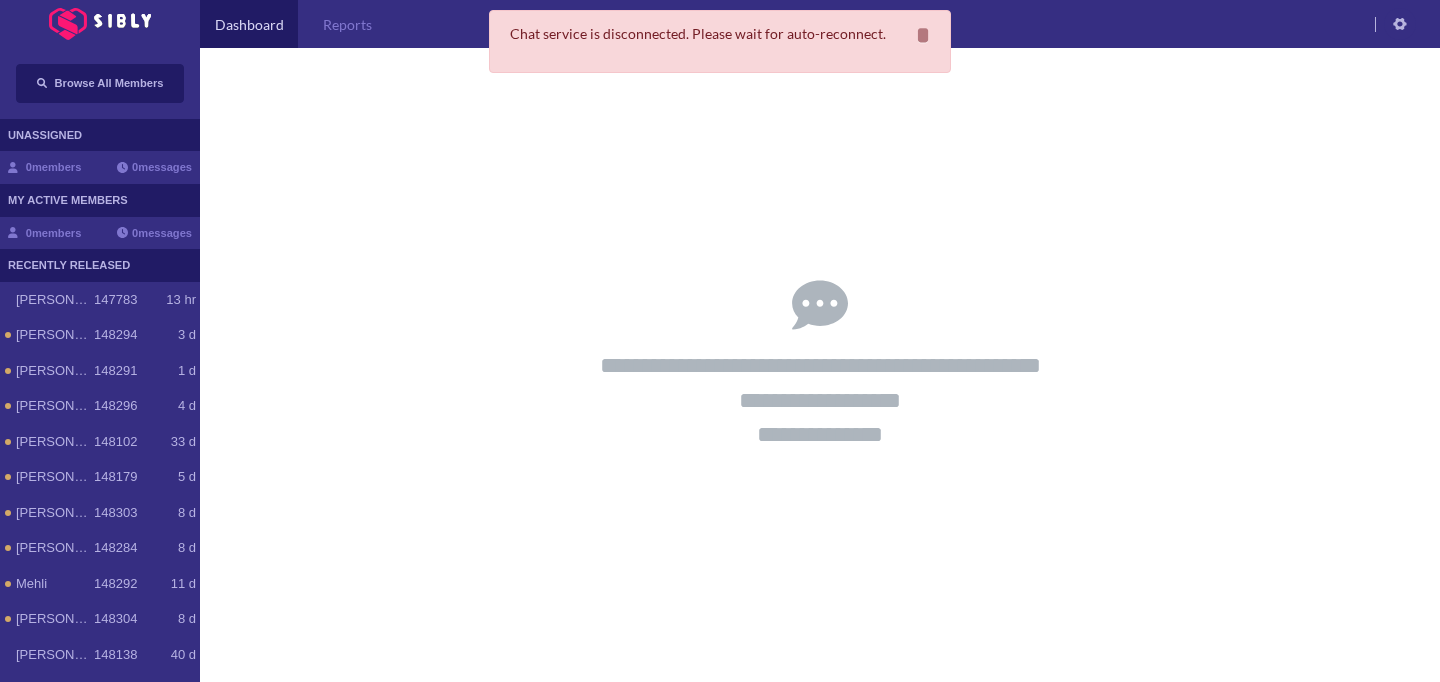 click on "**********" at bounding box center (820, 365) 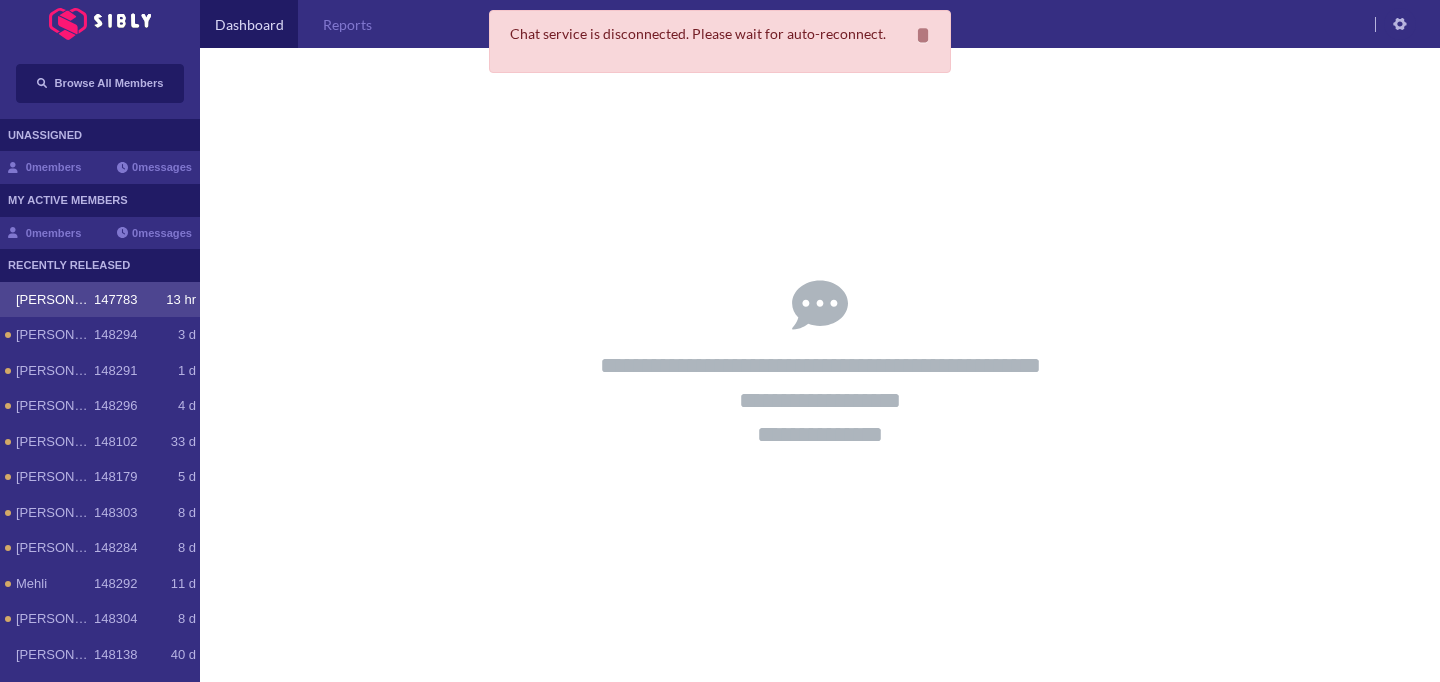 click on "sara 147783 13 hr" at bounding box center (100, 300) 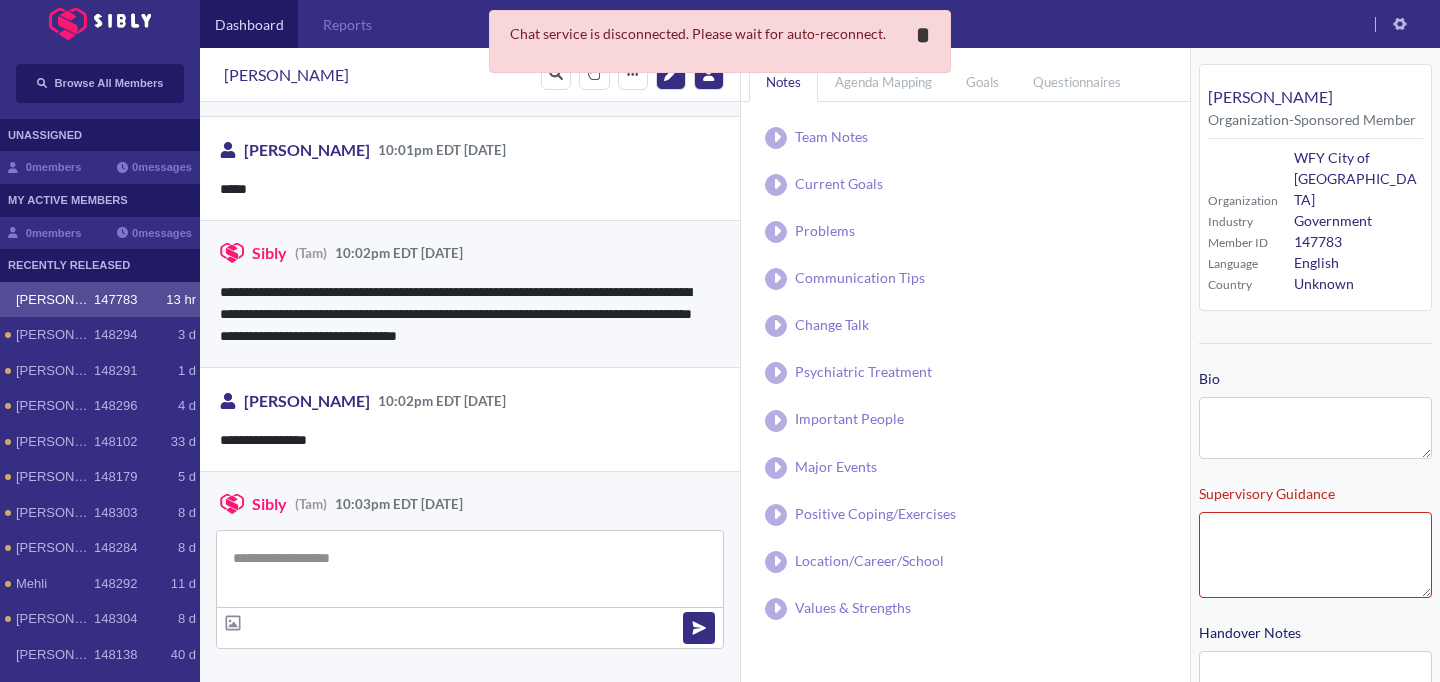 scroll, scrollTop: 3398, scrollLeft: 0, axis: vertical 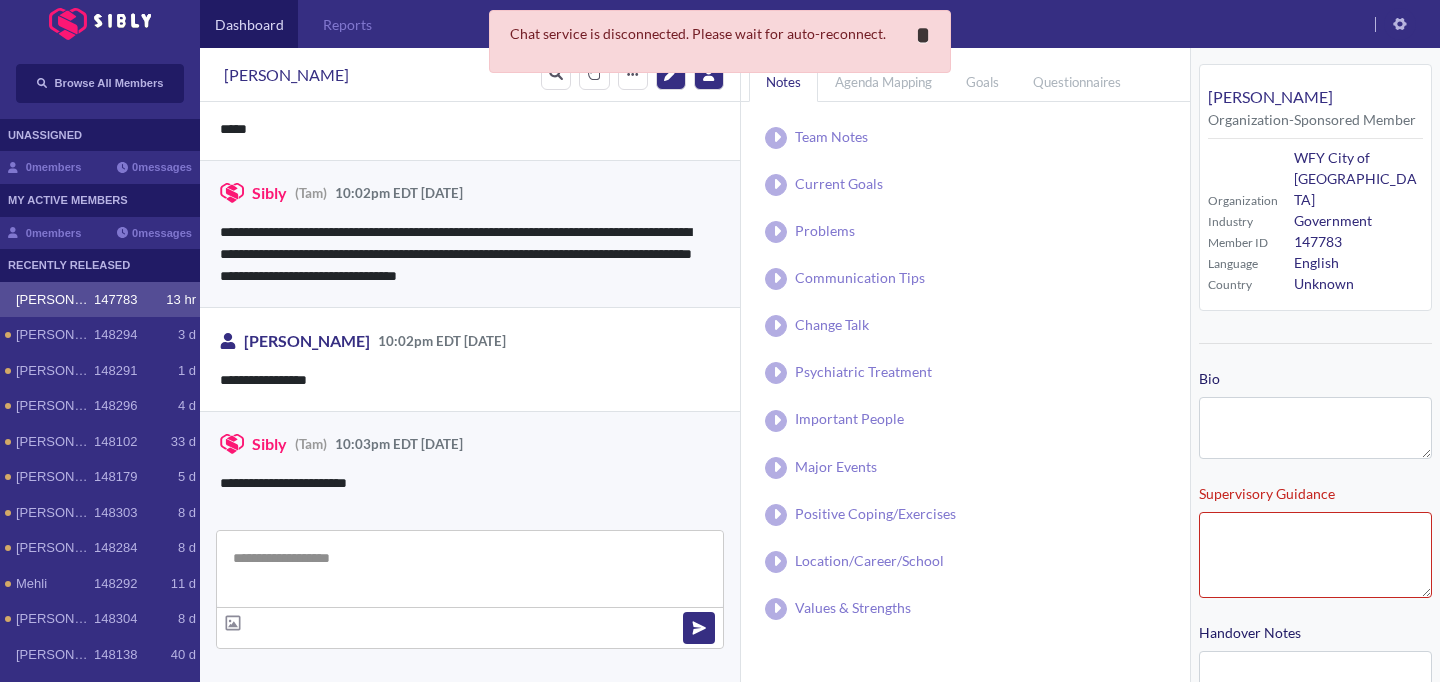 click on "*" at bounding box center [923, 35] 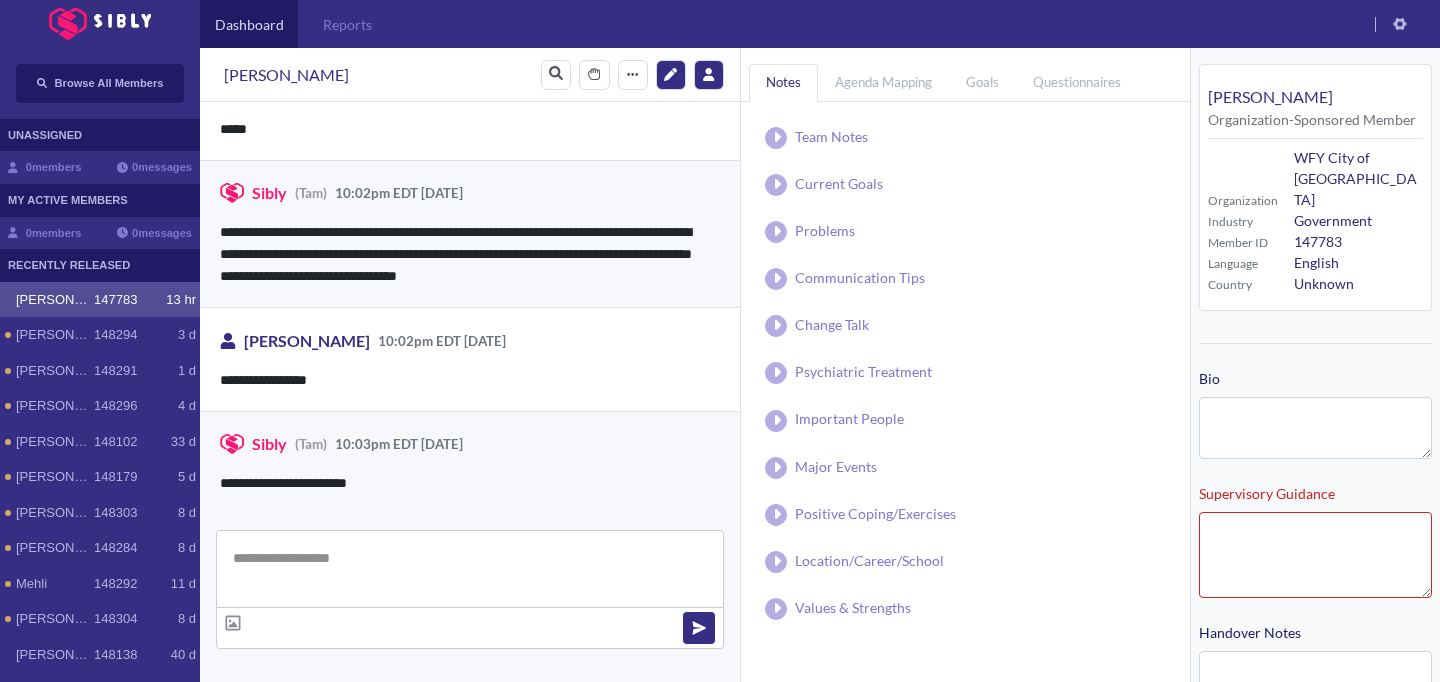 type on "**********" 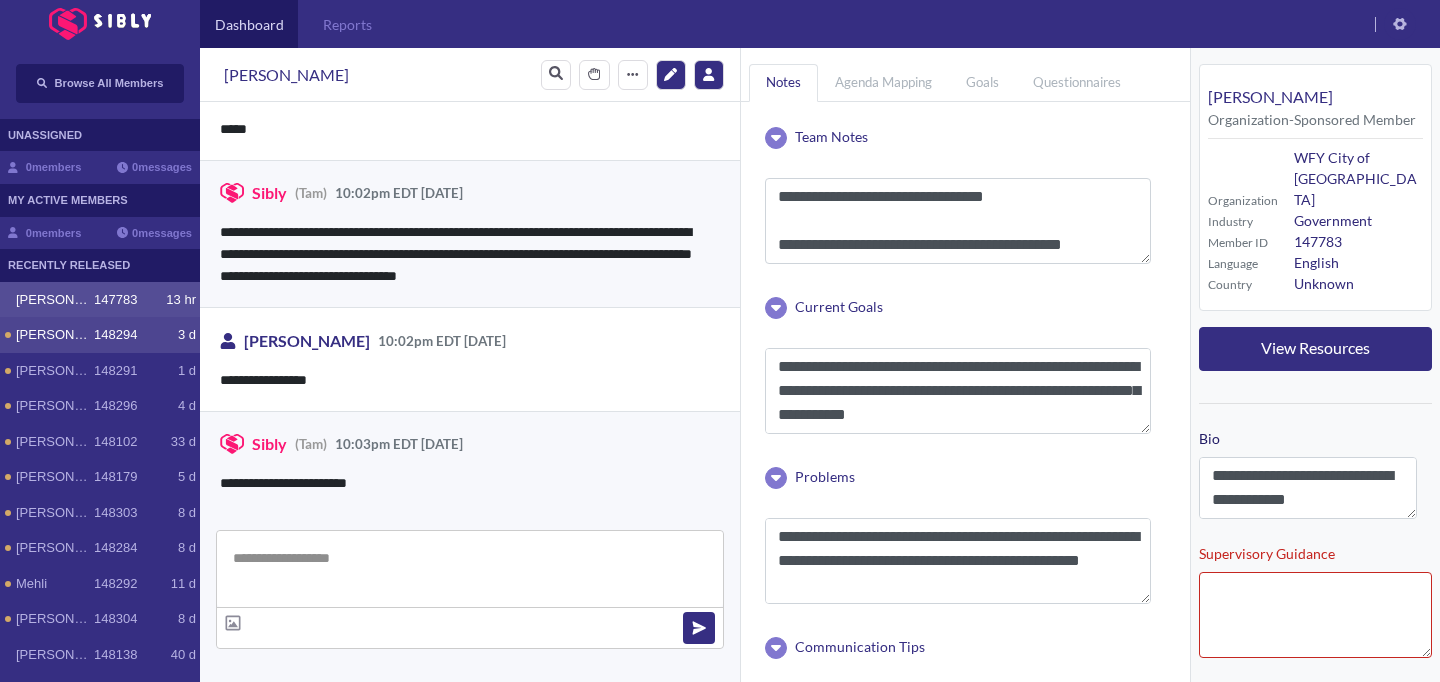 click on "148294" at bounding box center [115, 335] 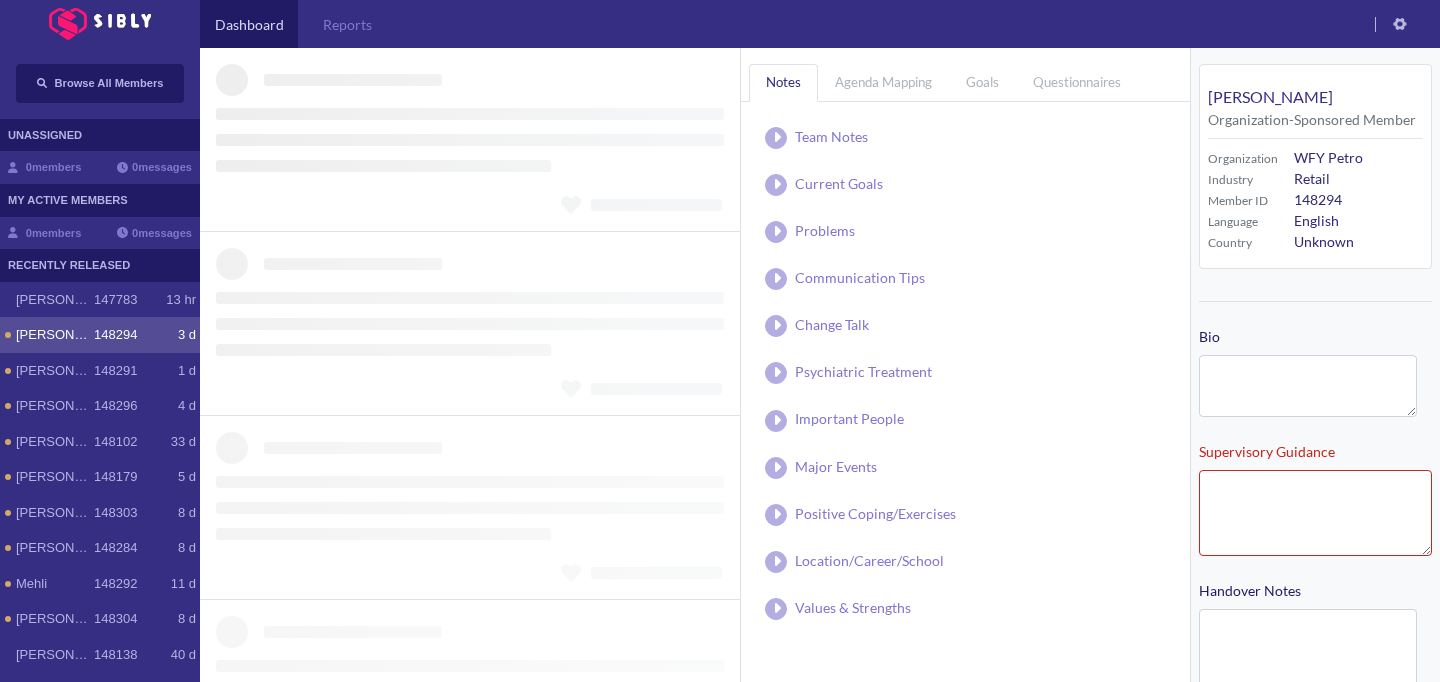 type on "**********" 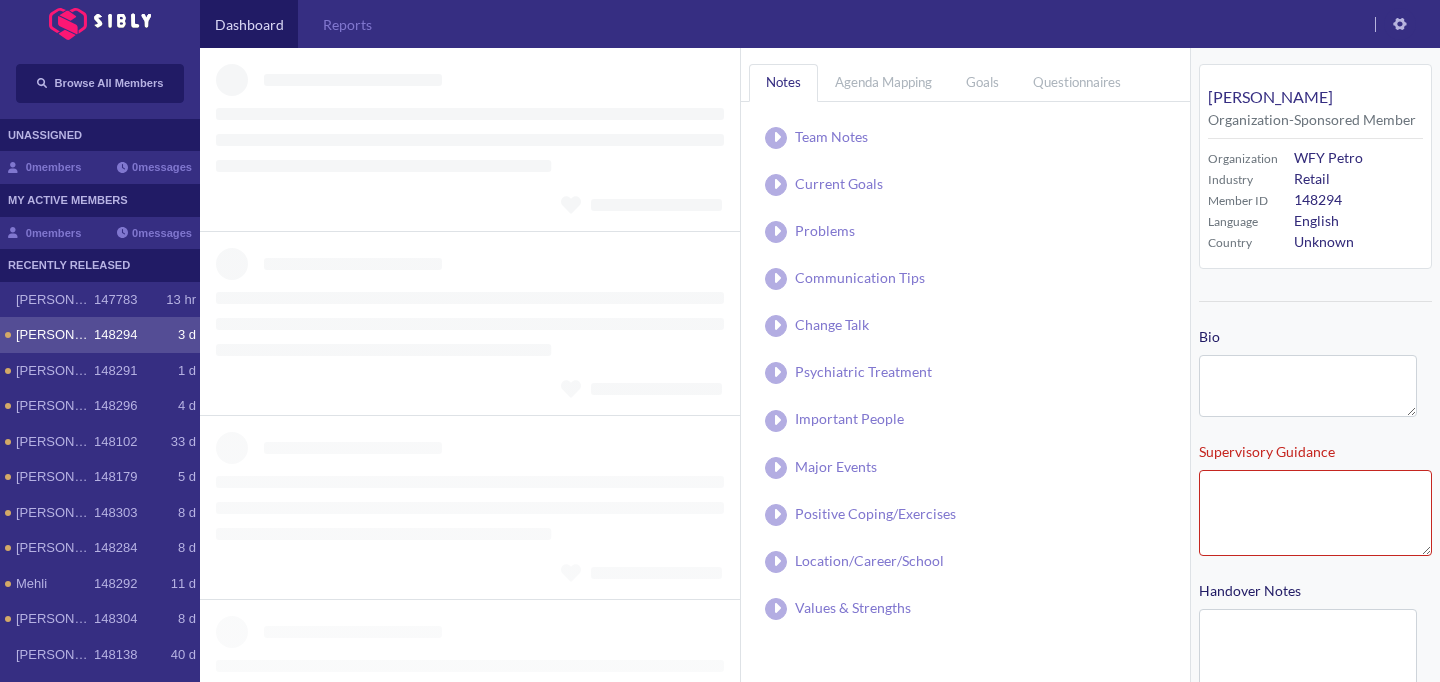 type on "**********" 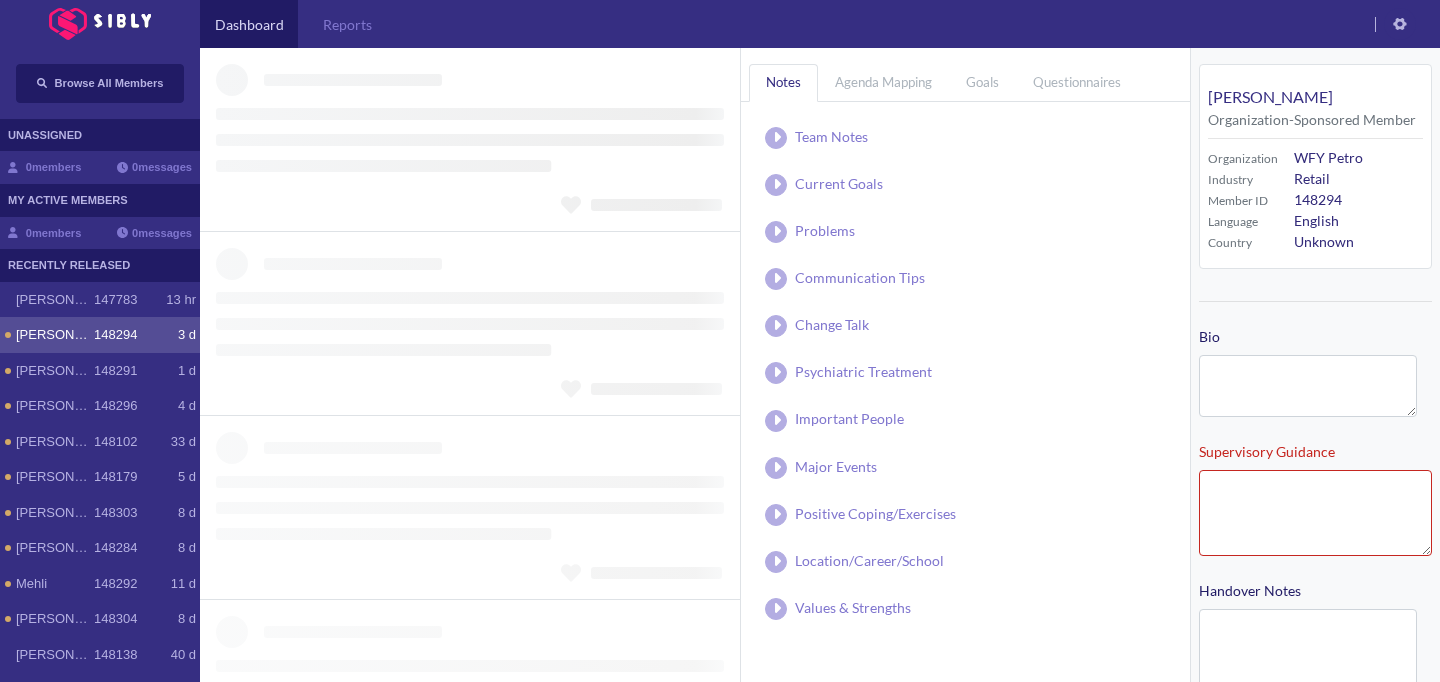 type on "**********" 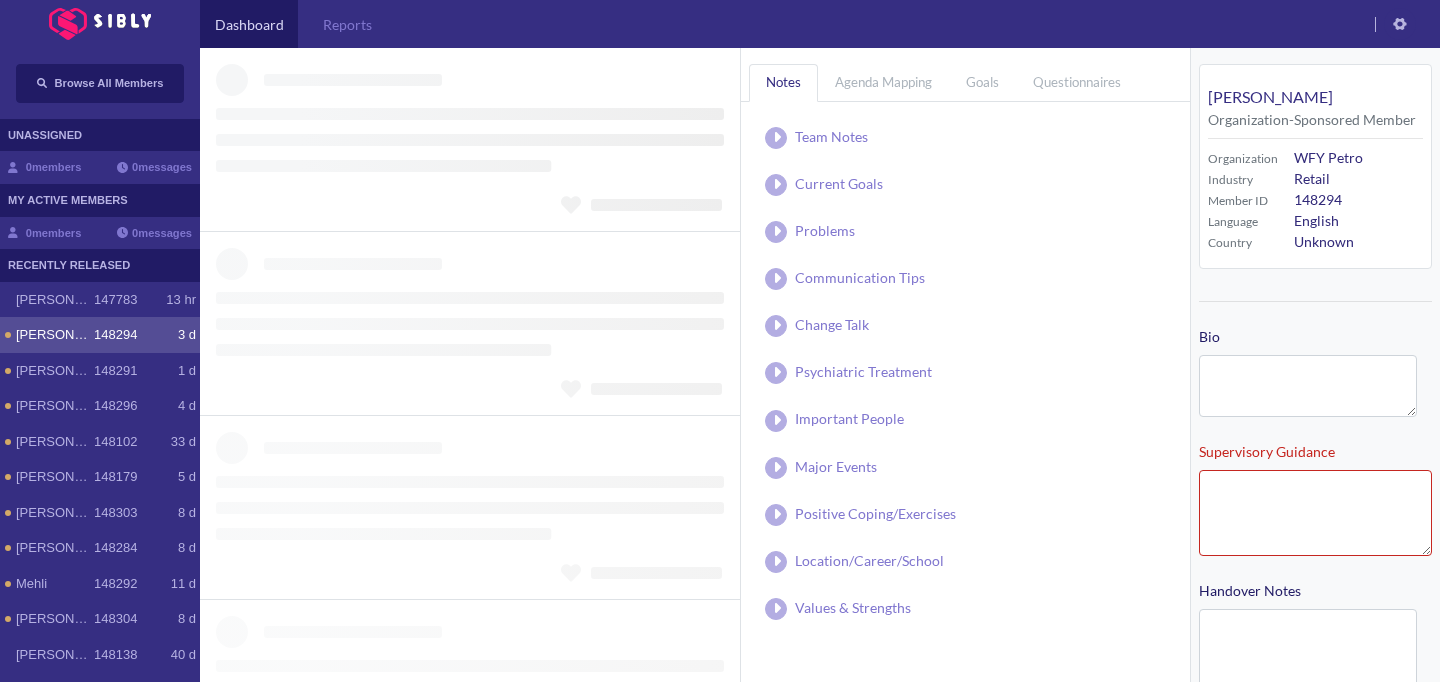 type on "**********" 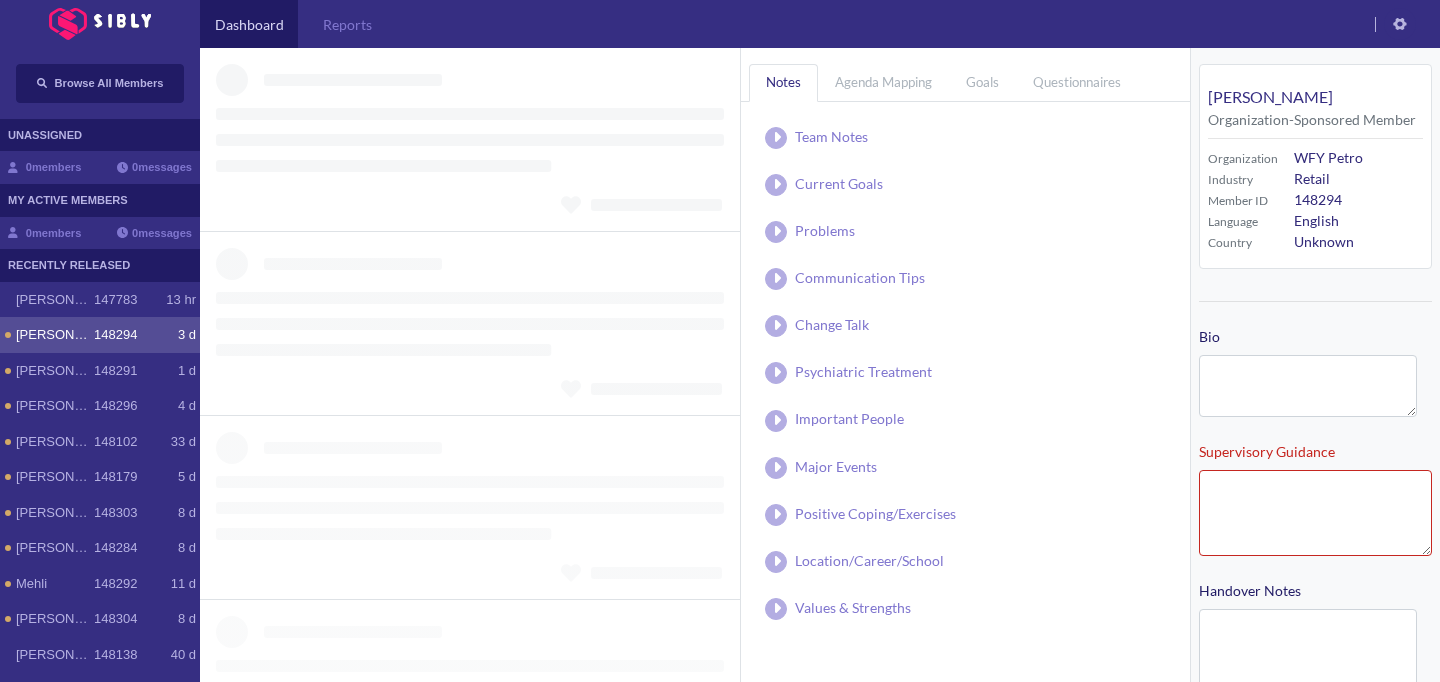type on "**********" 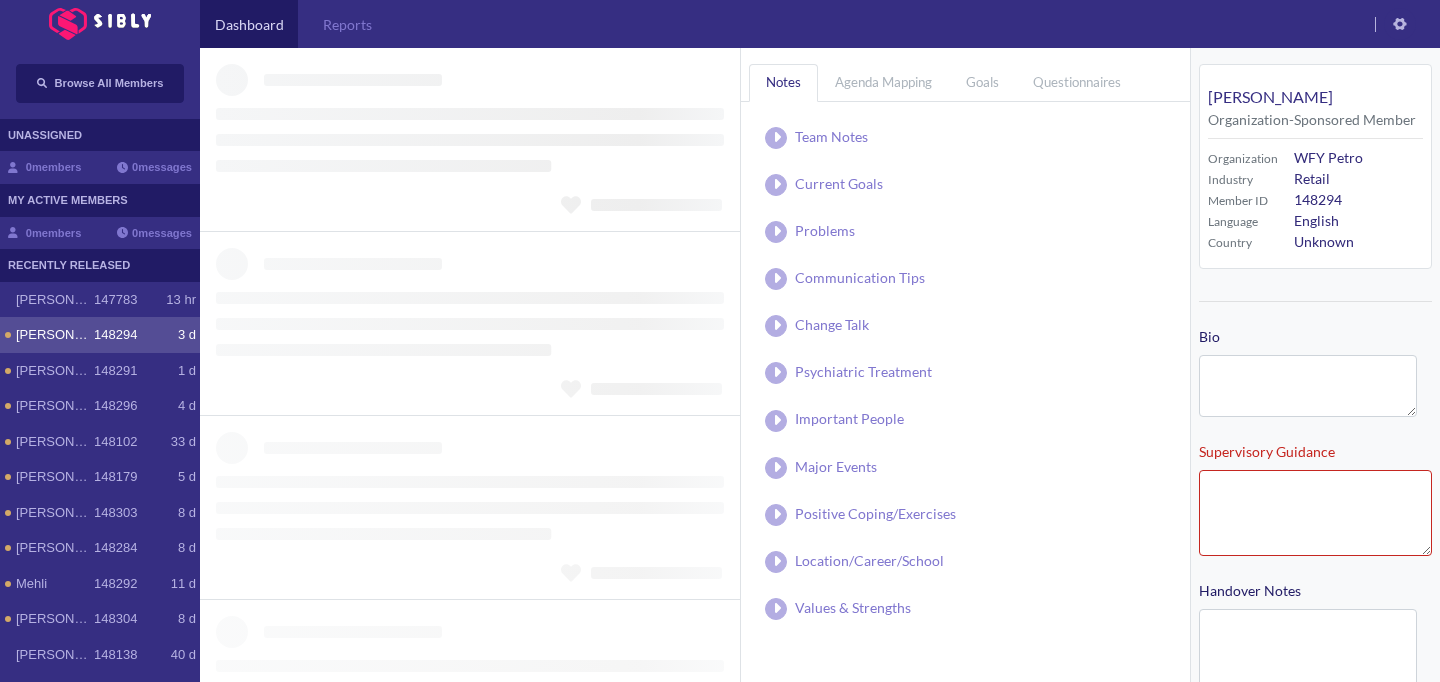 type on "**********" 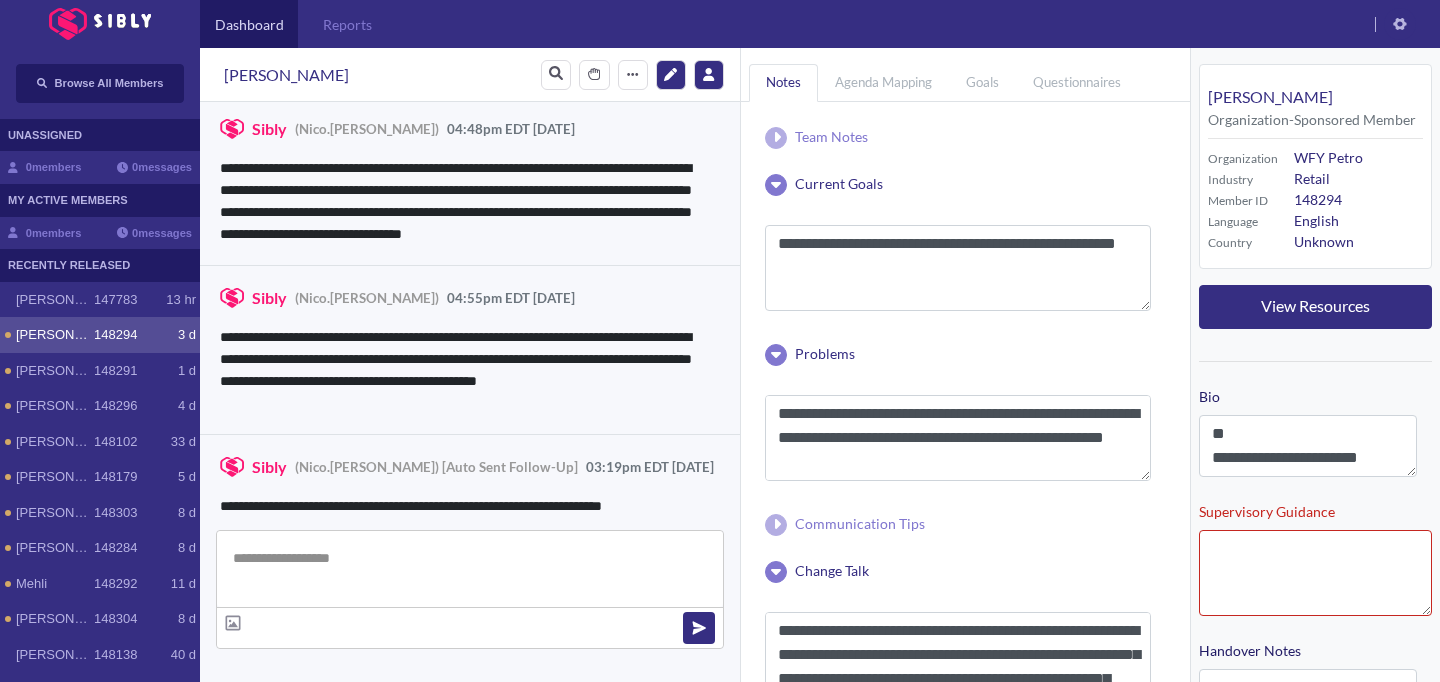 scroll, scrollTop: 2619, scrollLeft: 0, axis: vertical 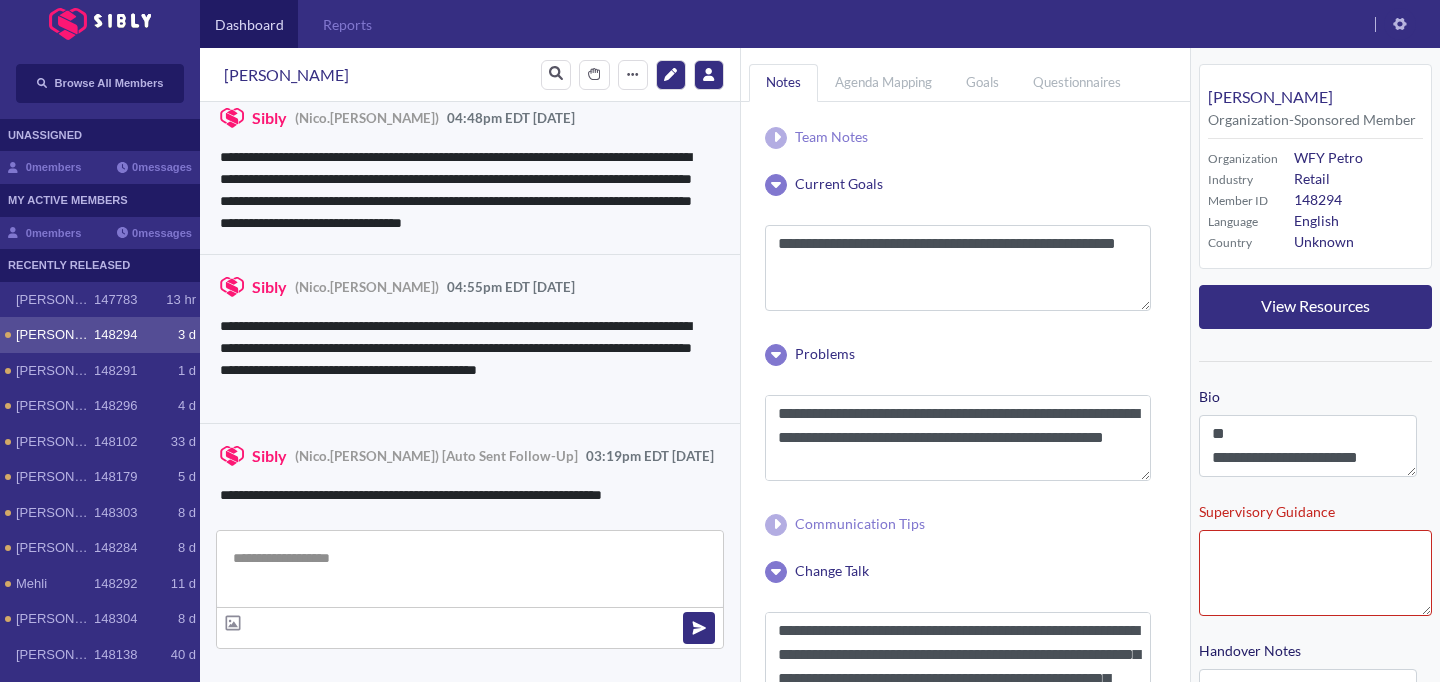 click on "Whitney 148294 3 d" at bounding box center (106, 335) 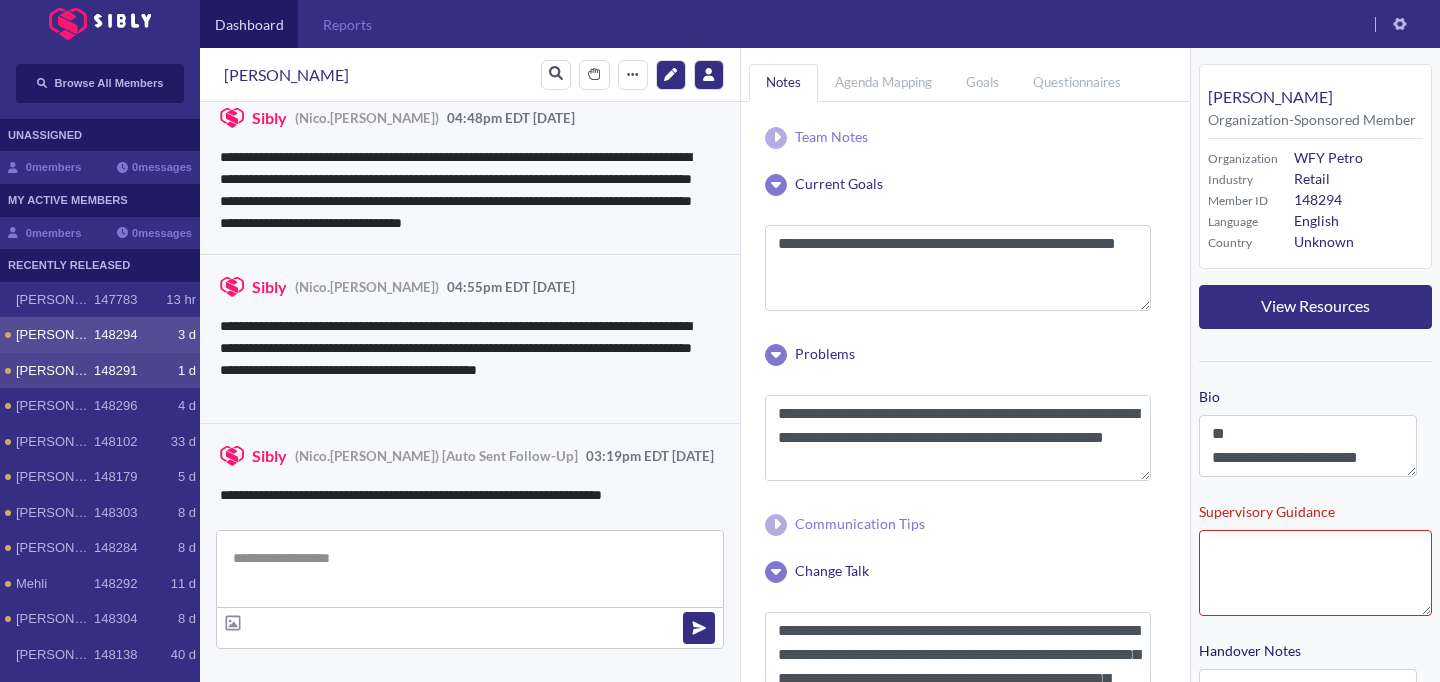 click on "148291" at bounding box center (115, 371) 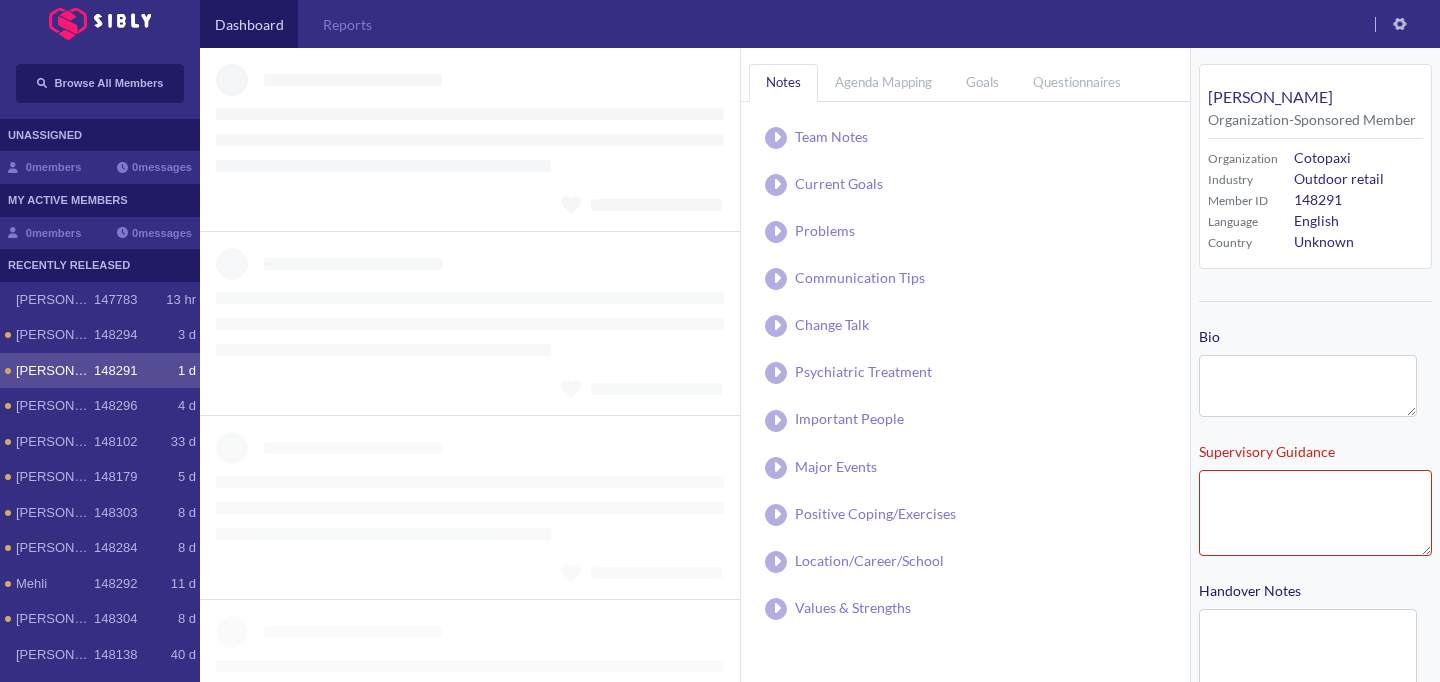 type on "**********" 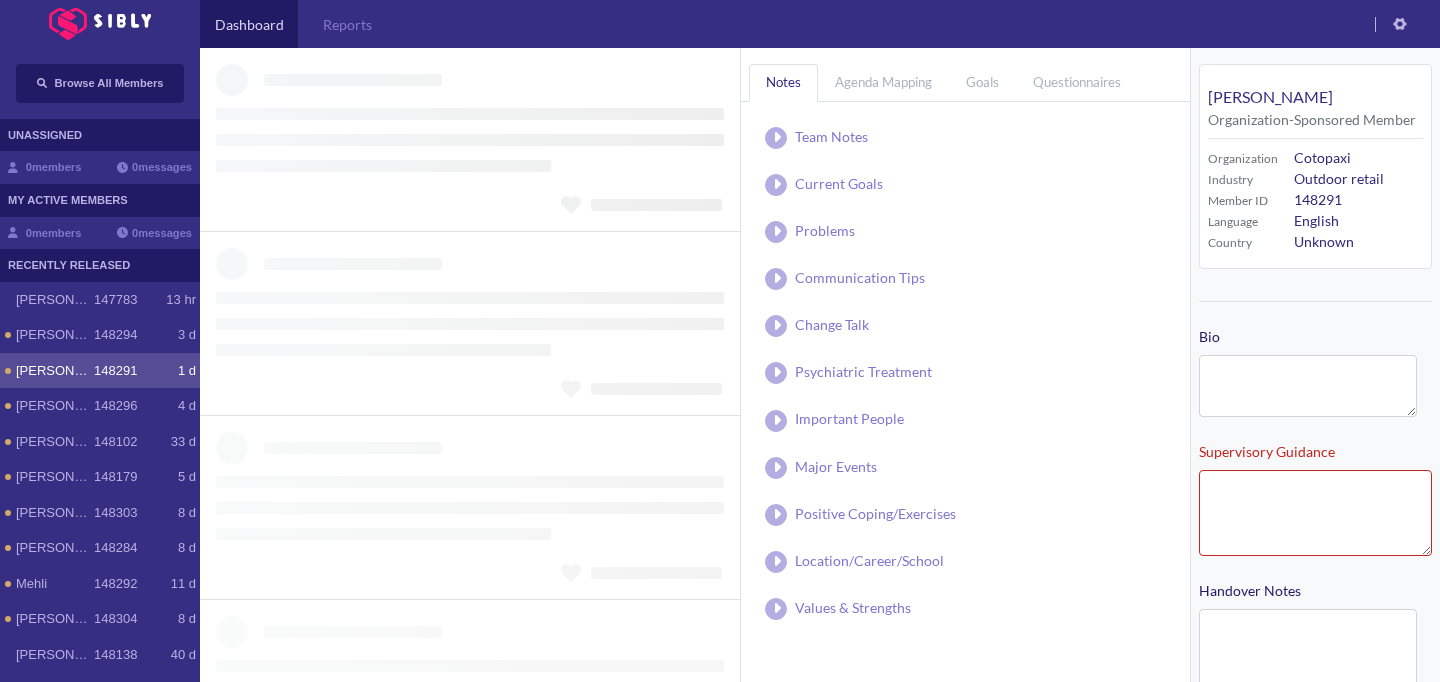type on "**********" 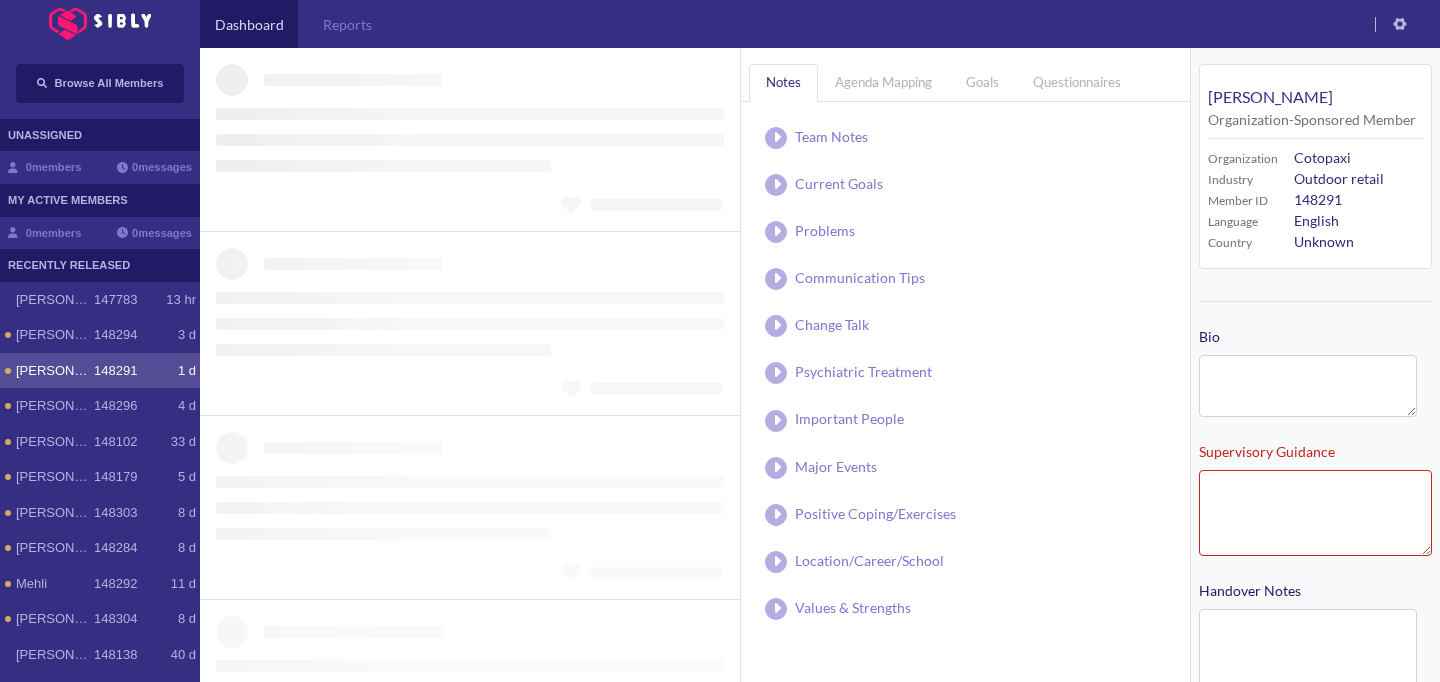 type on "**********" 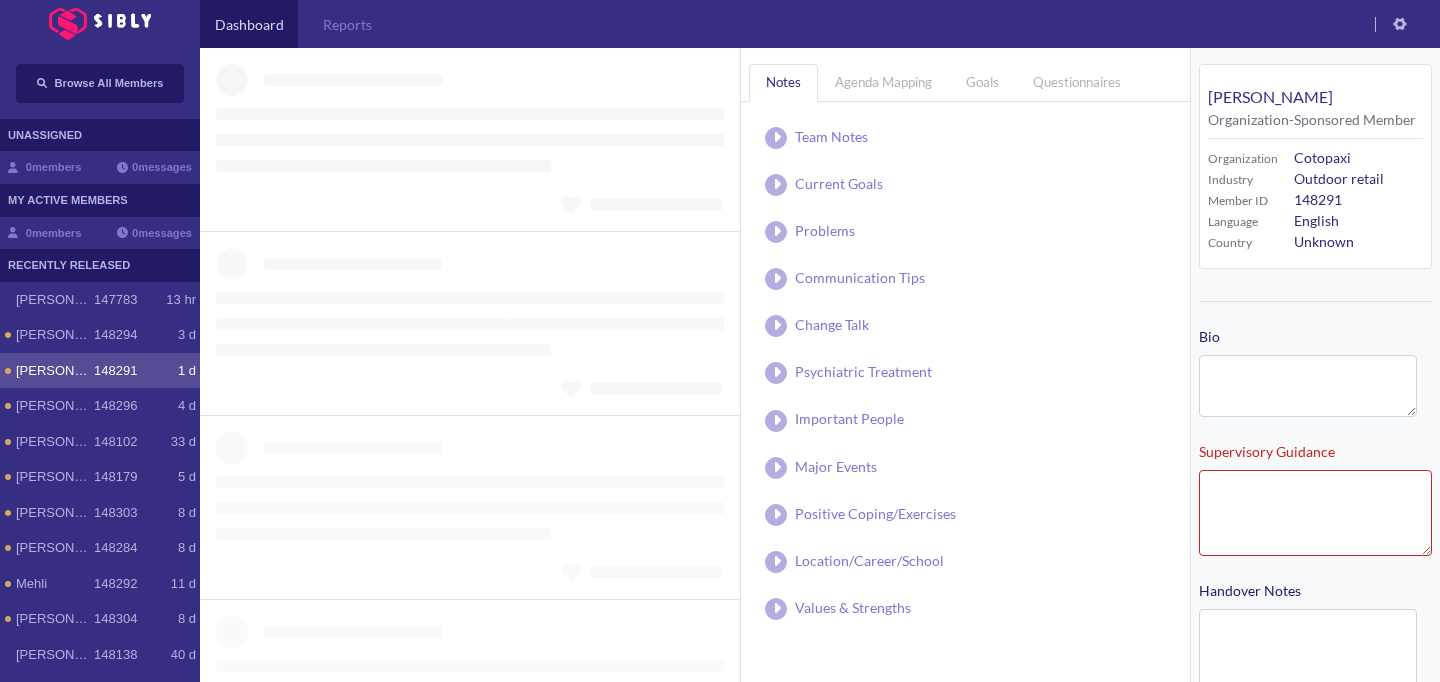 type on "**********" 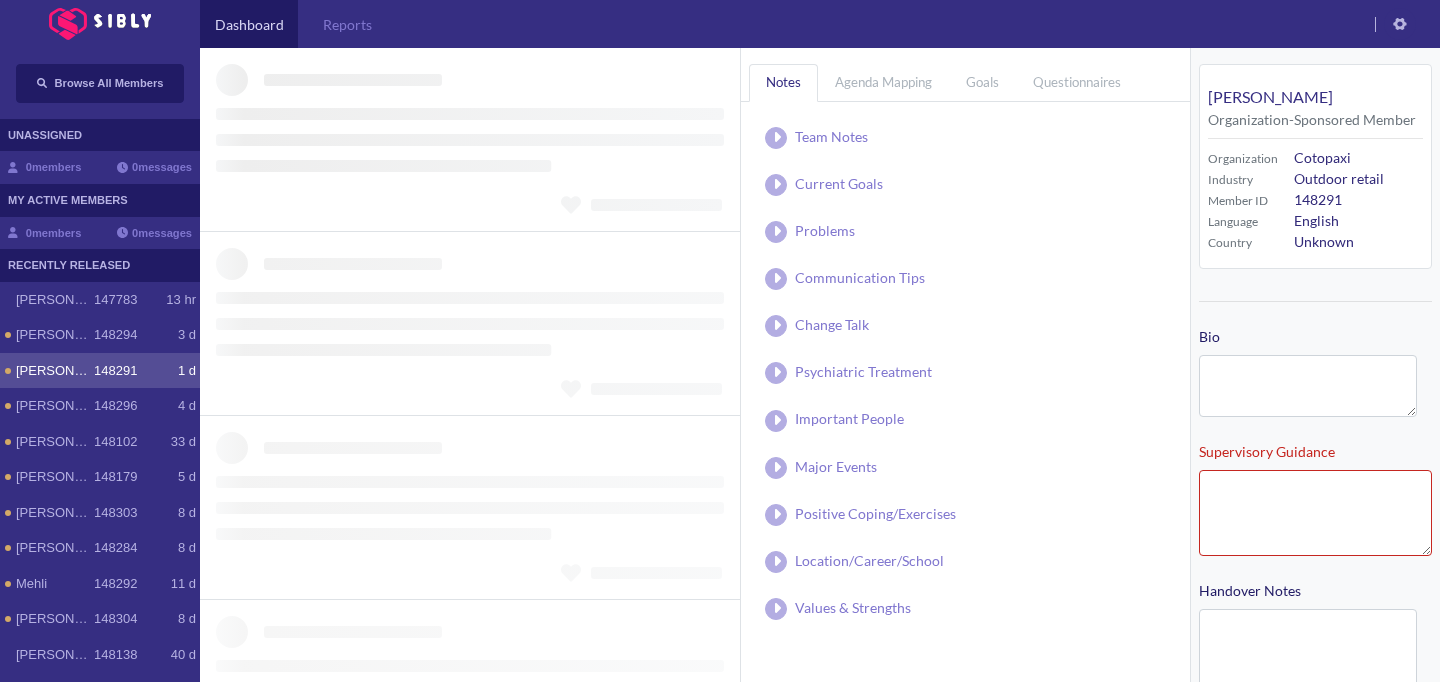 type on "**********" 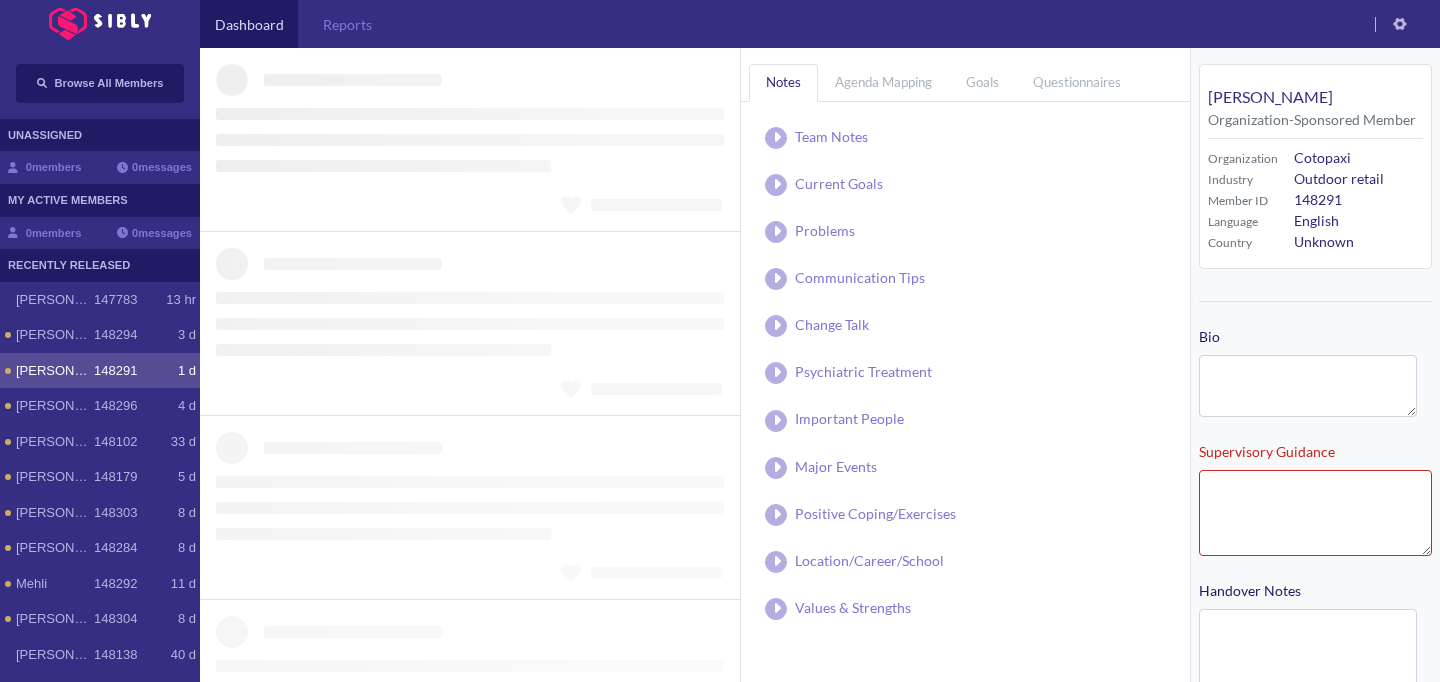 type on "**********" 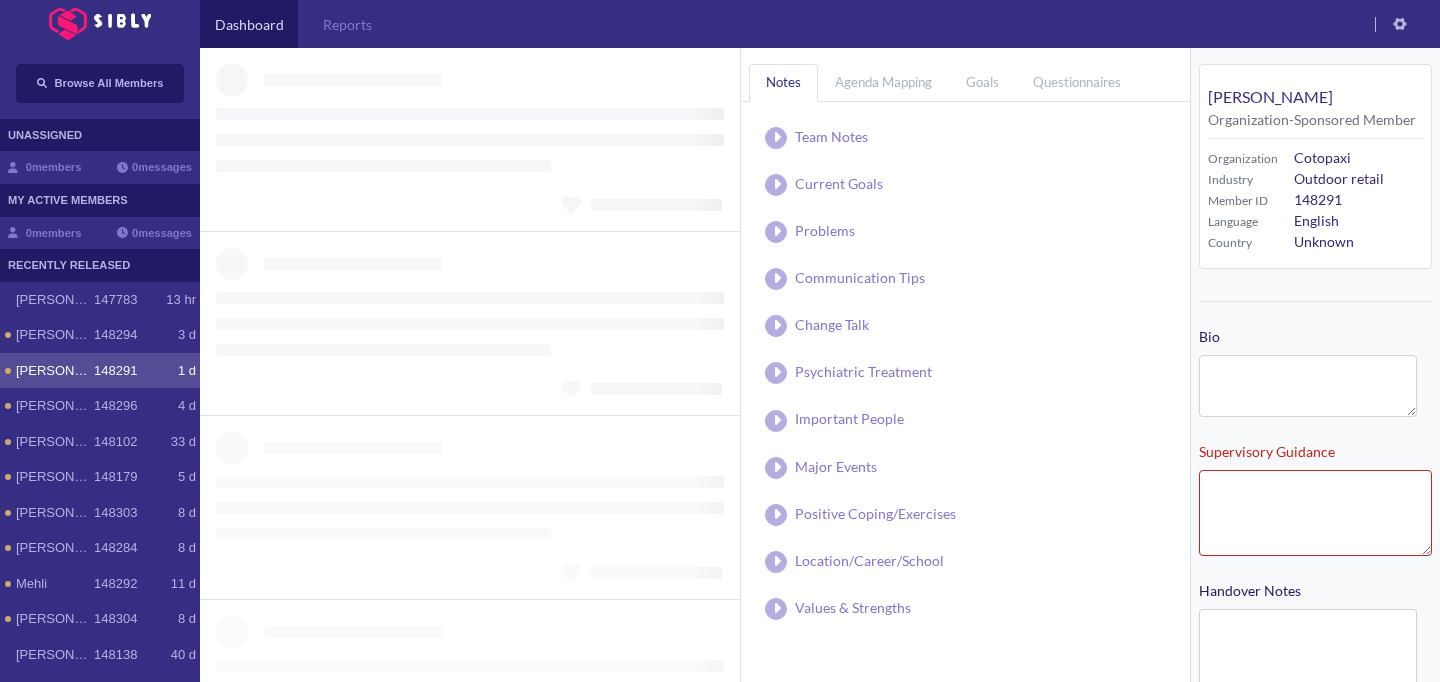 type on "**********" 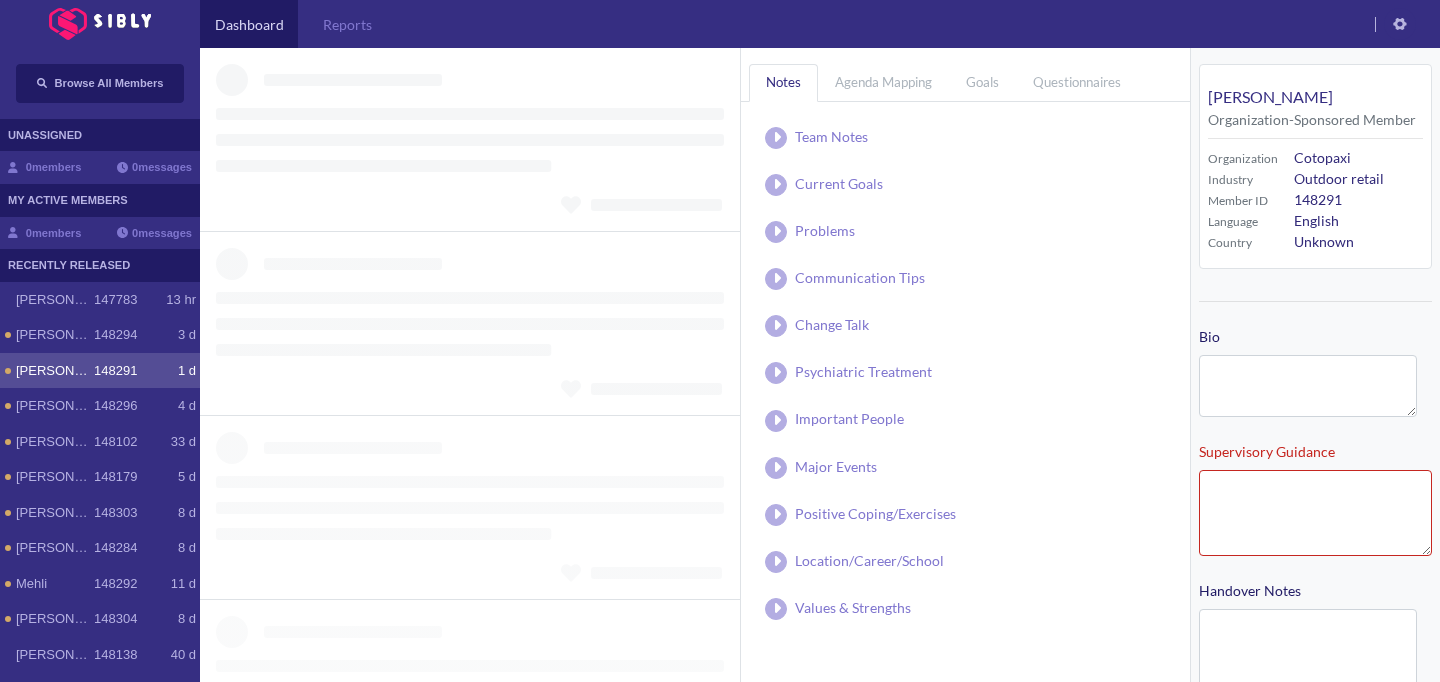 type on "**********" 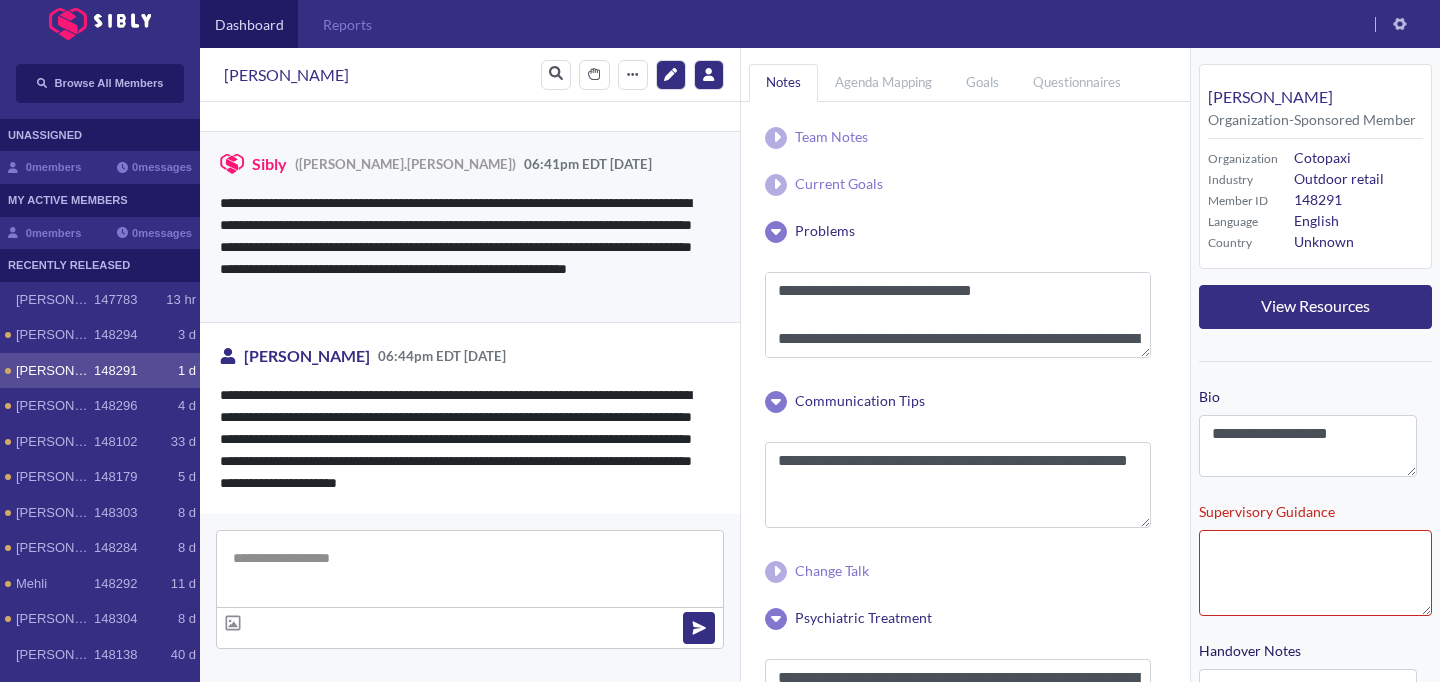 scroll, scrollTop: 4579, scrollLeft: 0, axis: vertical 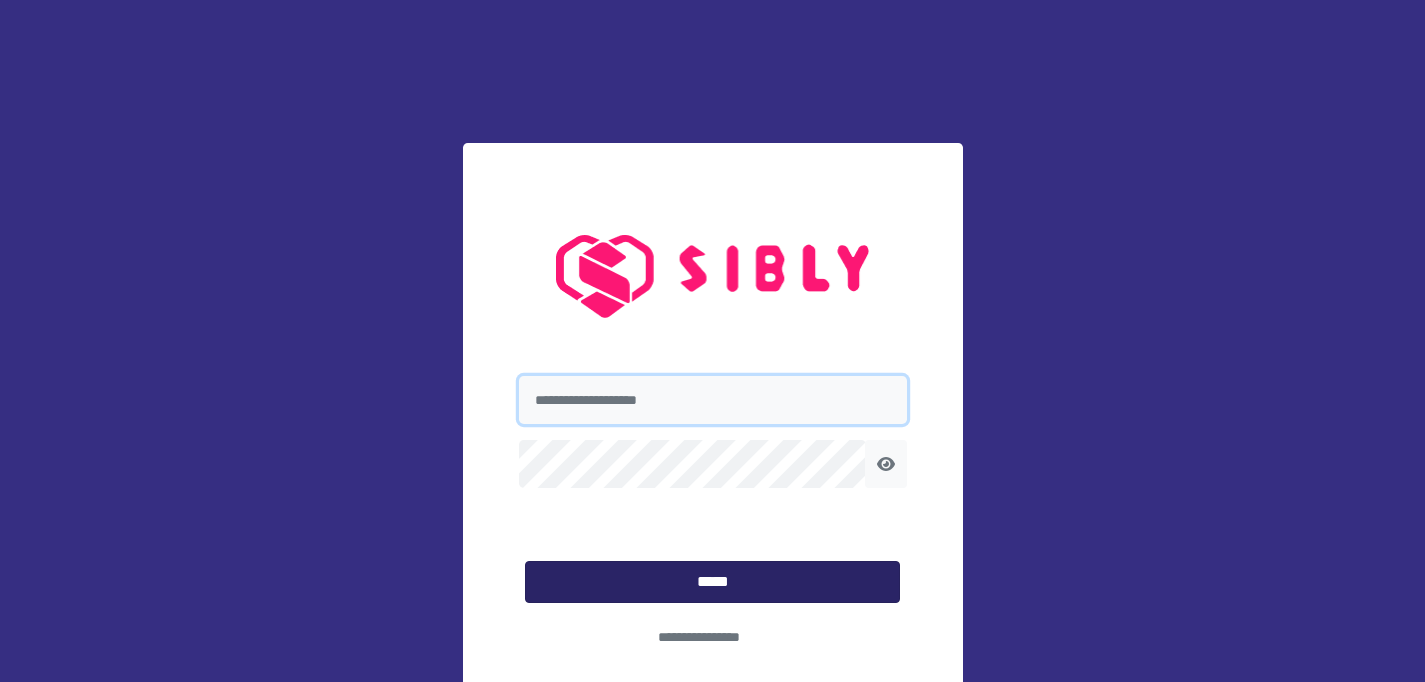 type on "**********" 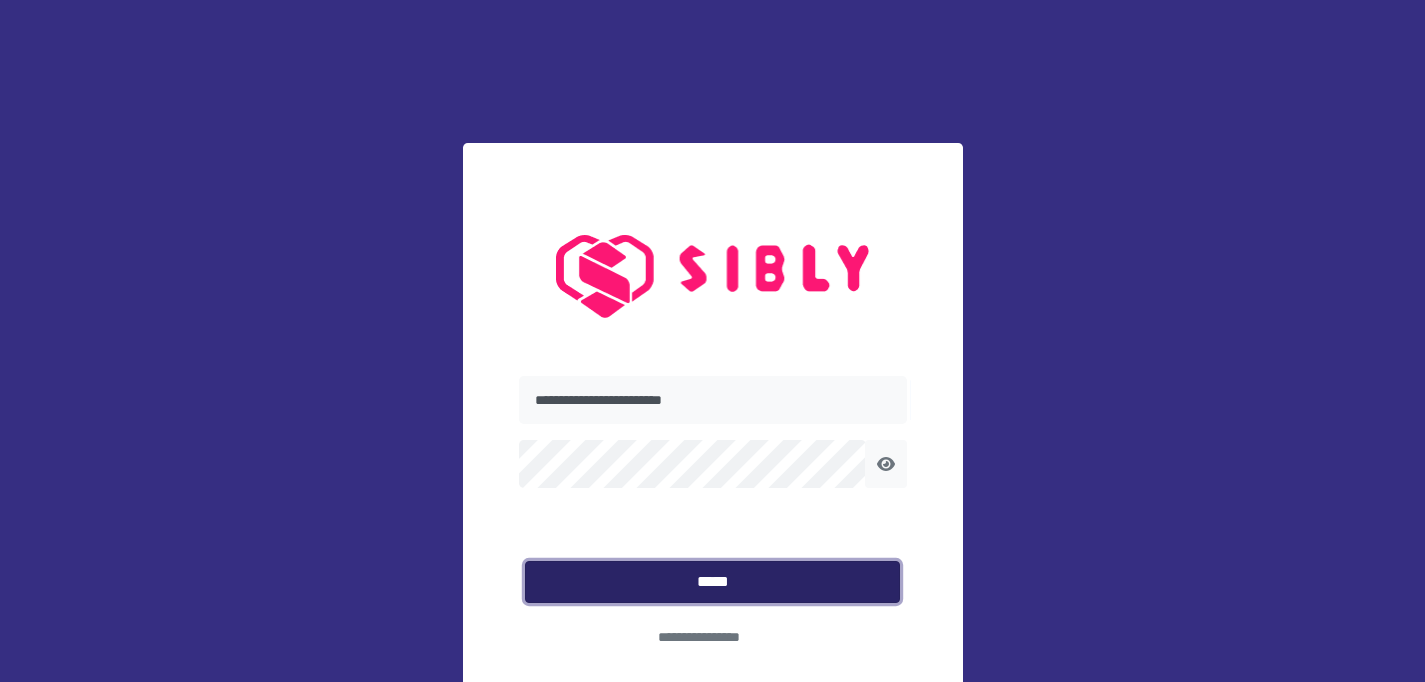 click on "*****" at bounding box center [712, 582] 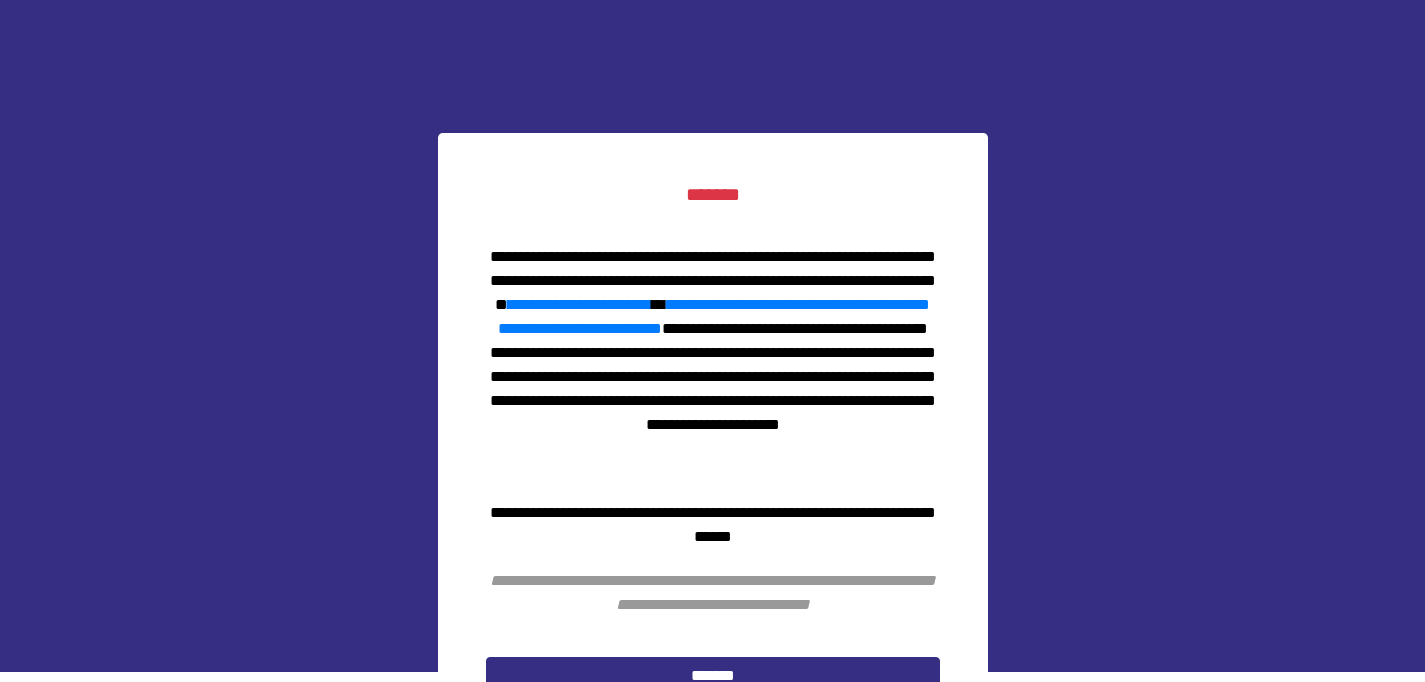 scroll, scrollTop: 10, scrollLeft: 0, axis: vertical 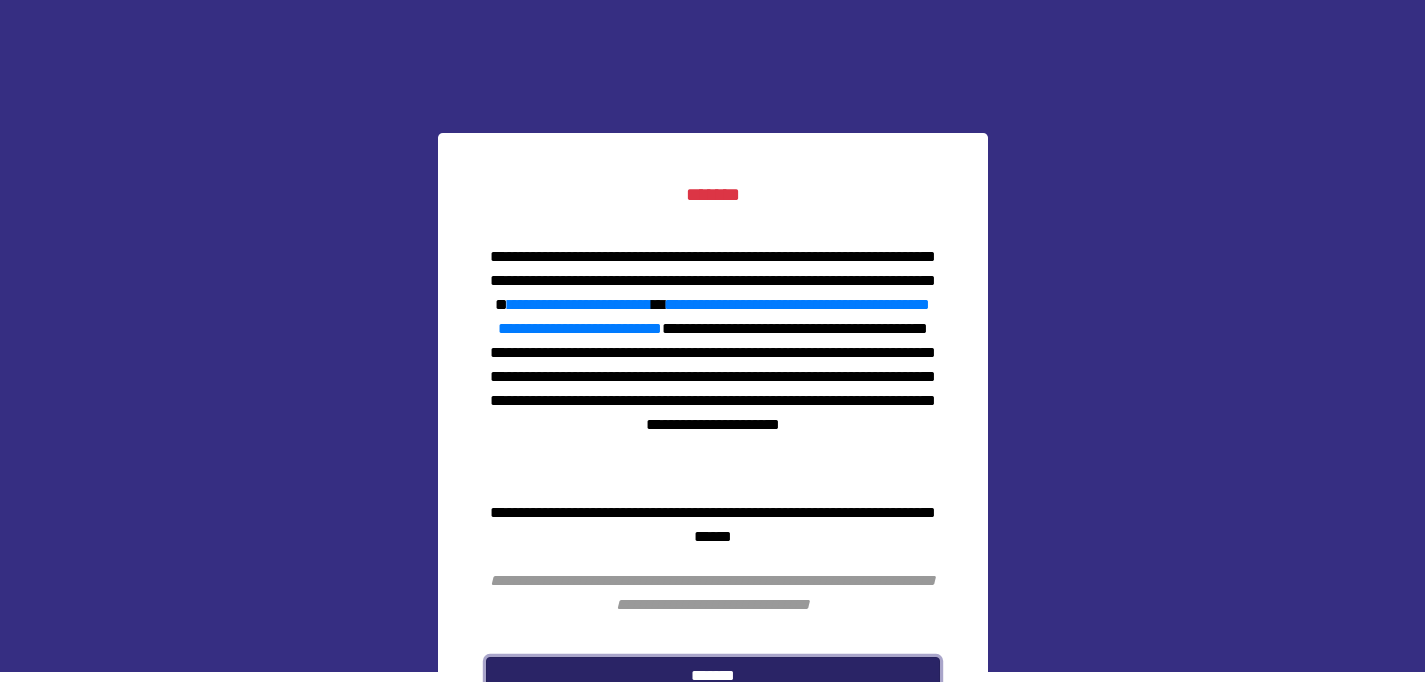 click on "*******" at bounding box center [713, 676] 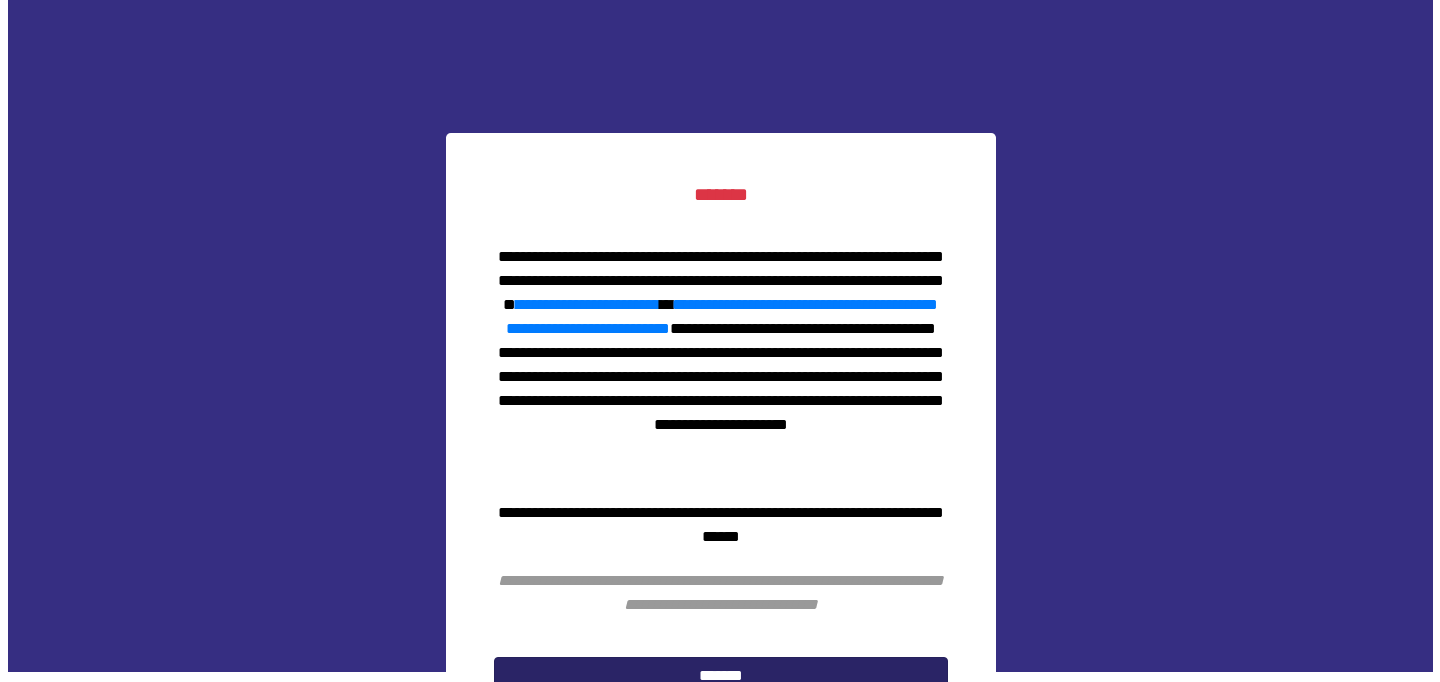 scroll, scrollTop: 0, scrollLeft: 0, axis: both 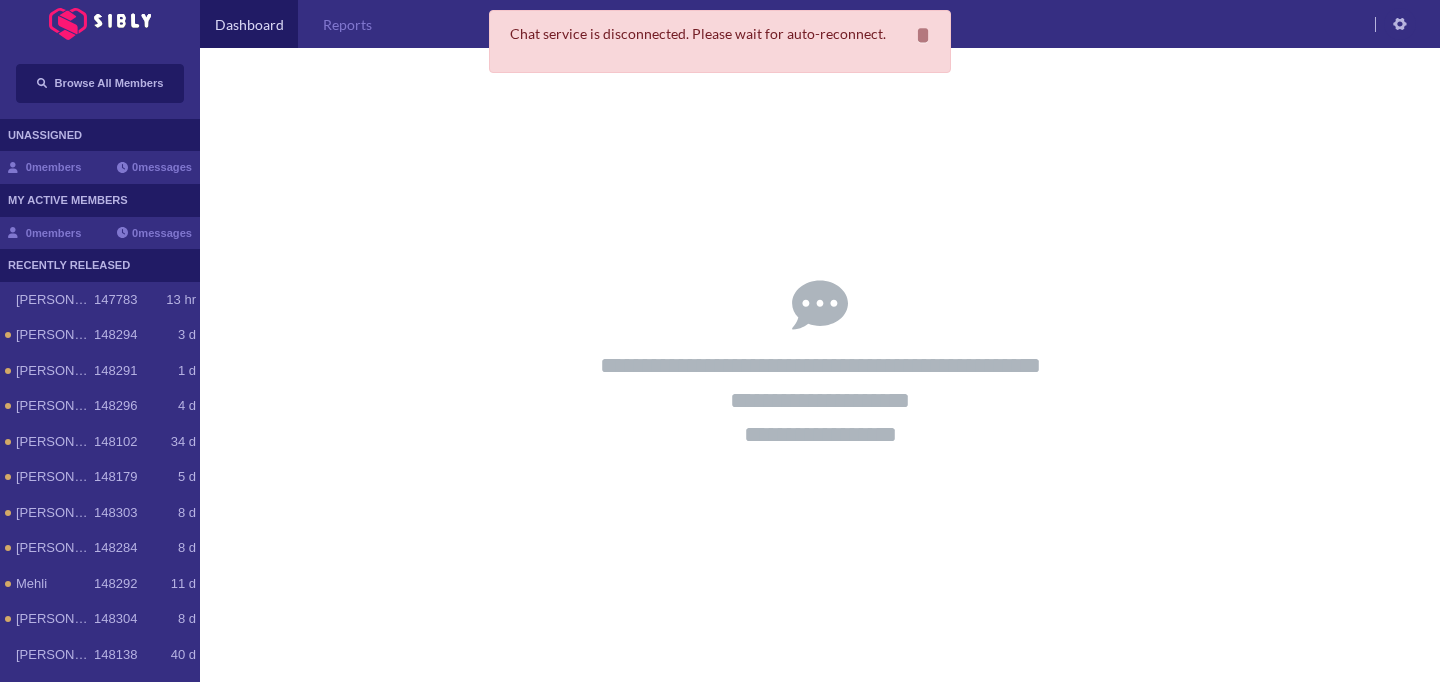 click on "**********" at bounding box center [820, 365] 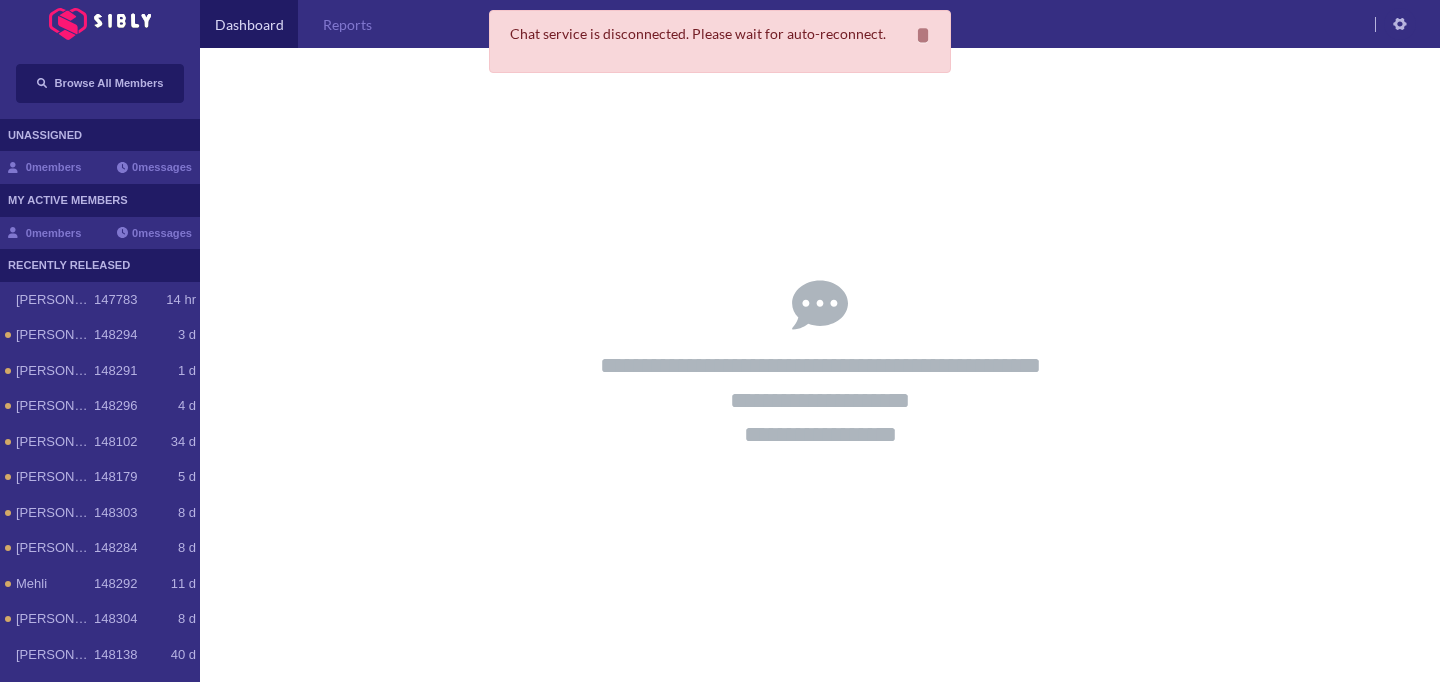 click on "UNASSIGNED" at bounding box center [100, 135] 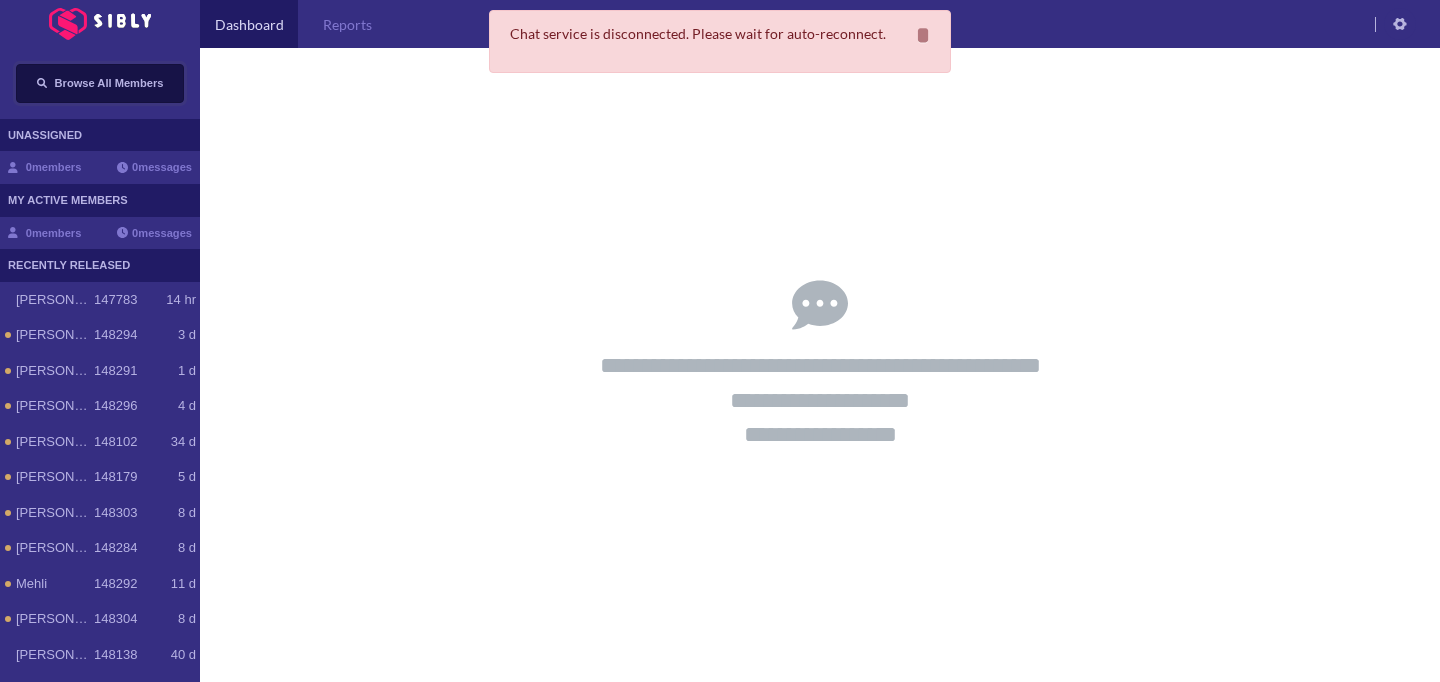 click on "Browse All Members" at bounding box center (109, 83) 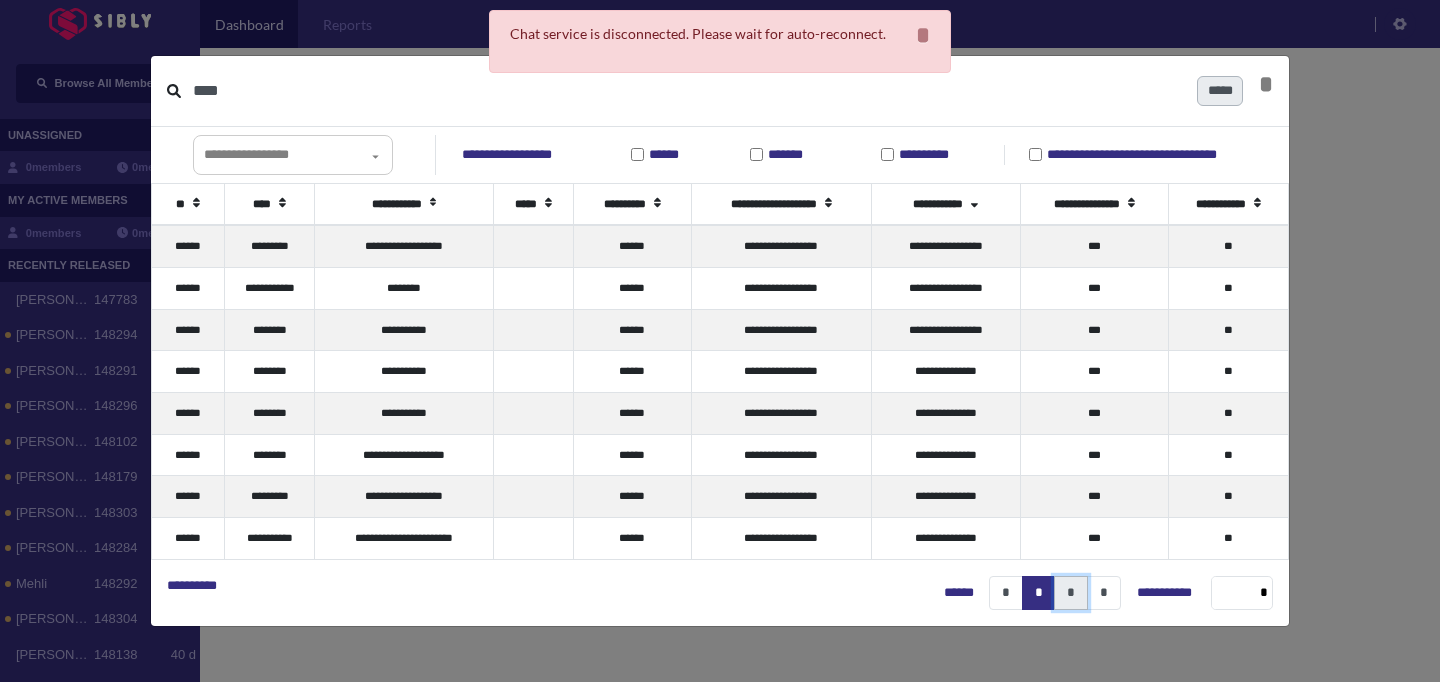 click on "*" at bounding box center [1071, 593] 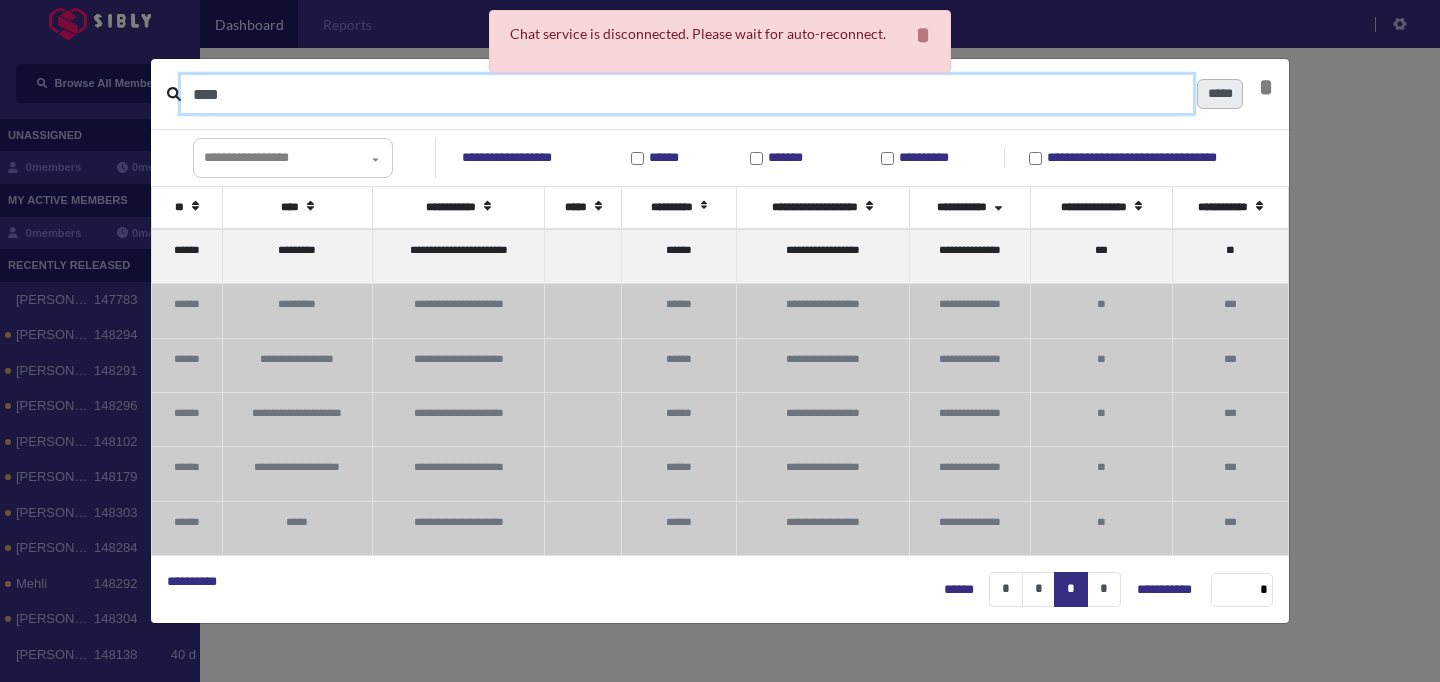 click on "****" at bounding box center [687, 94] 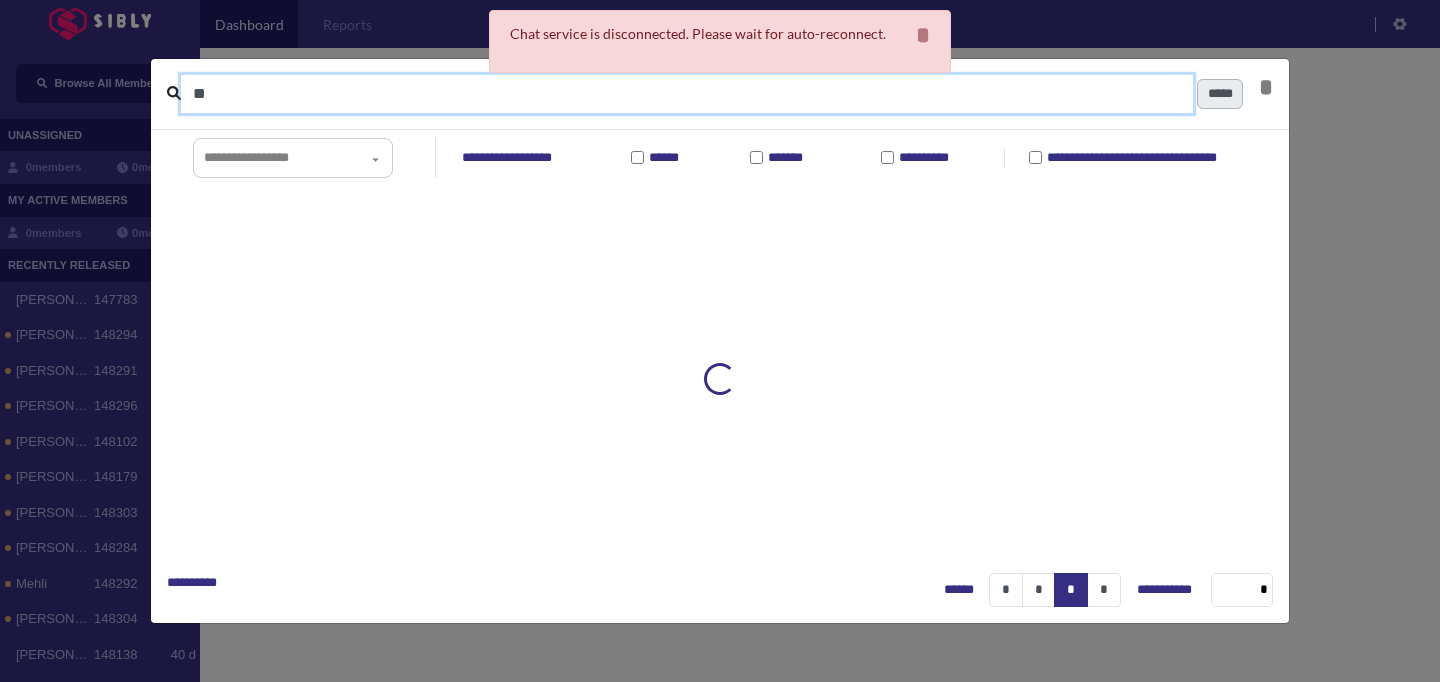 type on "*" 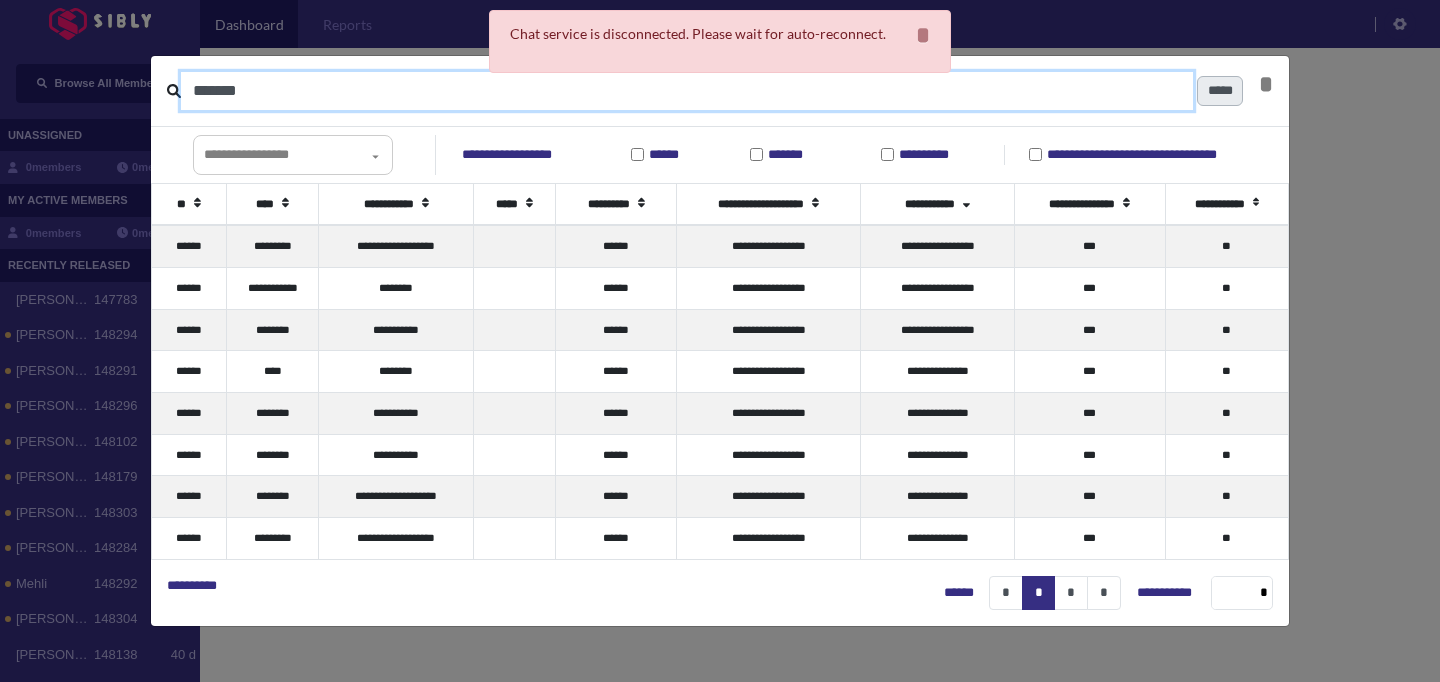 type on "*******" 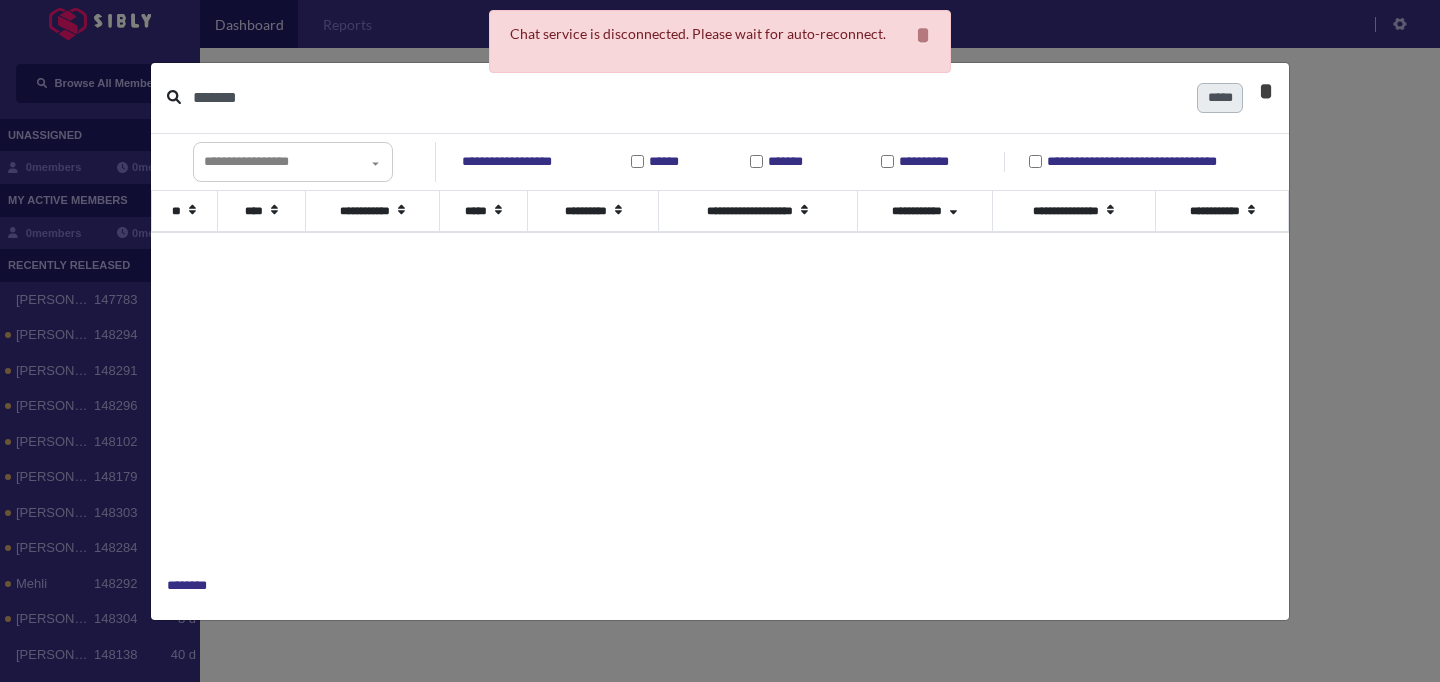 click on "*" at bounding box center [1266, 91] 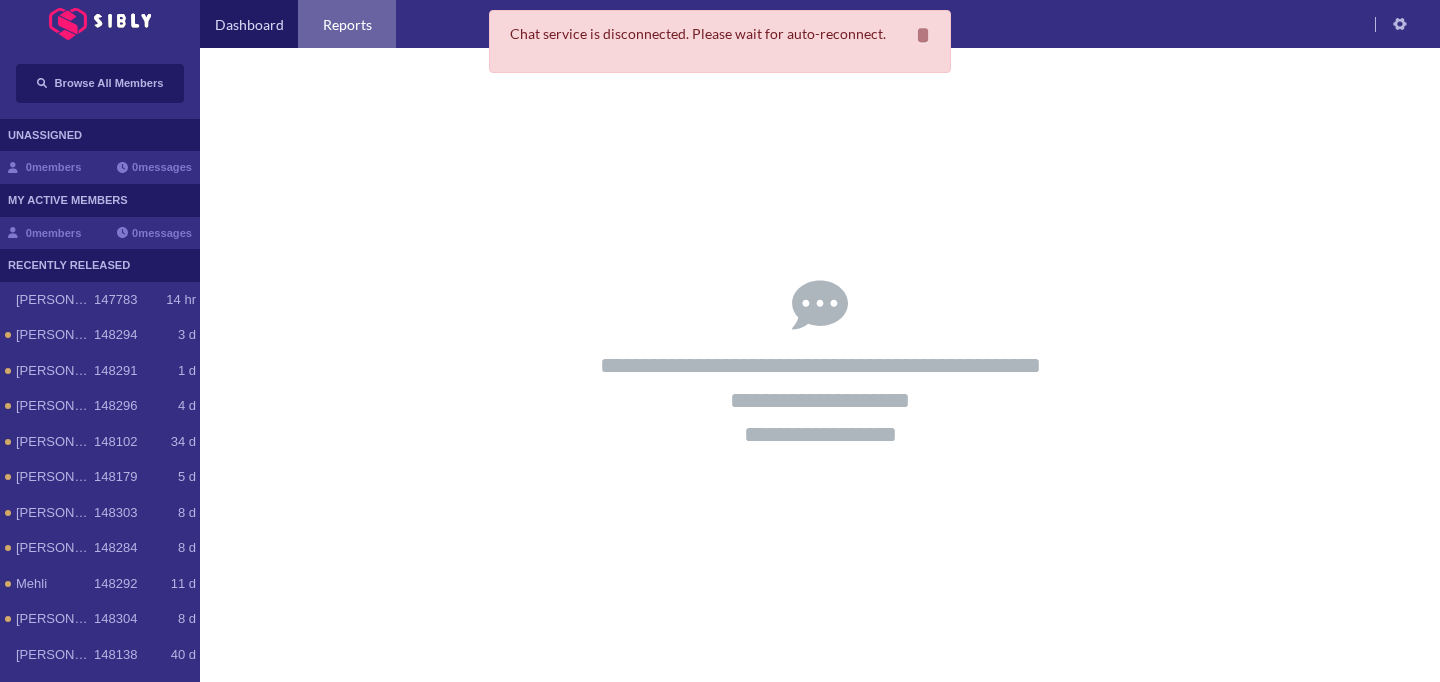 click on "Reports" at bounding box center (347, 24) 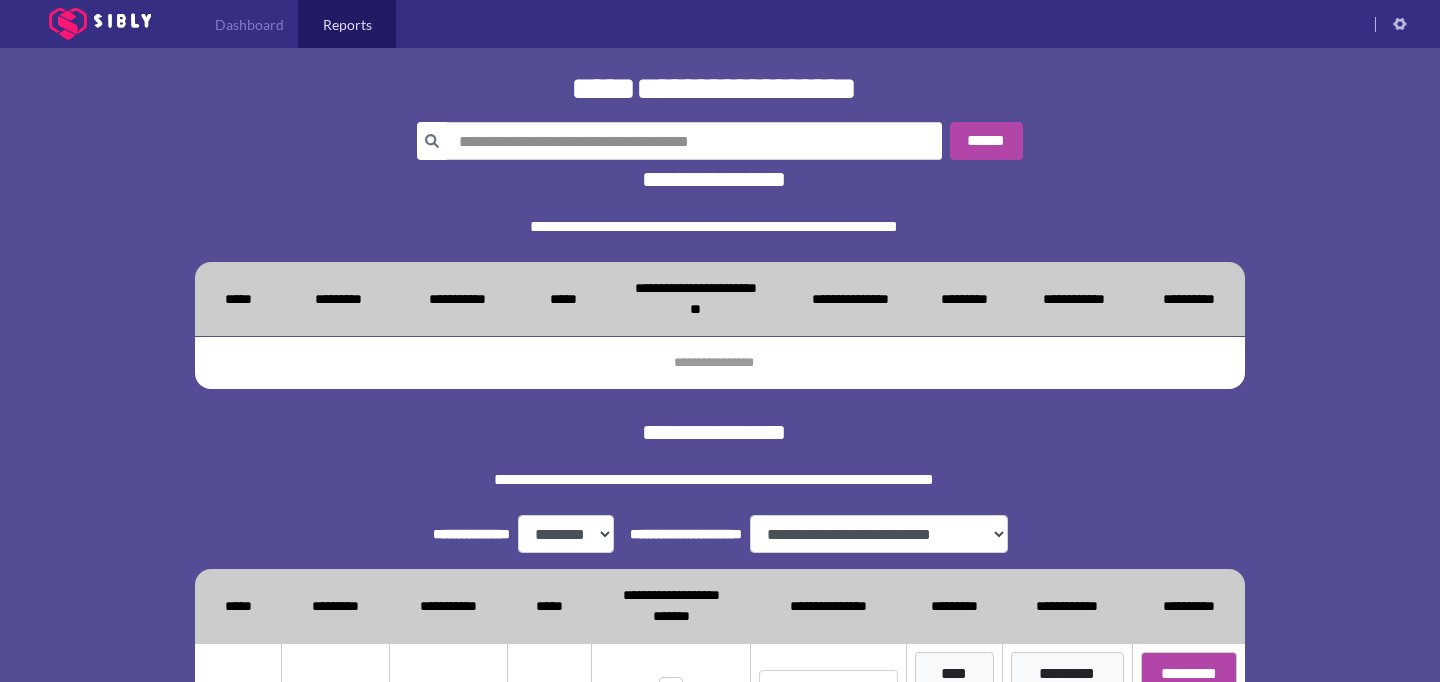 click on "**********" at bounding box center (714, 479) 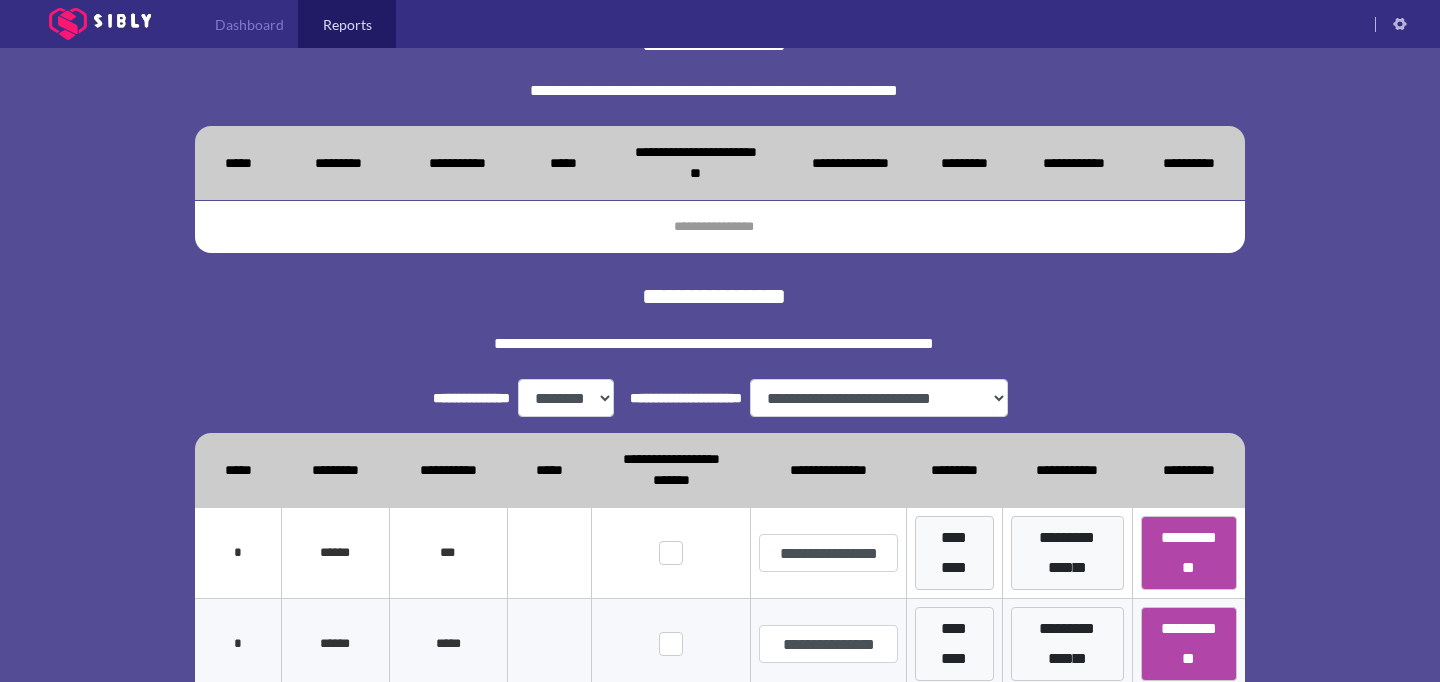 scroll, scrollTop: 172, scrollLeft: 0, axis: vertical 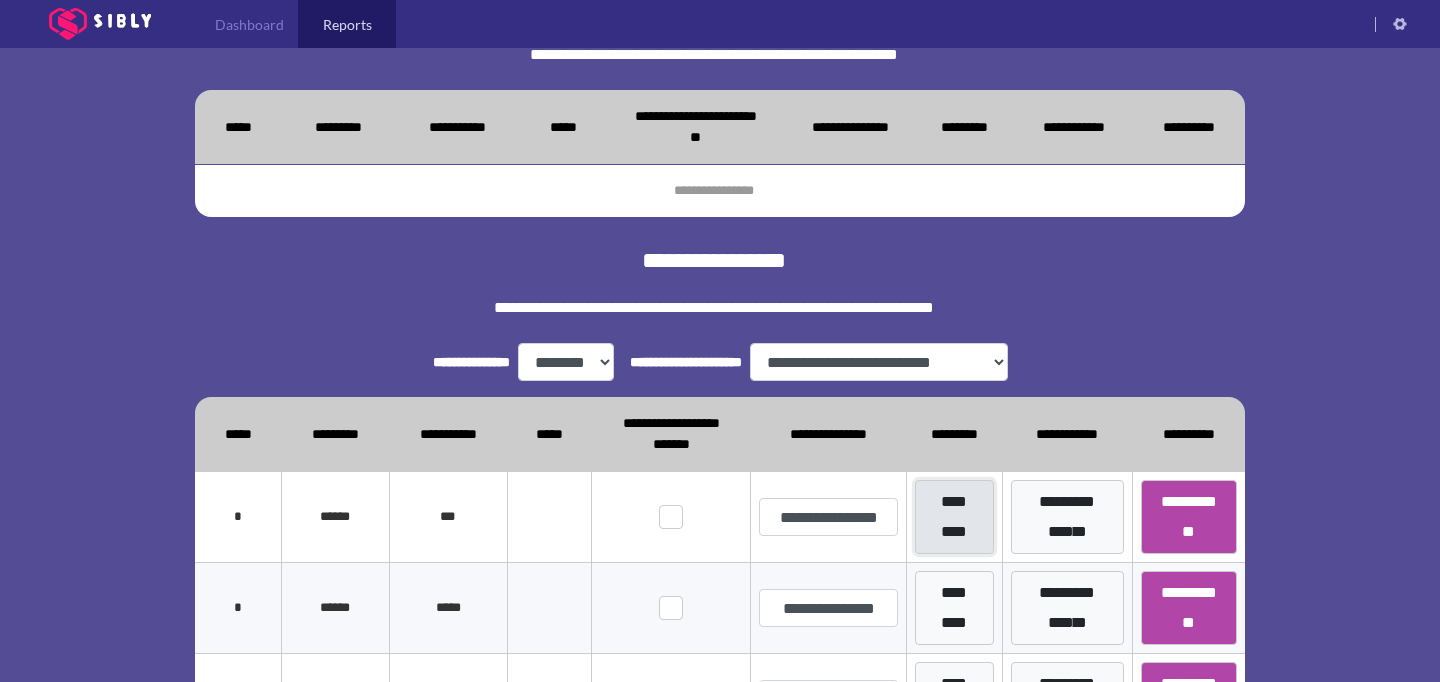 click on "*********" at bounding box center [954, 517] 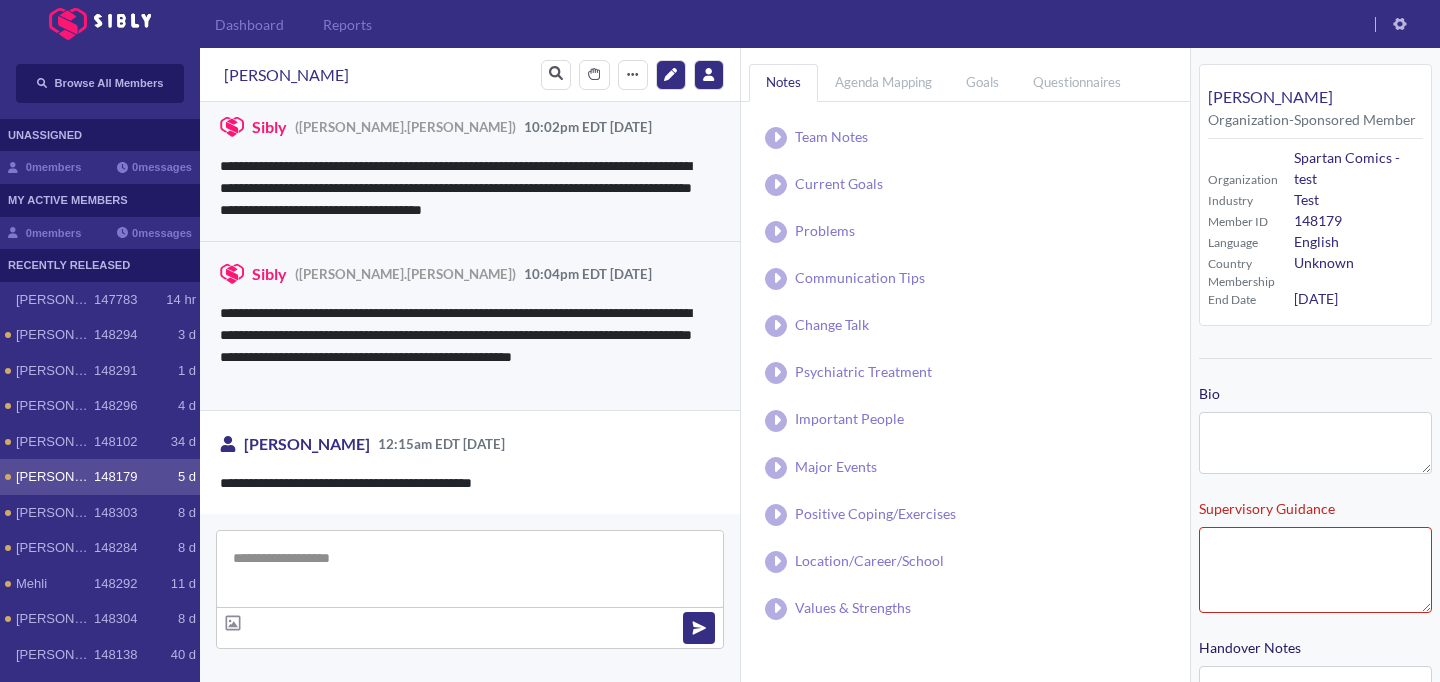 scroll, scrollTop: 3395, scrollLeft: 0, axis: vertical 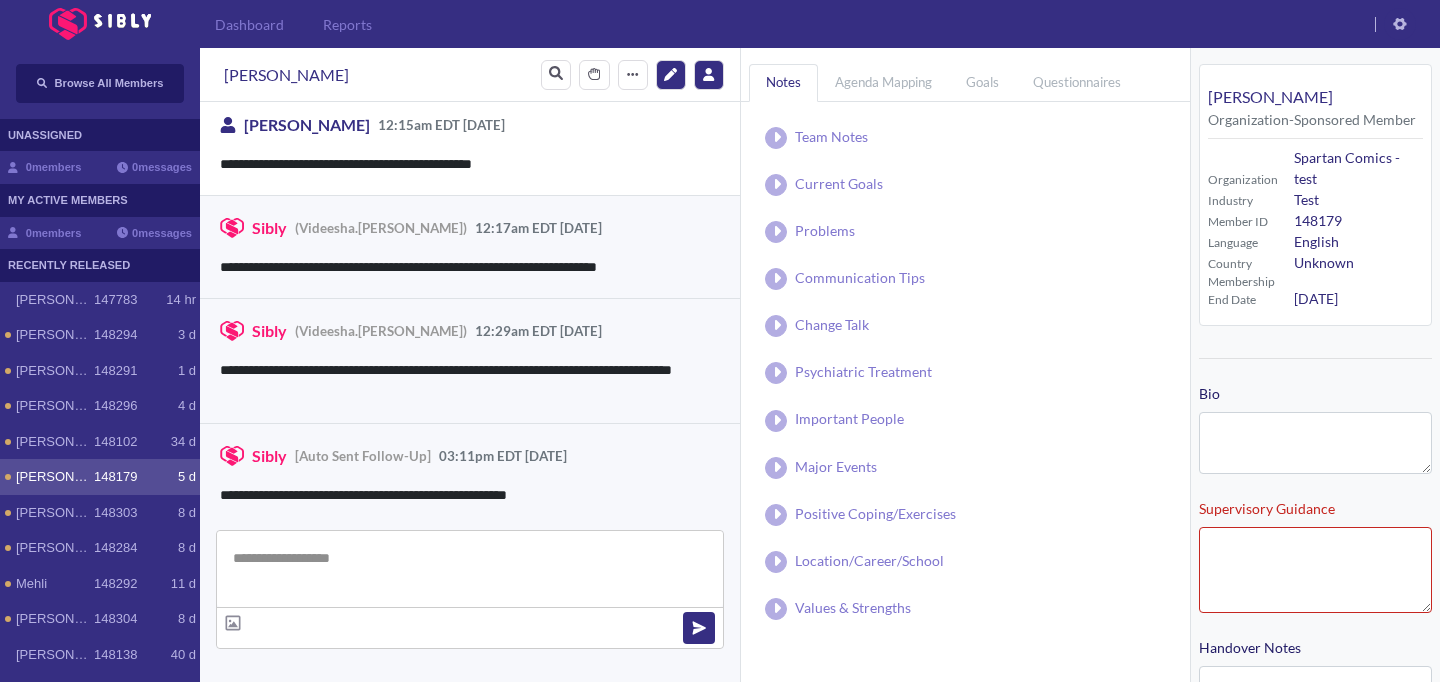 type on "**********" 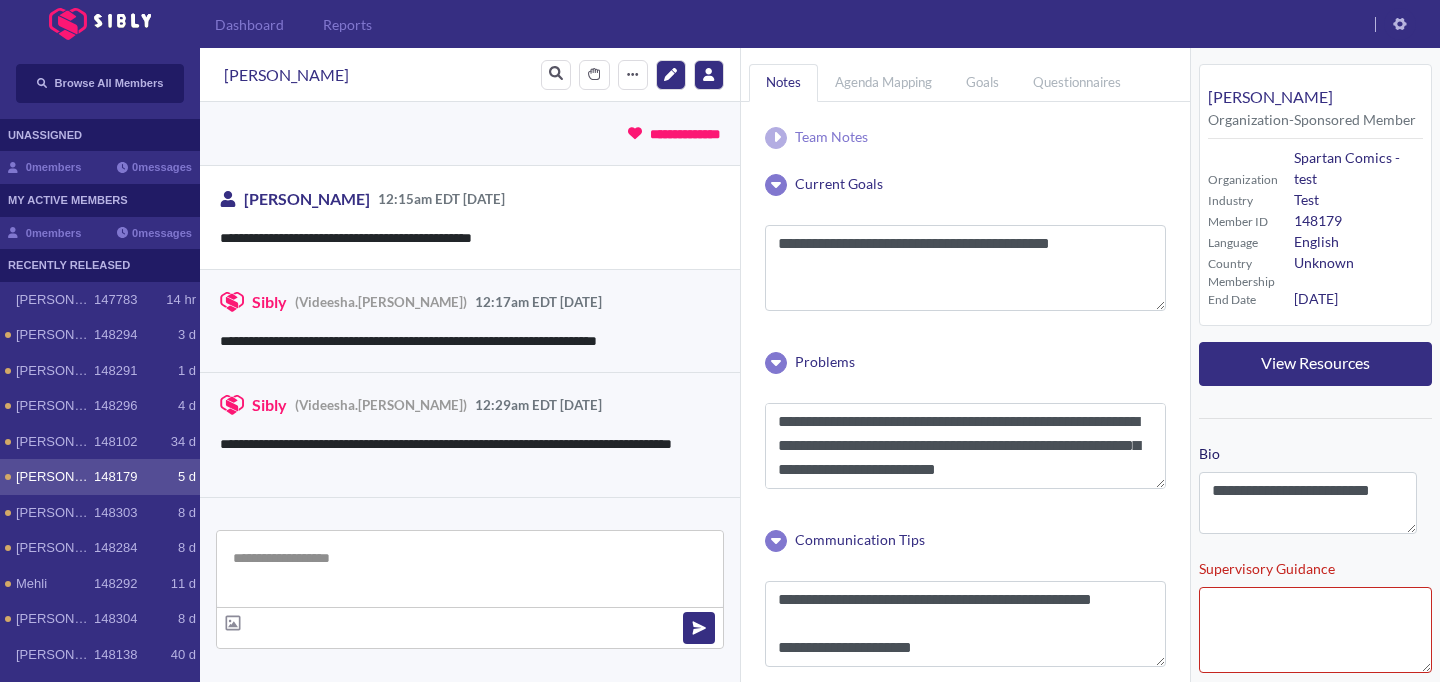 scroll, scrollTop: 3469, scrollLeft: 0, axis: vertical 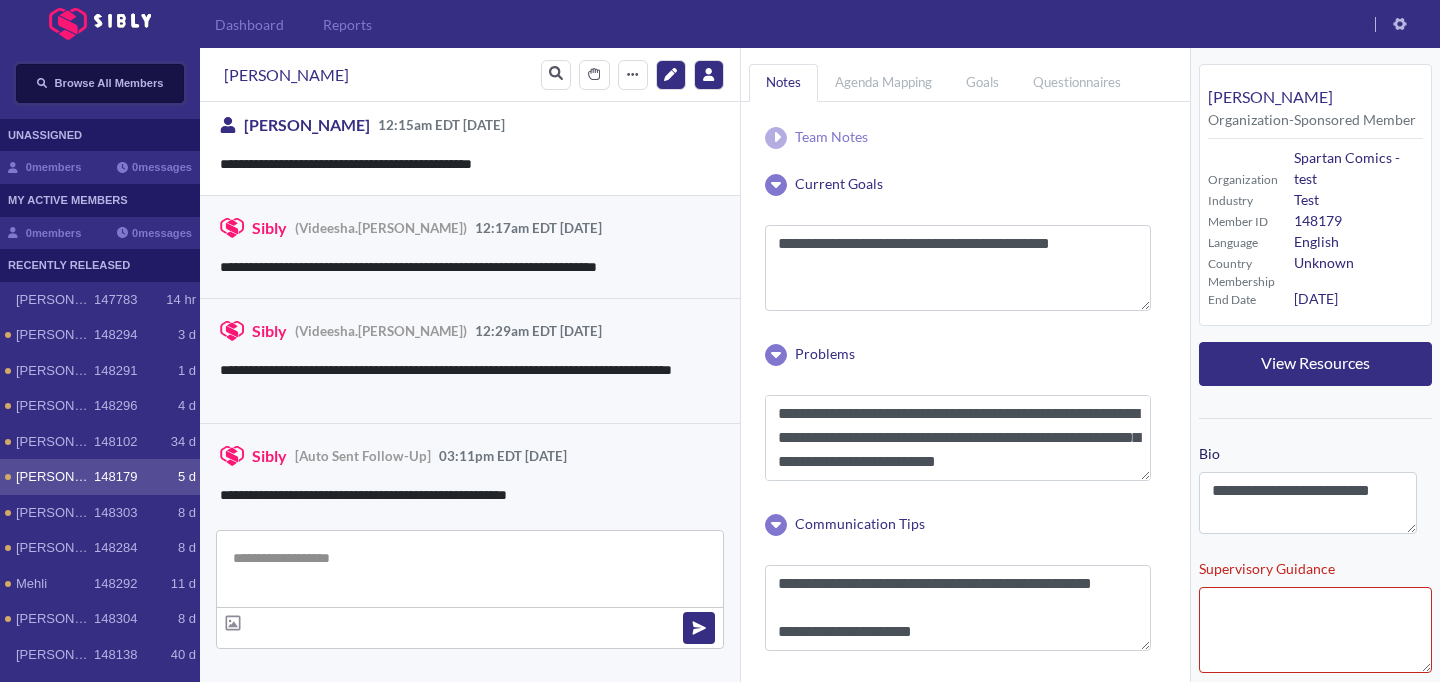 click on "Browse All Members" at bounding box center [100, 83] 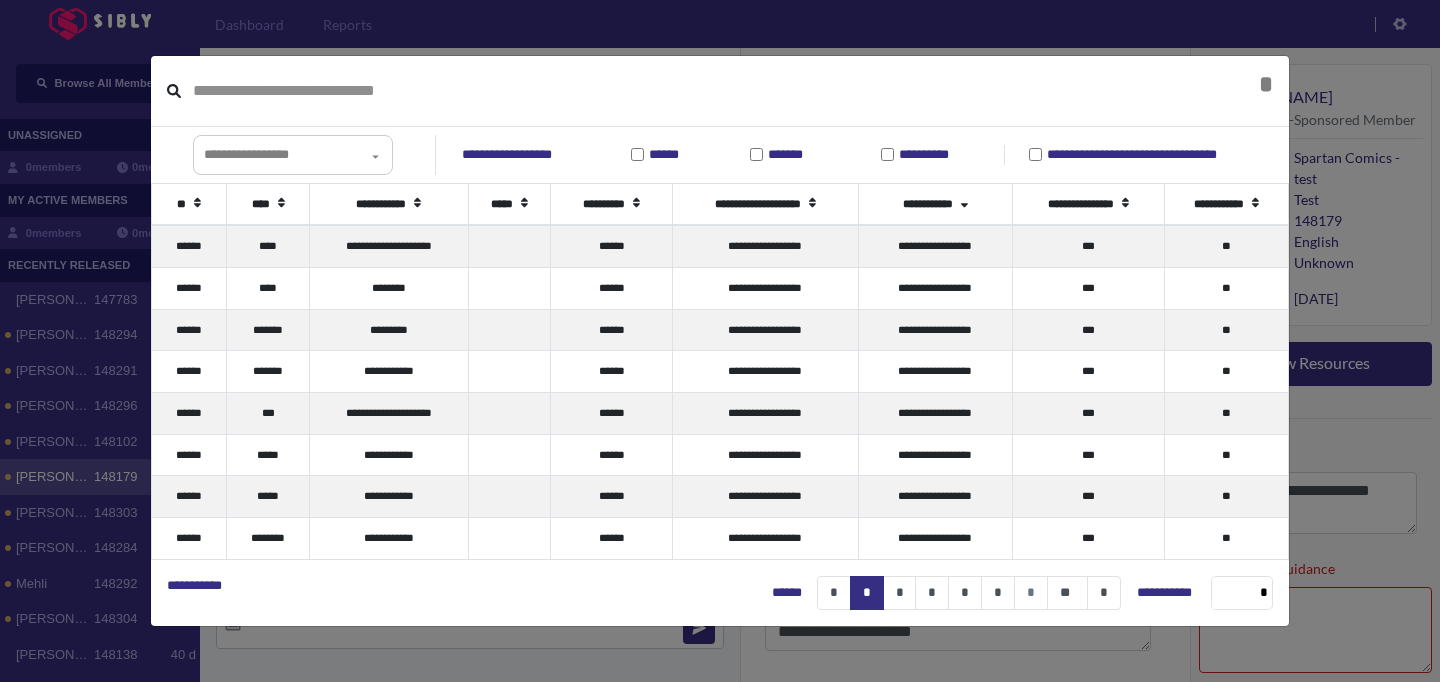 click at bounding box center (687, 91) 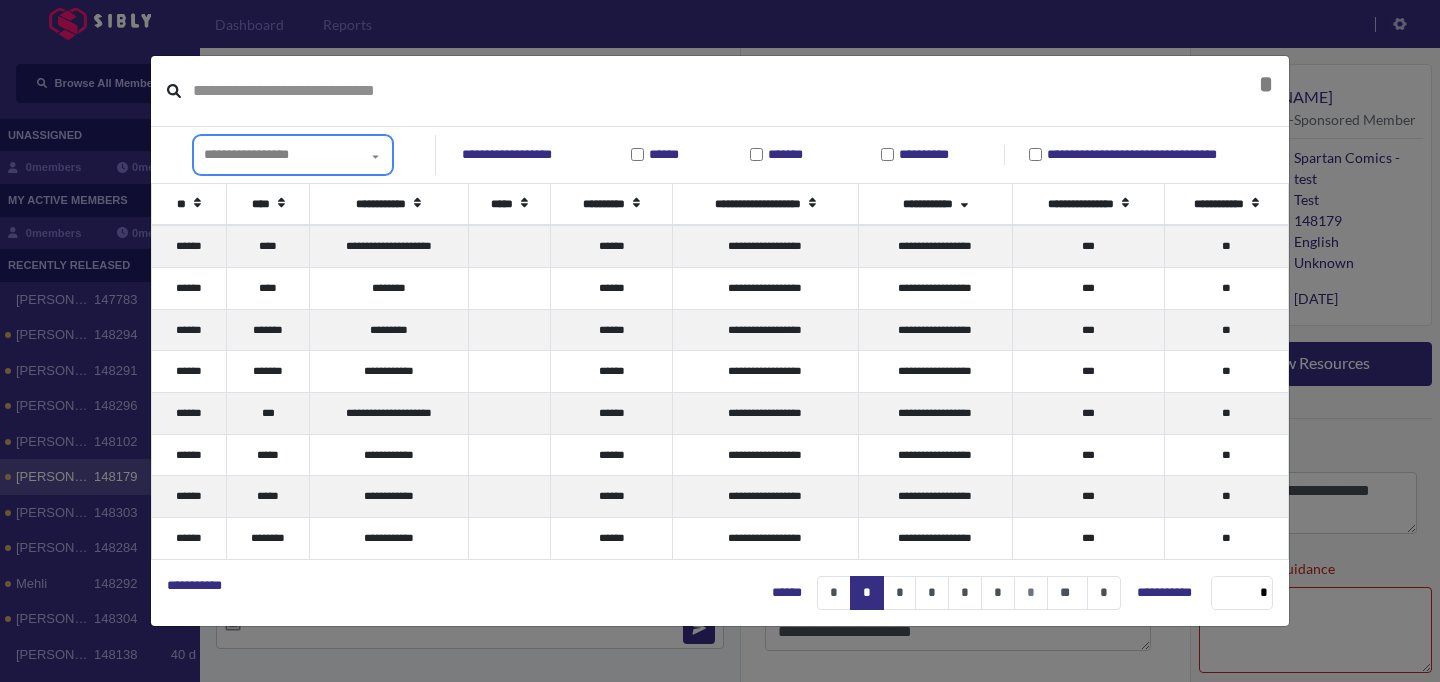 click on "**********" at bounding box center (286, 155) 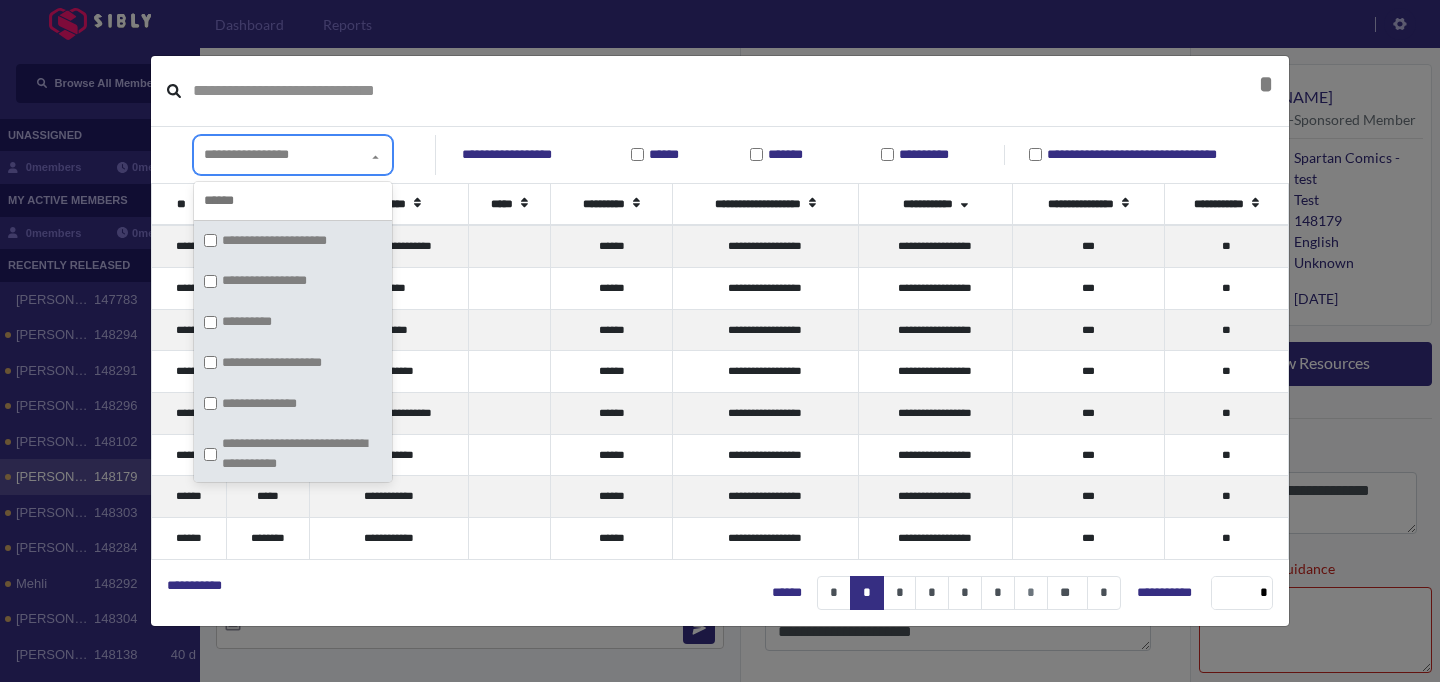 click on "**********" at bounding box center [277, 241] 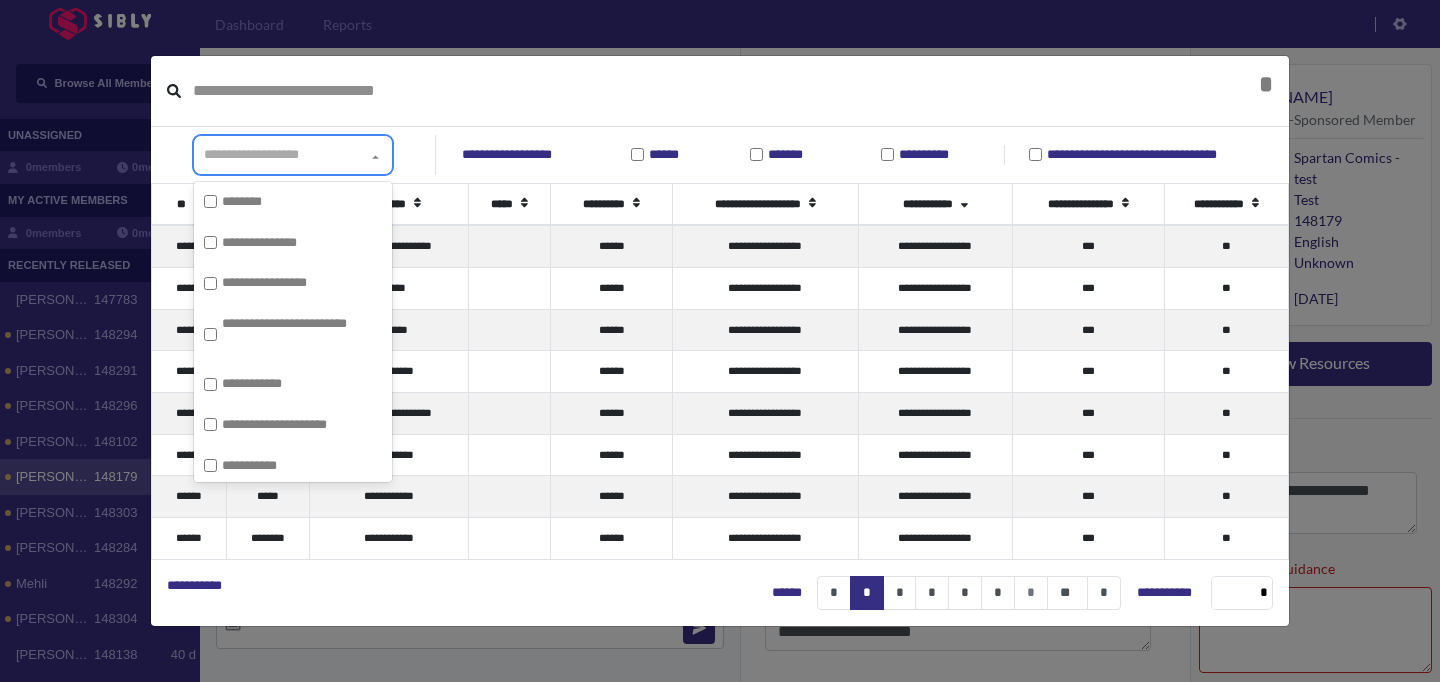 scroll, scrollTop: 4895, scrollLeft: 0, axis: vertical 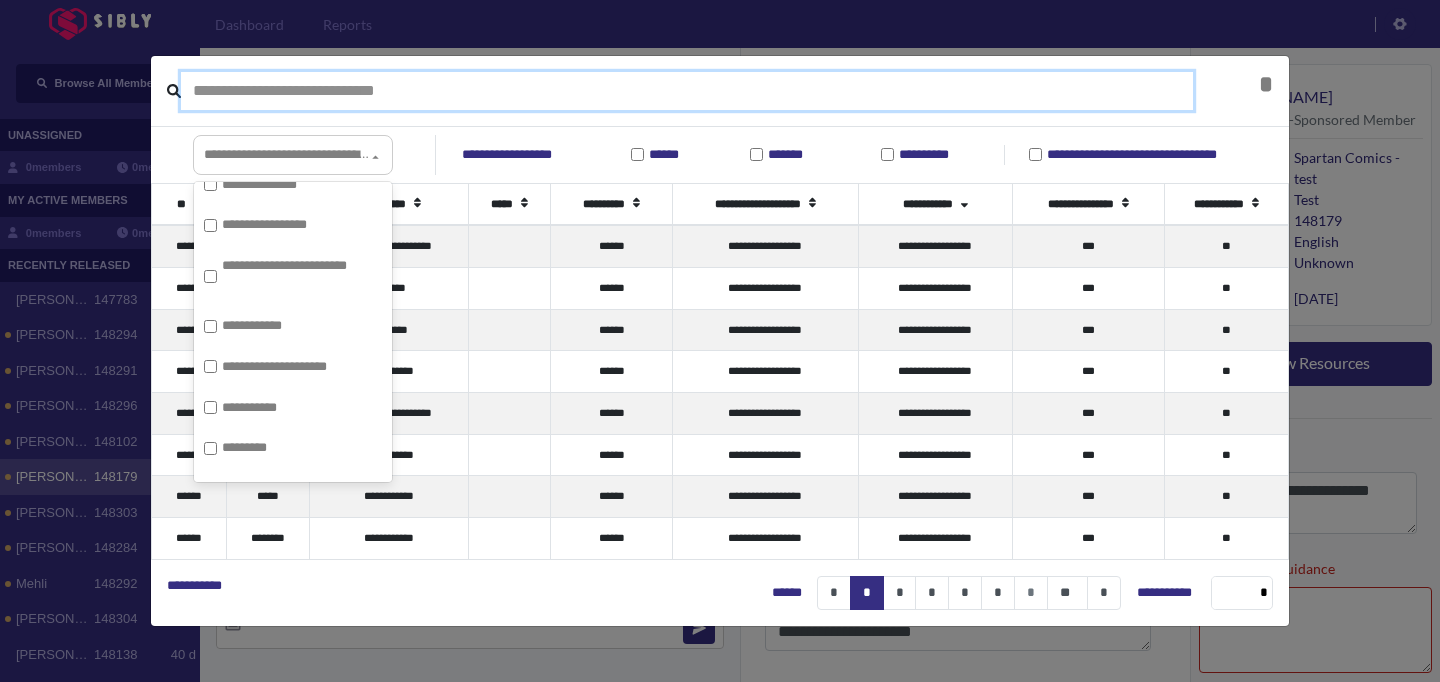 click at bounding box center (687, 91) 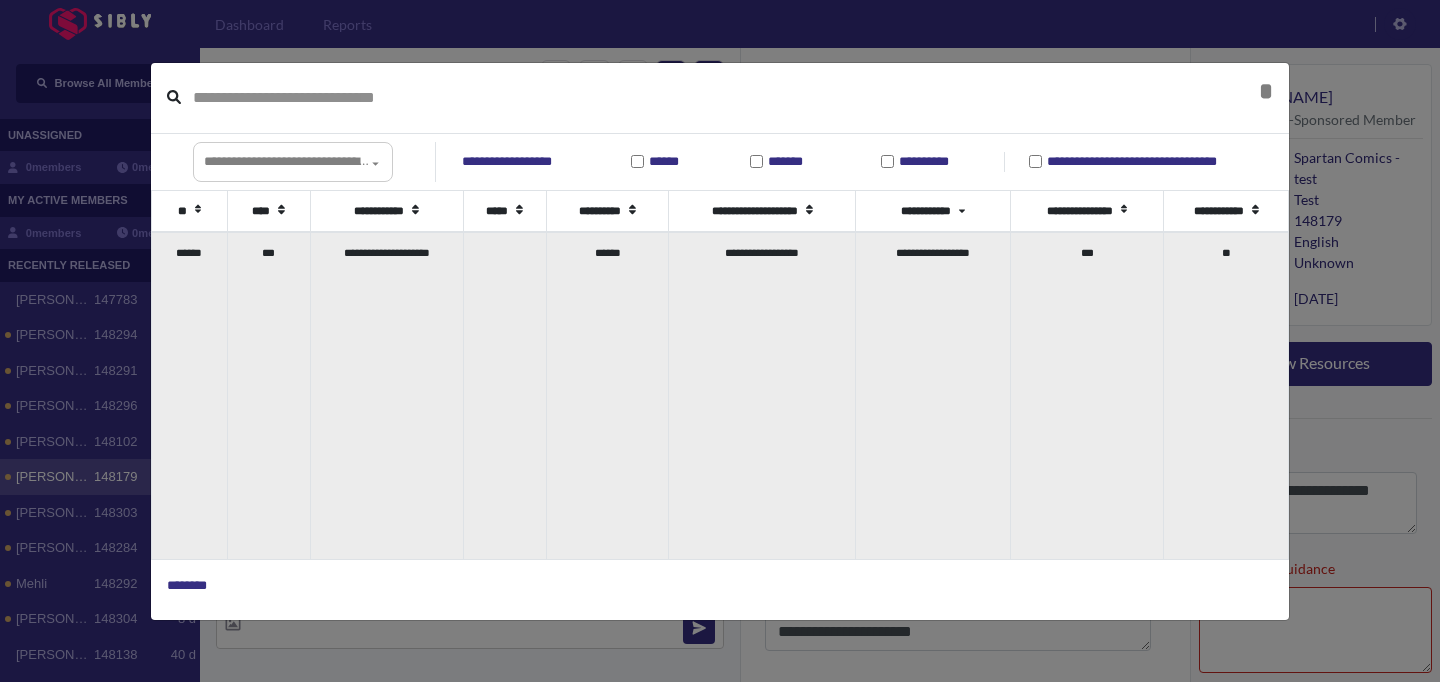 click on "**********" at bounding box center (386, 395) 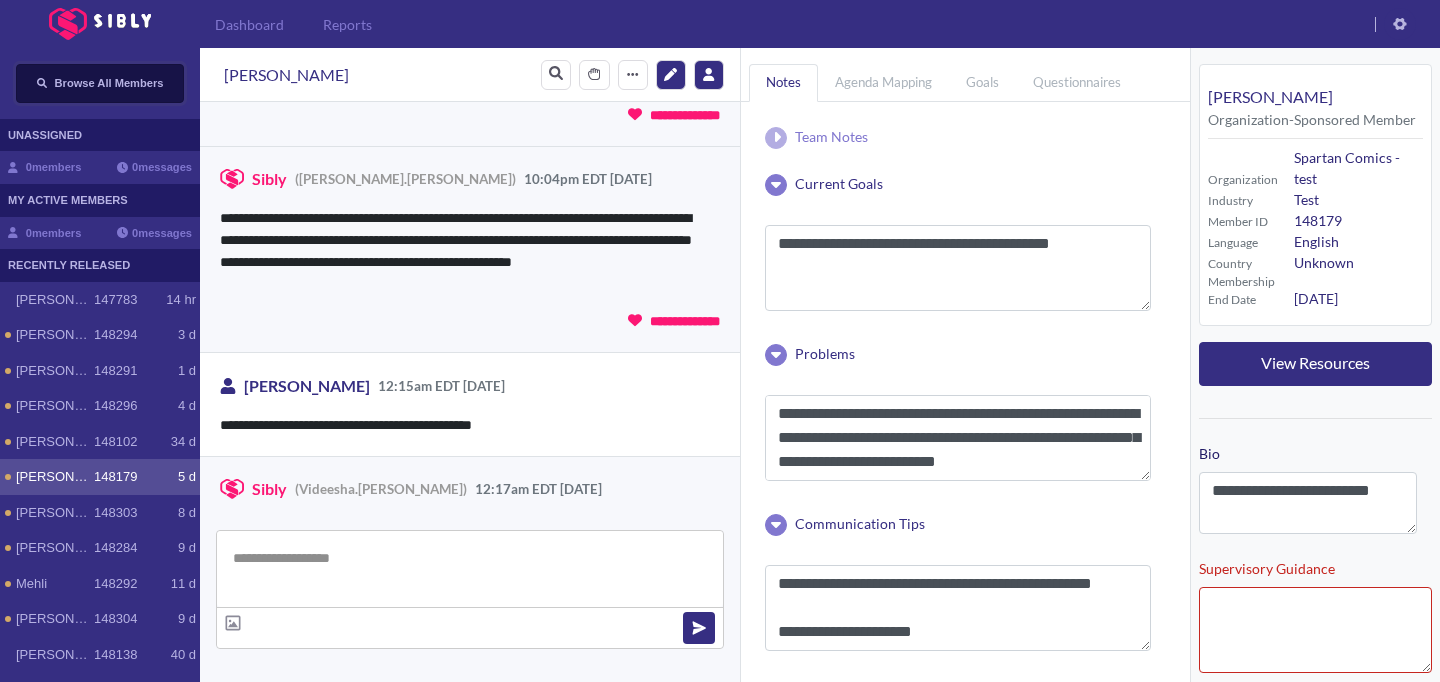 scroll, scrollTop: 3207, scrollLeft: 0, axis: vertical 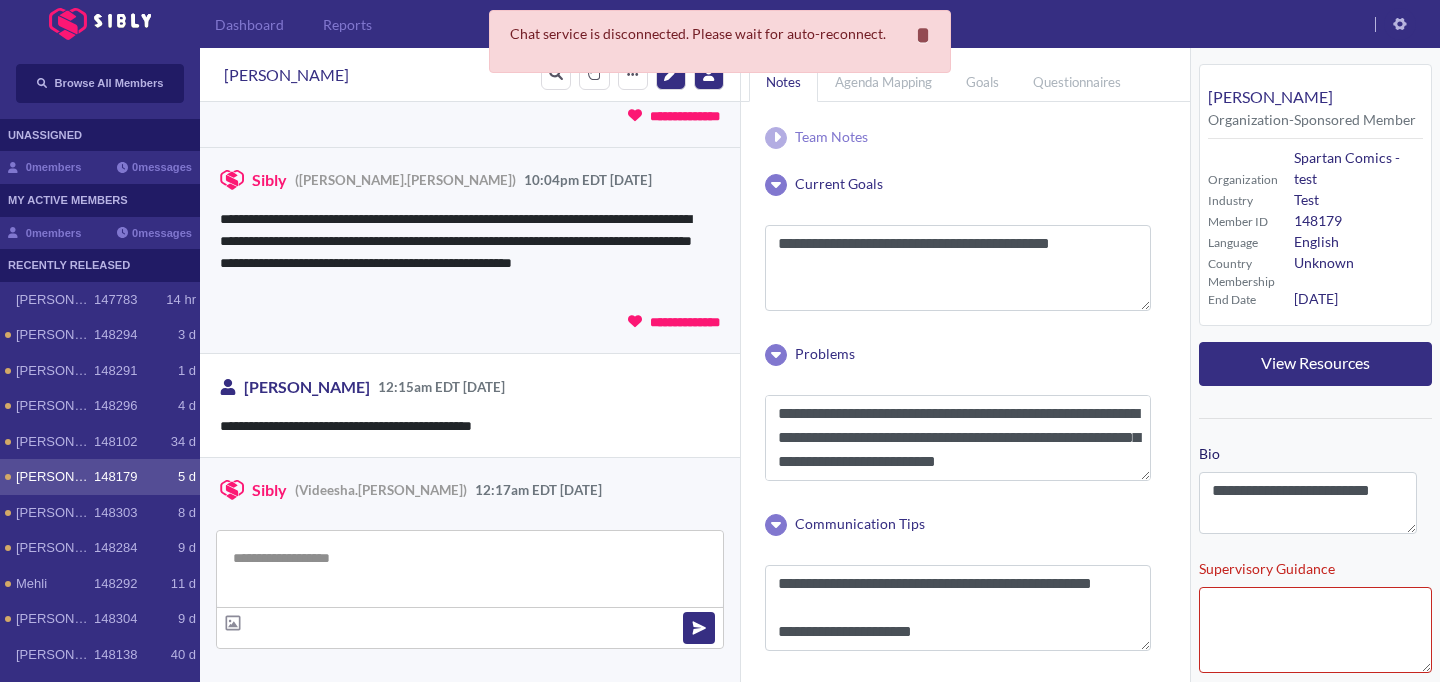 drag, startPoint x: 917, startPoint y: 34, endPoint x: 906, endPoint y: 42, distance: 13.601471 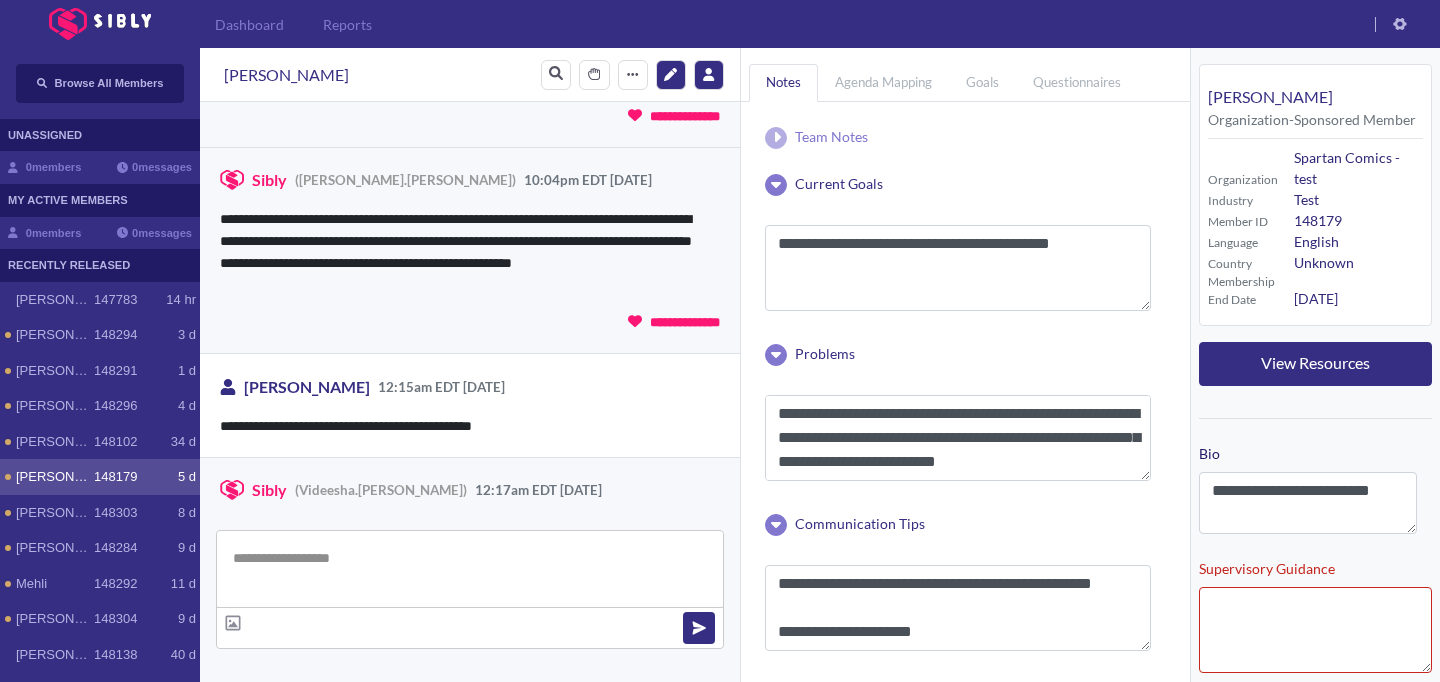 click on "**********" at bounding box center [1315, 492] 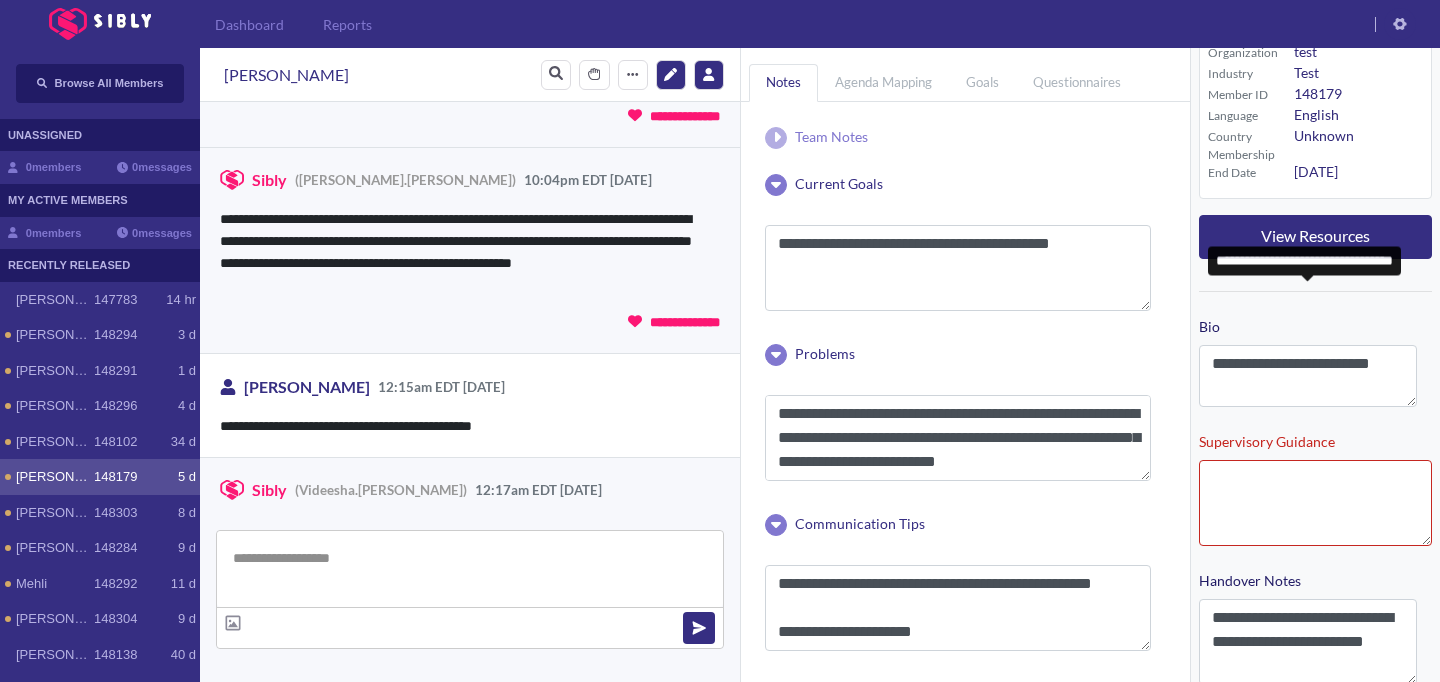 scroll, scrollTop: 424, scrollLeft: 0, axis: vertical 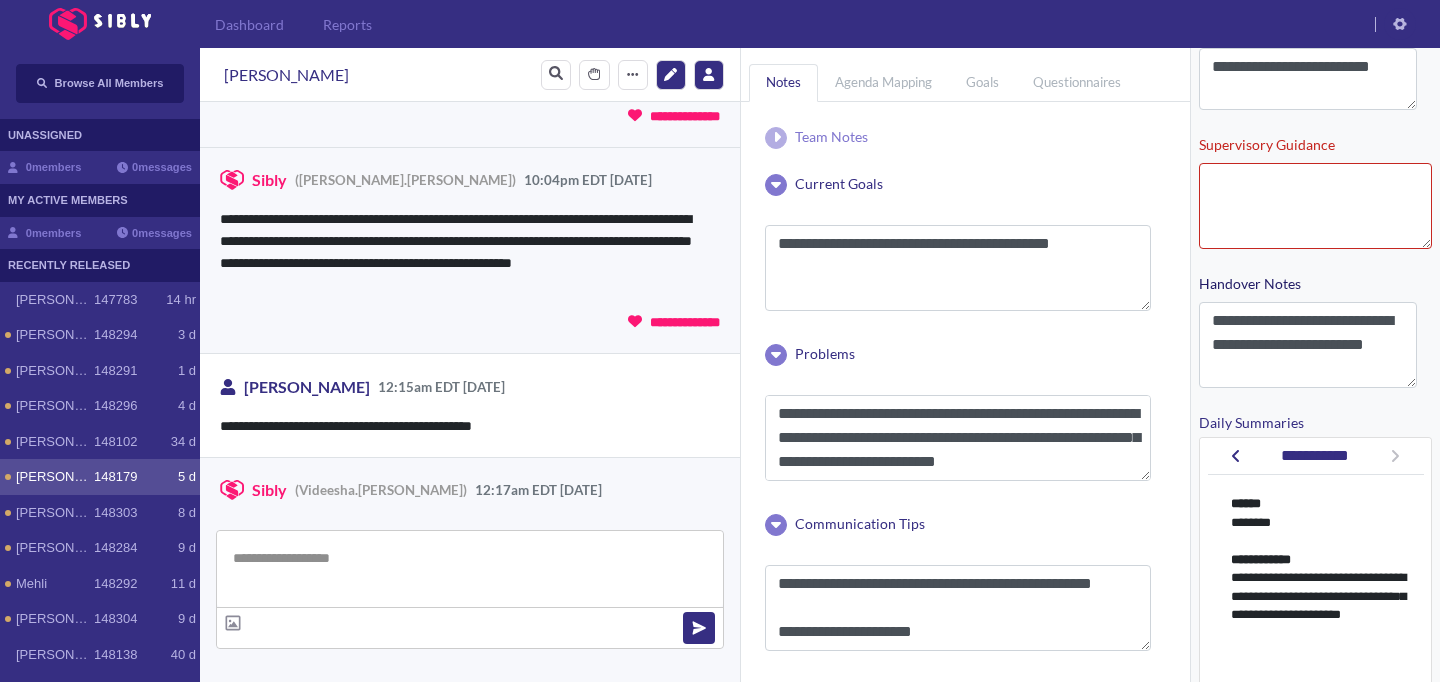 click on "Daily Summaries" at bounding box center [1315, 422] 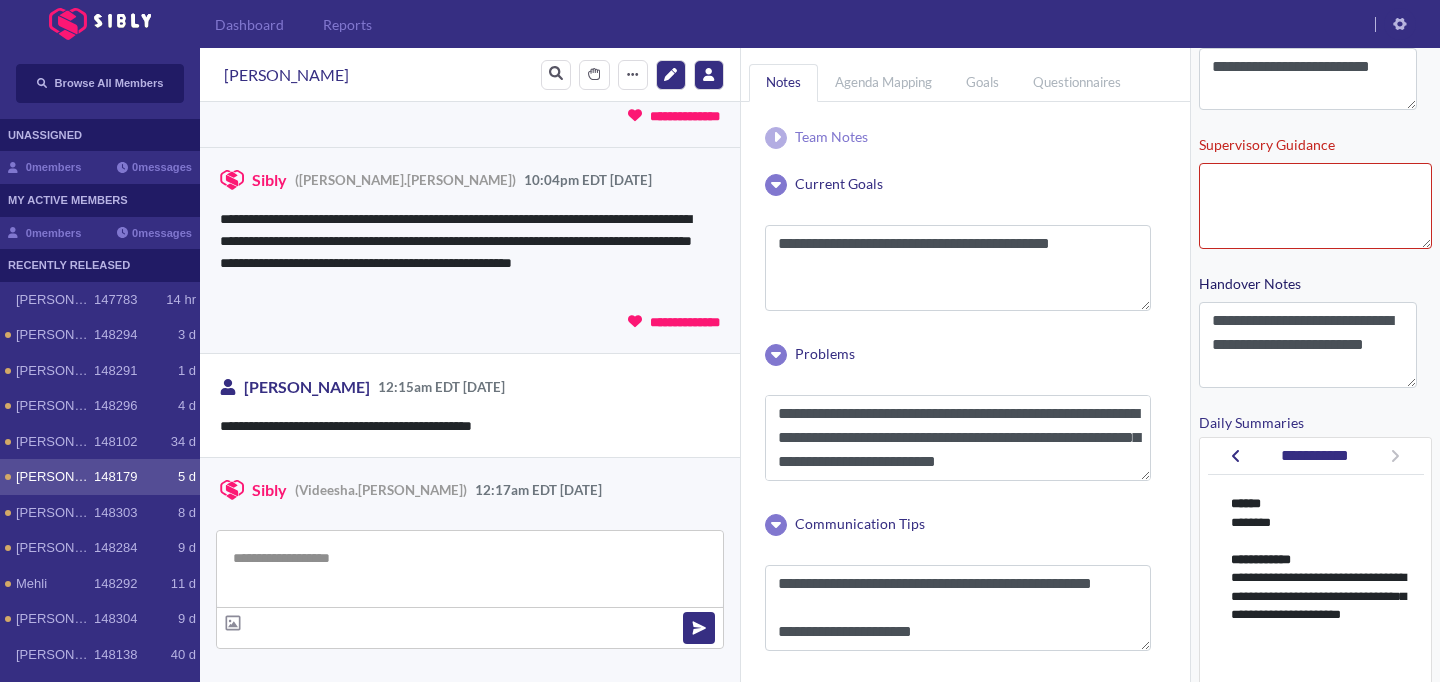 click on "**********" at bounding box center (1315, 673) 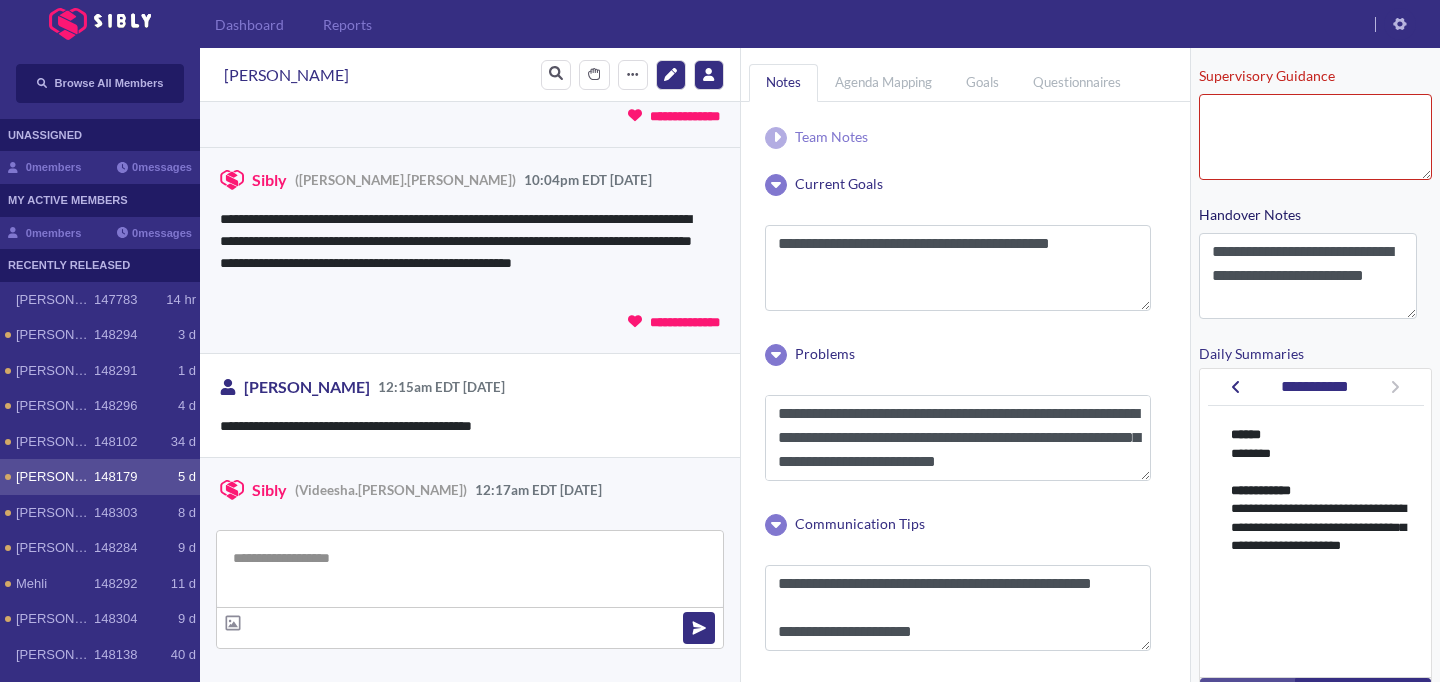 scroll, scrollTop: 506, scrollLeft: 0, axis: vertical 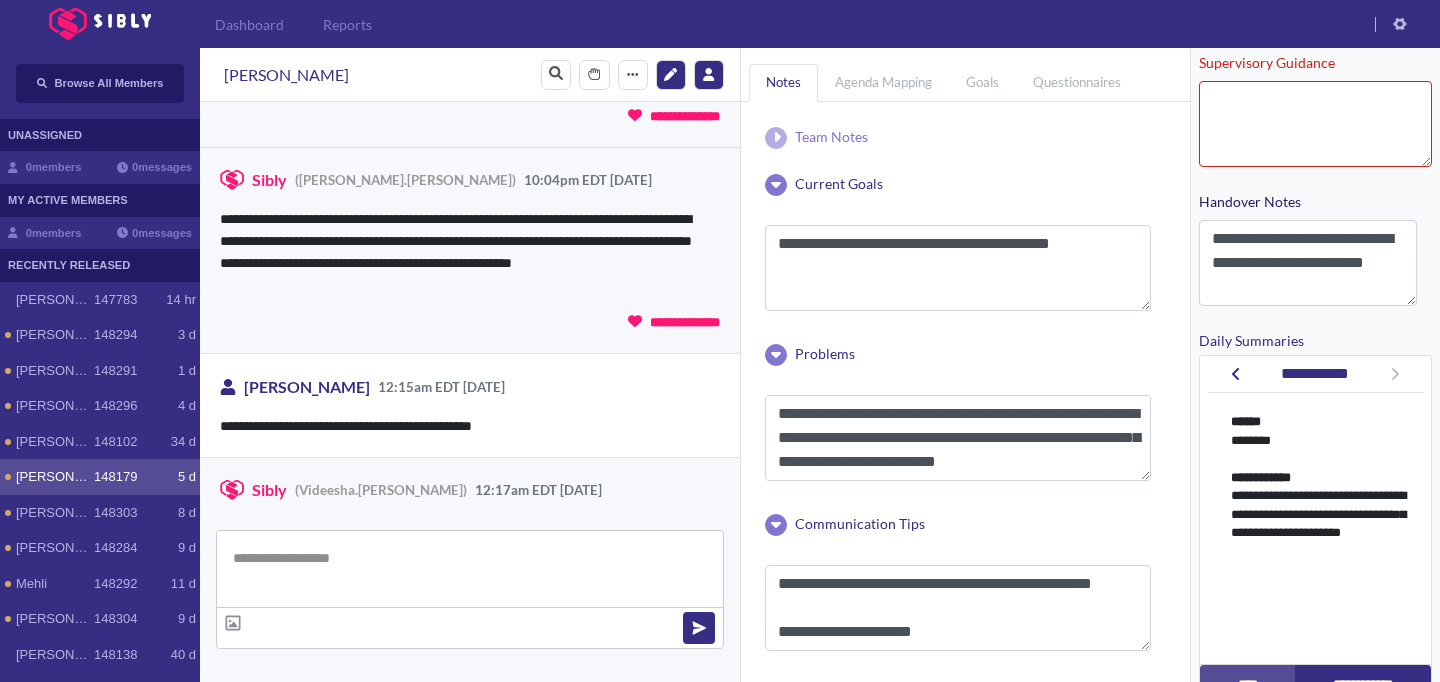 click on "**********" at bounding box center [1316, 374] 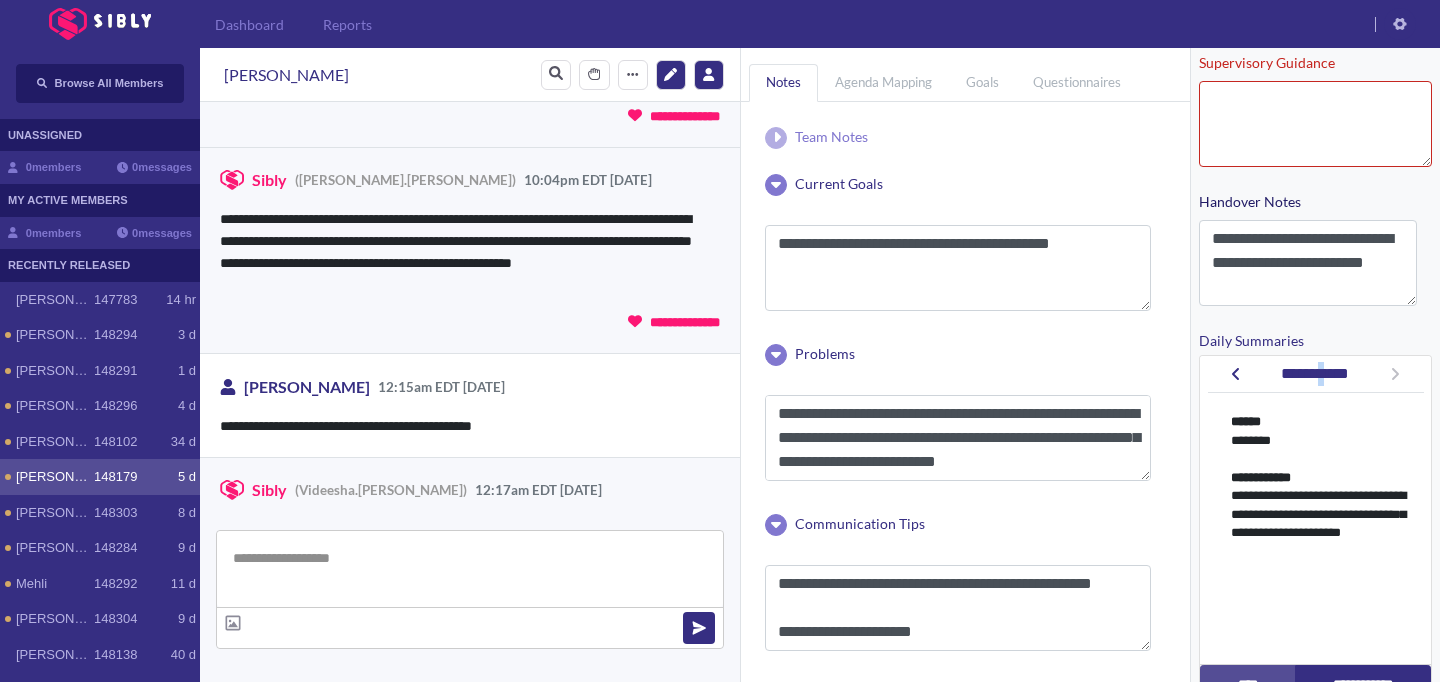 click on "**********" at bounding box center (1316, 374) 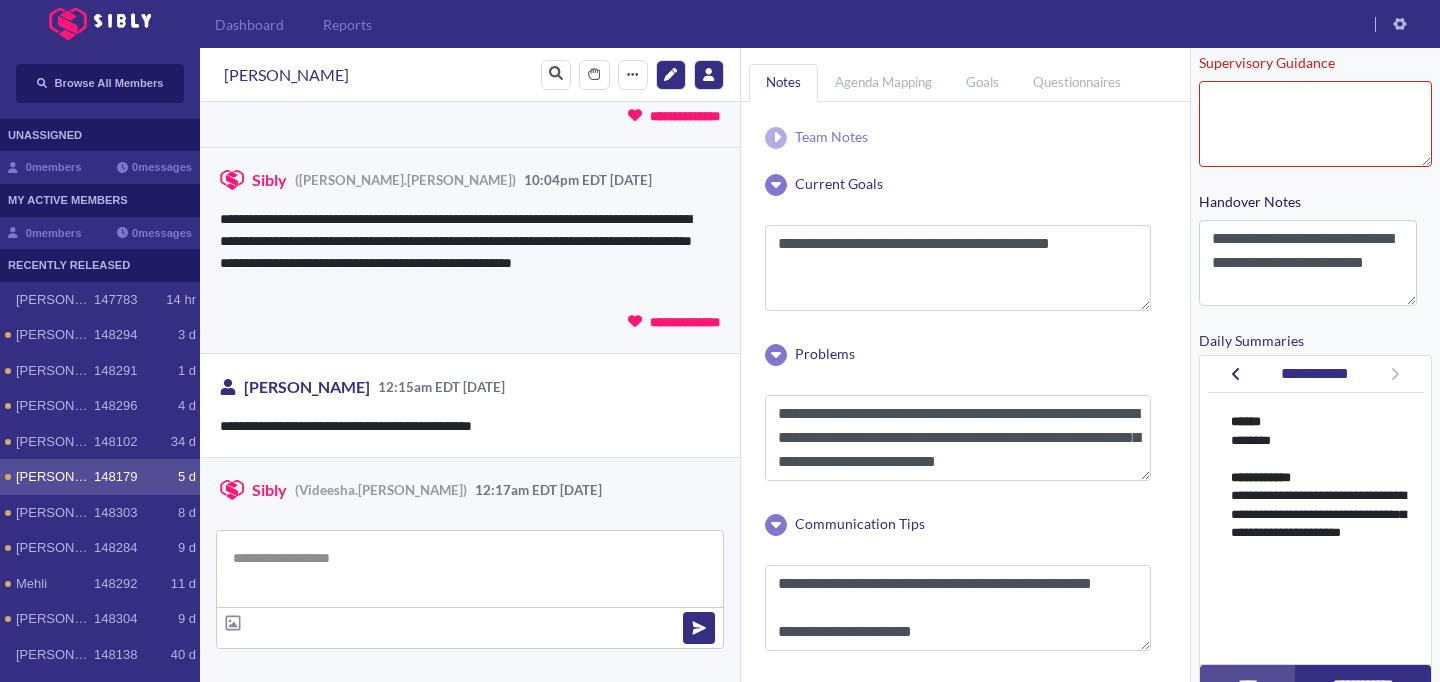 click on "**********" at bounding box center (1316, 374) 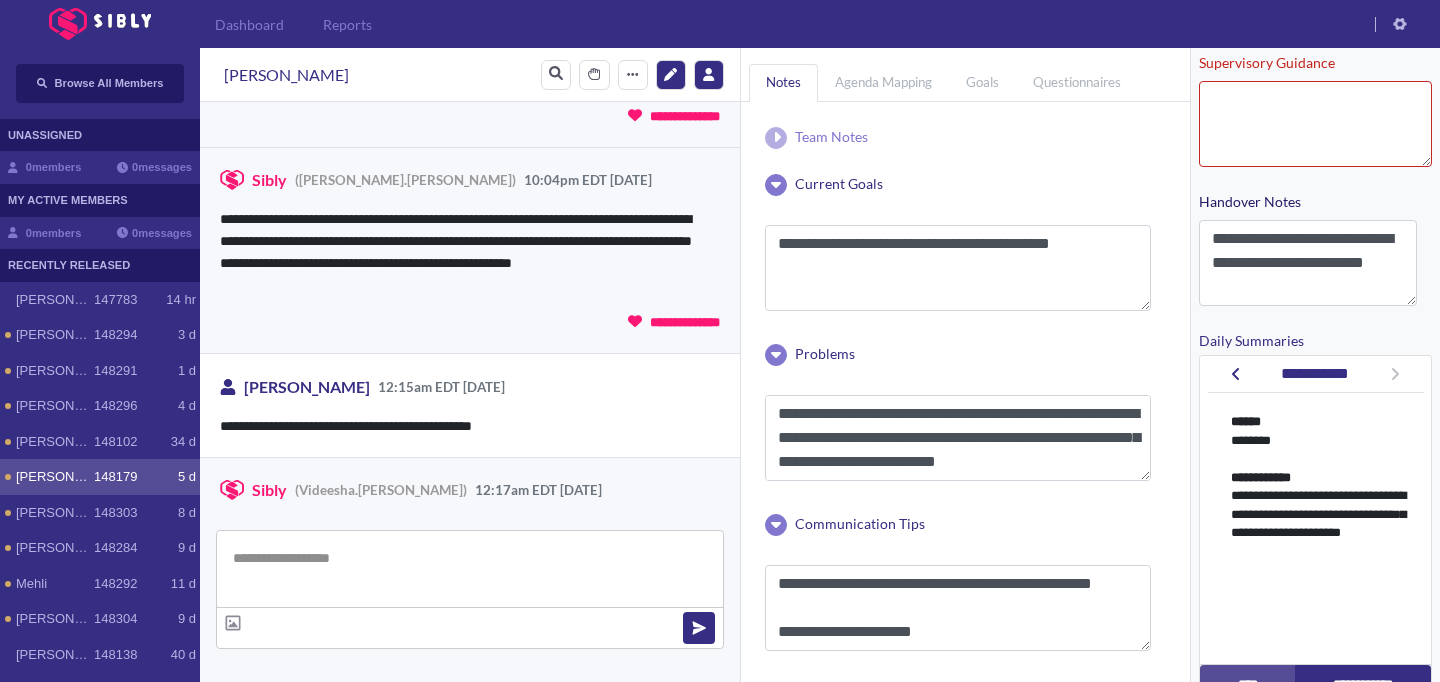 click on "**********" at bounding box center [1316, 374] 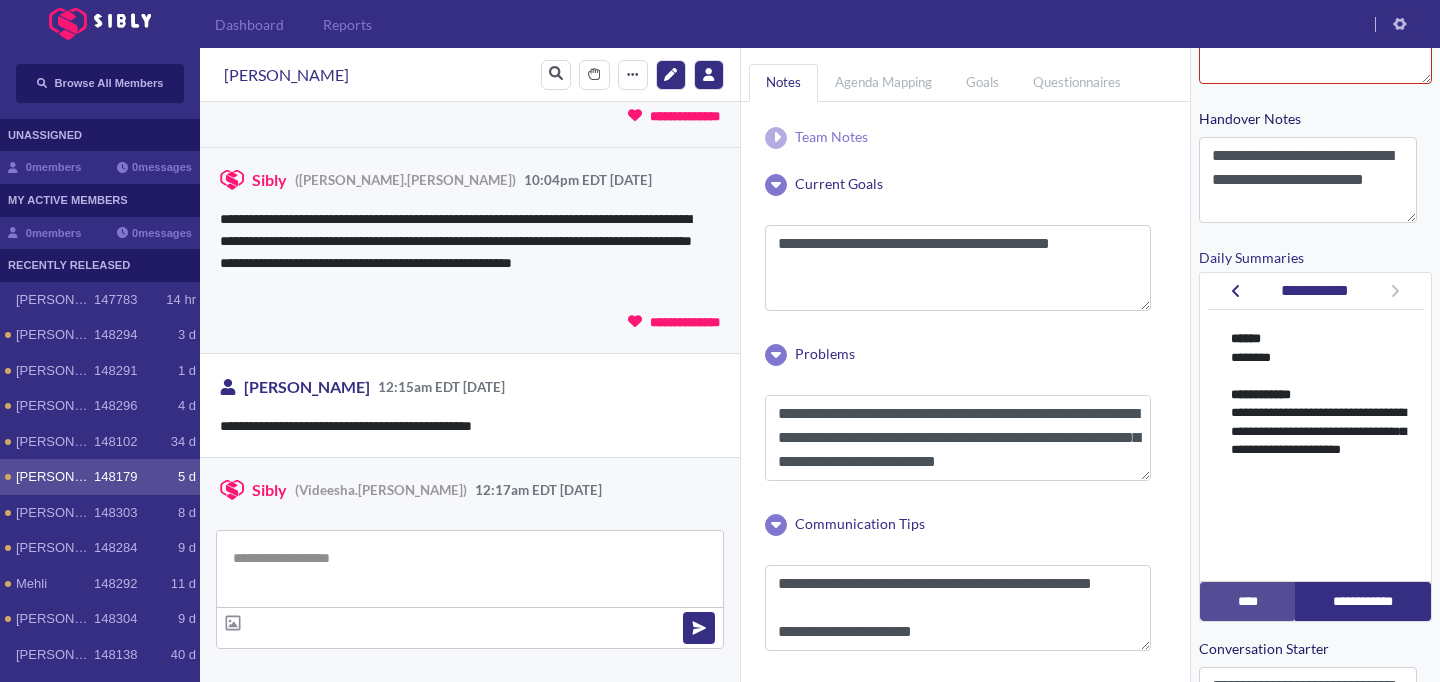 scroll, scrollTop: 968, scrollLeft: 0, axis: vertical 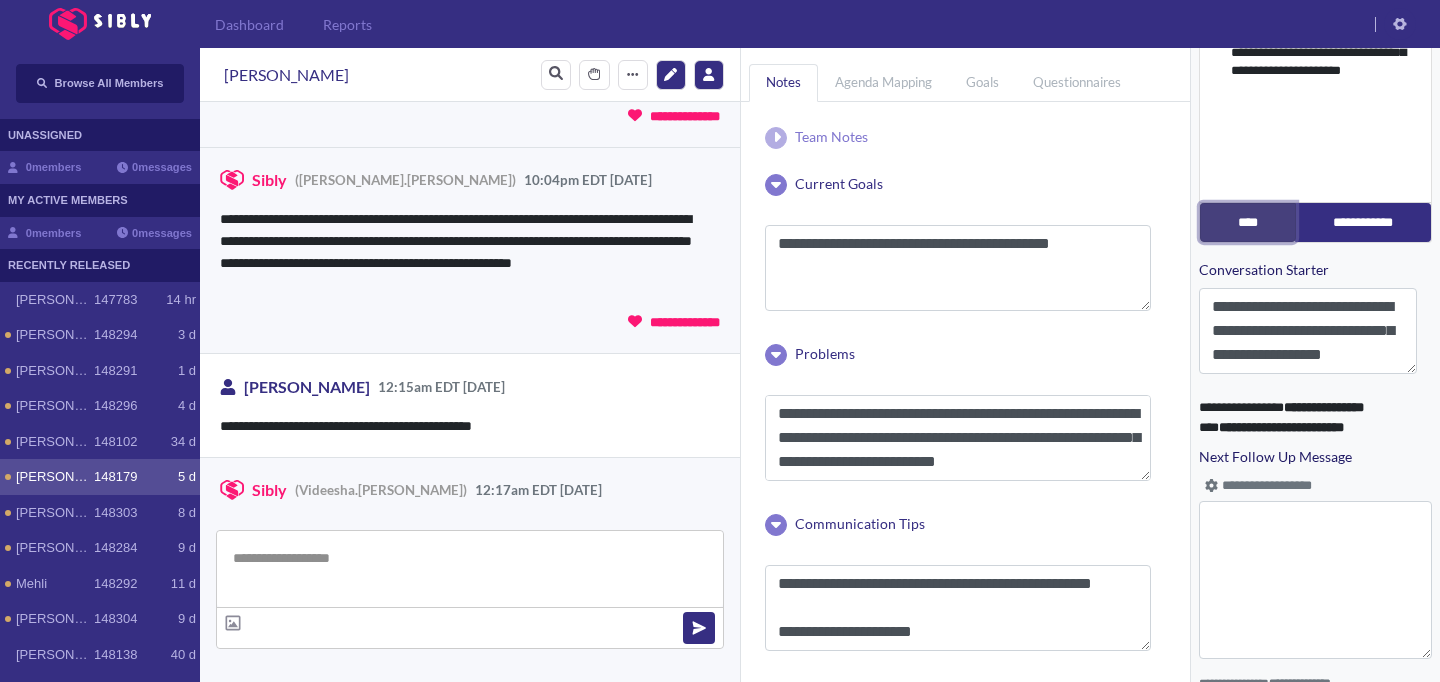 click on "****" at bounding box center [1248, 222] 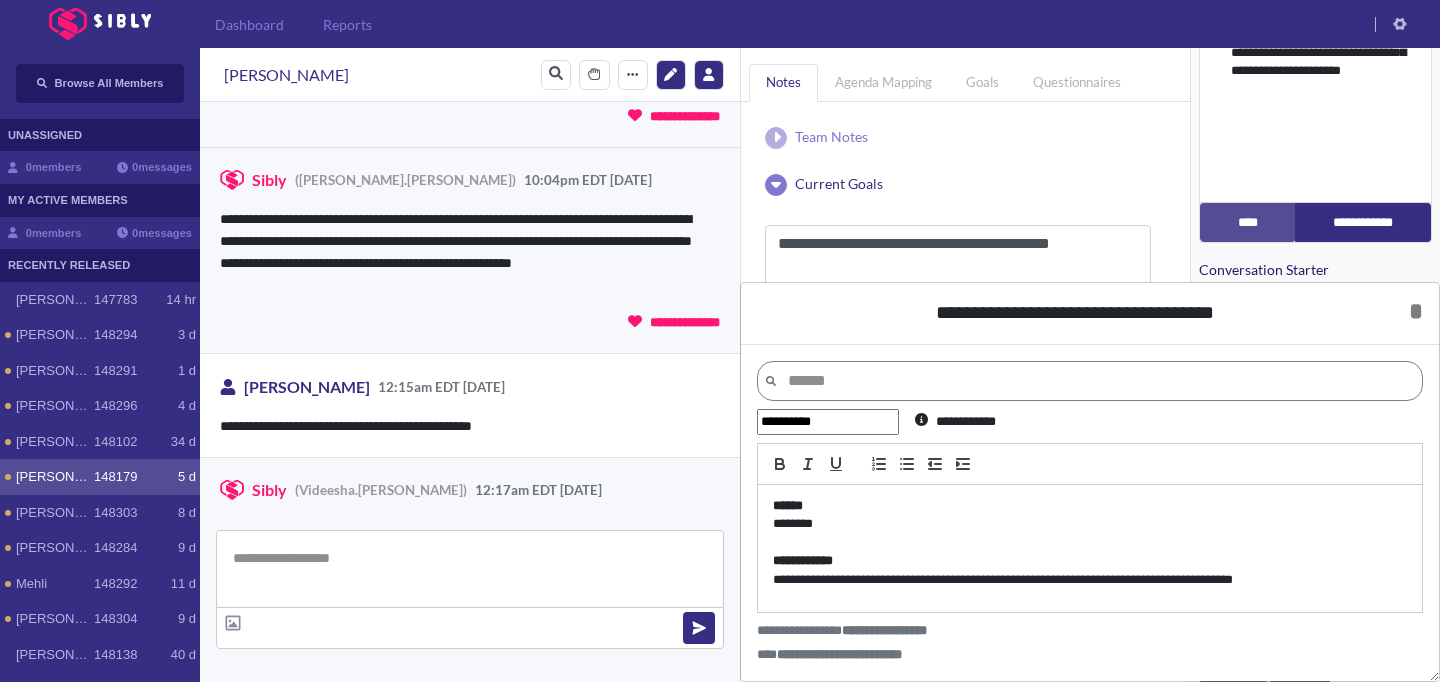 click on "**********" at bounding box center [828, 422] 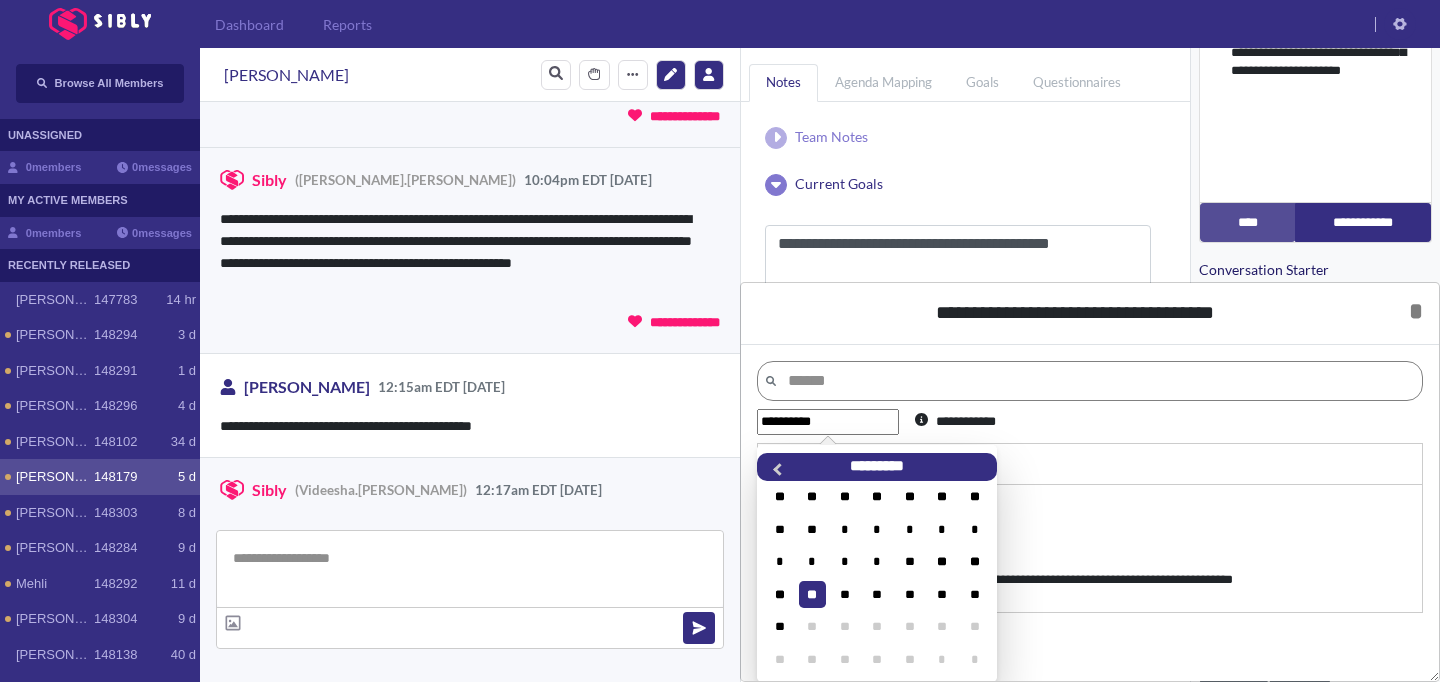 click on "**********" at bounding box center [828, 422] 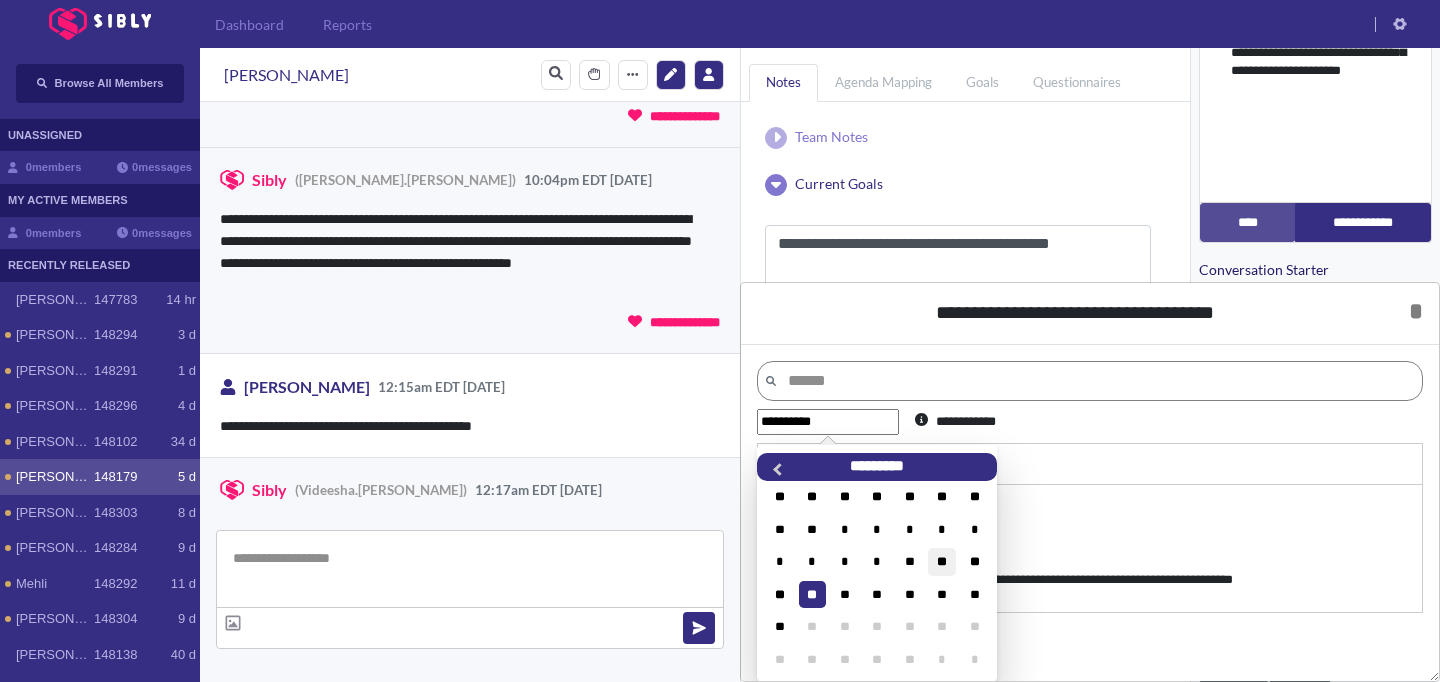 click on "**" at bounding box center (941, 561) 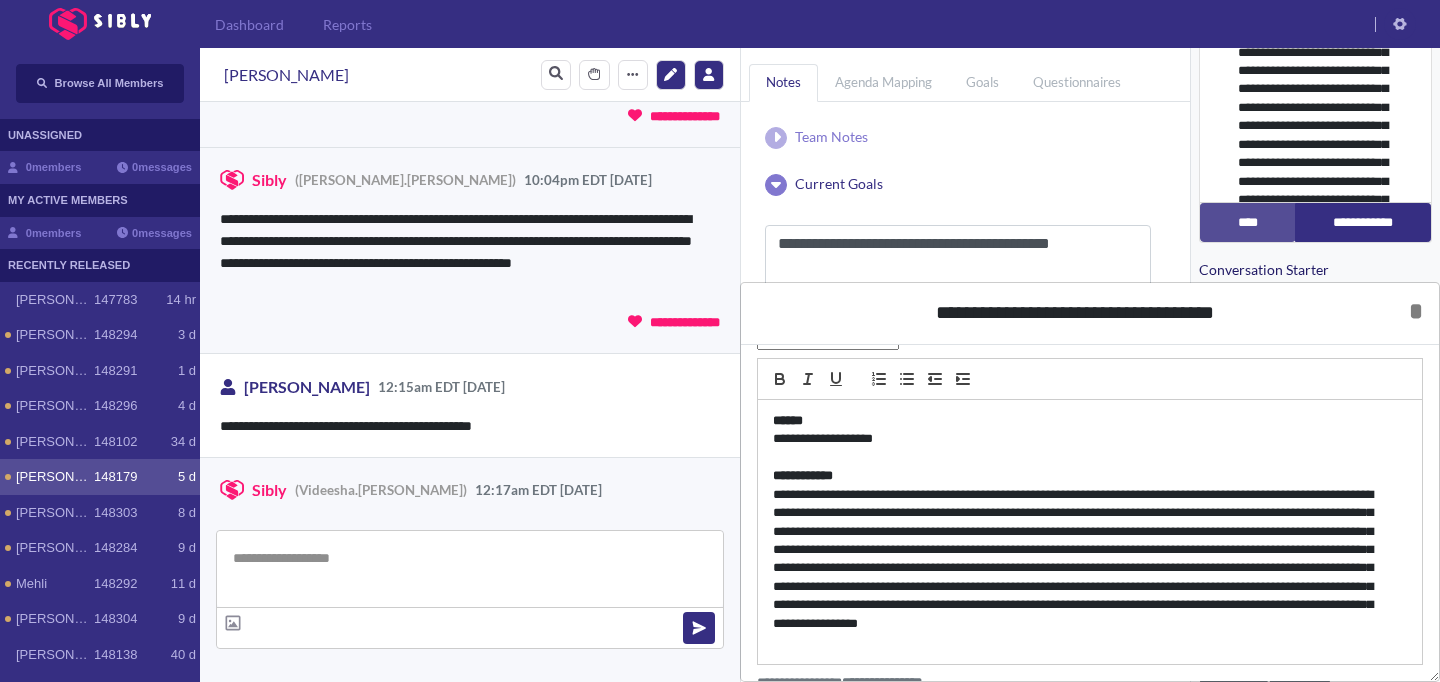 scroll, scrollTop: 120, scrollLeft: 0, axis: vertical 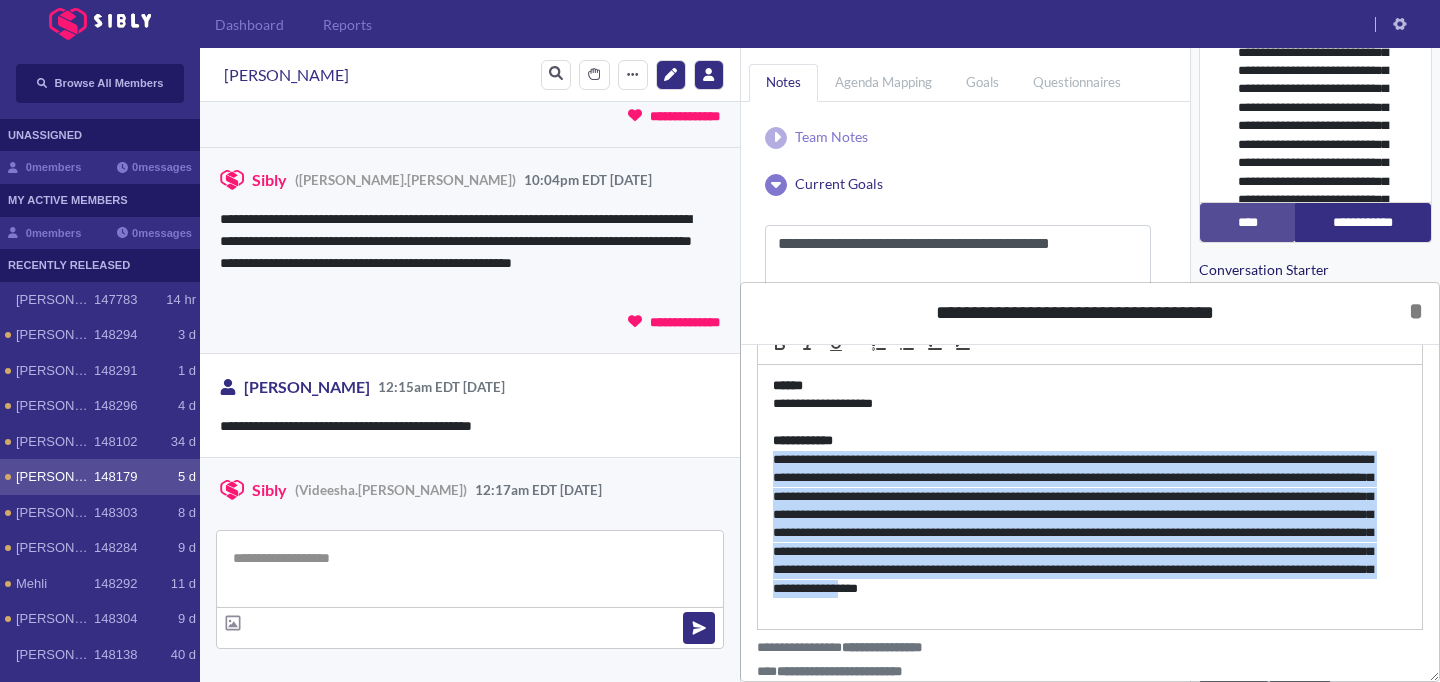 drag, startPoint x: 773, startPoint y: 462, endPoint x: 1386, endPoint y: 581, distance: 624.4437 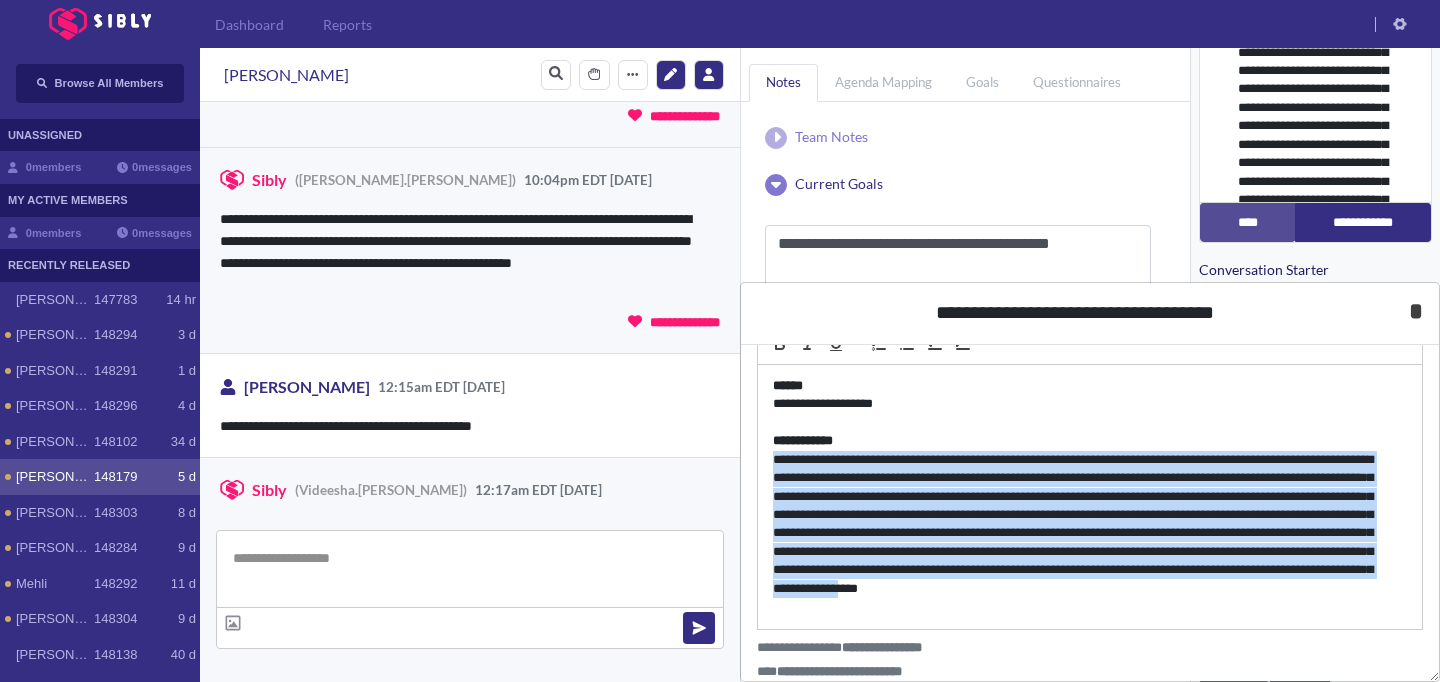 click on "*" at bounding box center (1416, 311) 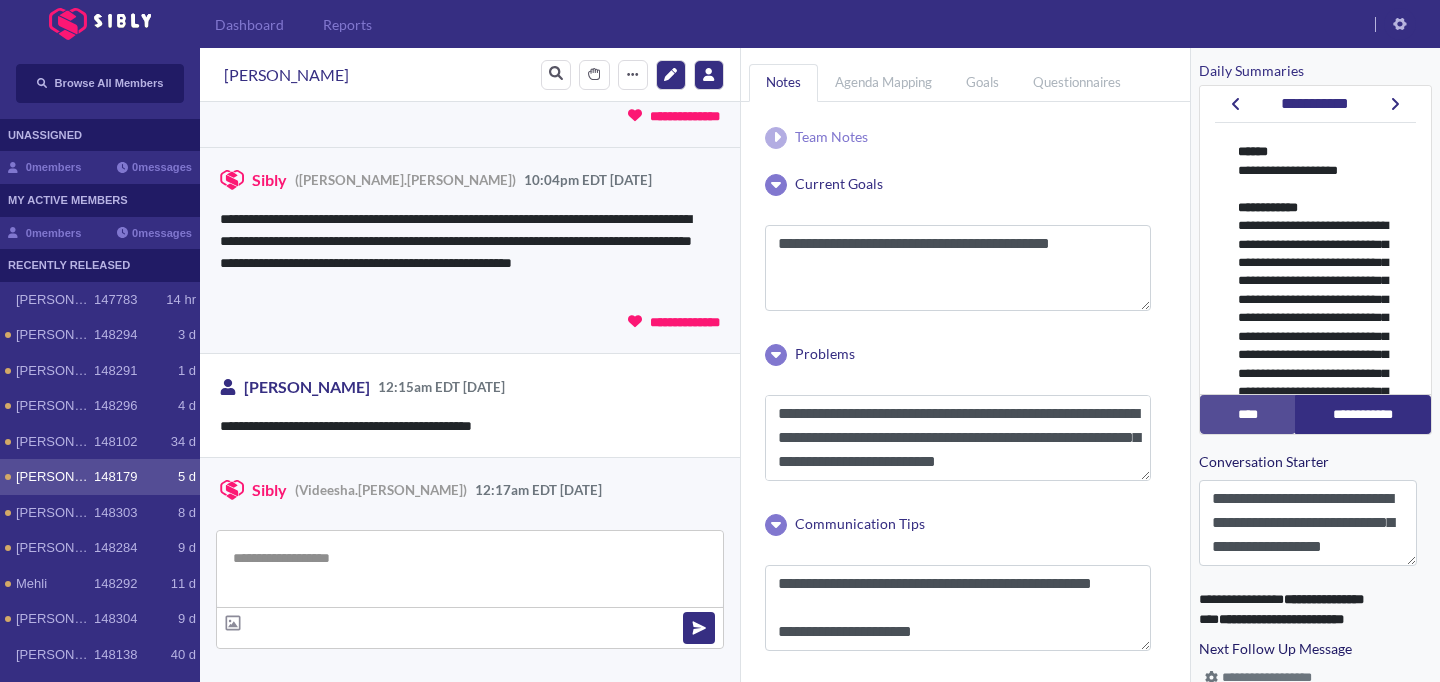 scroll, scrollTop: 548, scrollLeft: 0, axis: vertical 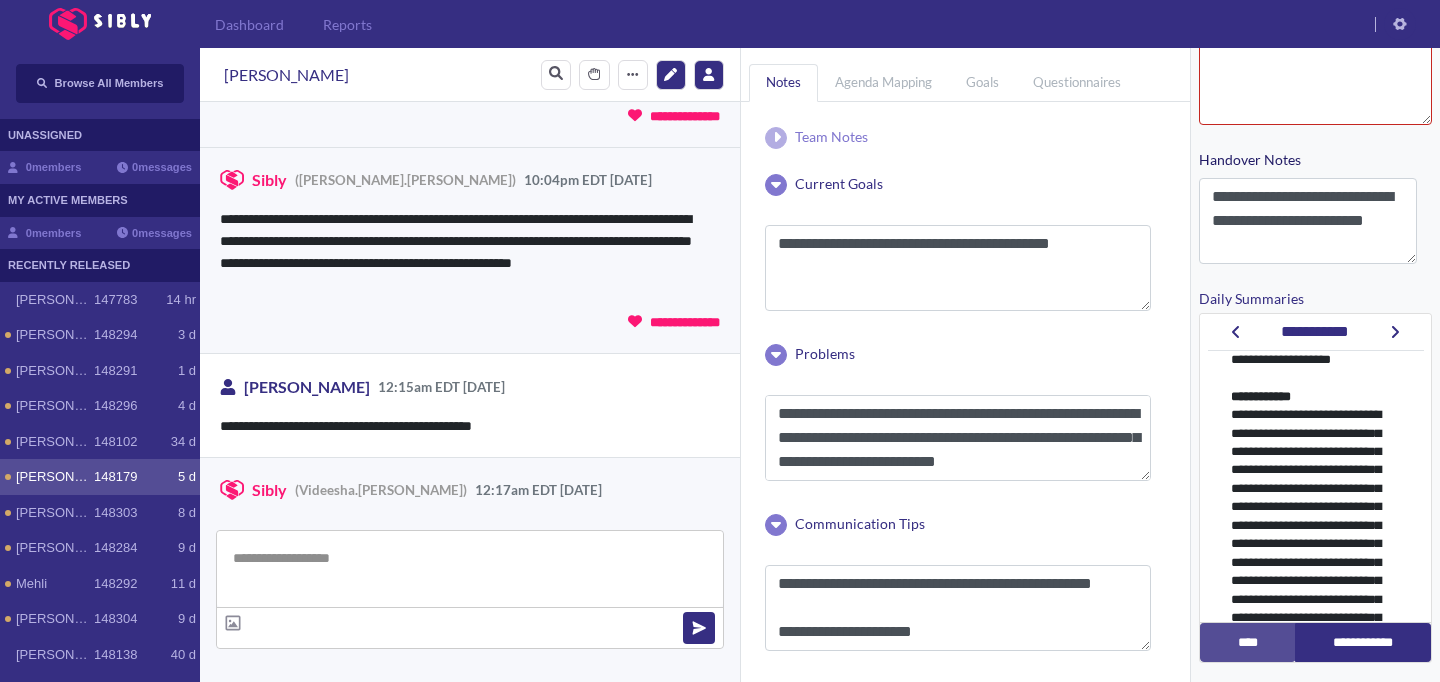 click on "**********" at bounding box center (1316, 332) 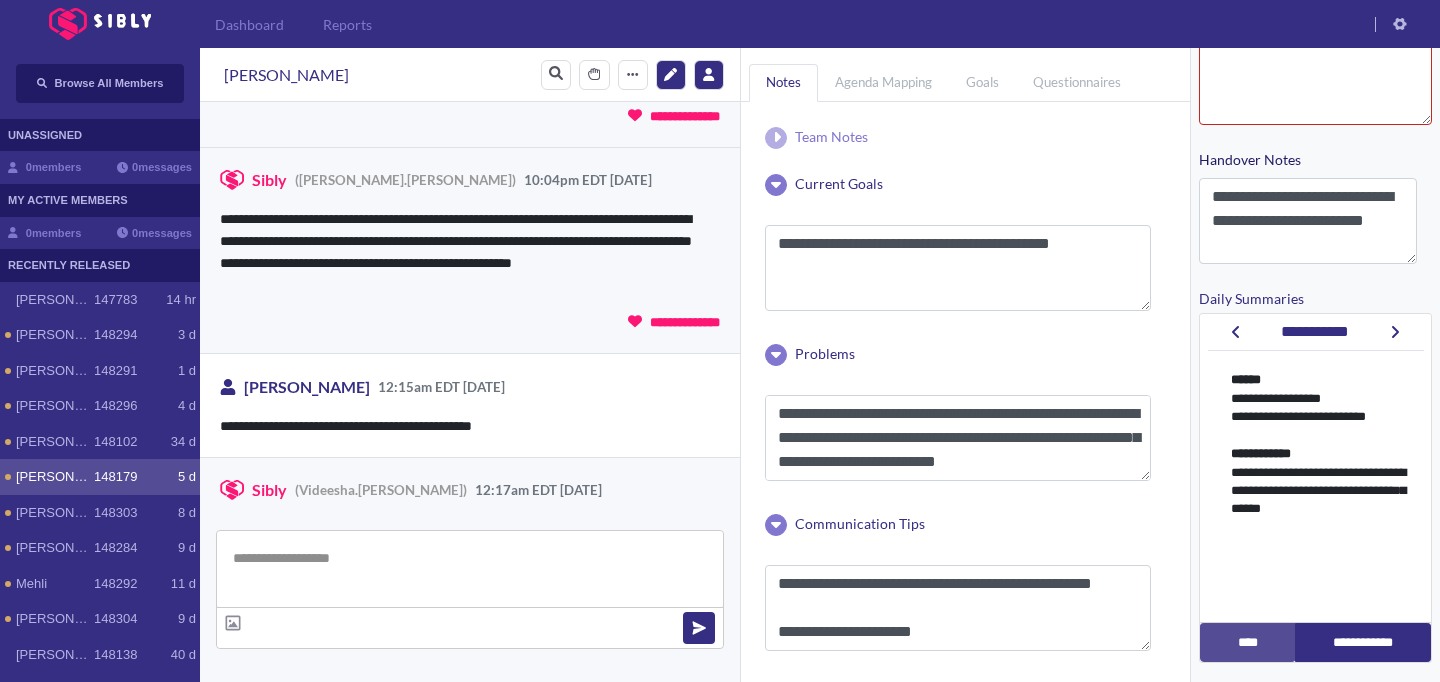 click 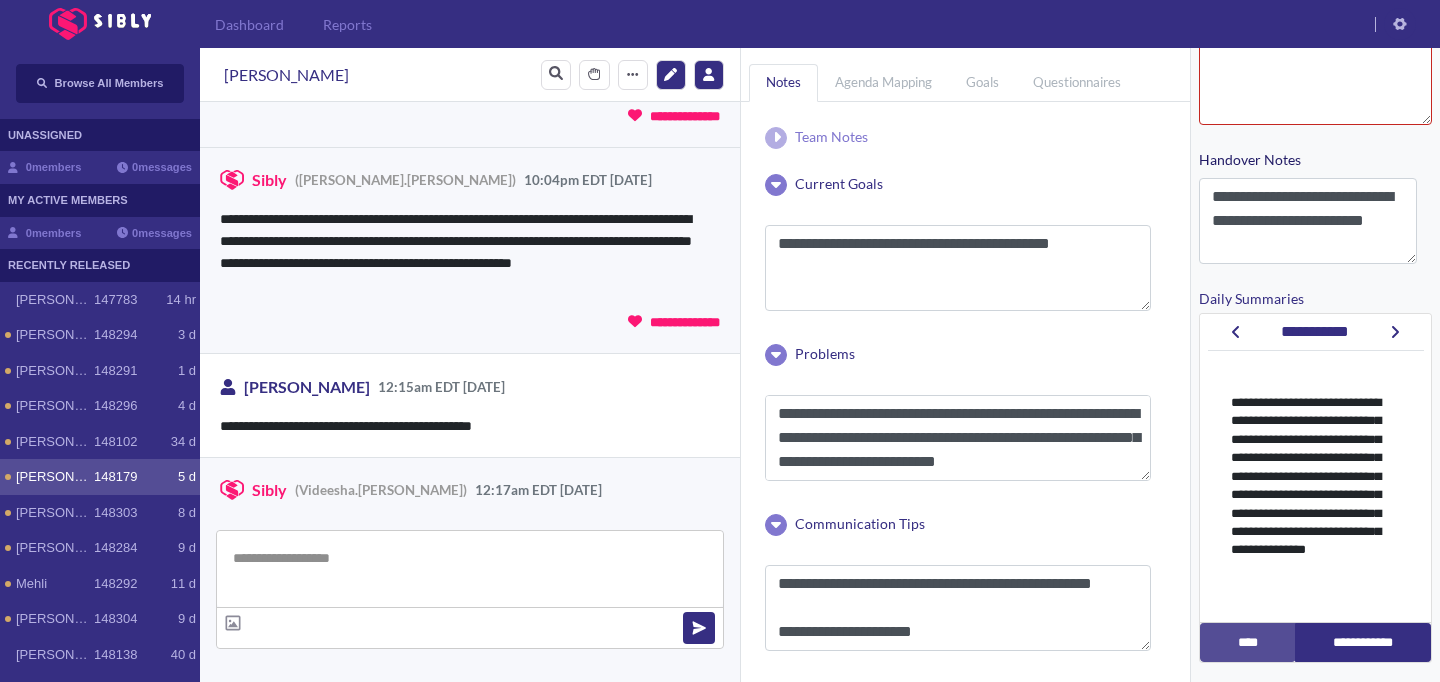 scroll, scrollTop: 169, scrollLeft: 0, axis: vertical 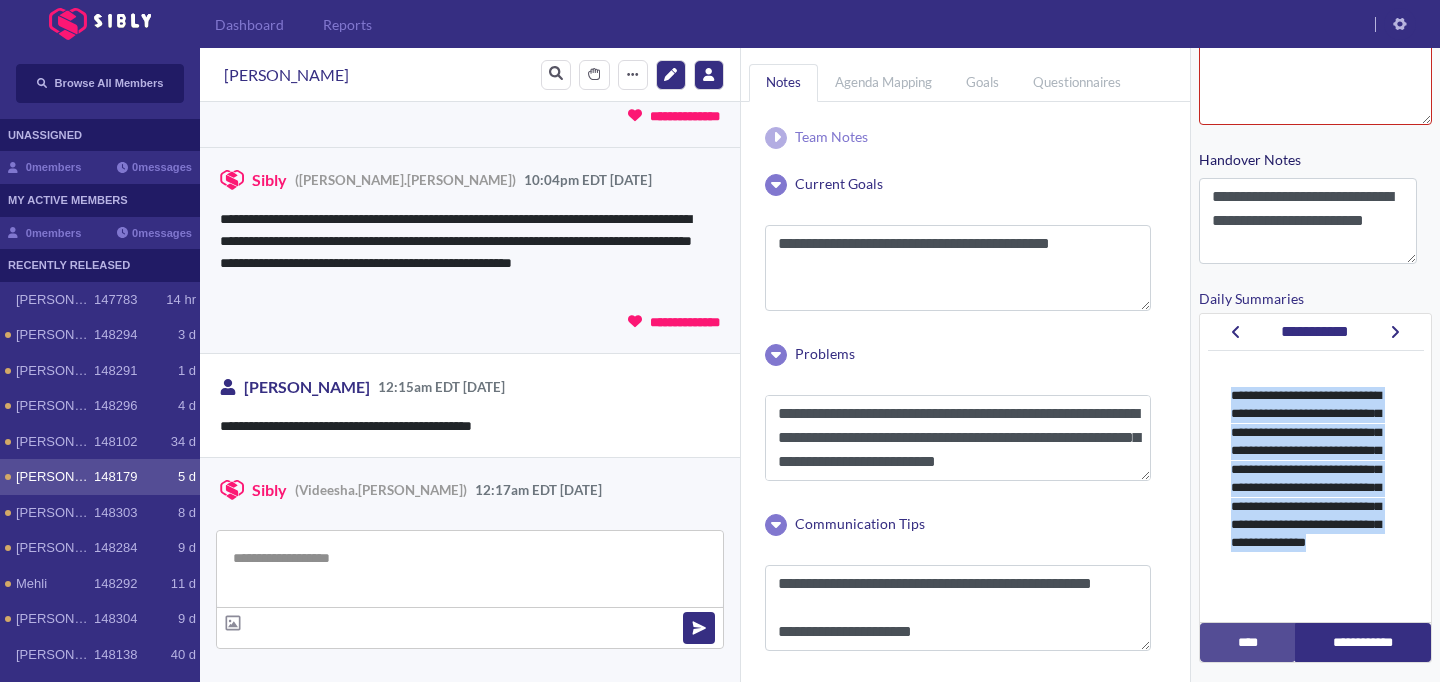 drag, startPoint x: 1224, startPoint y: 420, endPoint x: 1363, endPoint y: 603, distance: 229.80426 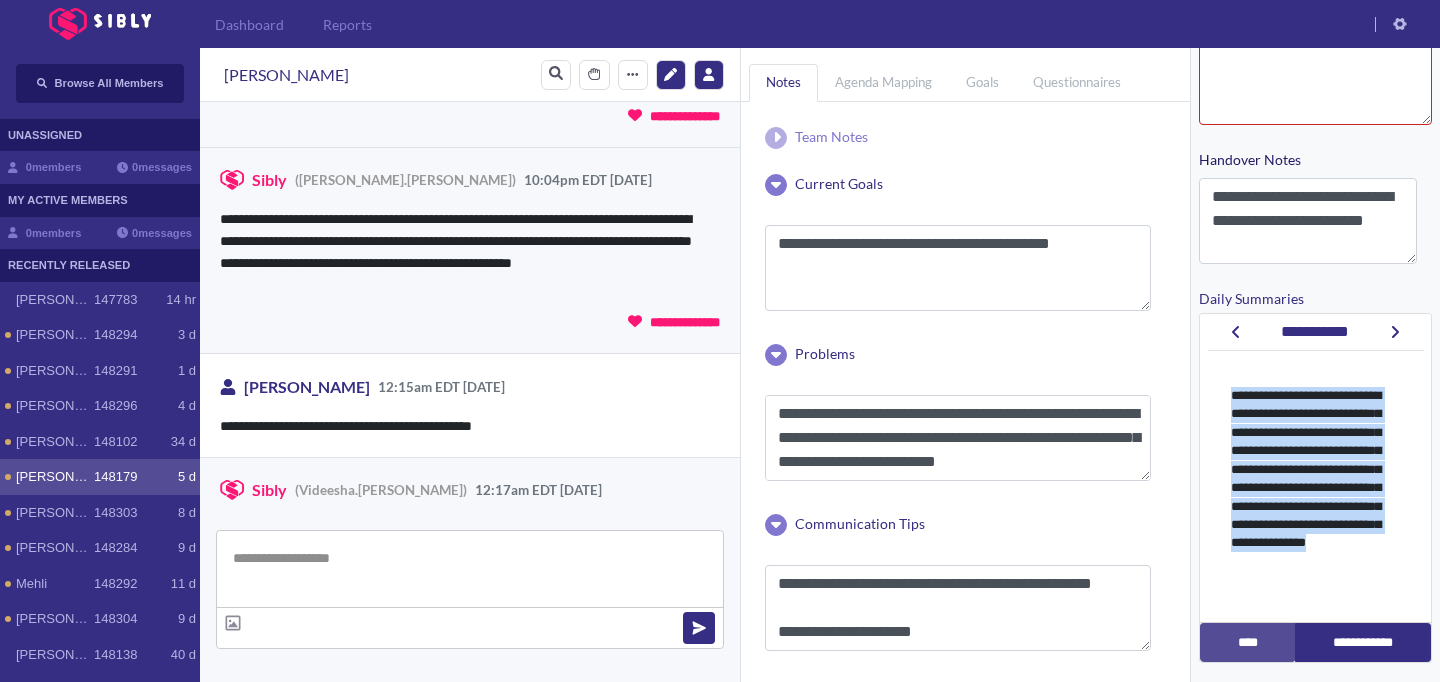 click on "**********" at bounding box center (1308, 488) 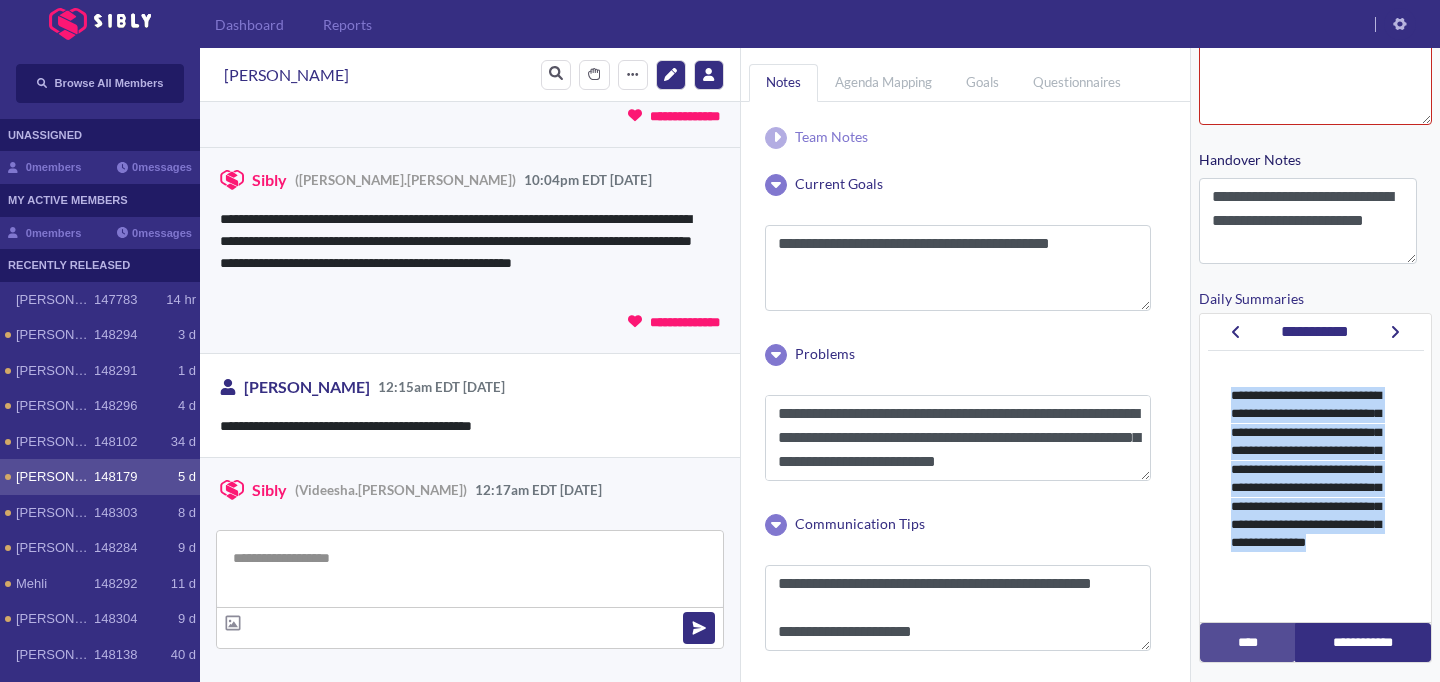 copy on "**********" 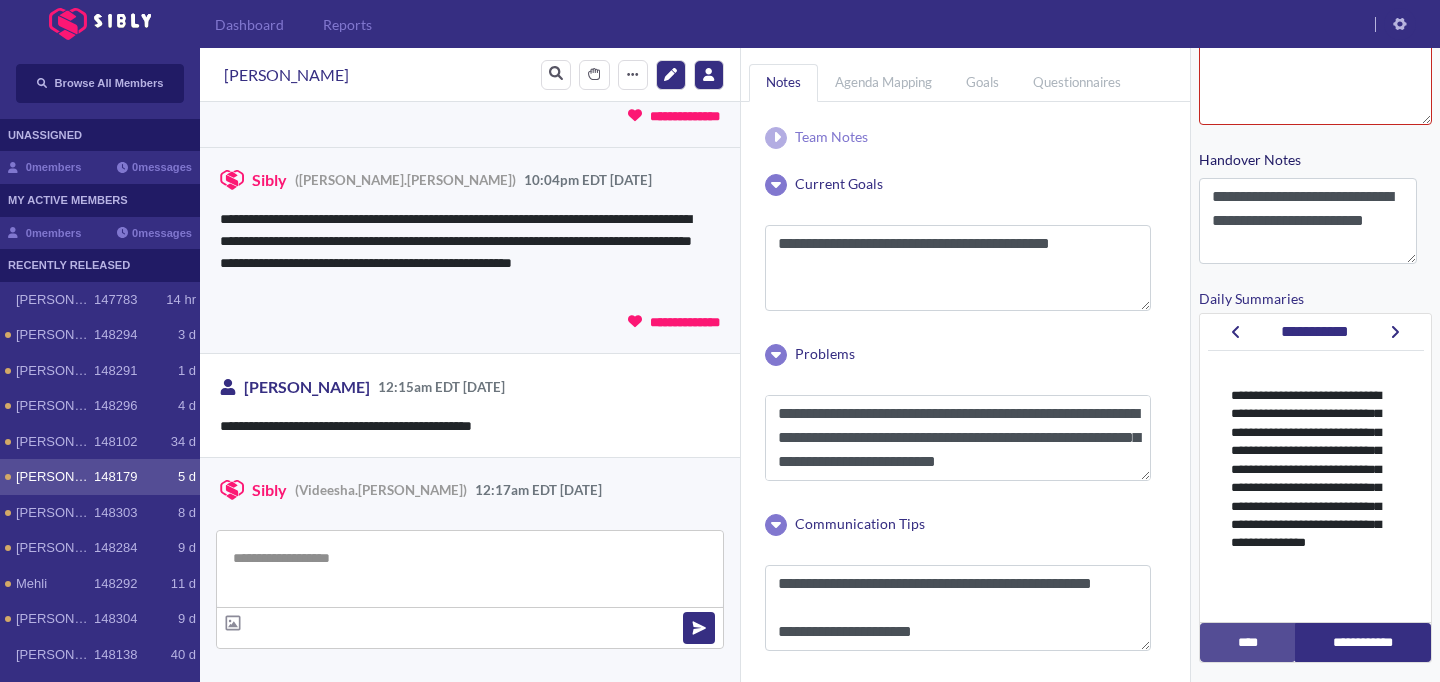 click 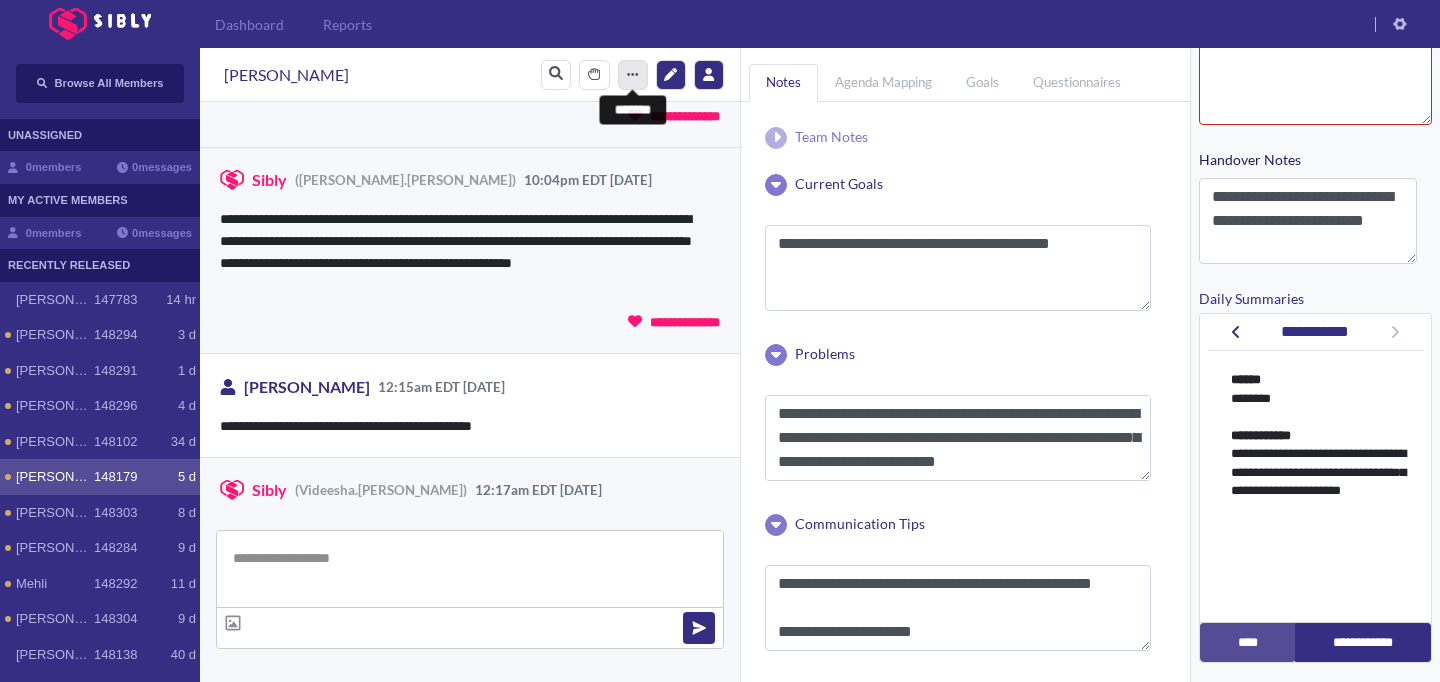 click on "*******" at bounding box center [633, 75] 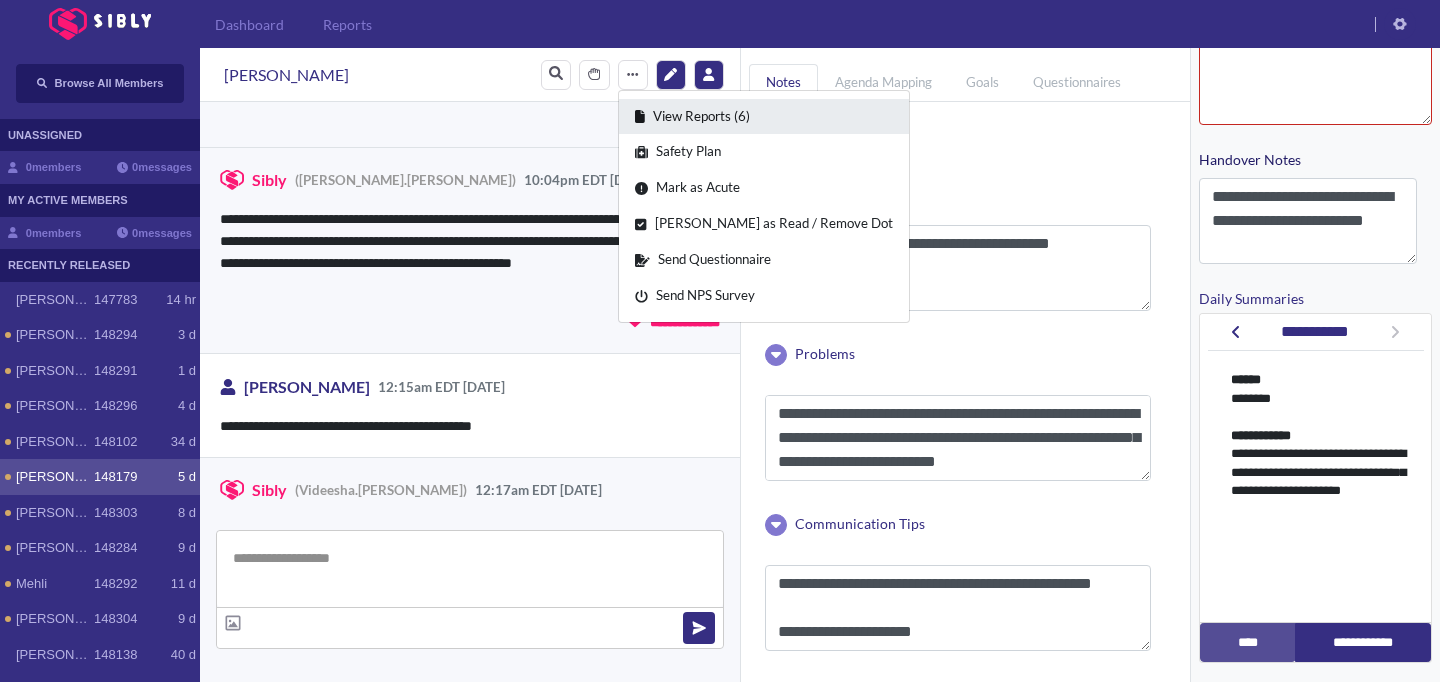 click on "View Reports (6)" at bounding box center (764, 117) 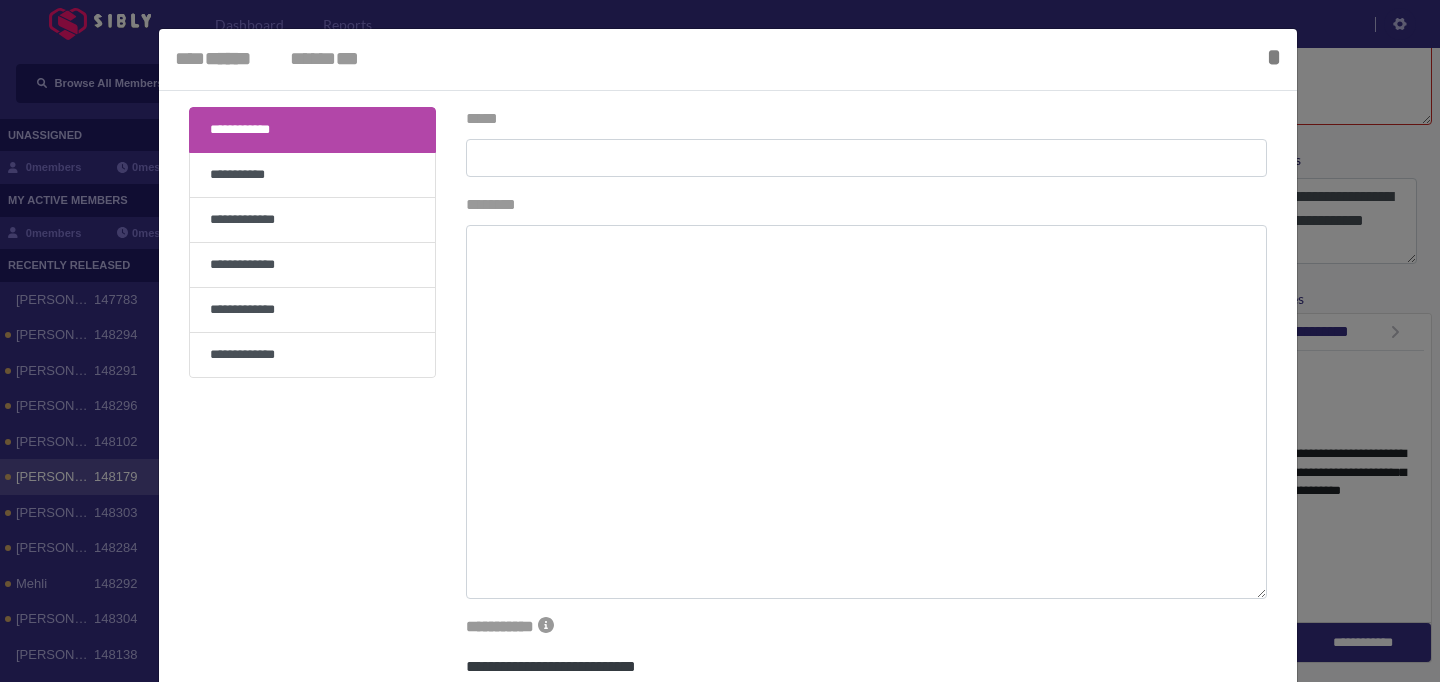 type on "**********" 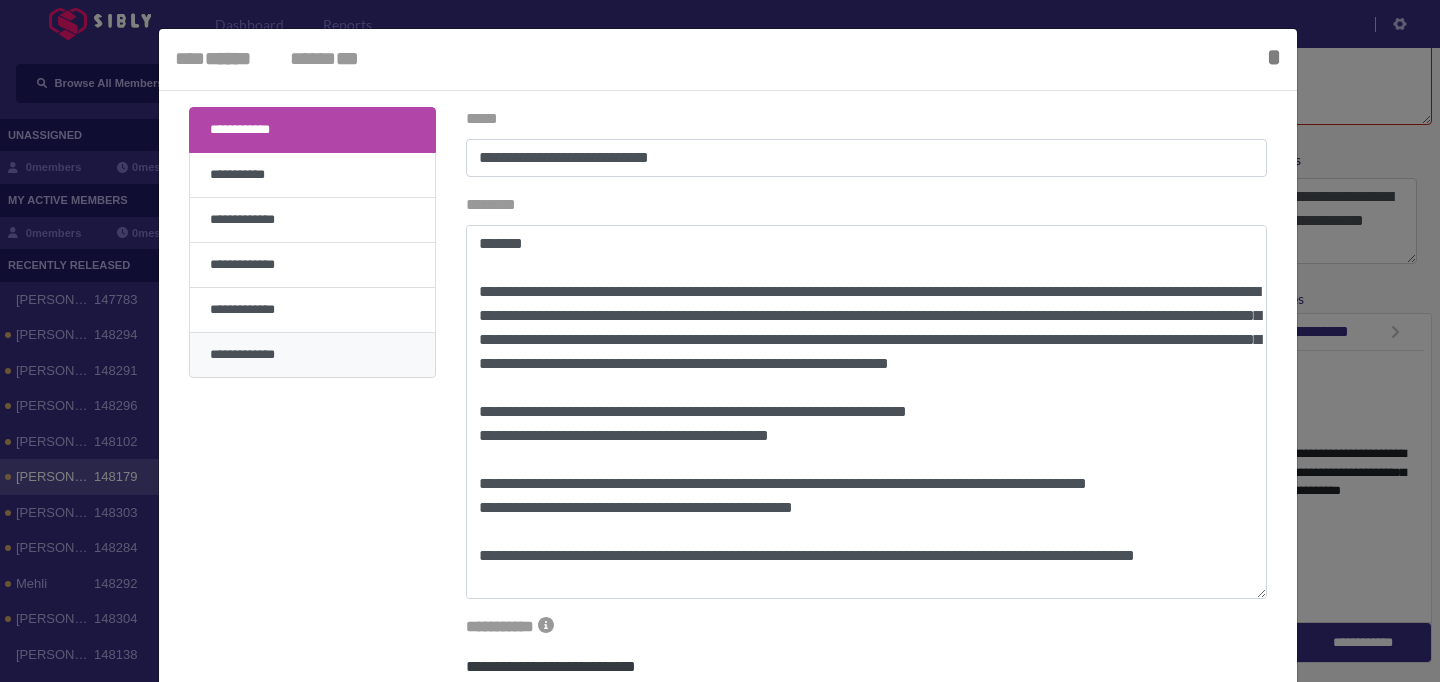 click on "**********" at bounding box center (312, 355) 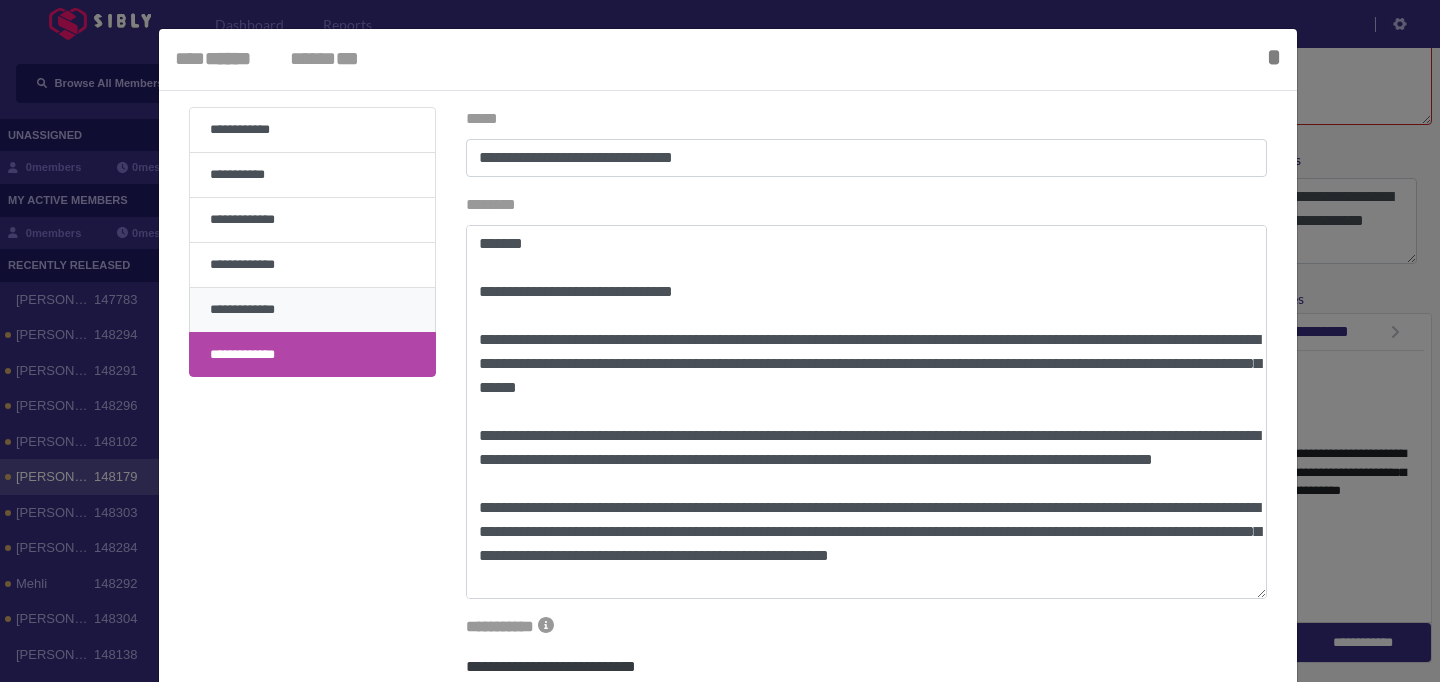 click on "**********" at bounding box center [312, 310] 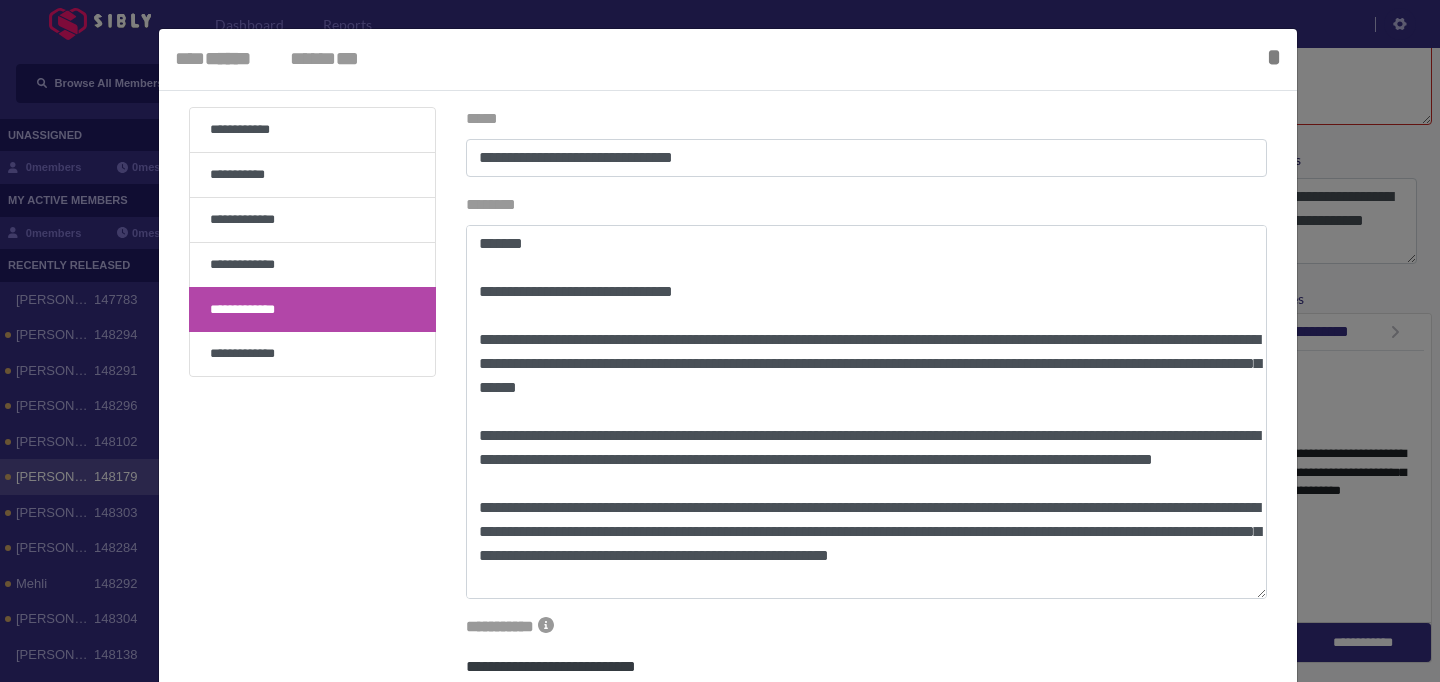 type on "**********" 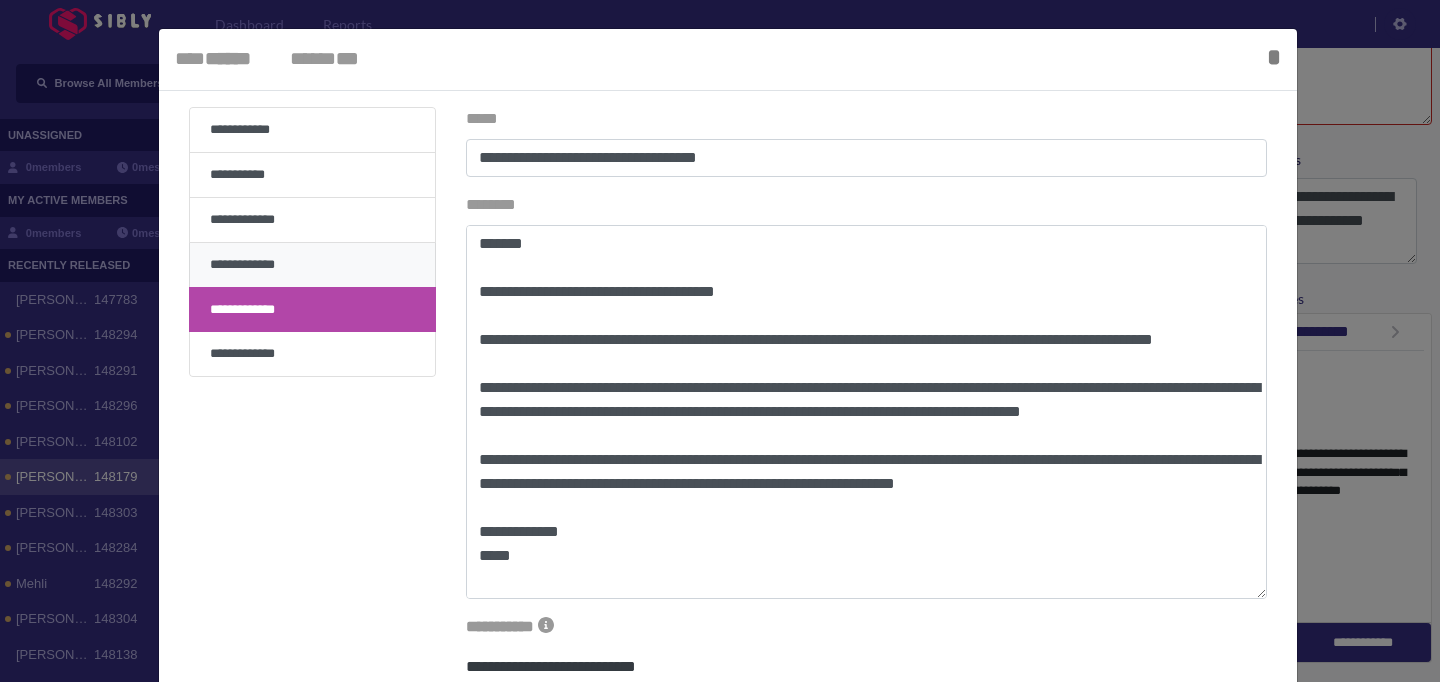 click on "**********" at bounding box center [312, 265] 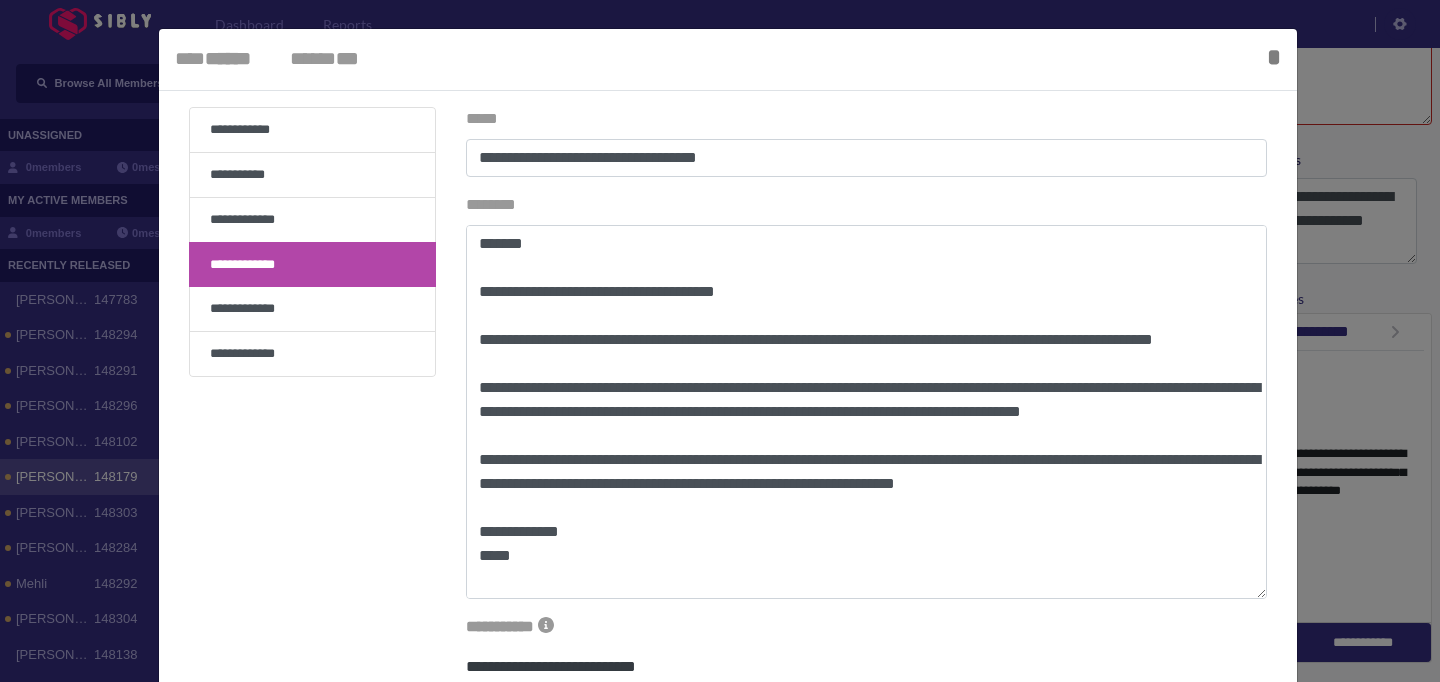 type on "**********" 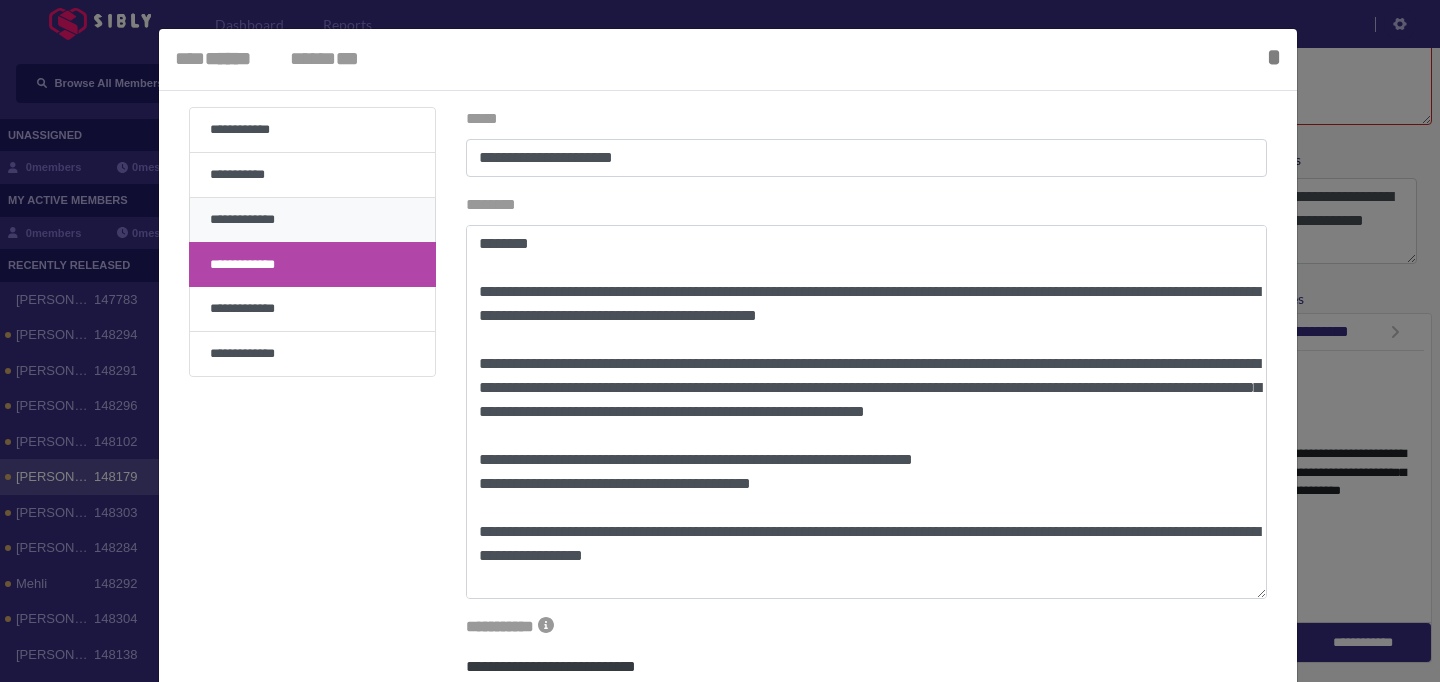 click on "**********" at bounding box center [312, 220] 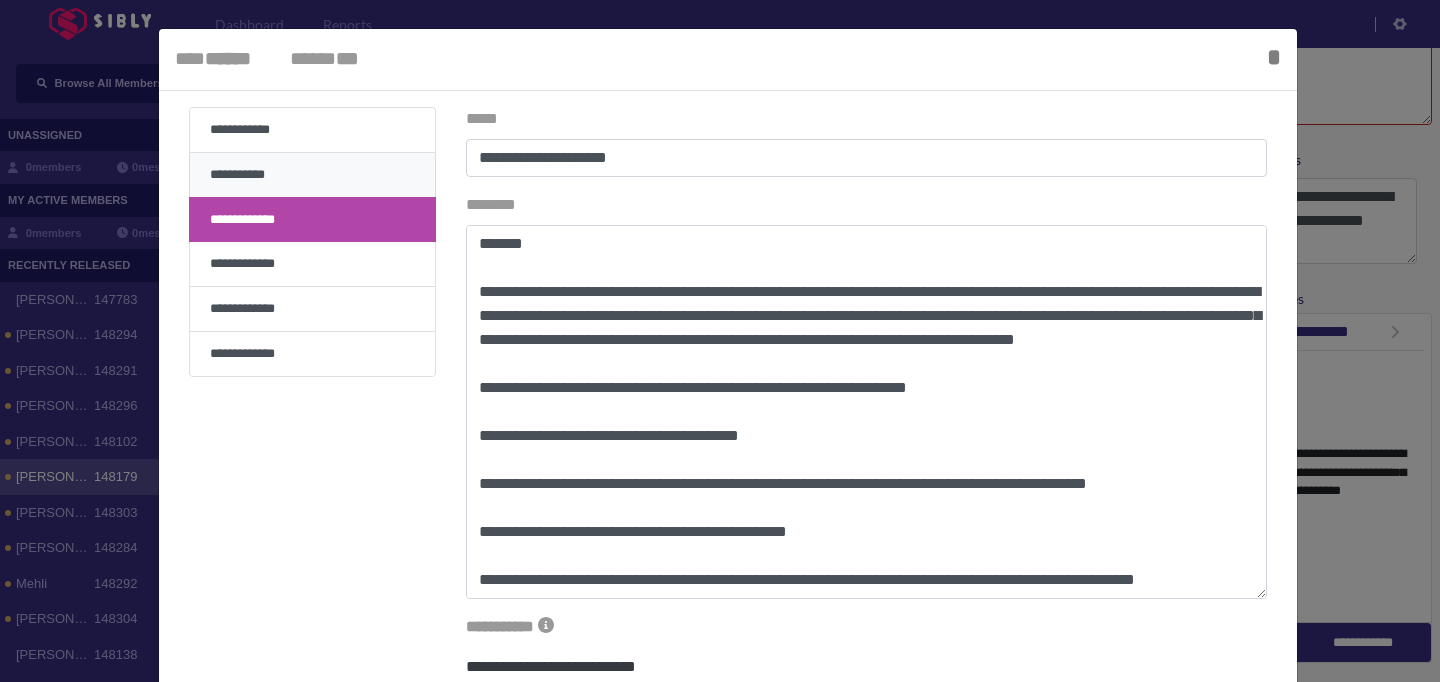 click on "**********" at bounding box center (312, 175) 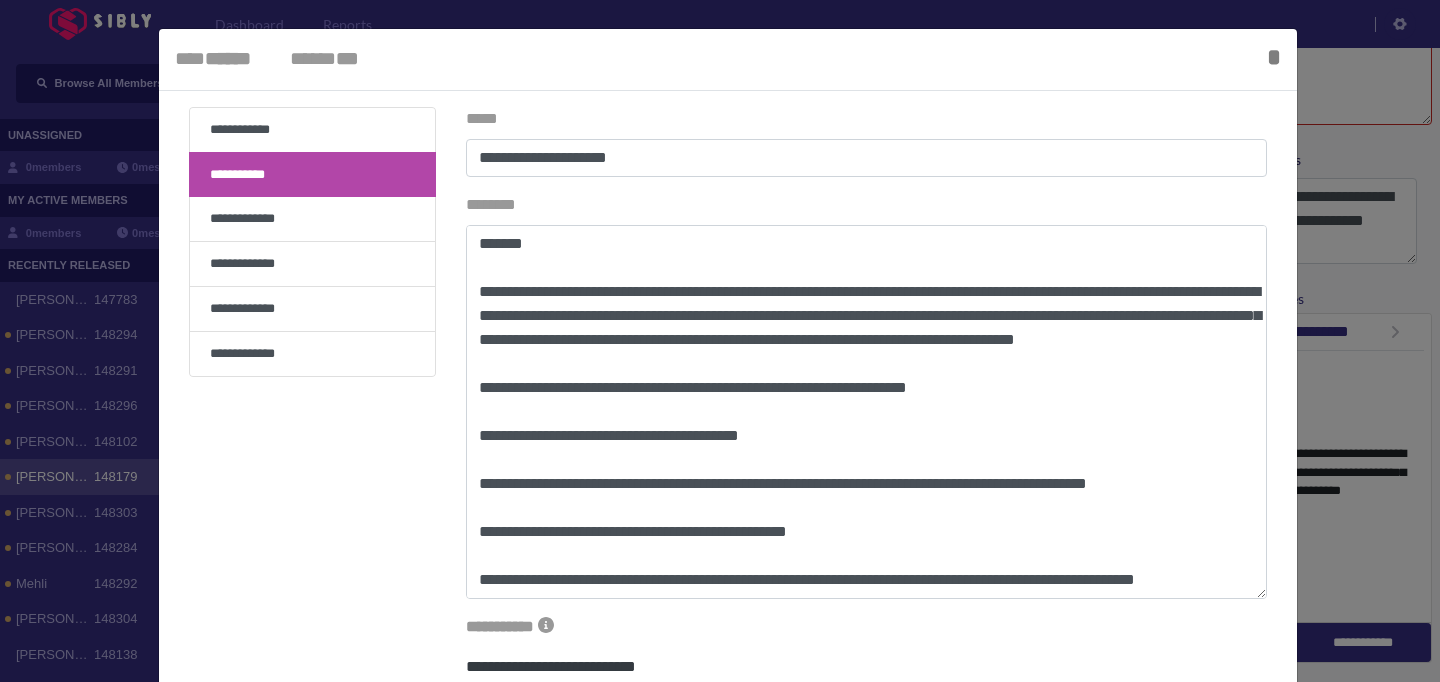type on "**********" 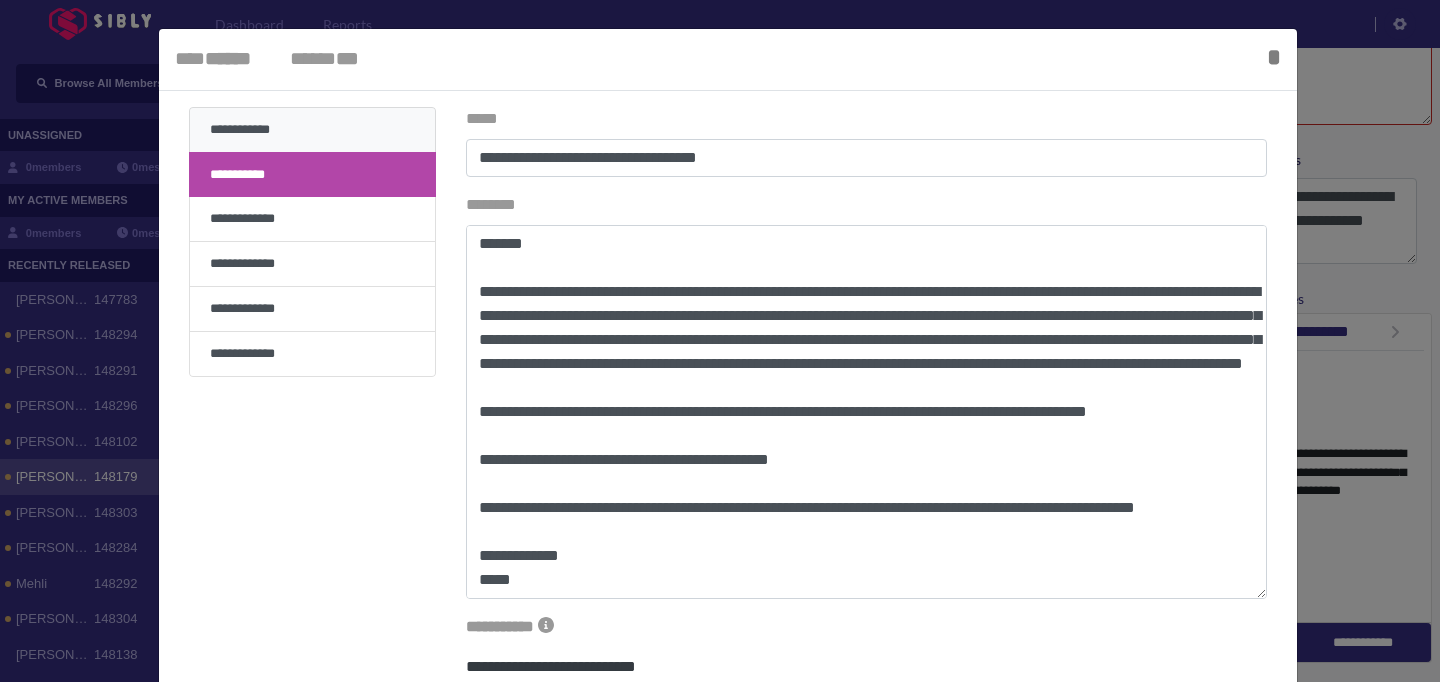 click on "**********" at bounding box center (312, 130) 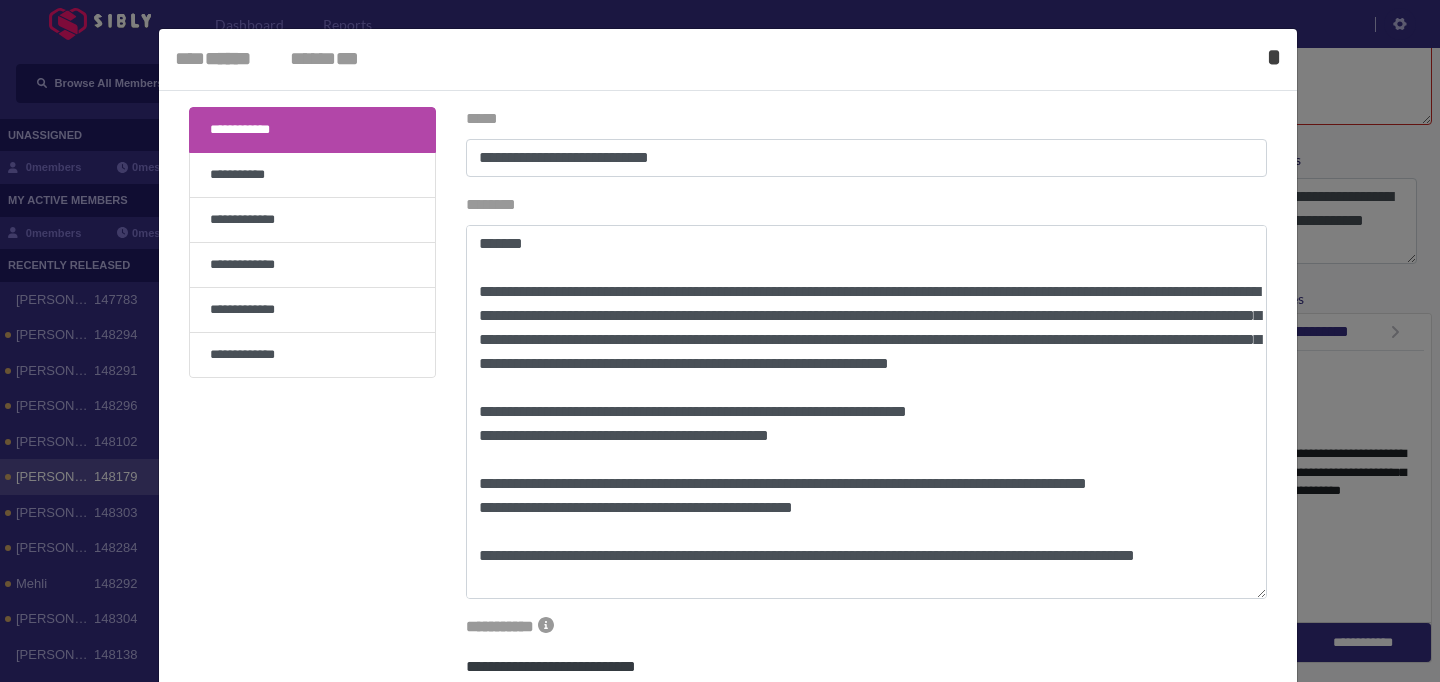 click on "*" at bounding box center (1274, 57) 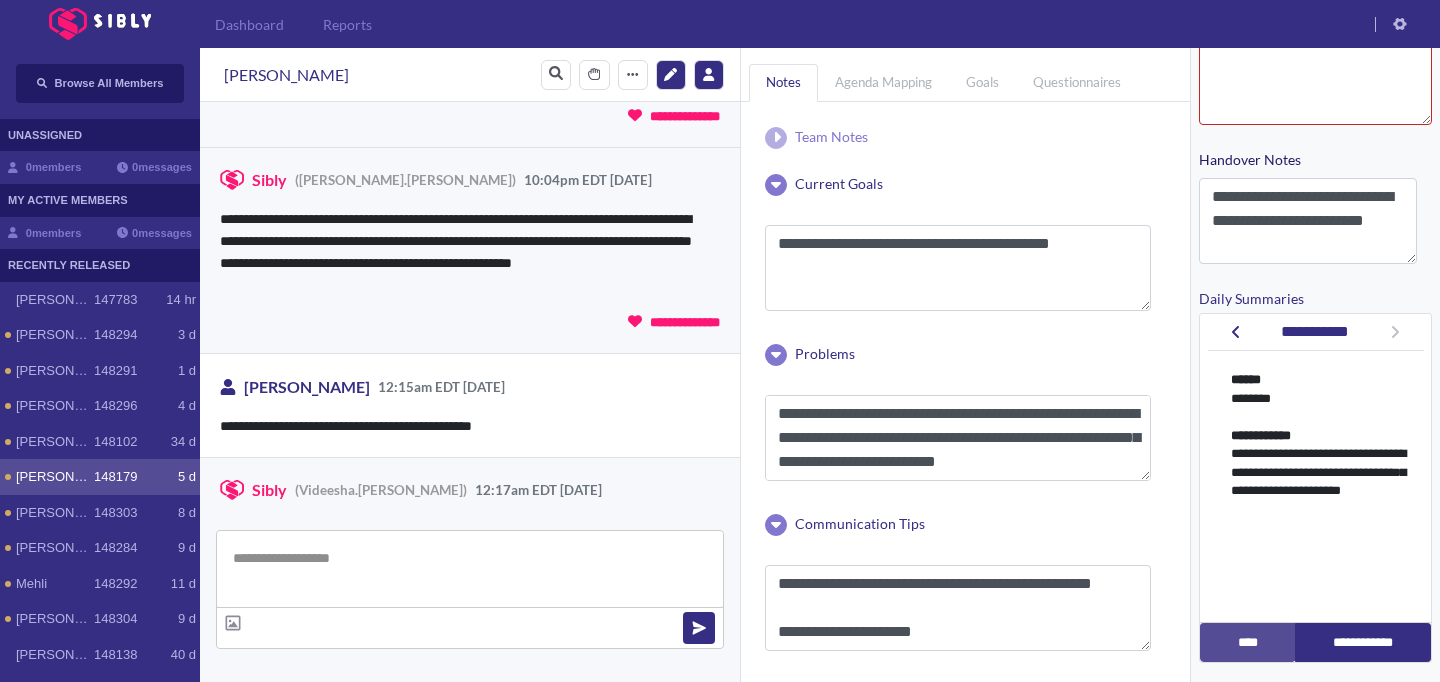 click on "**********" at bounding box center (965, 865) 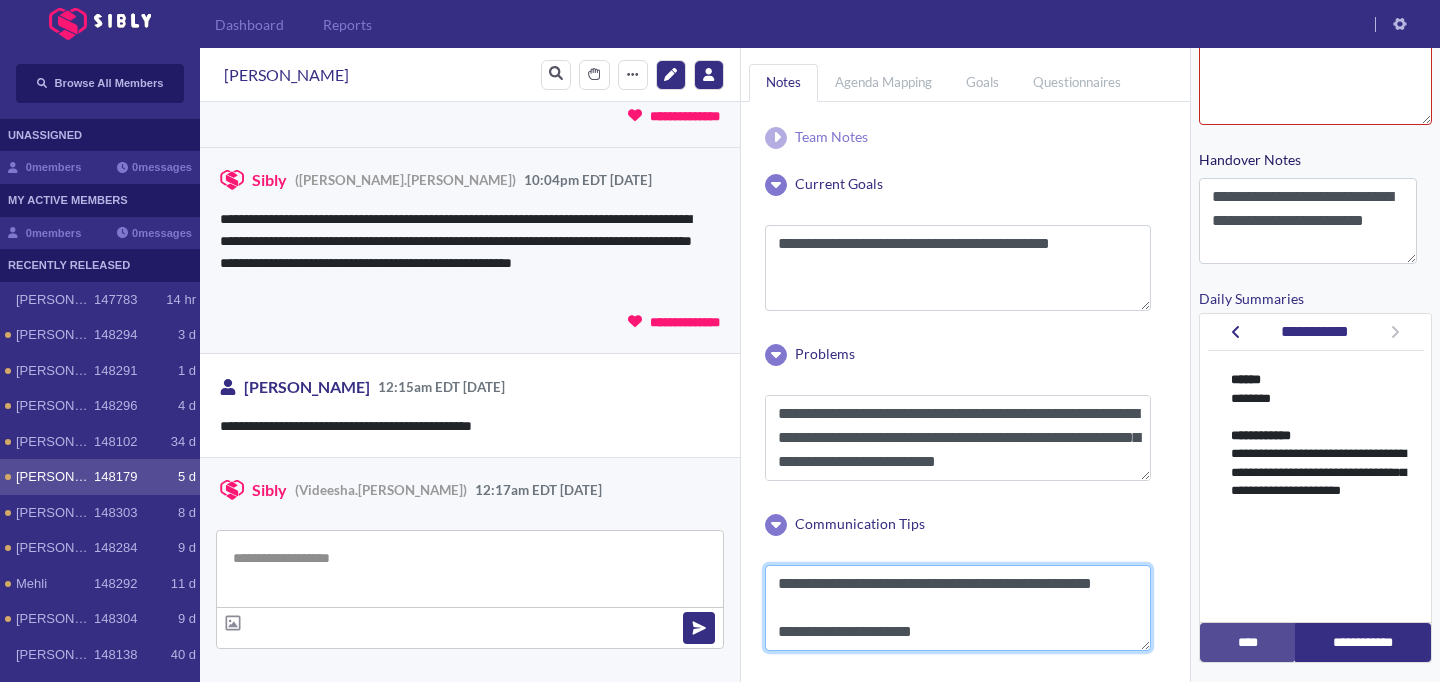 click on "**********" at bounding box center (958, 608) 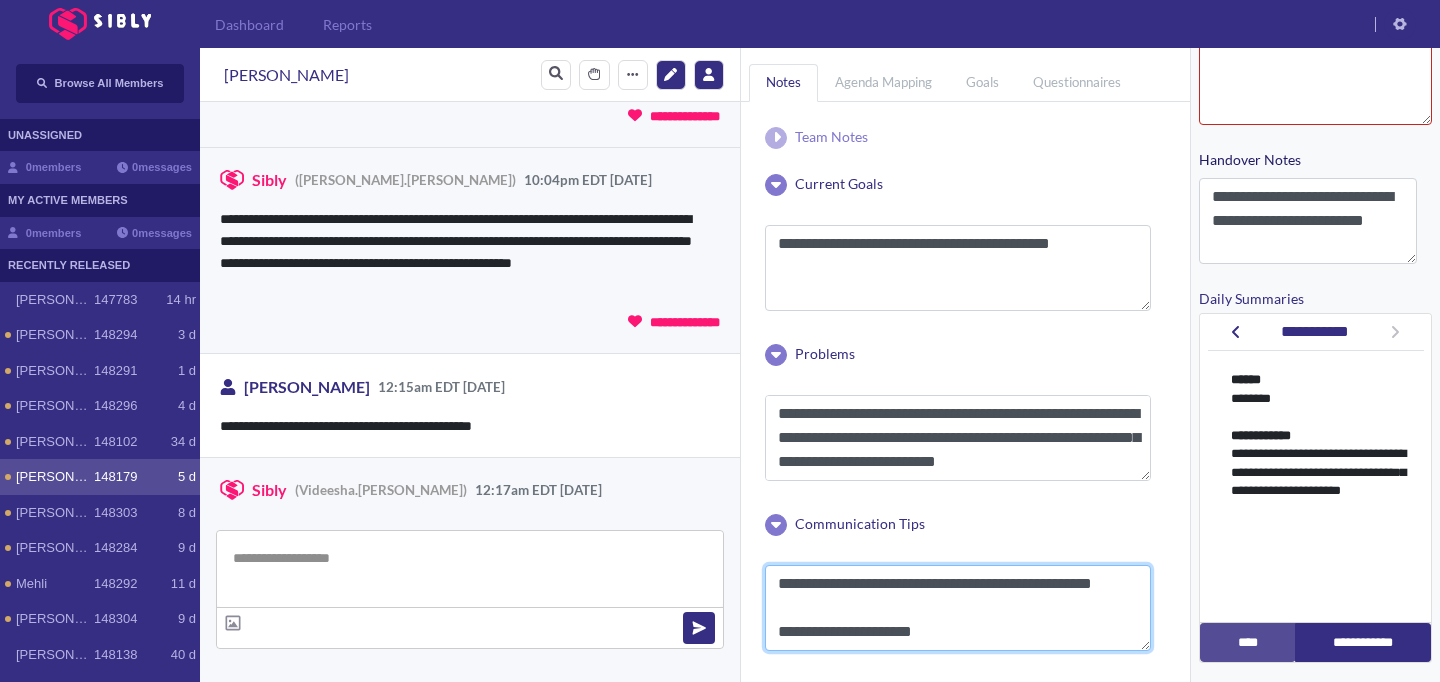 scroll, scrollTop: 0, scrollLeft: 0, axis: both 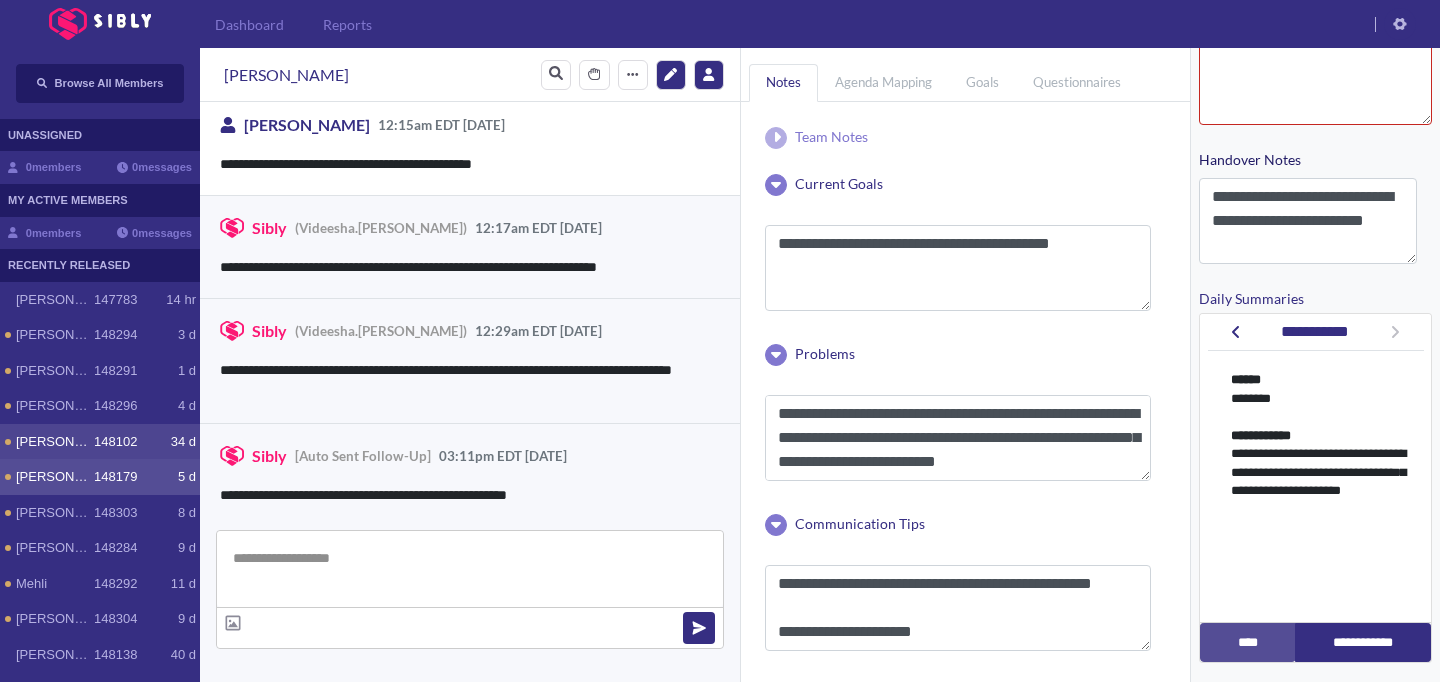 click on "Jacob 148102 34 d" at bounding box center (100, 442) 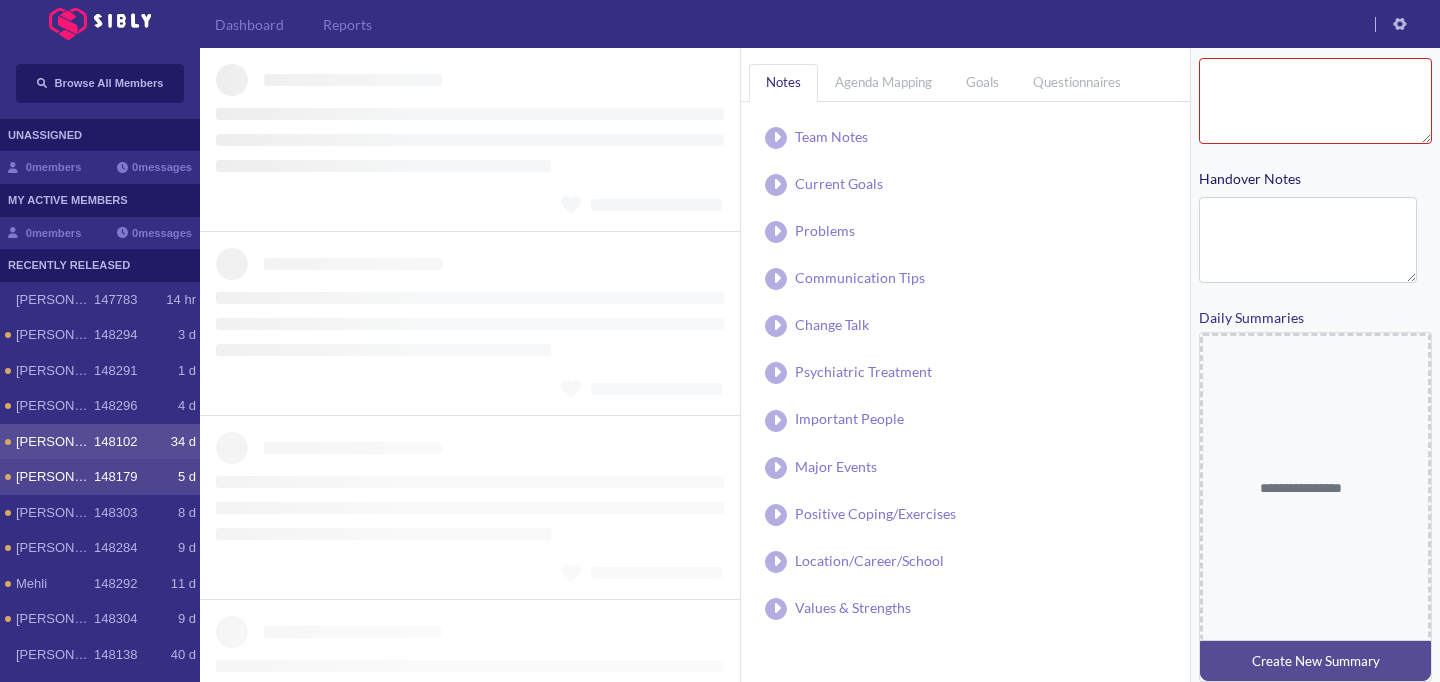 click on "148179" at bounding box center [115, 477] 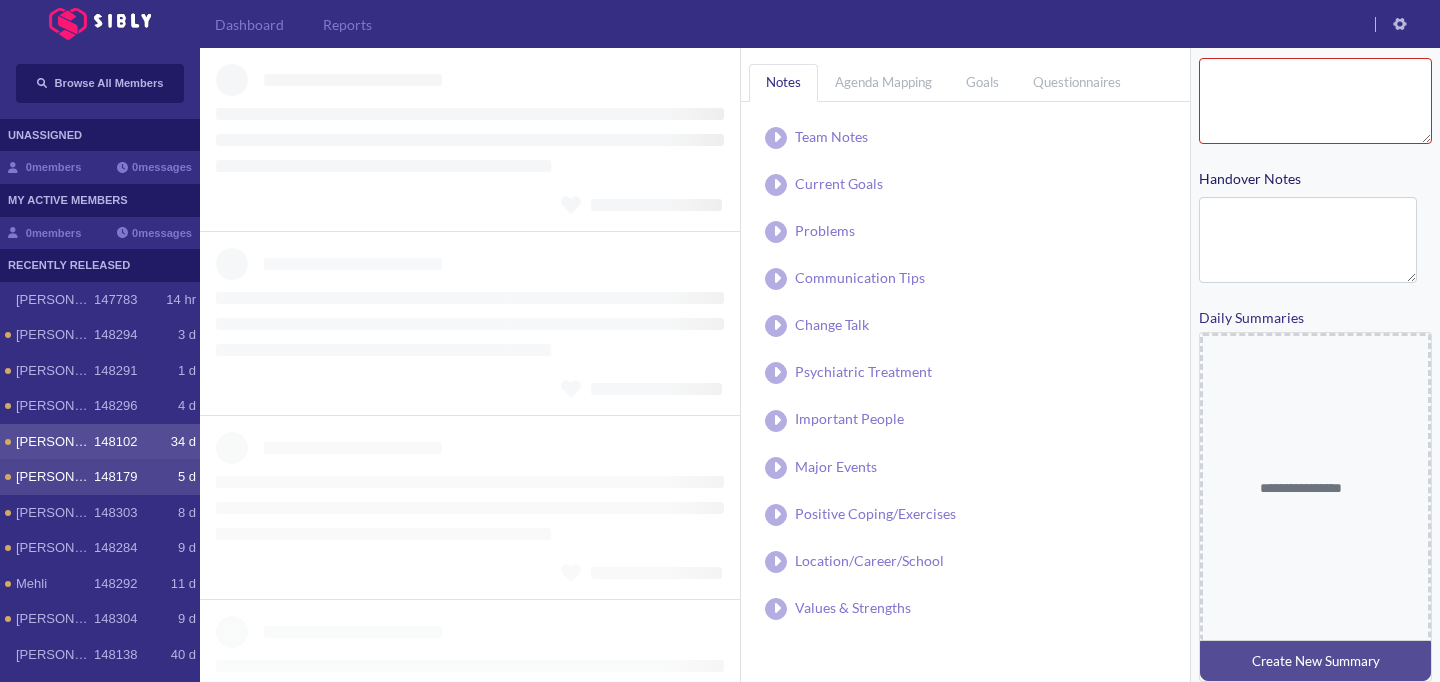 type on "**********" 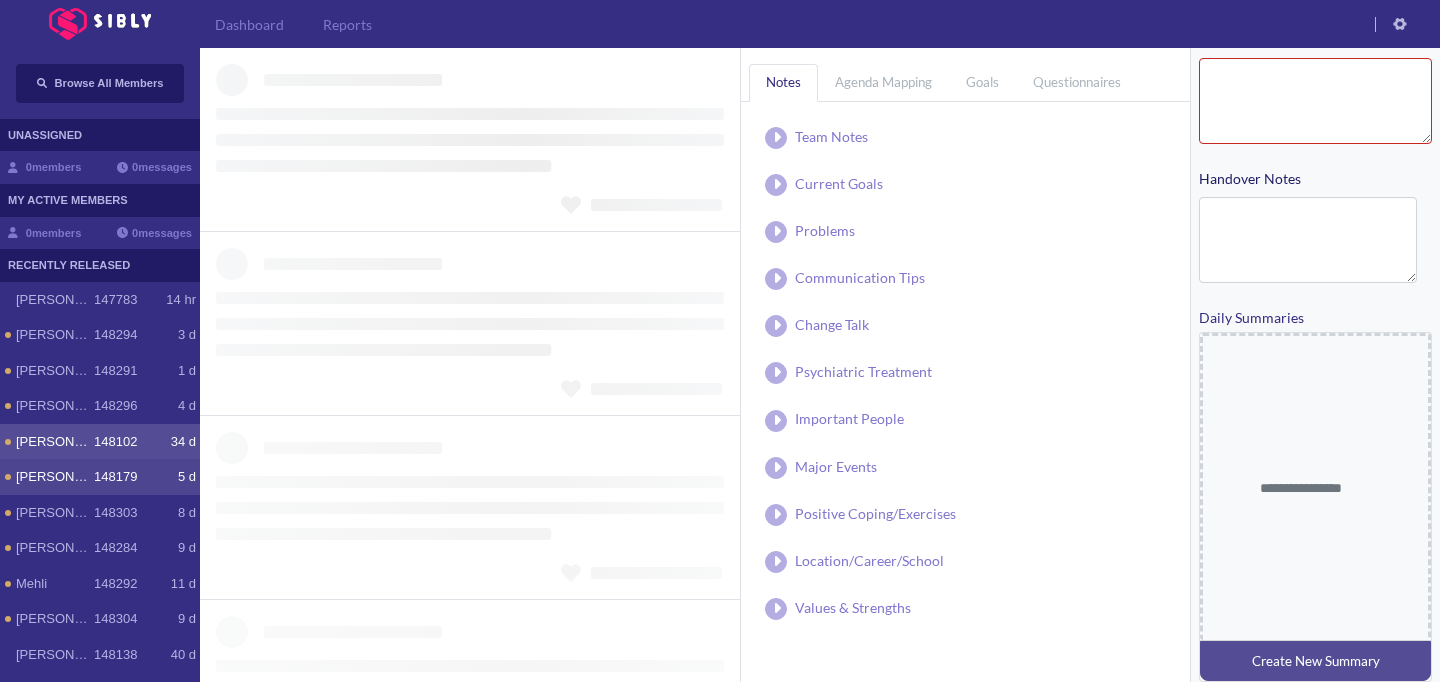 type on "**********" 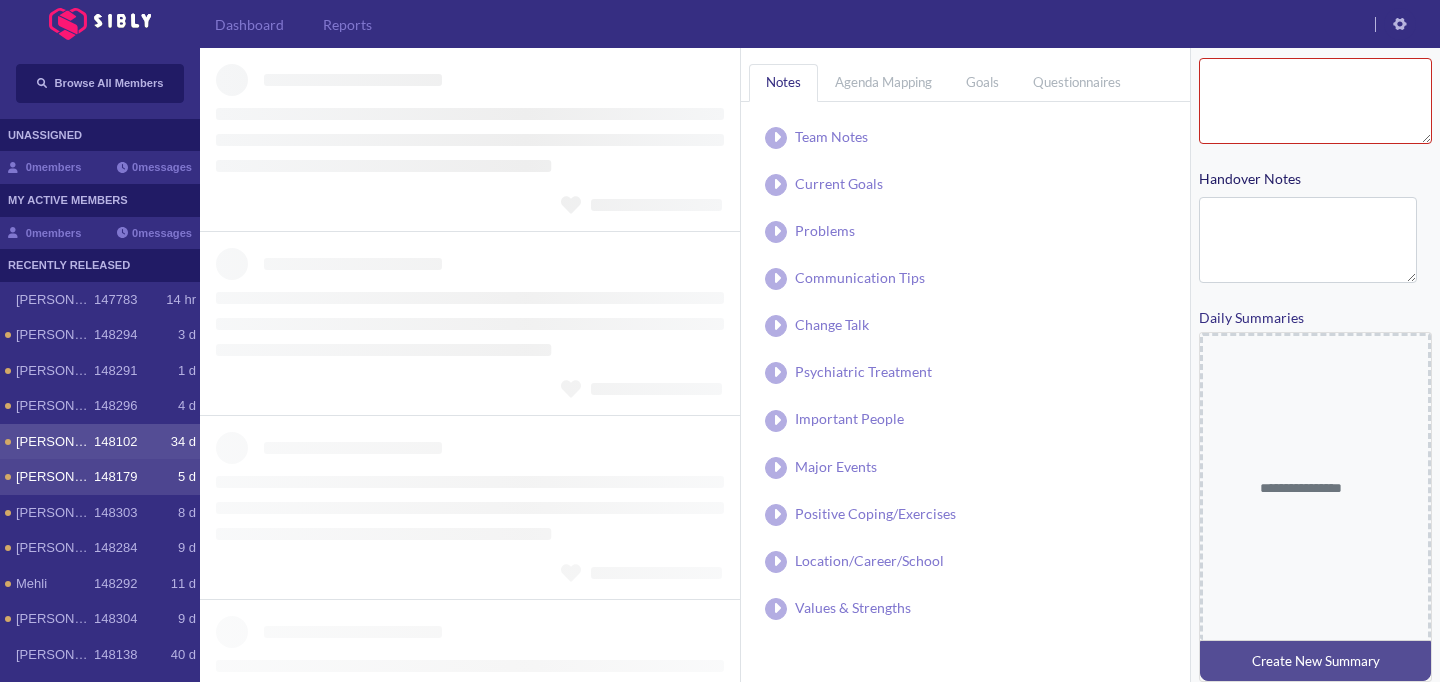 type on "**********" 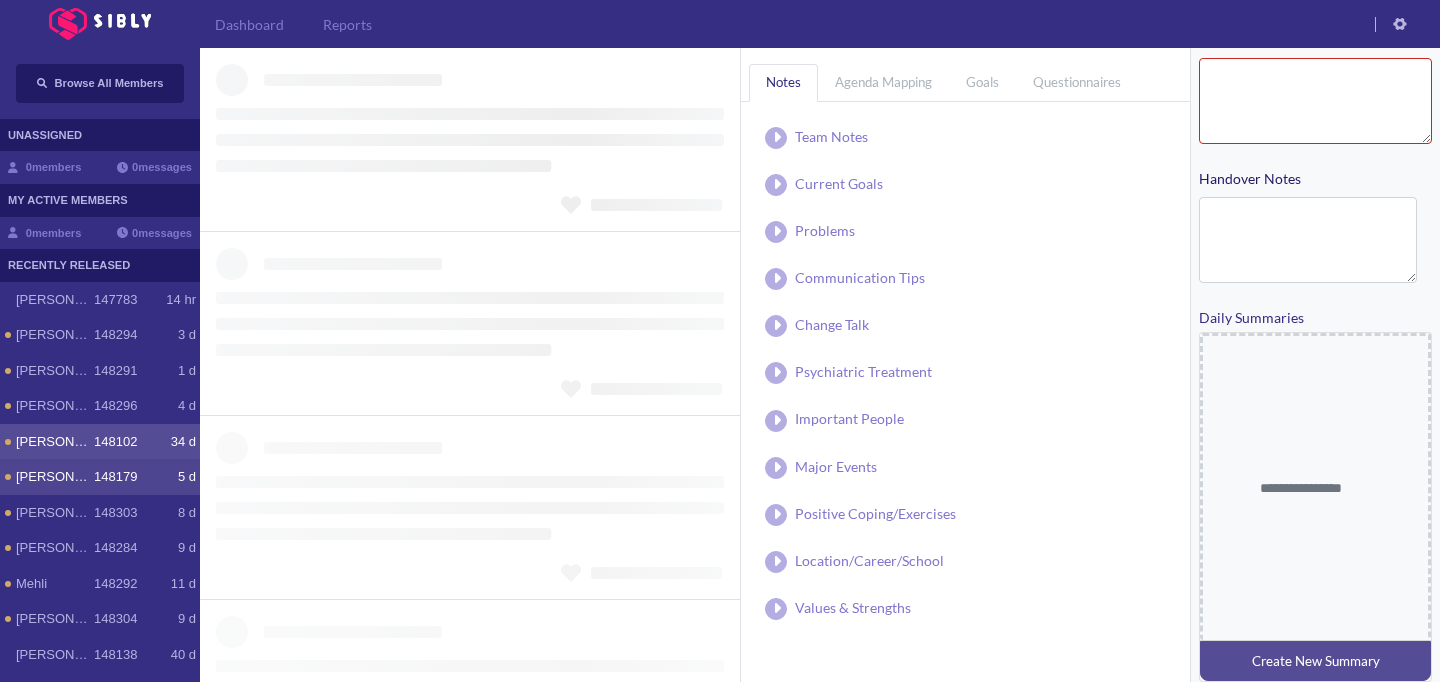 type on "**********" 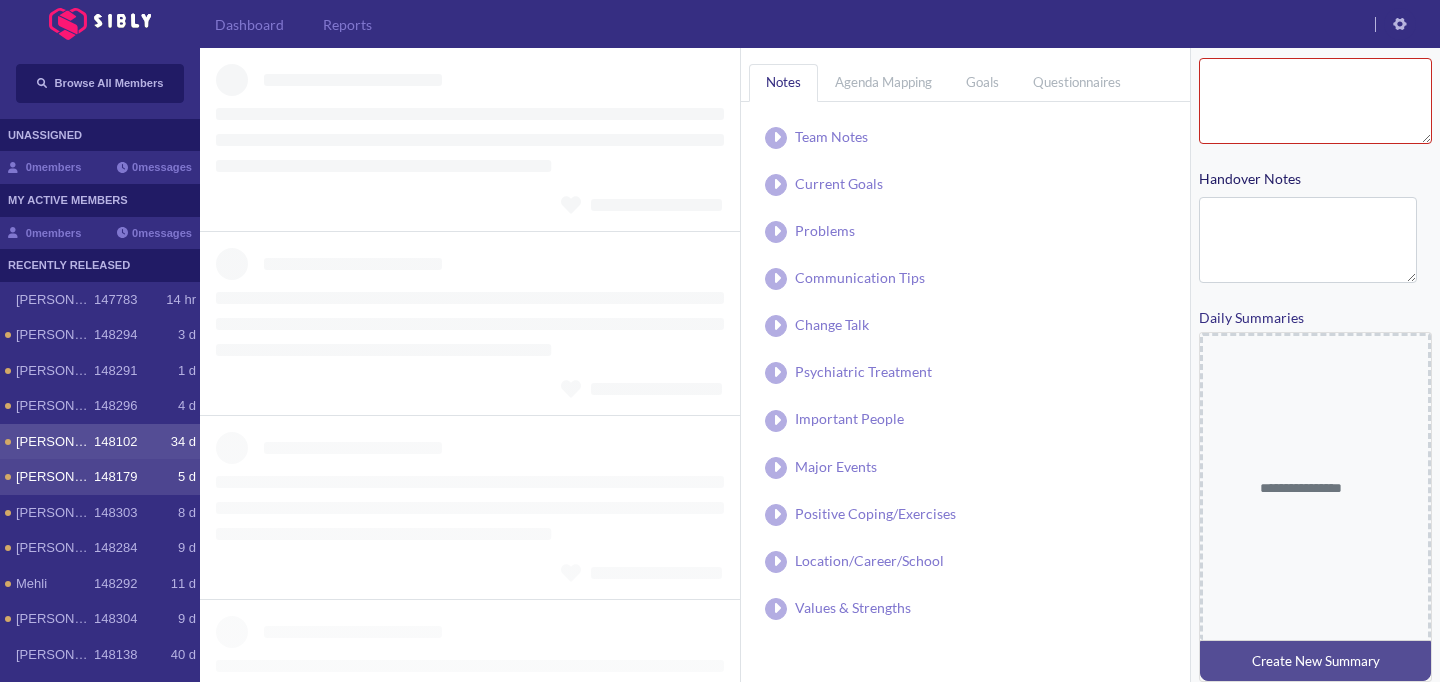 type on "**********" 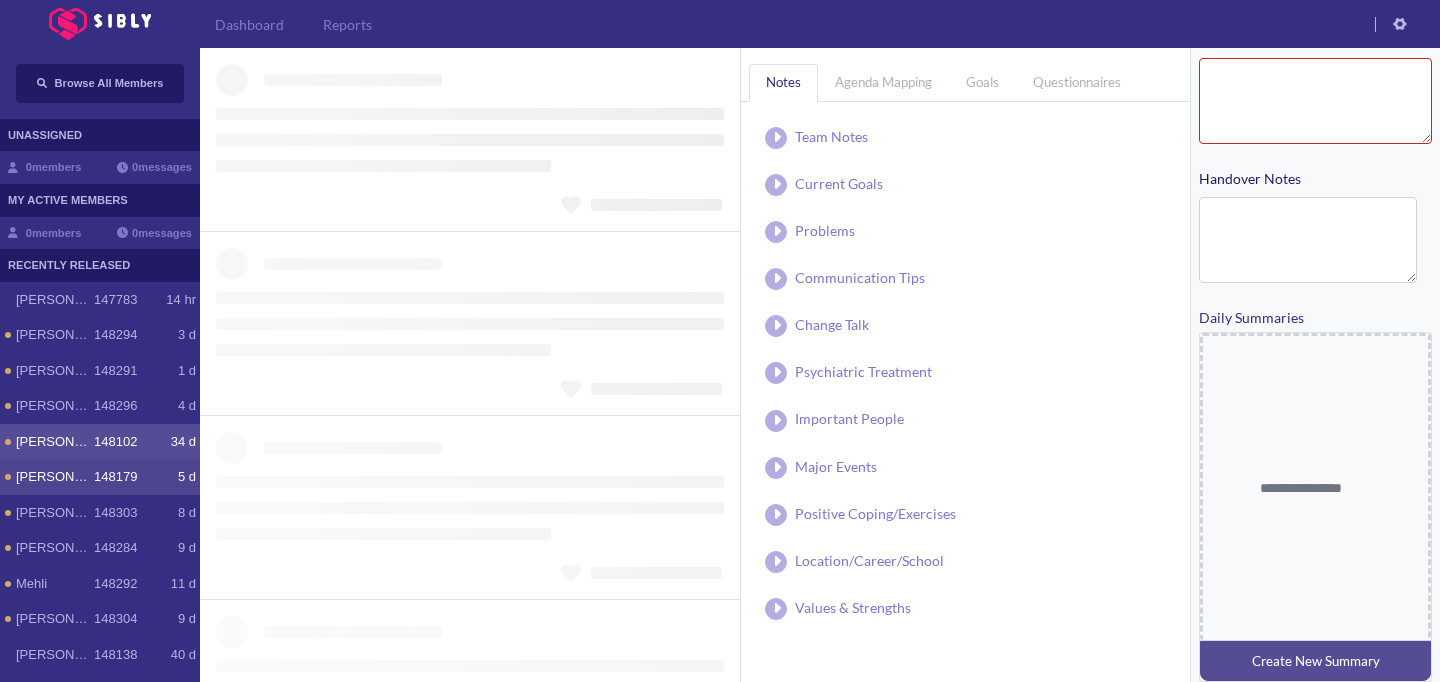 type on "**********" 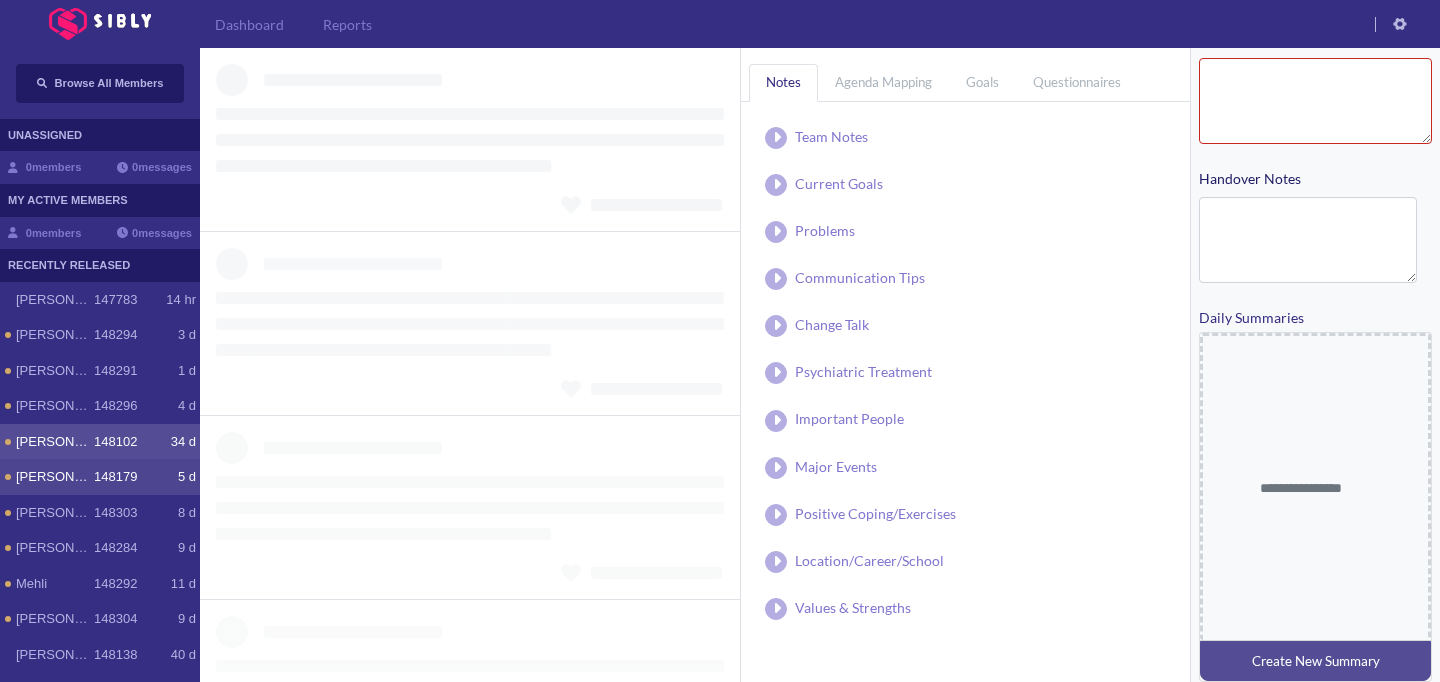 type on "**********" 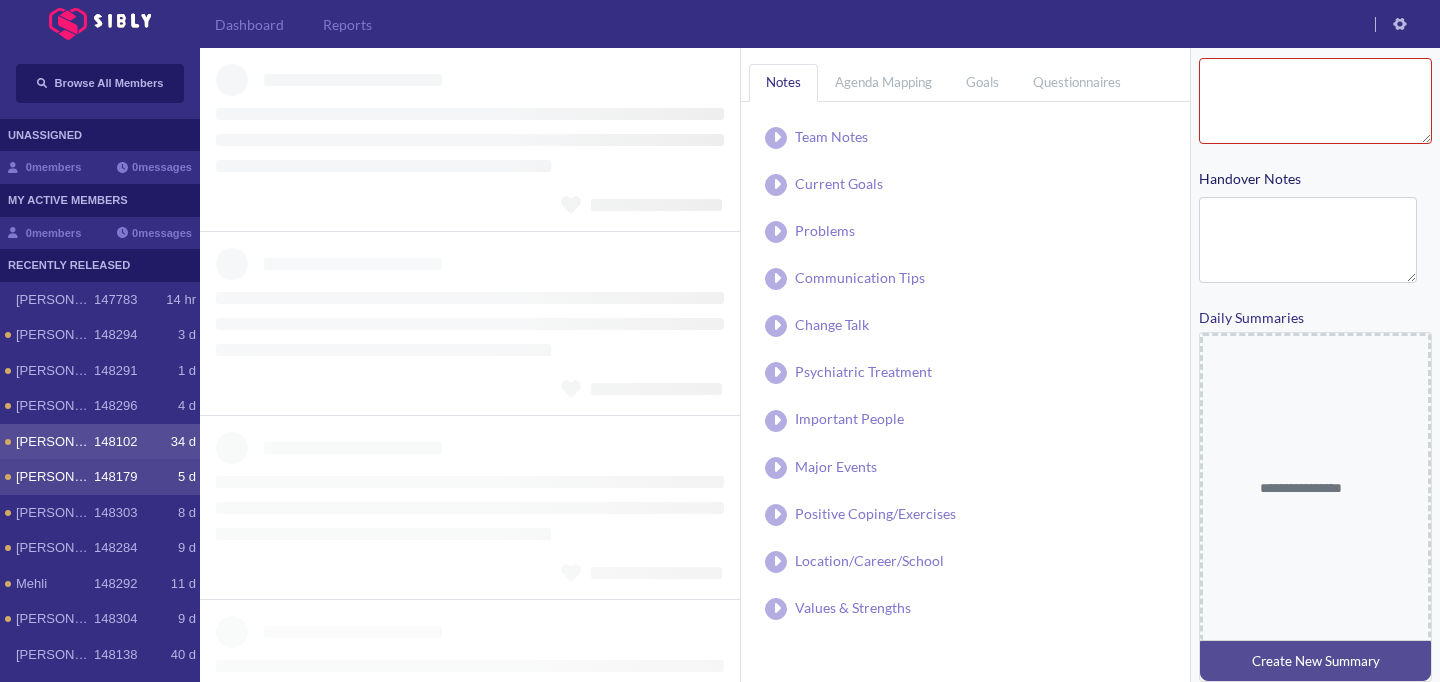 type on "**********" 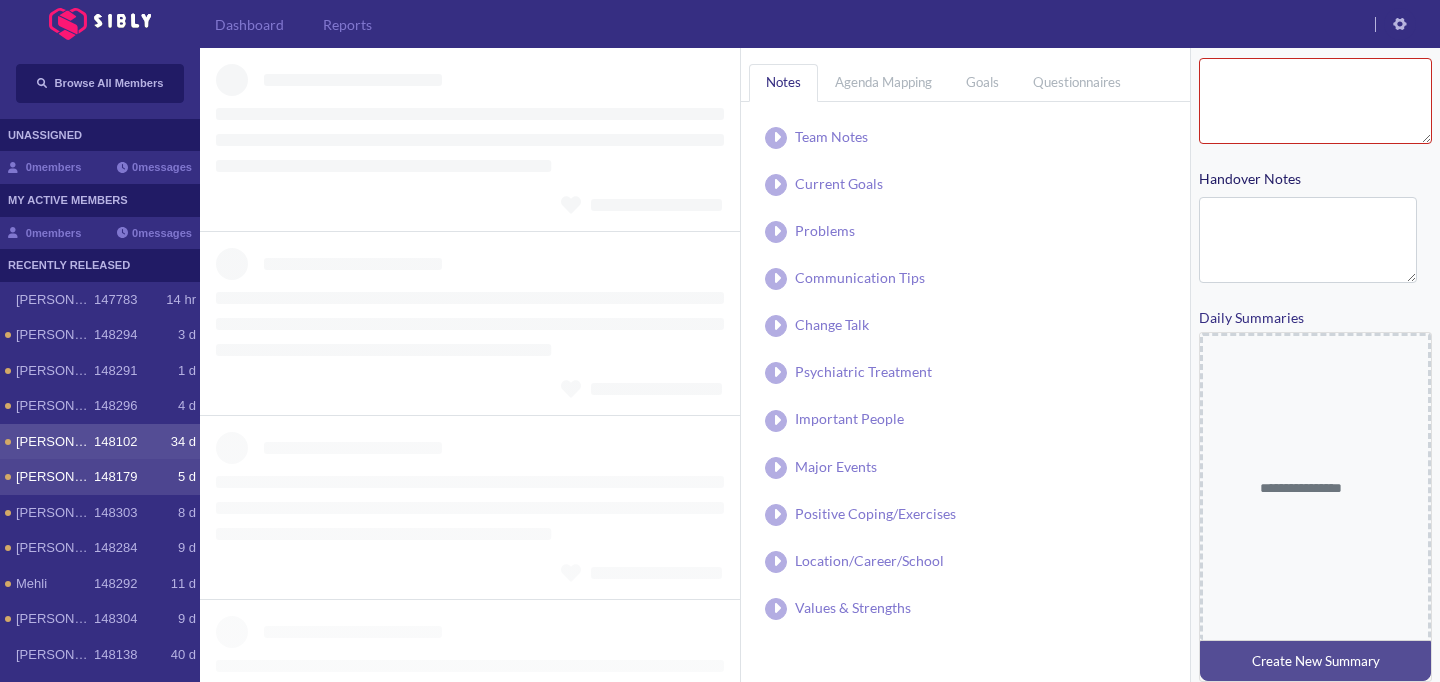 type on "**********" 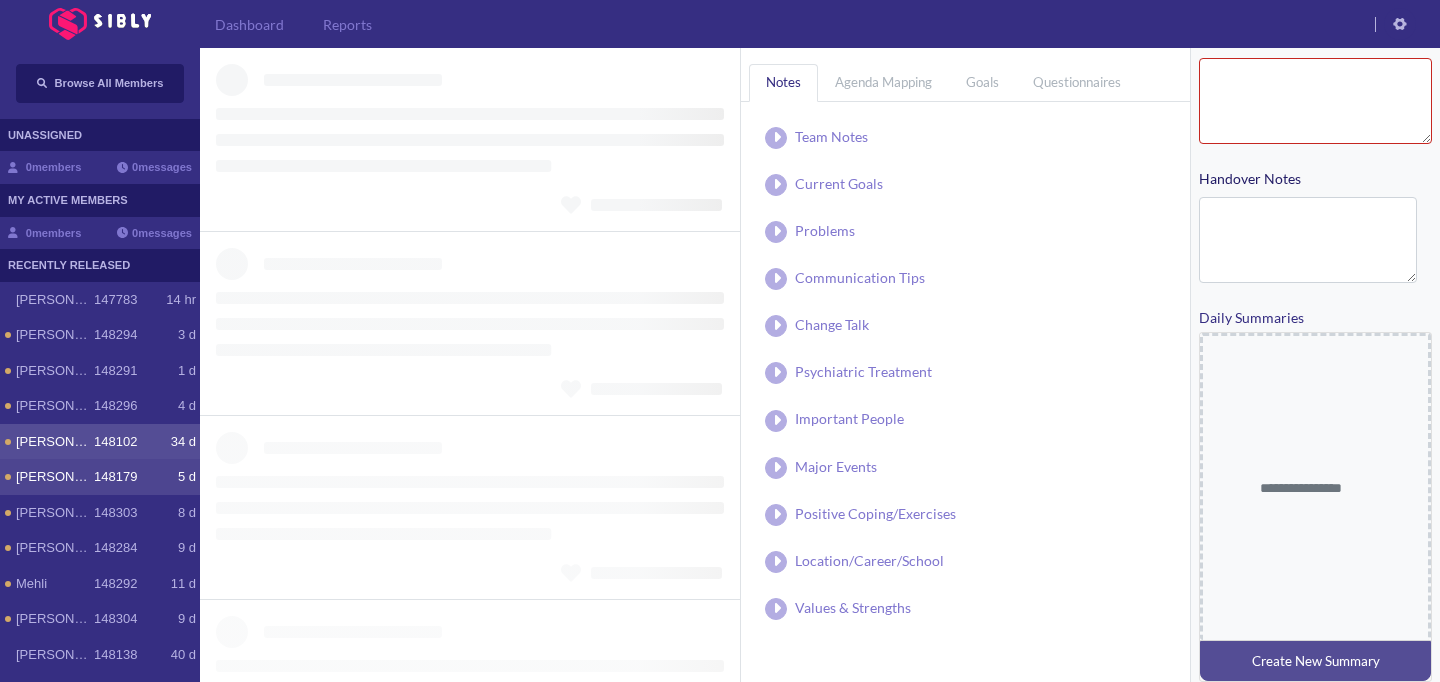 type on "**********" 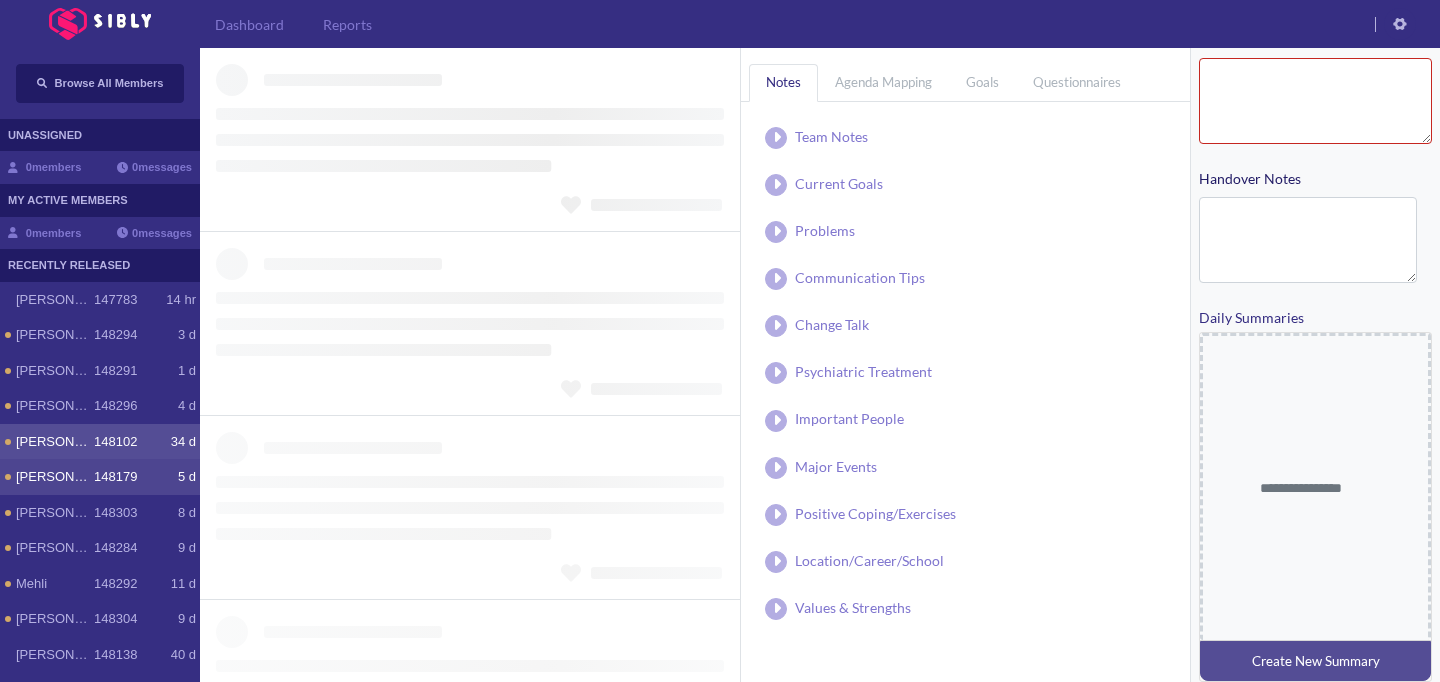 type on "**********" 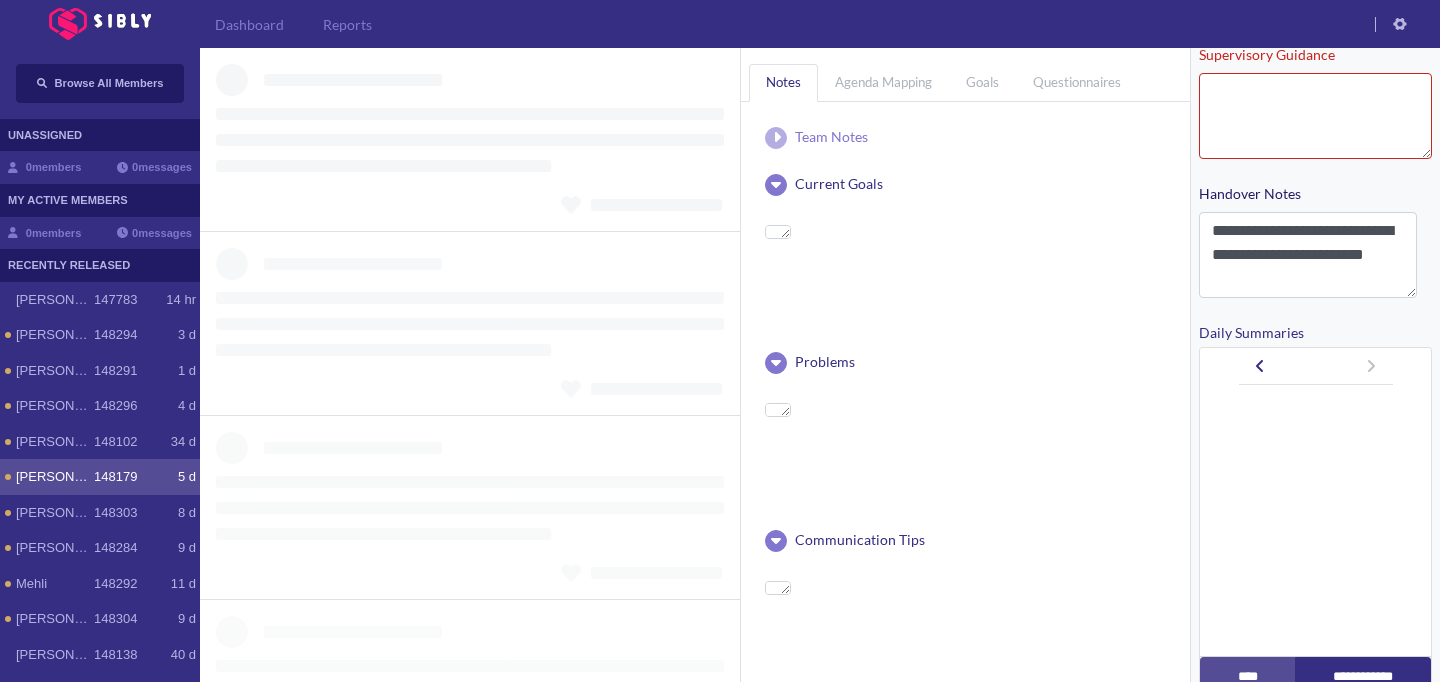 scroll, scrollTop: 490, scrollLeft: 0, axis: vertical 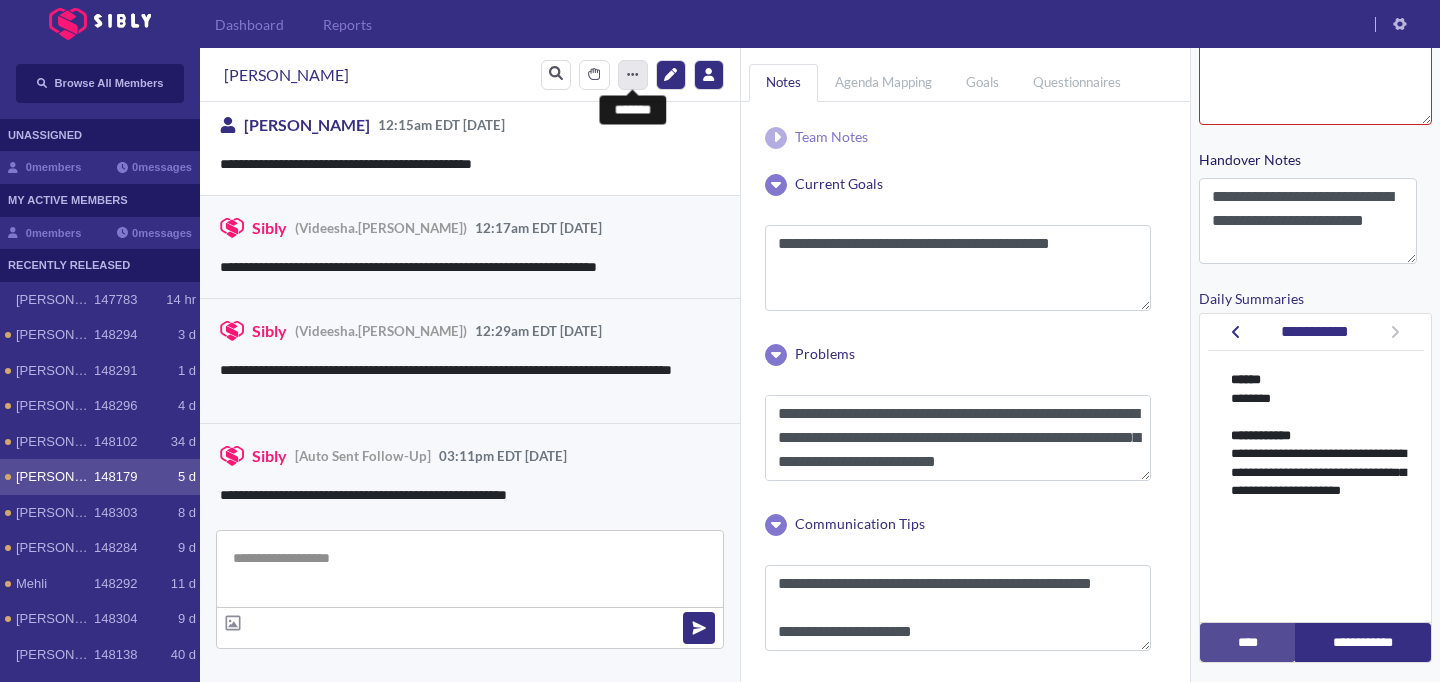 click 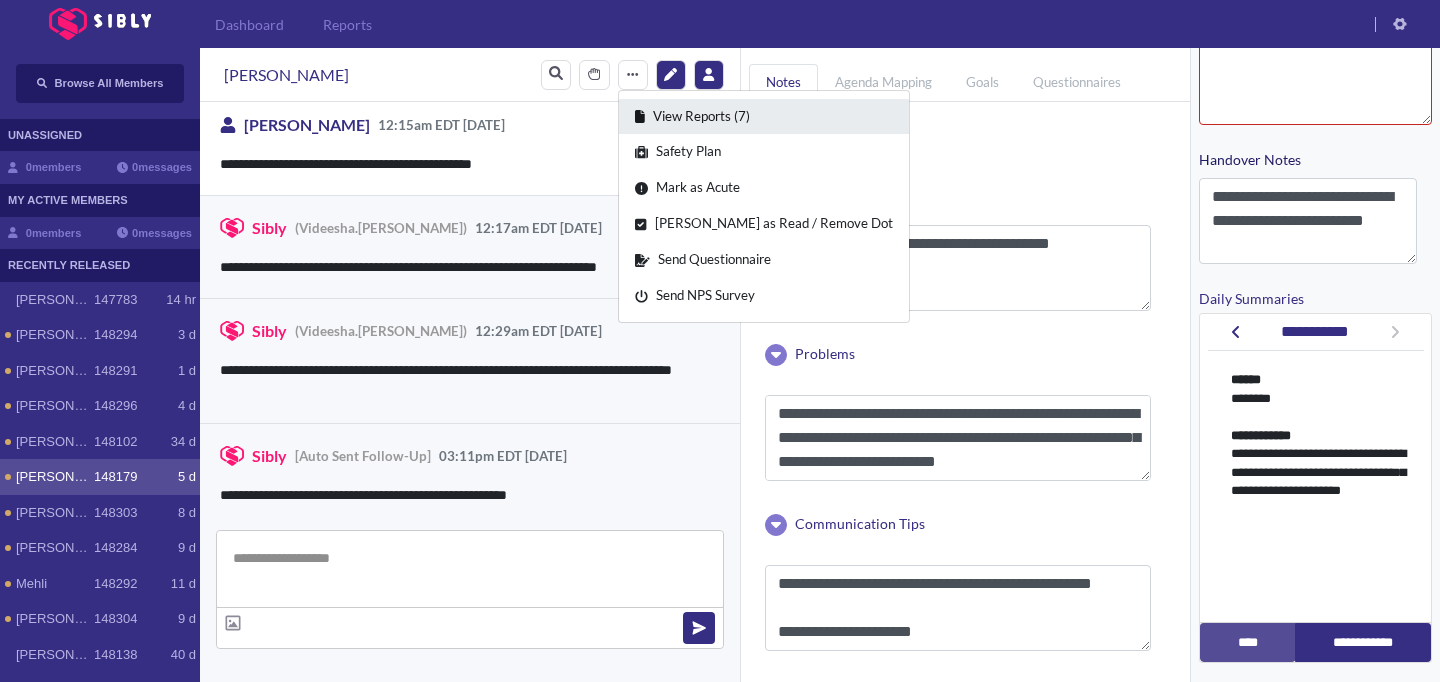 click on "View Reports (7)" at bounding box center (764, 117) 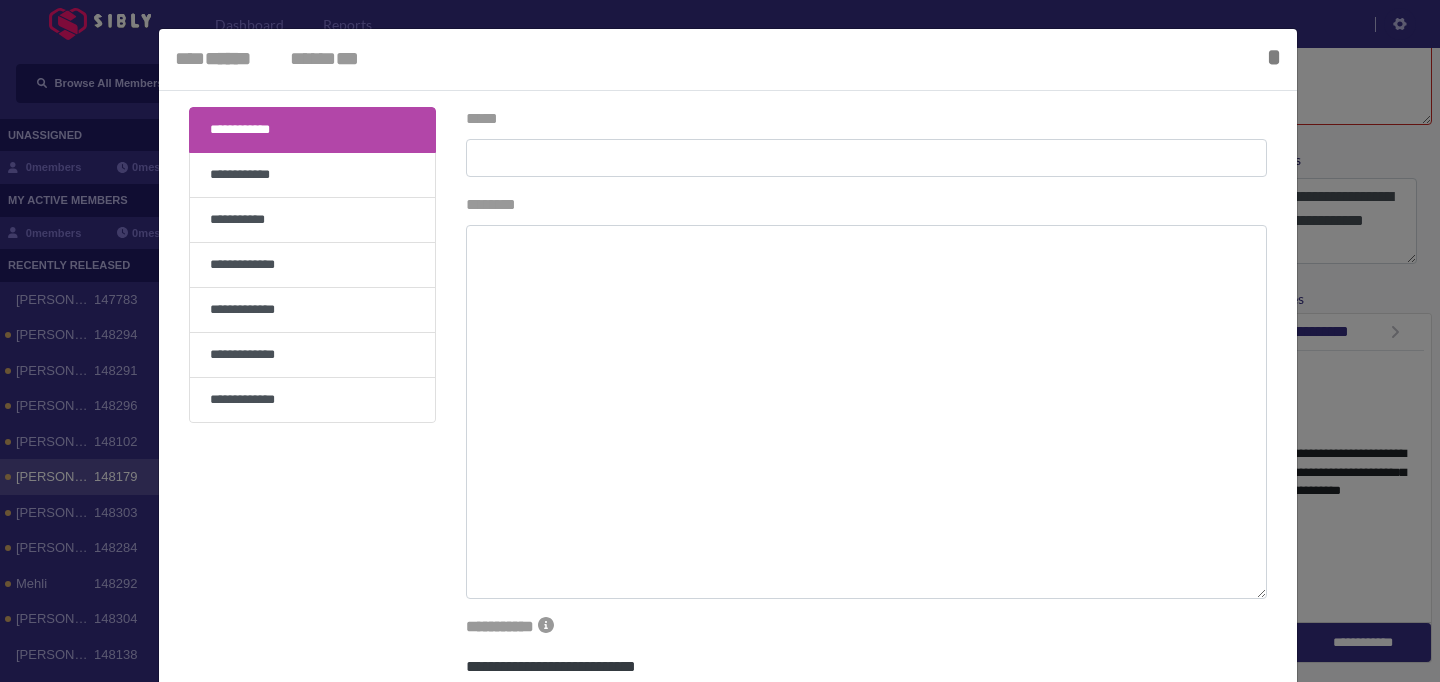 type on "**********" 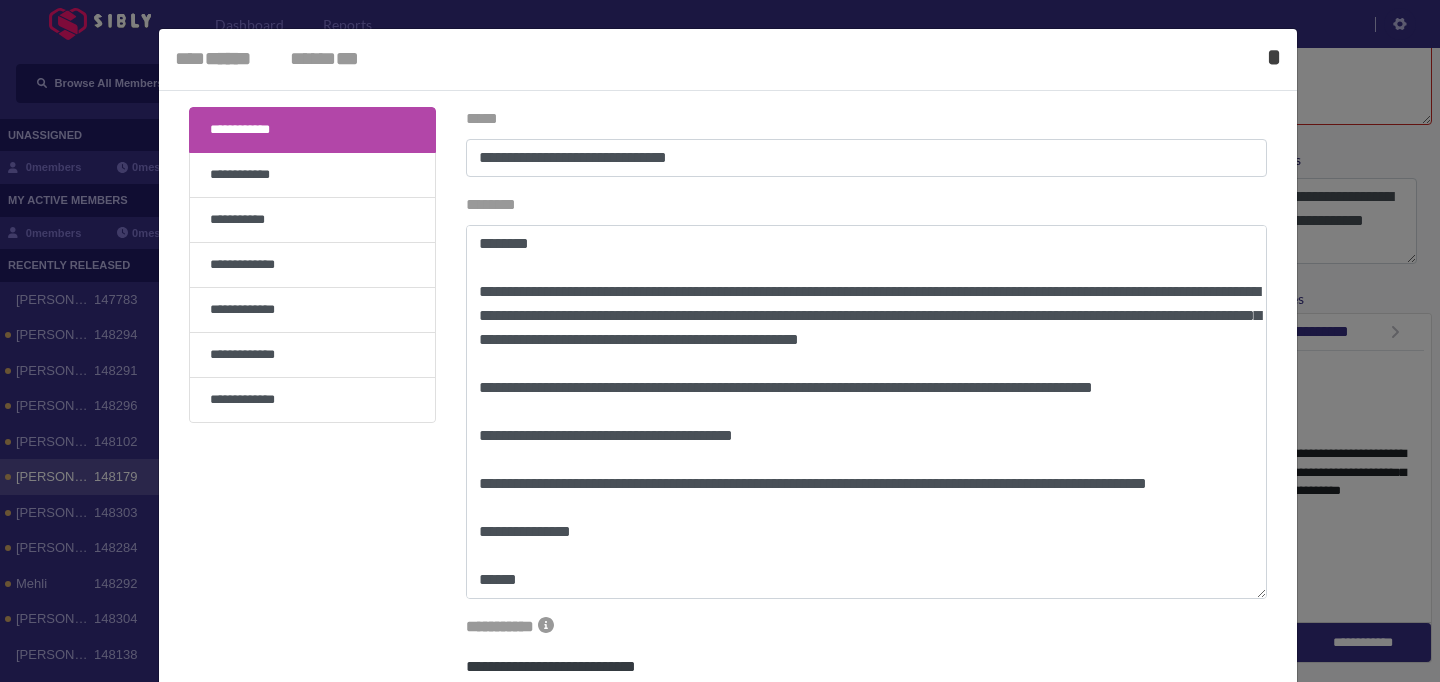 click on "*" at bounding box center [1274, 57] 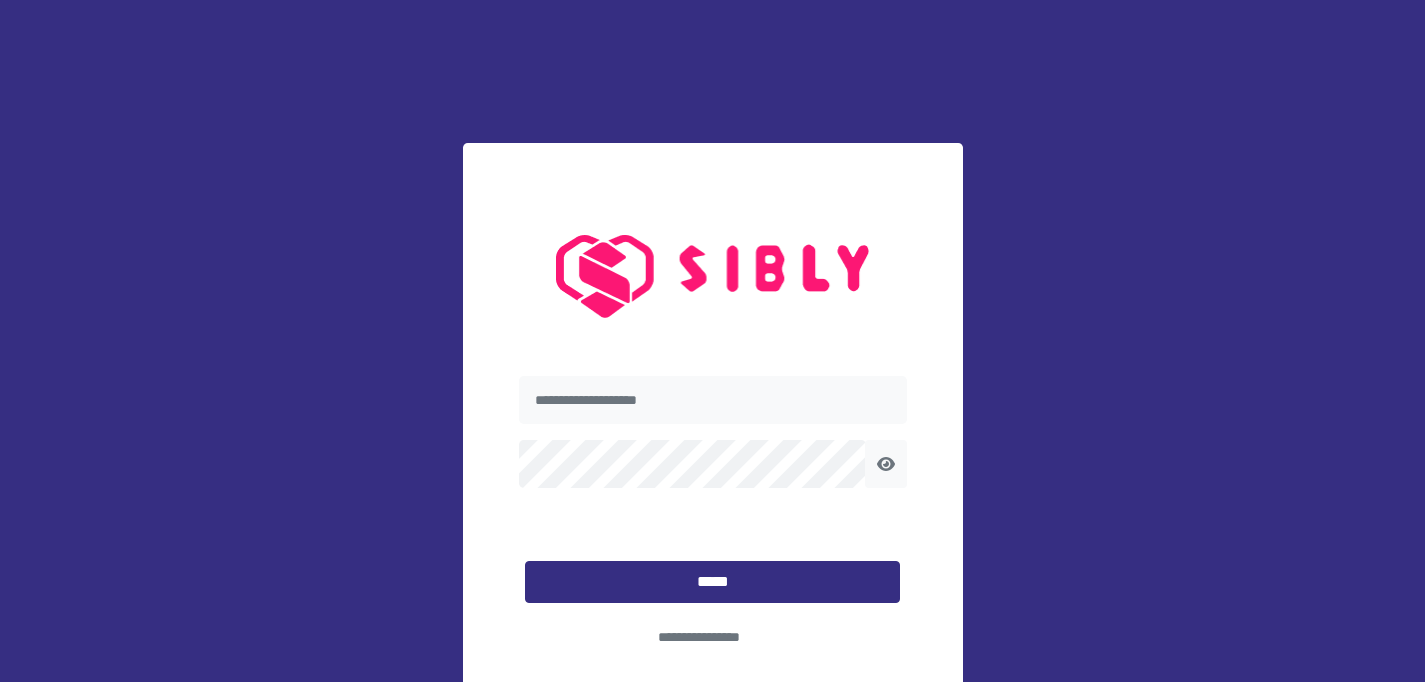 scroll, scrollTop: 0, scrollLeft: 0, axis: both 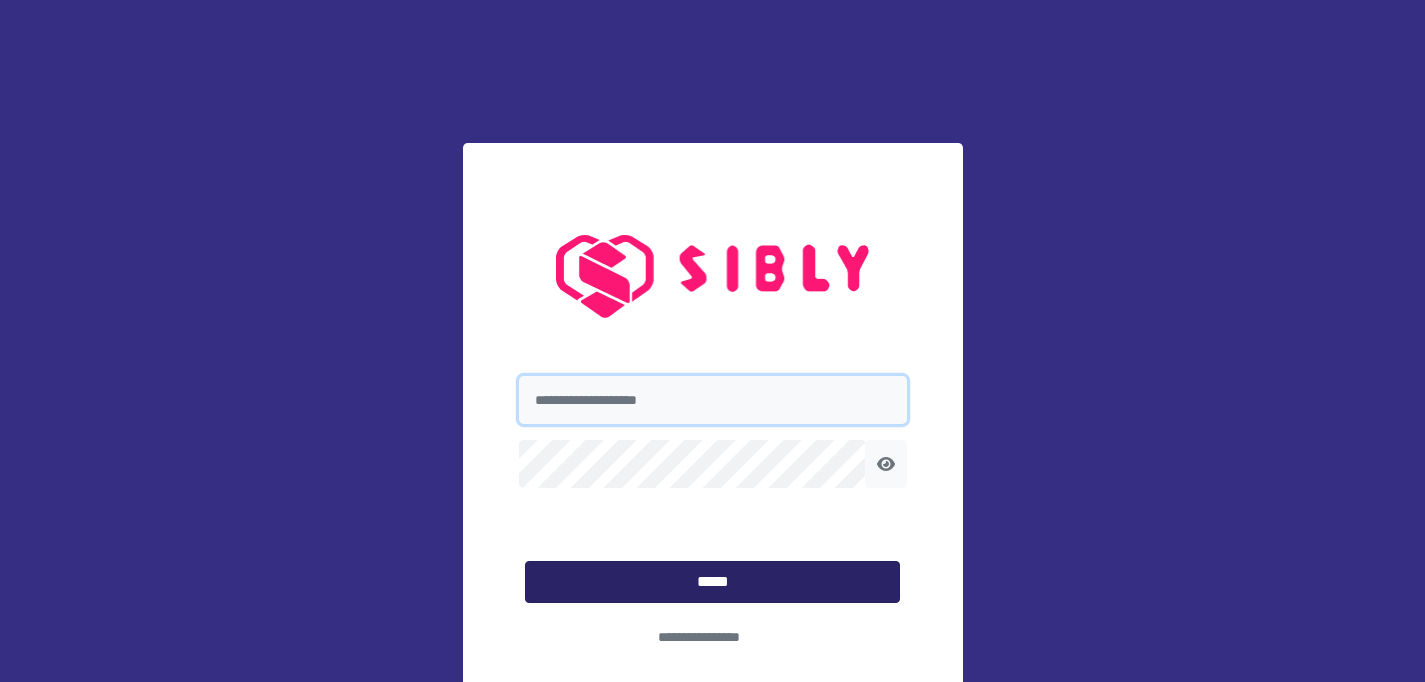 type on "**********" 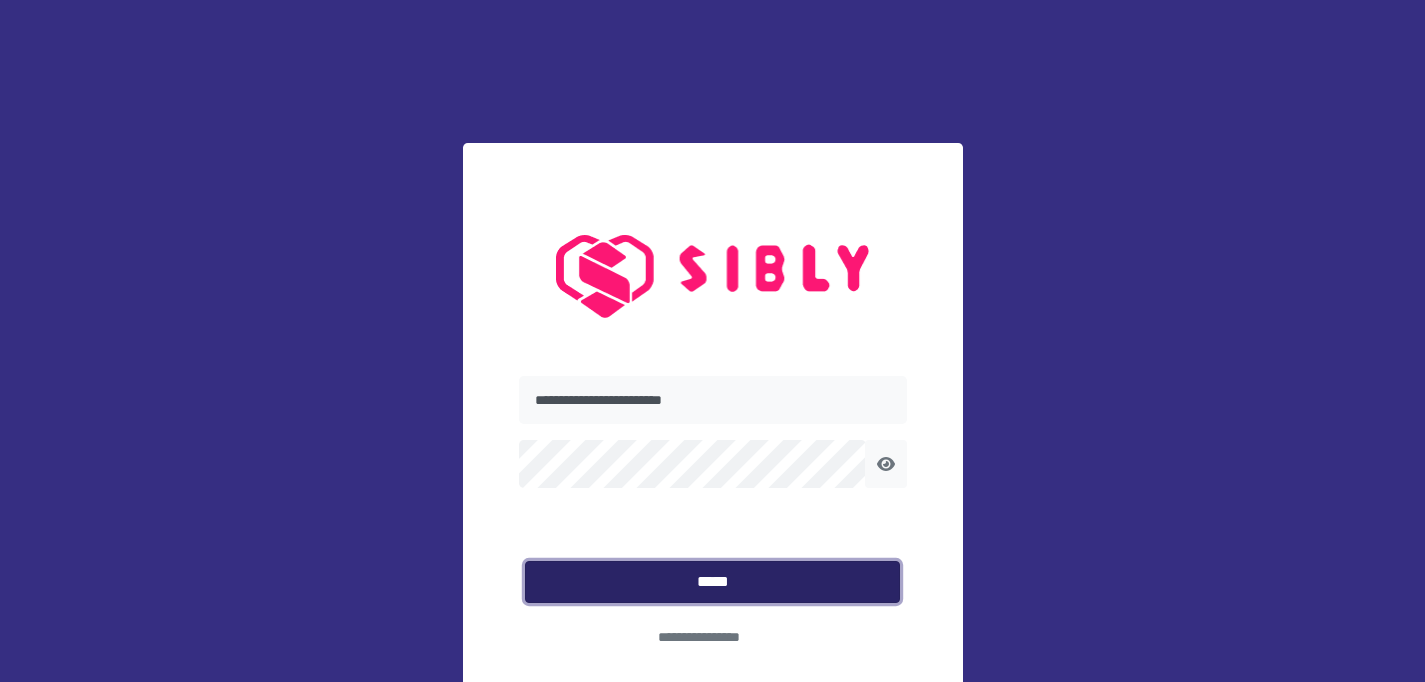 click on "*****" at bounding box center (712, 582) 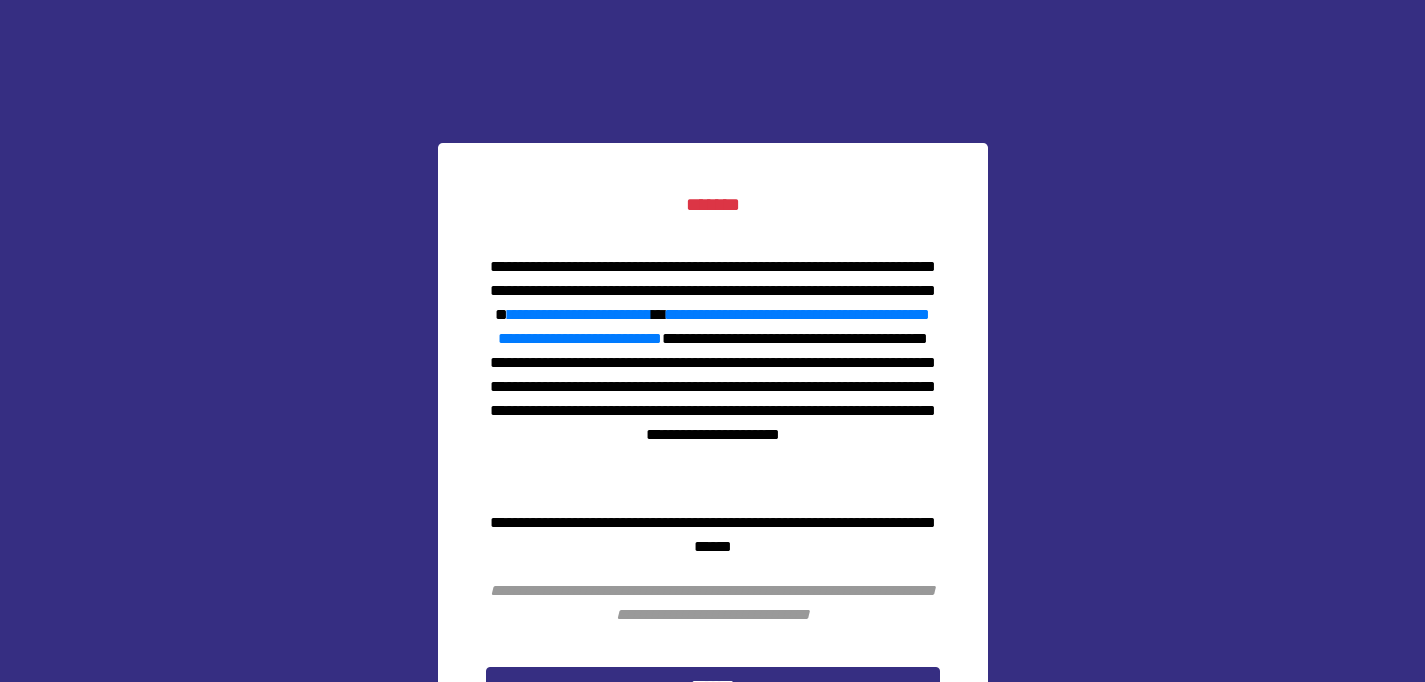 scroll, scrollTop: 49, scrollLeft: 0, axis: vertical 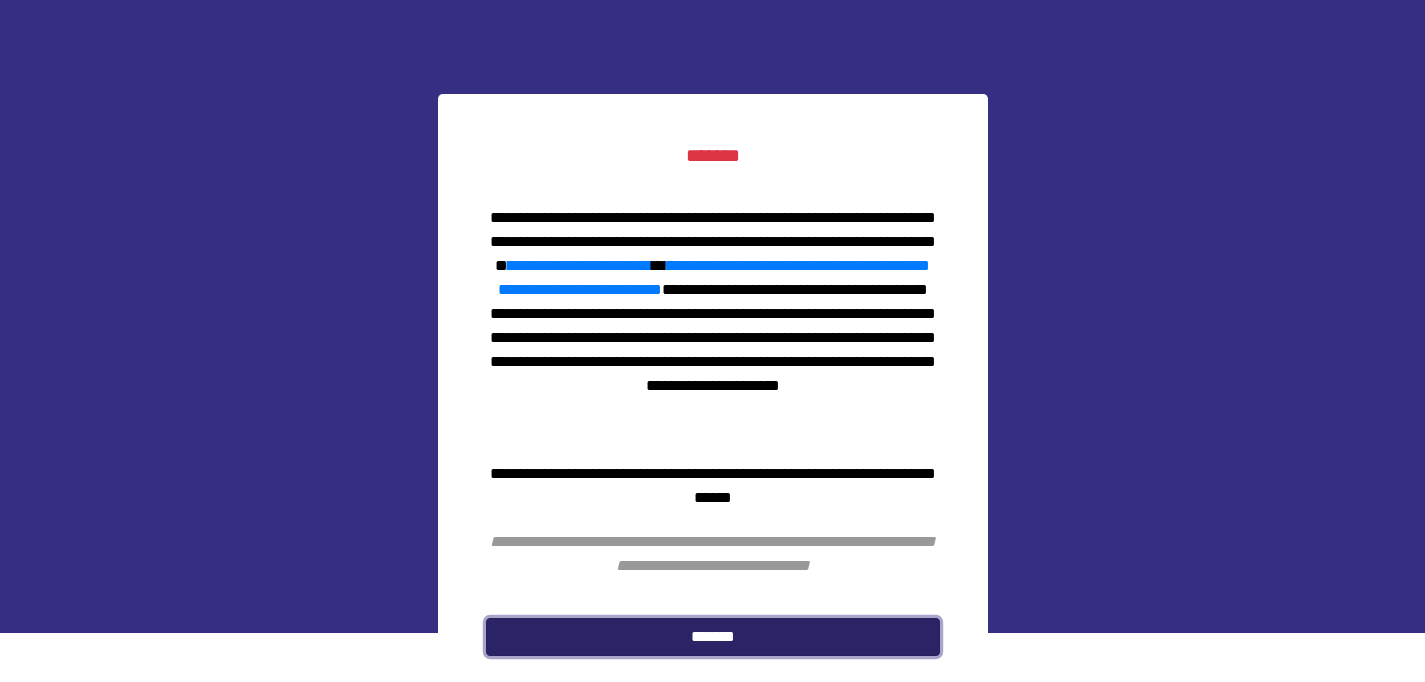 click on "*******" at bounding box center (713, 637) 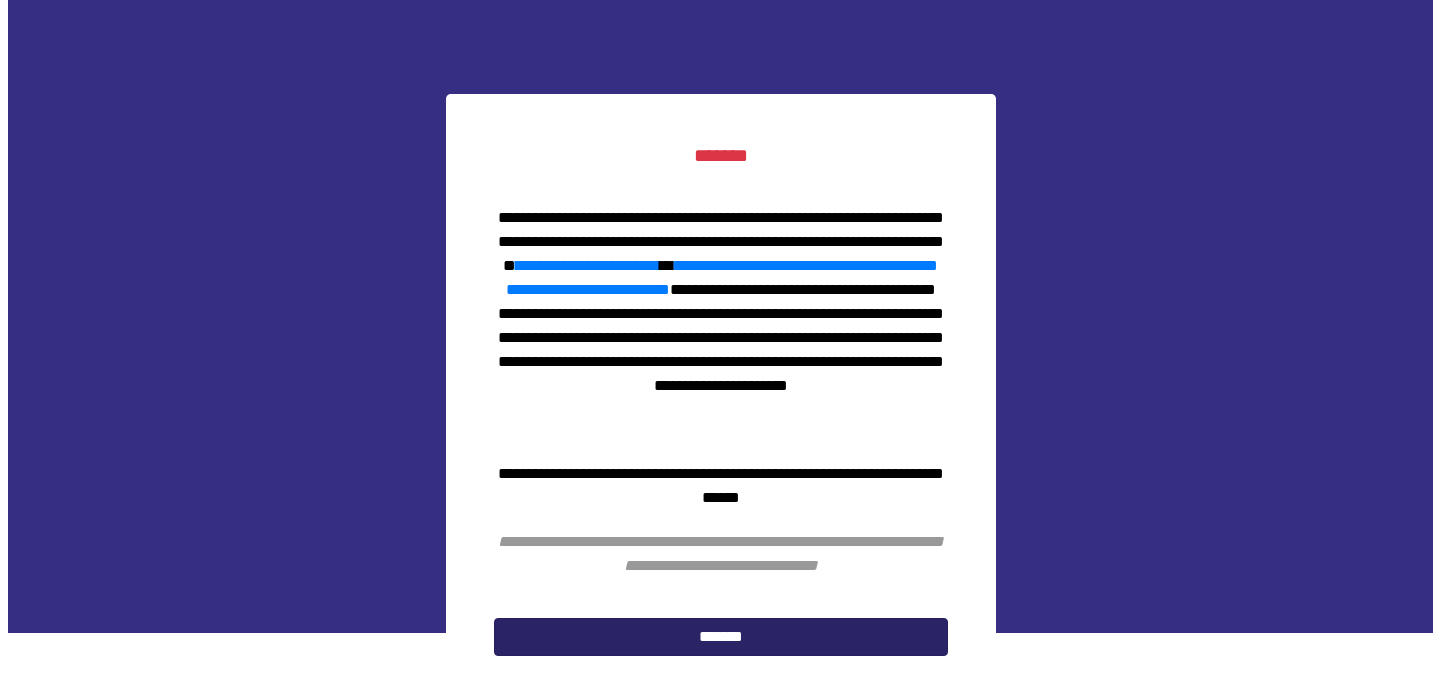 scroll, scrollTop: 0, scrollLeft: 0, axis: both 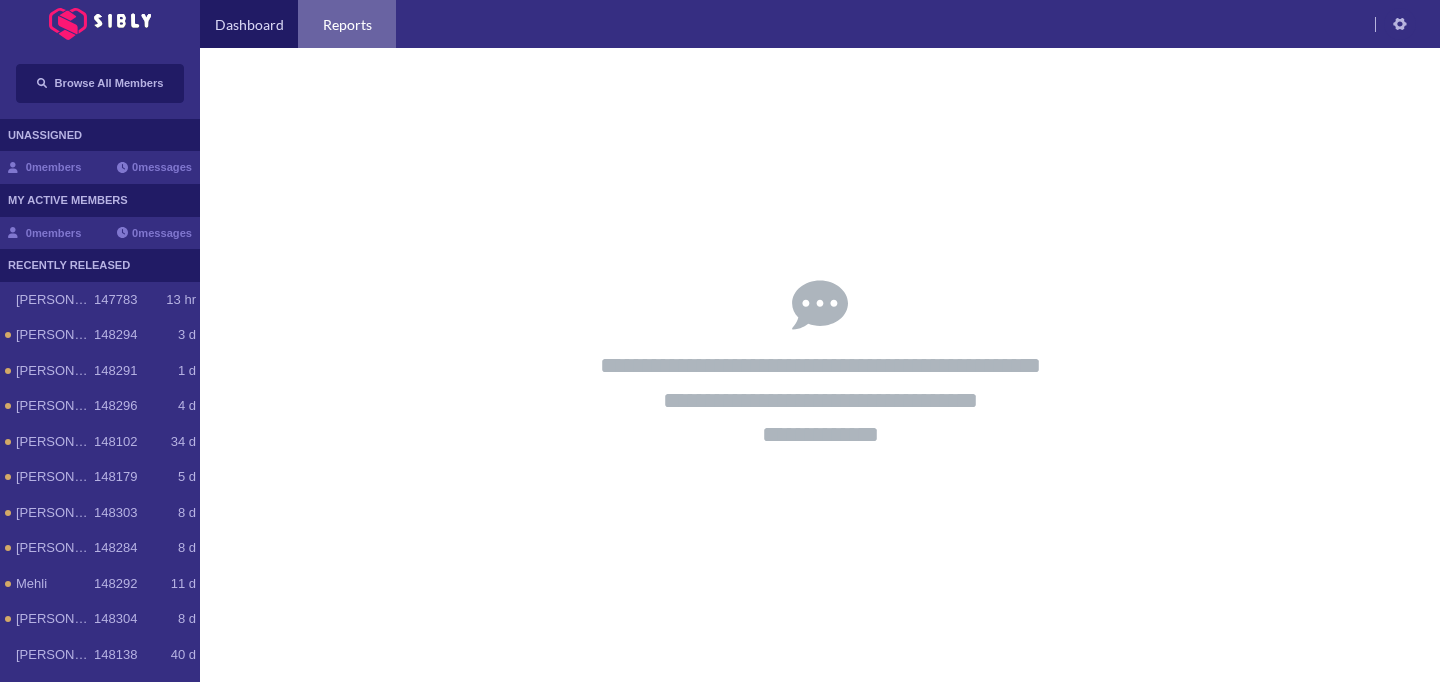 click on "Reports" at bounding box center (347, 24) 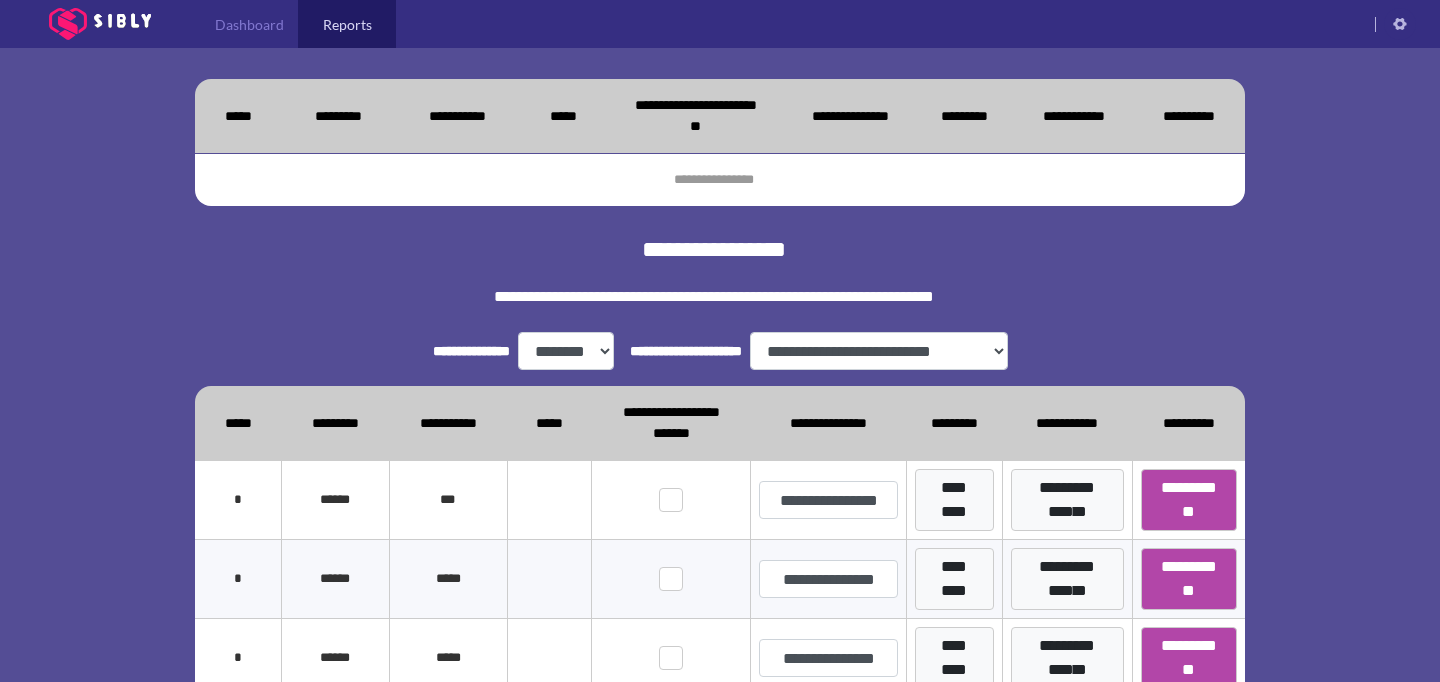 scroll, scrollTop: 185, scrollLeft: 0, axis: vertical 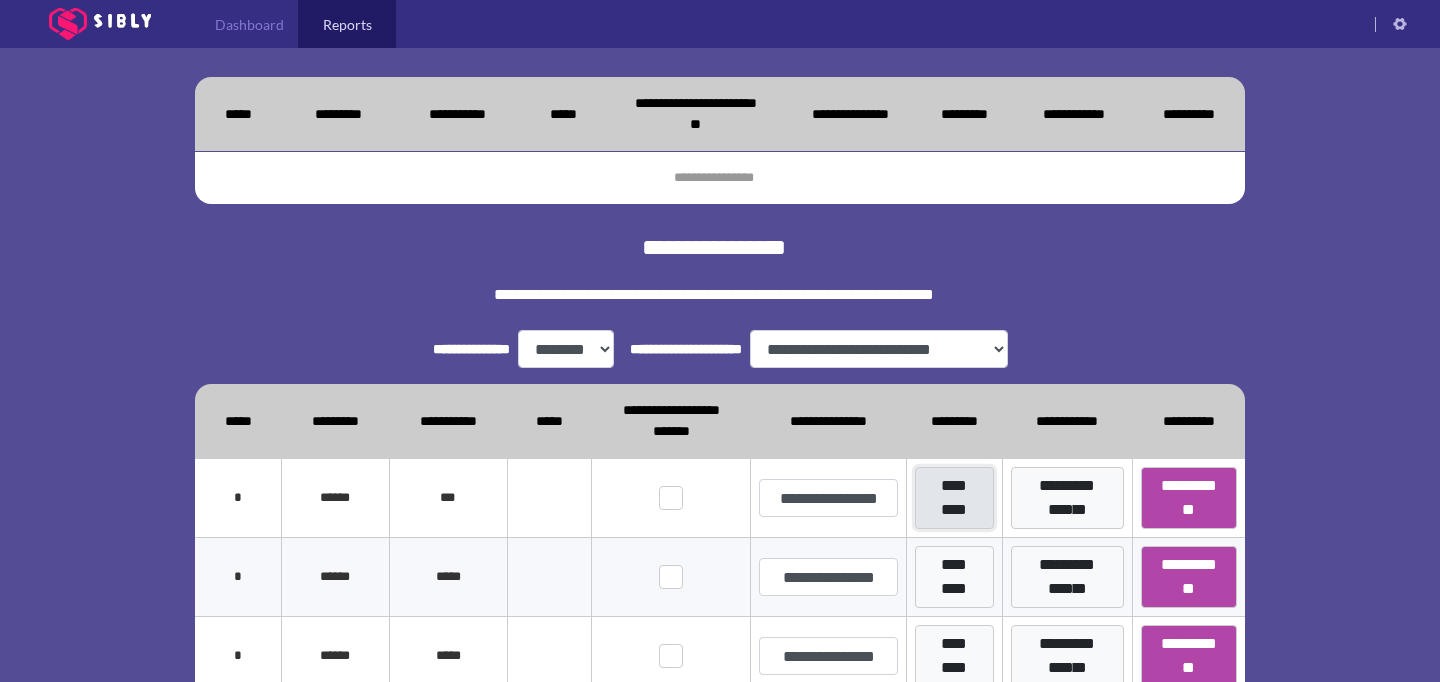 click on "*********" at bounding box center (954, 498) 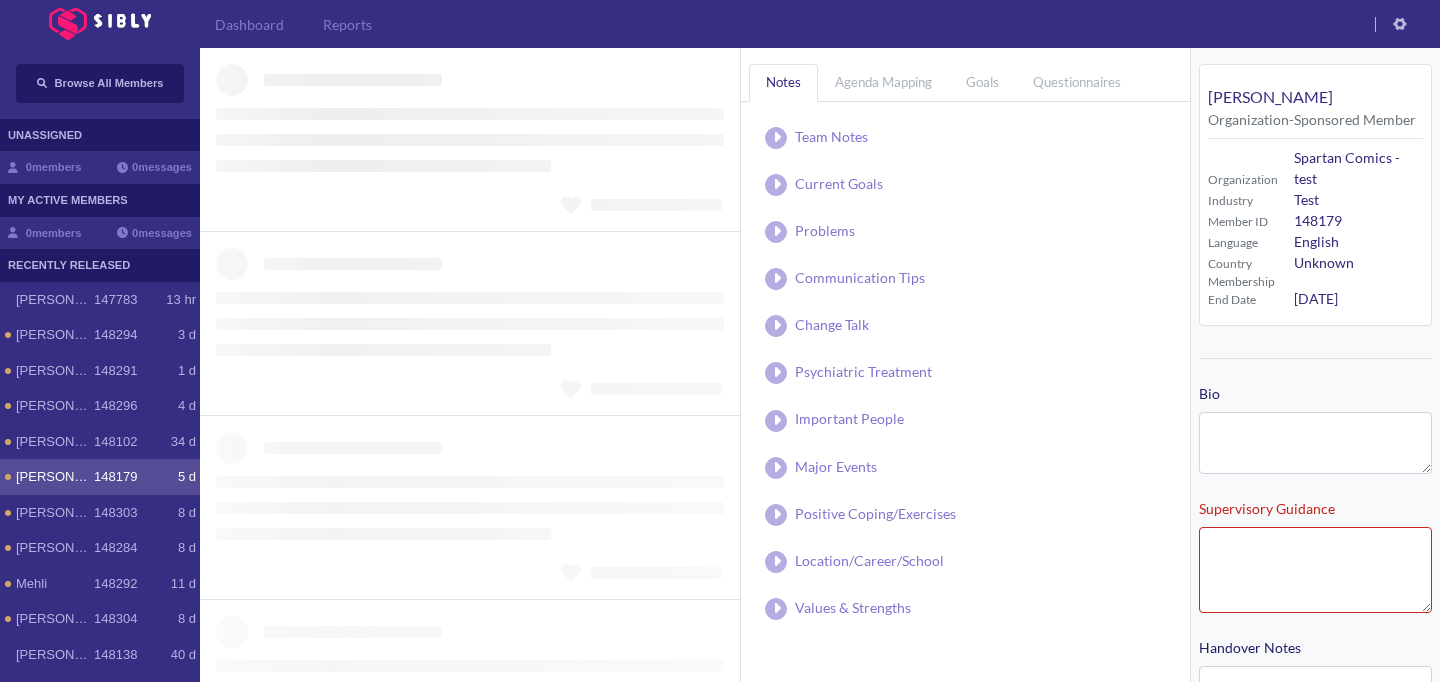 type on "**********" 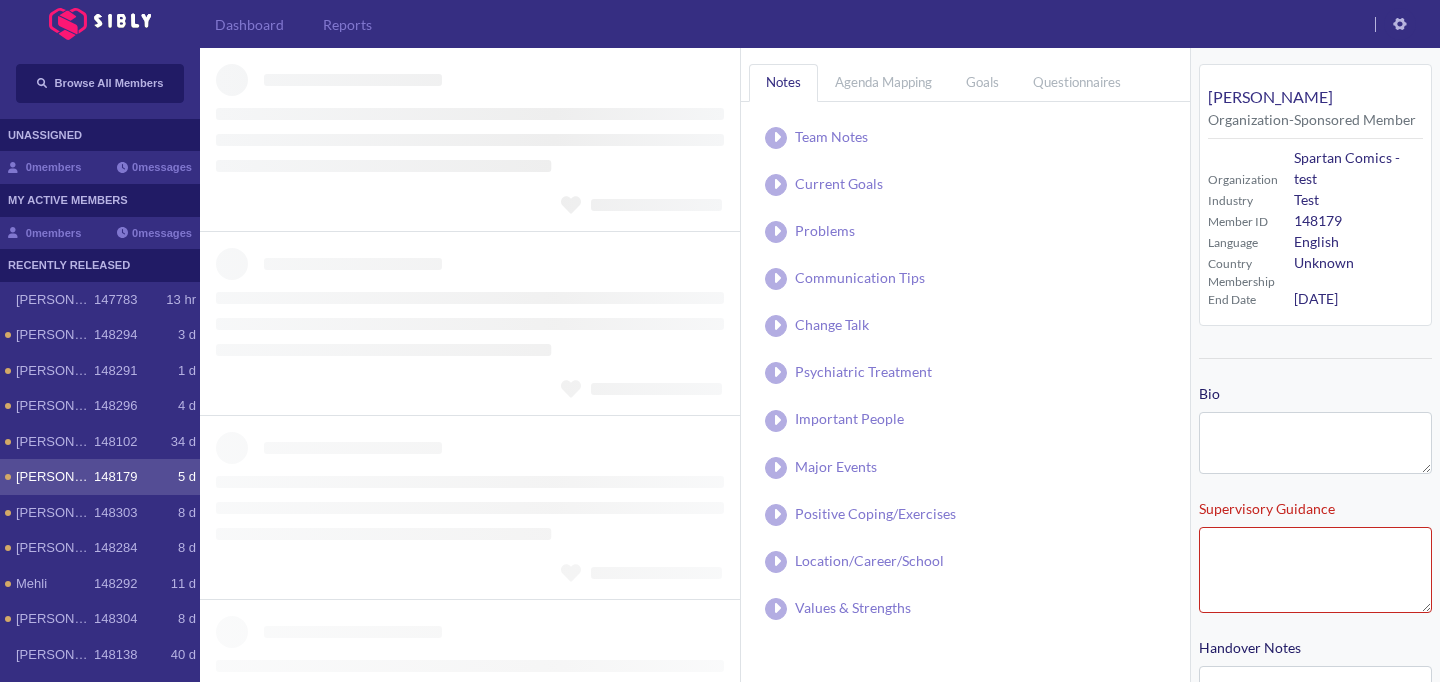 type on "**********" 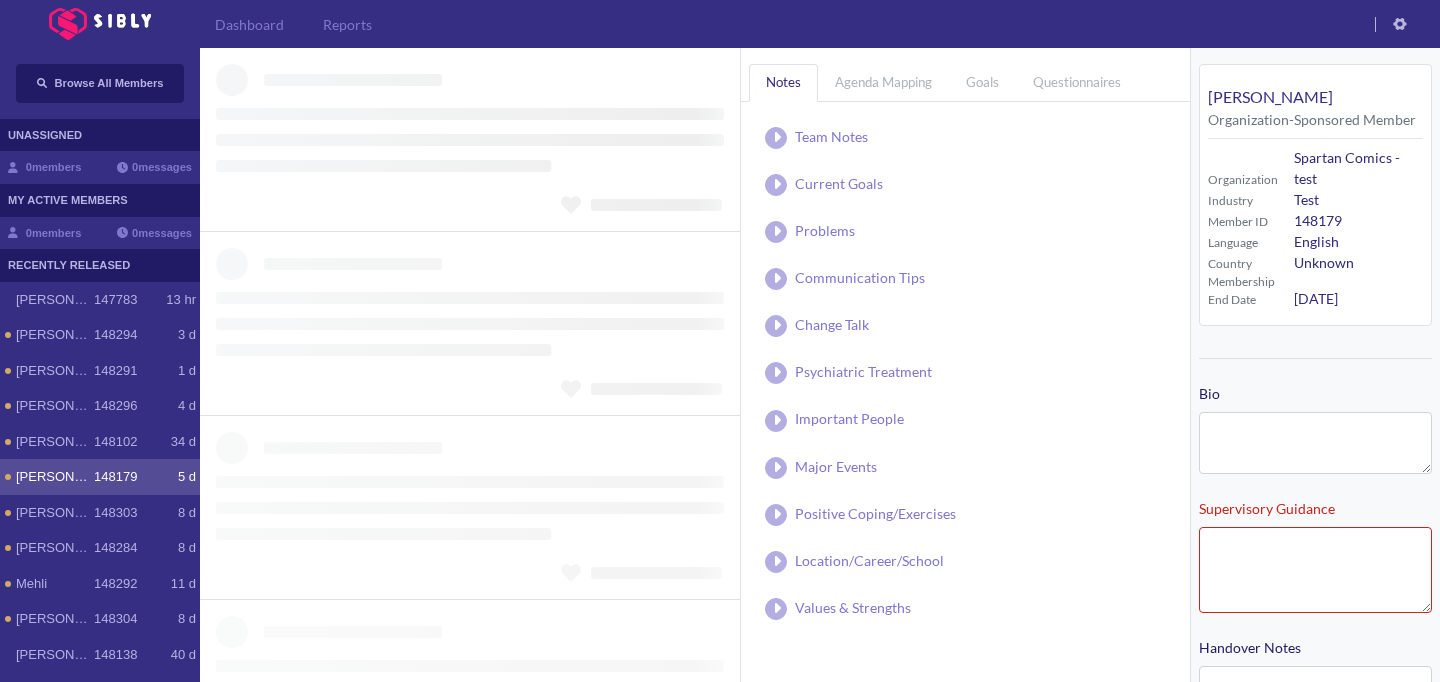 type on "**********" 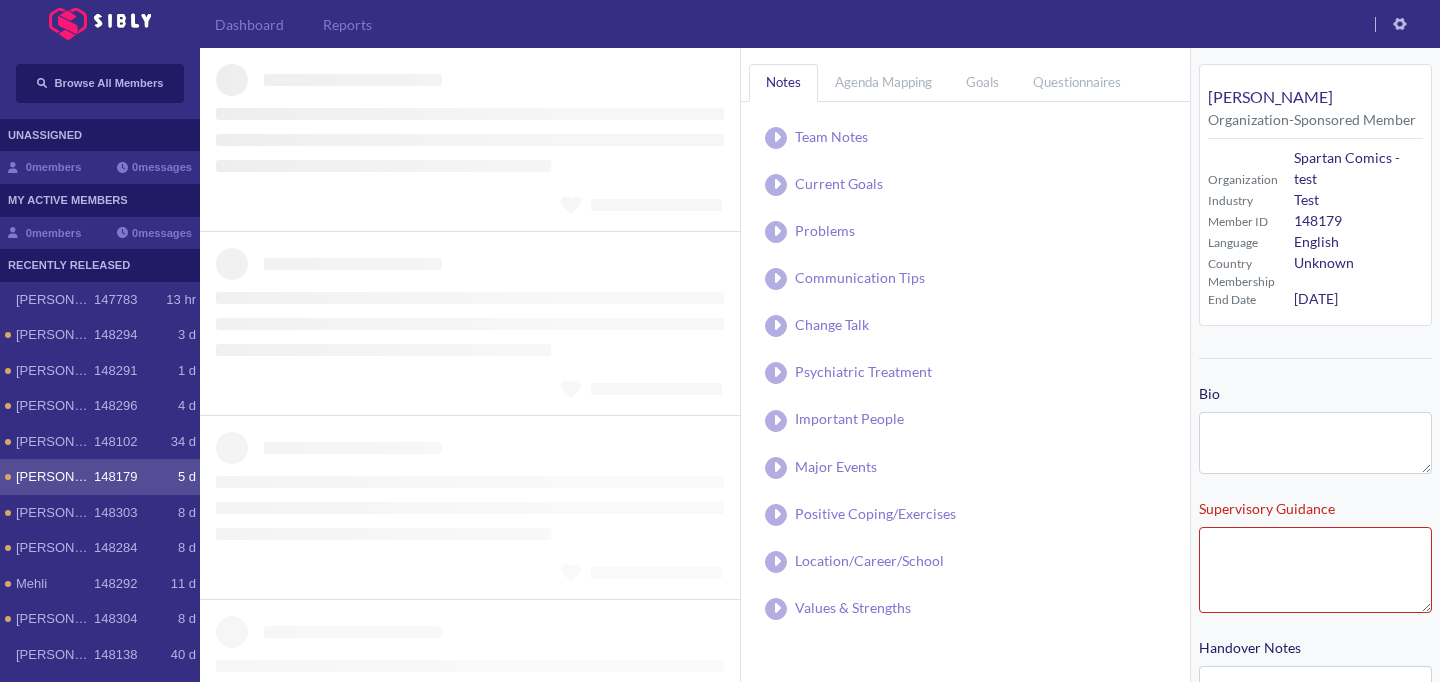 type on "**********" 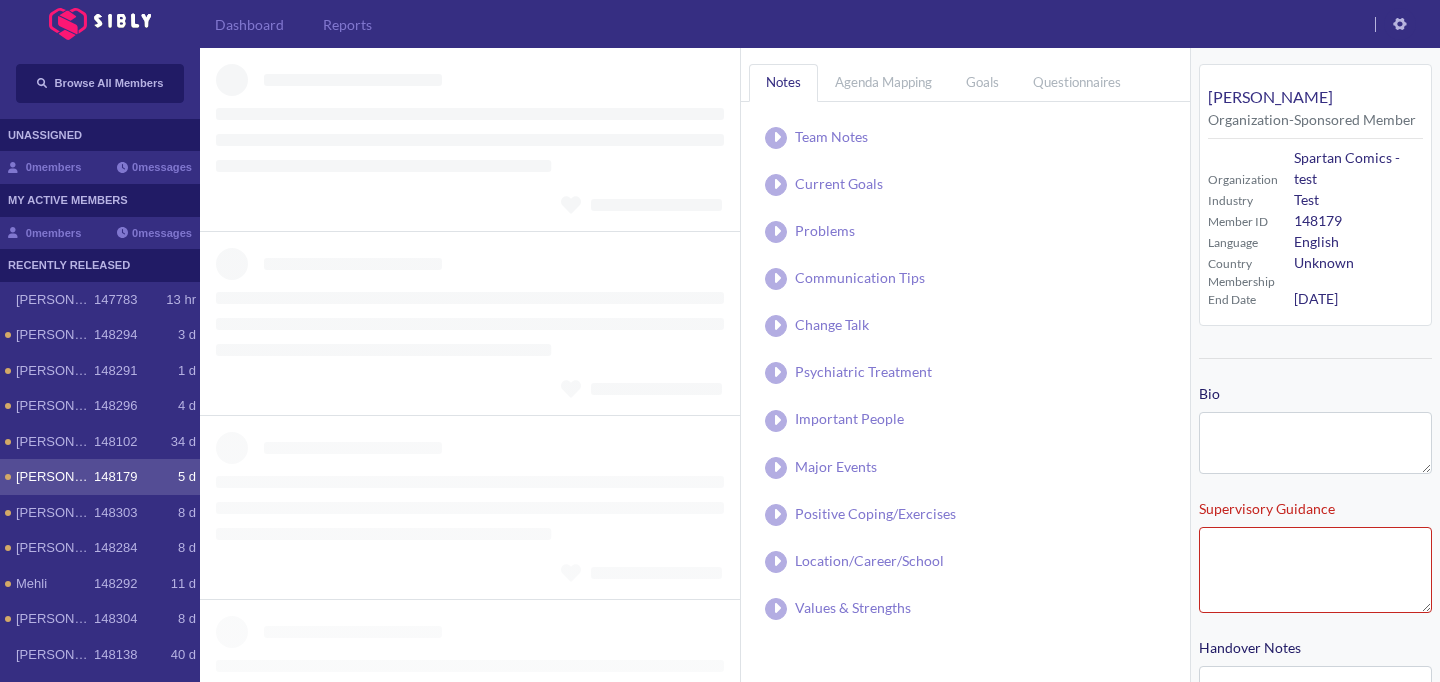 type on "**********" 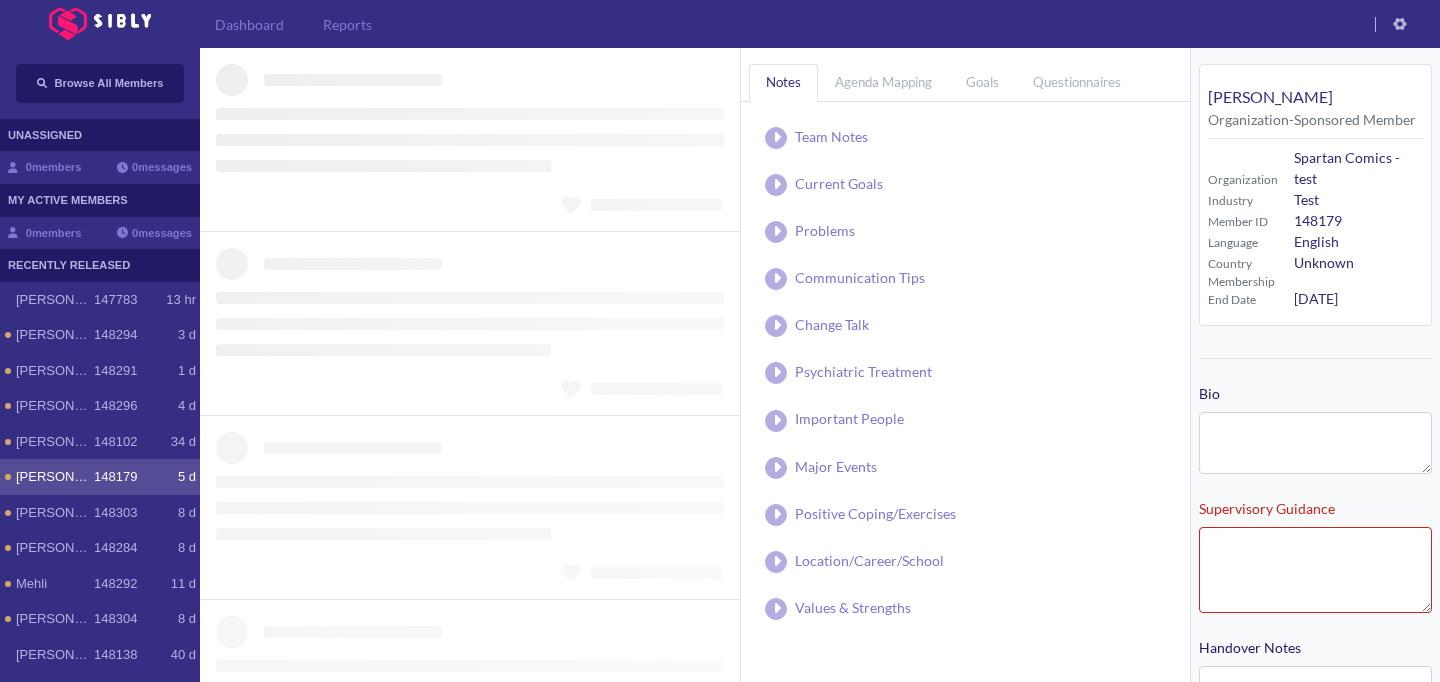 type on "**********" 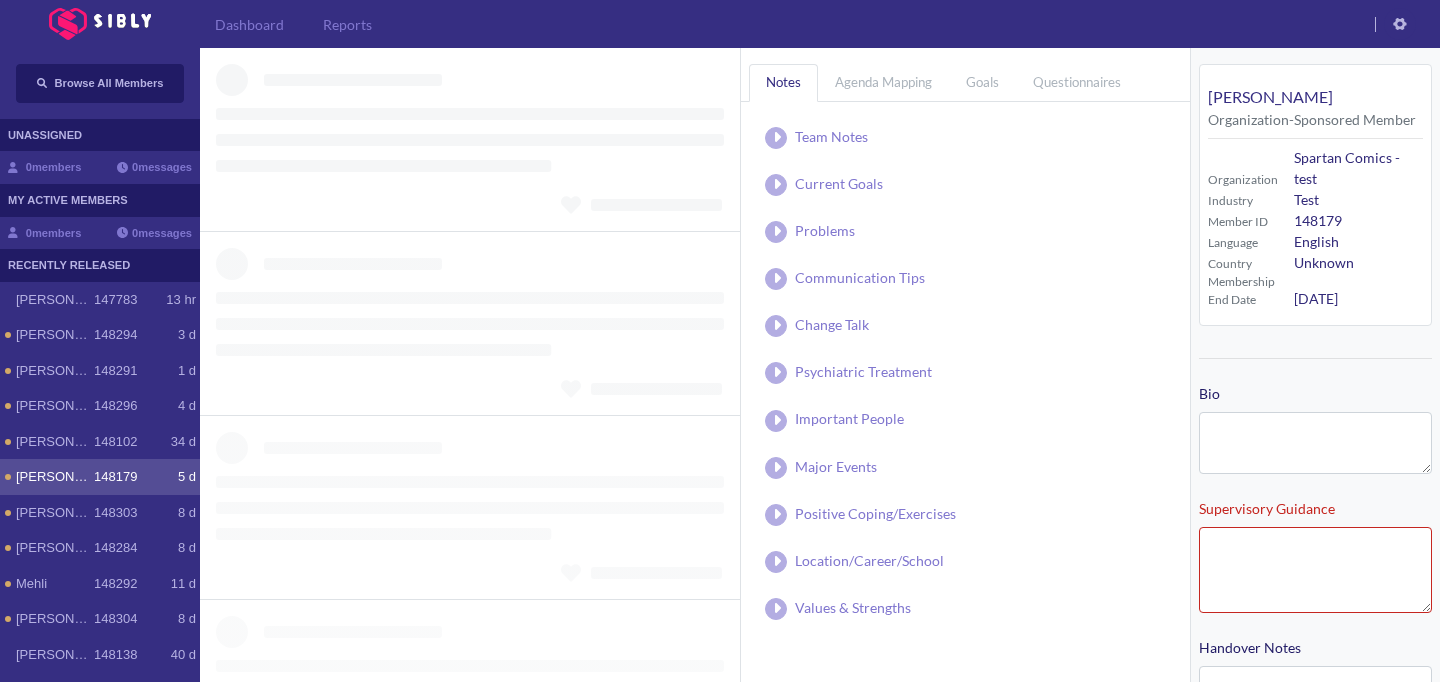 type on "**********" 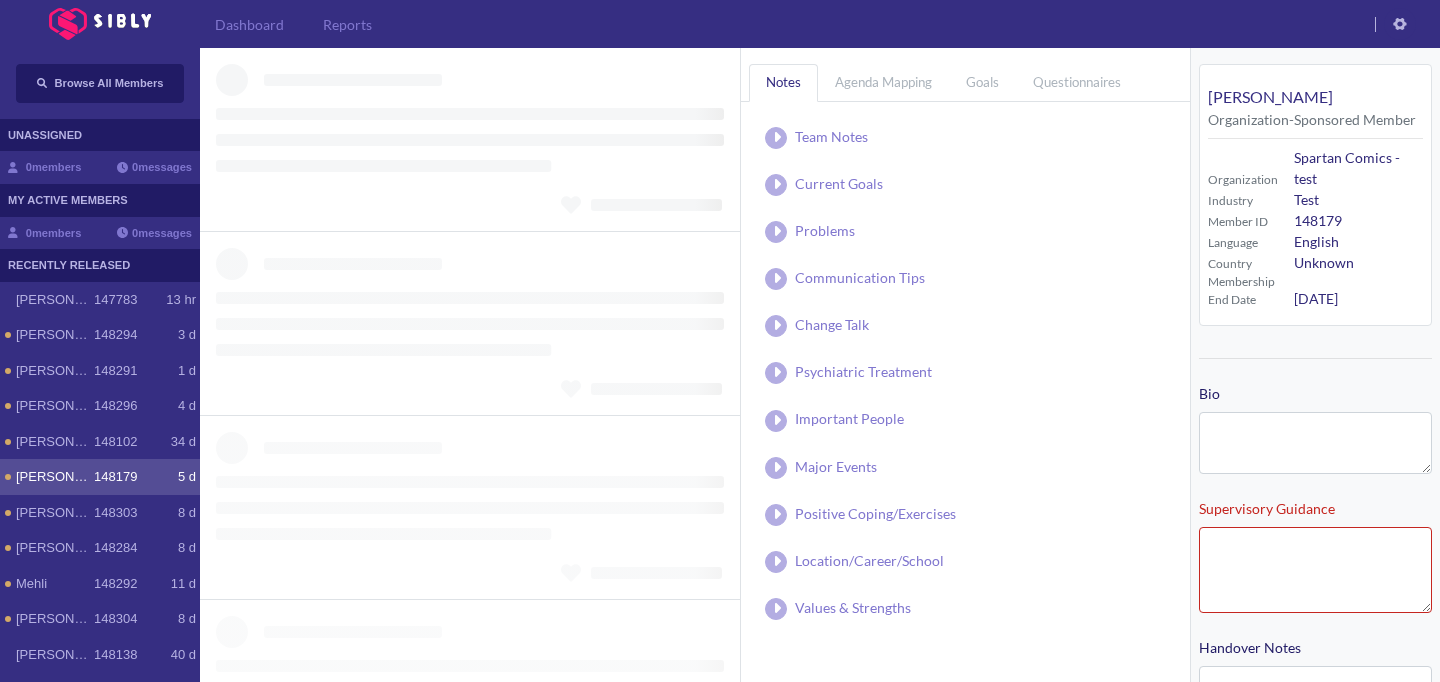 type on "**********" 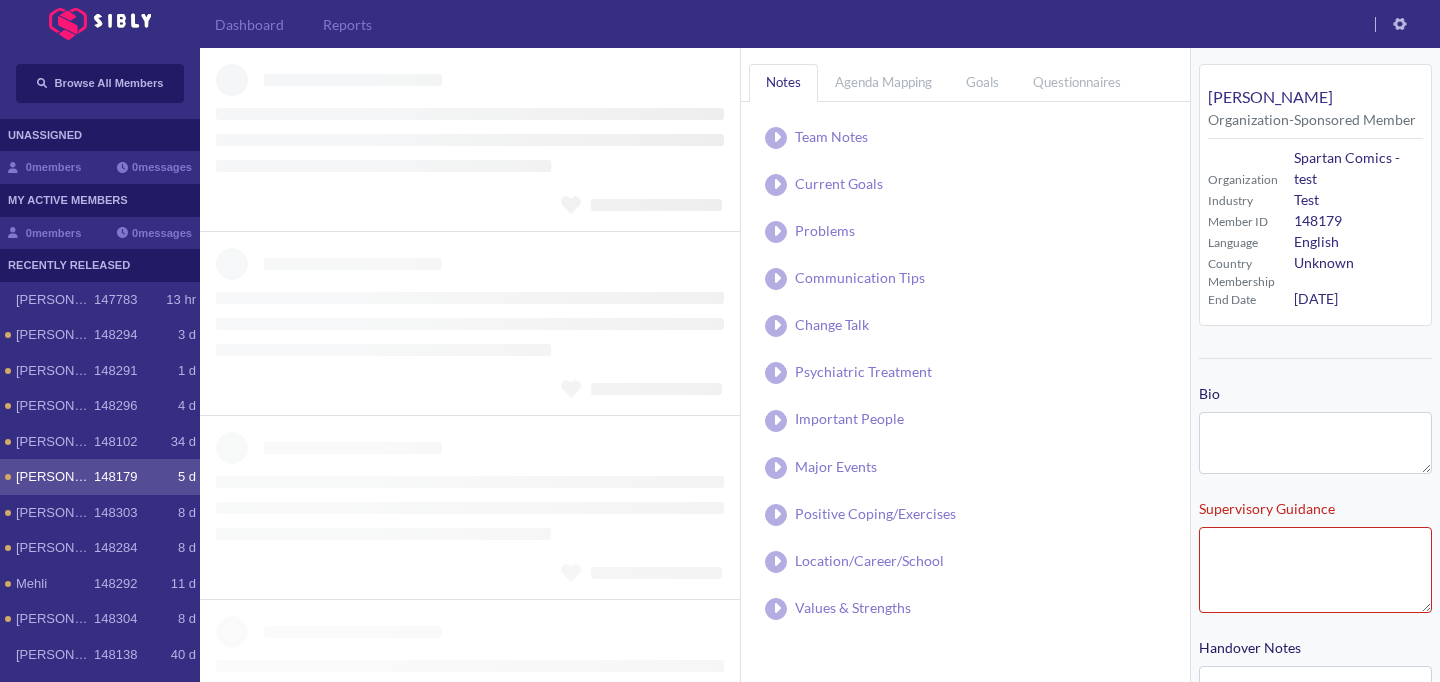 type on "**********" 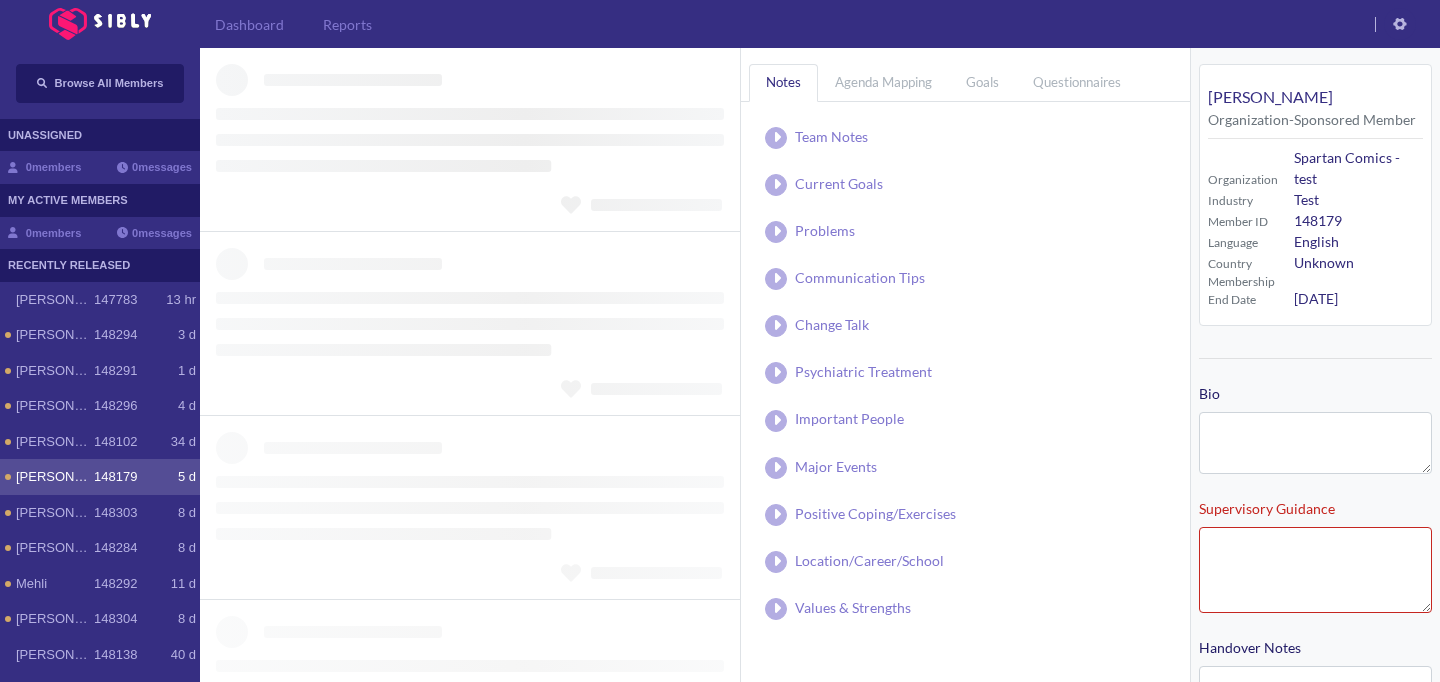 type on "**********" 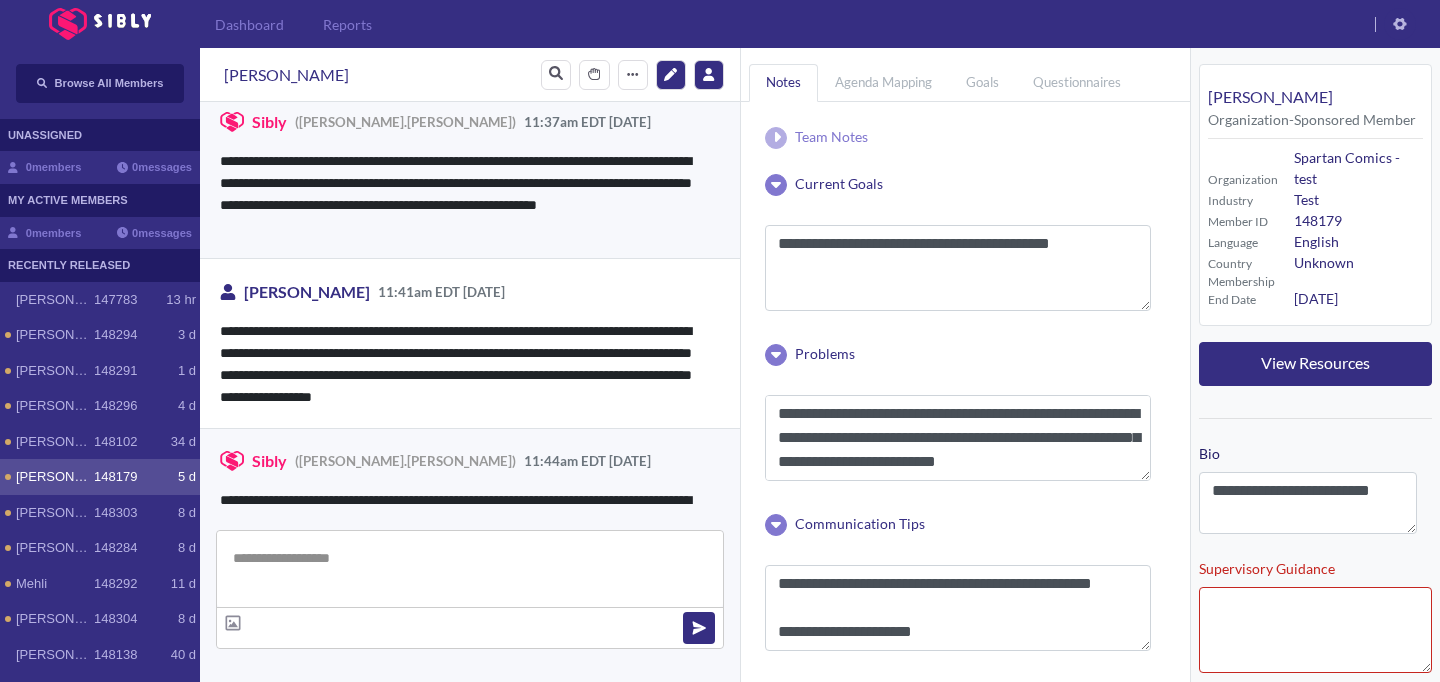 scroll, scrollTop: 0, scrollLeft: 0, axis: both 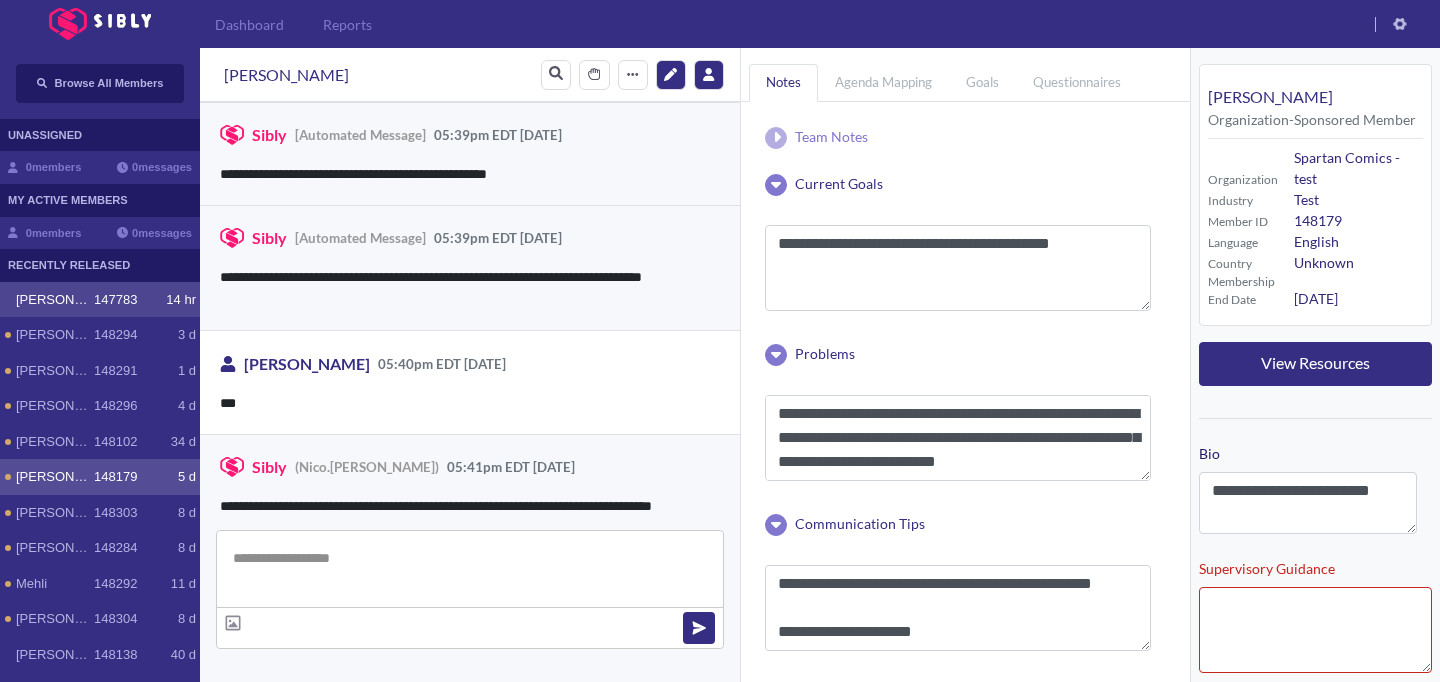 click on "14 hr" 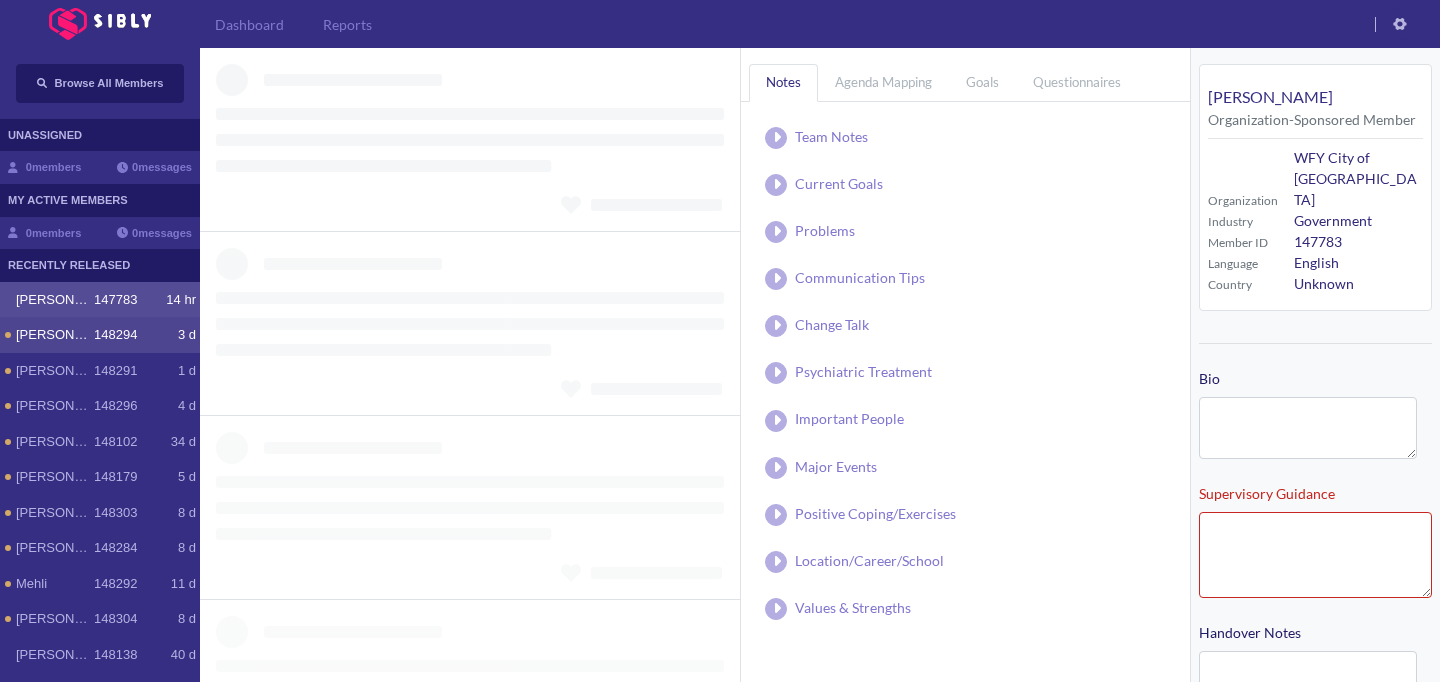 type on "**********" 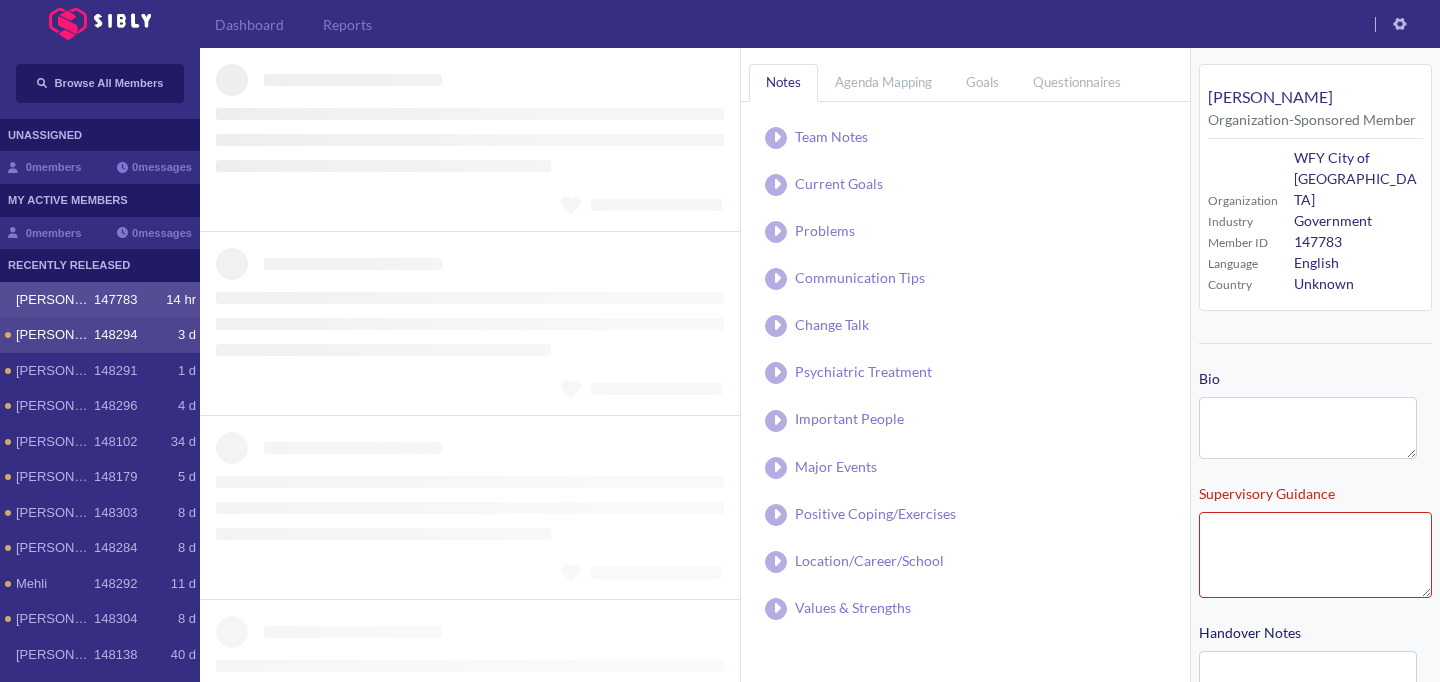type on "**********" 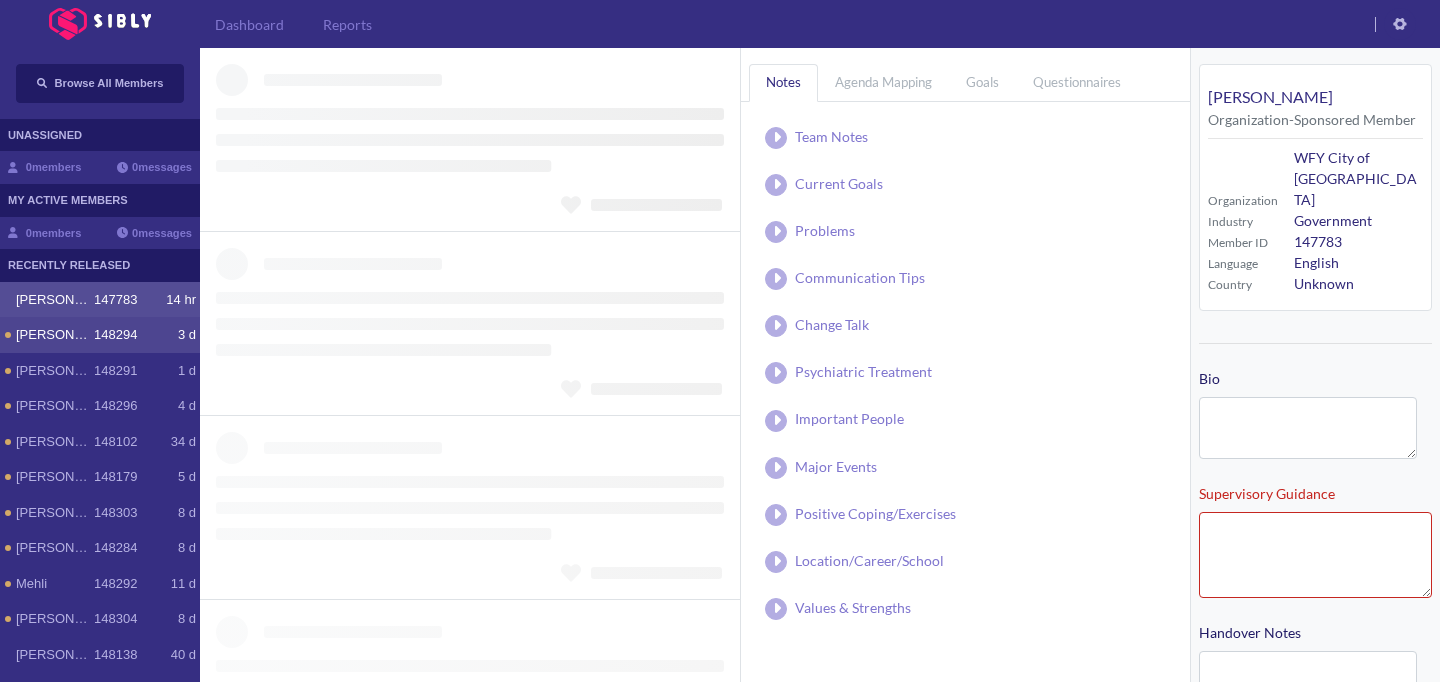 type on "**********" 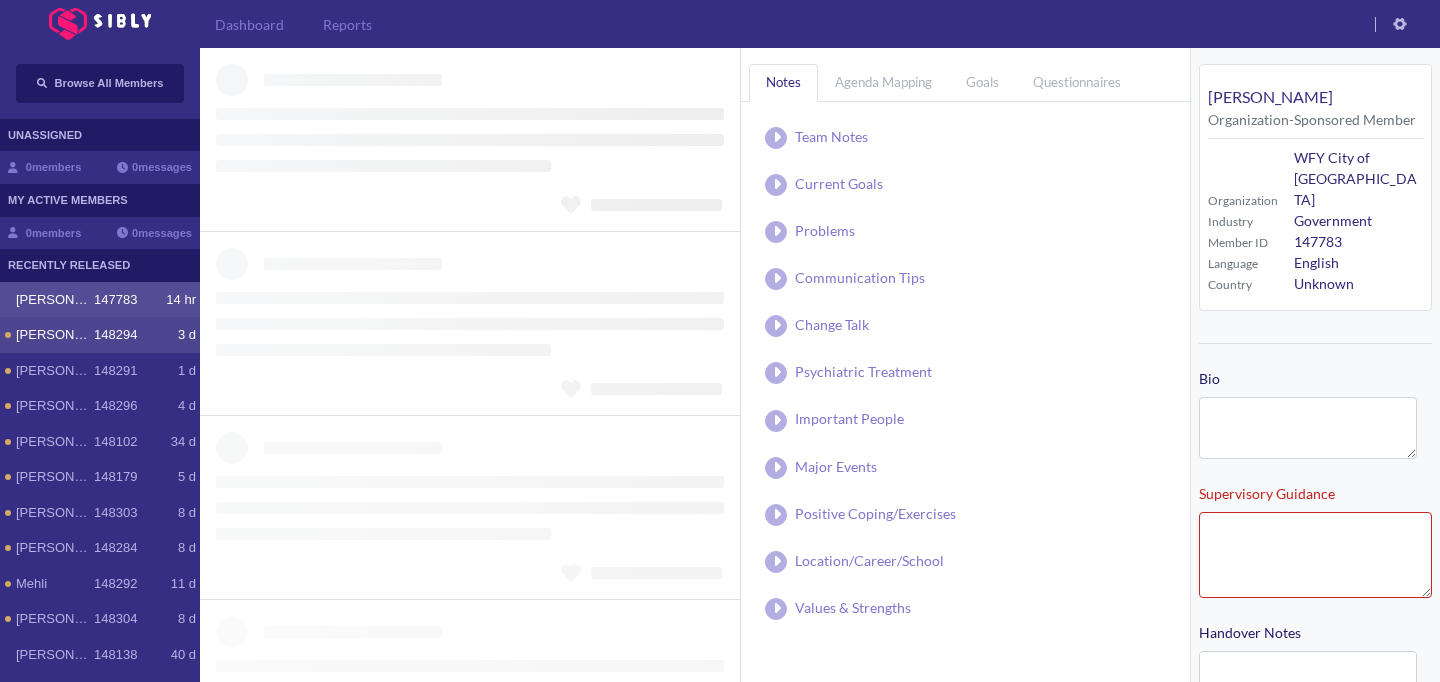 type on "**********" 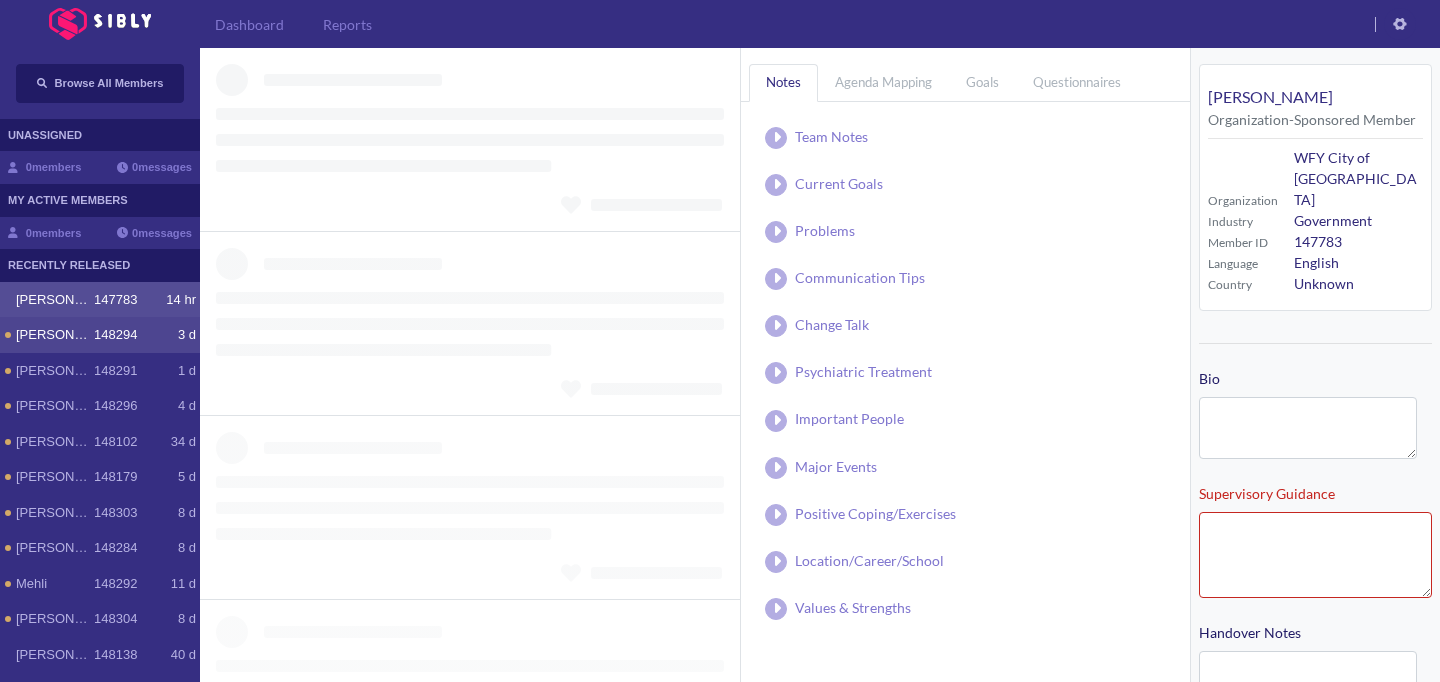 type on "**********" 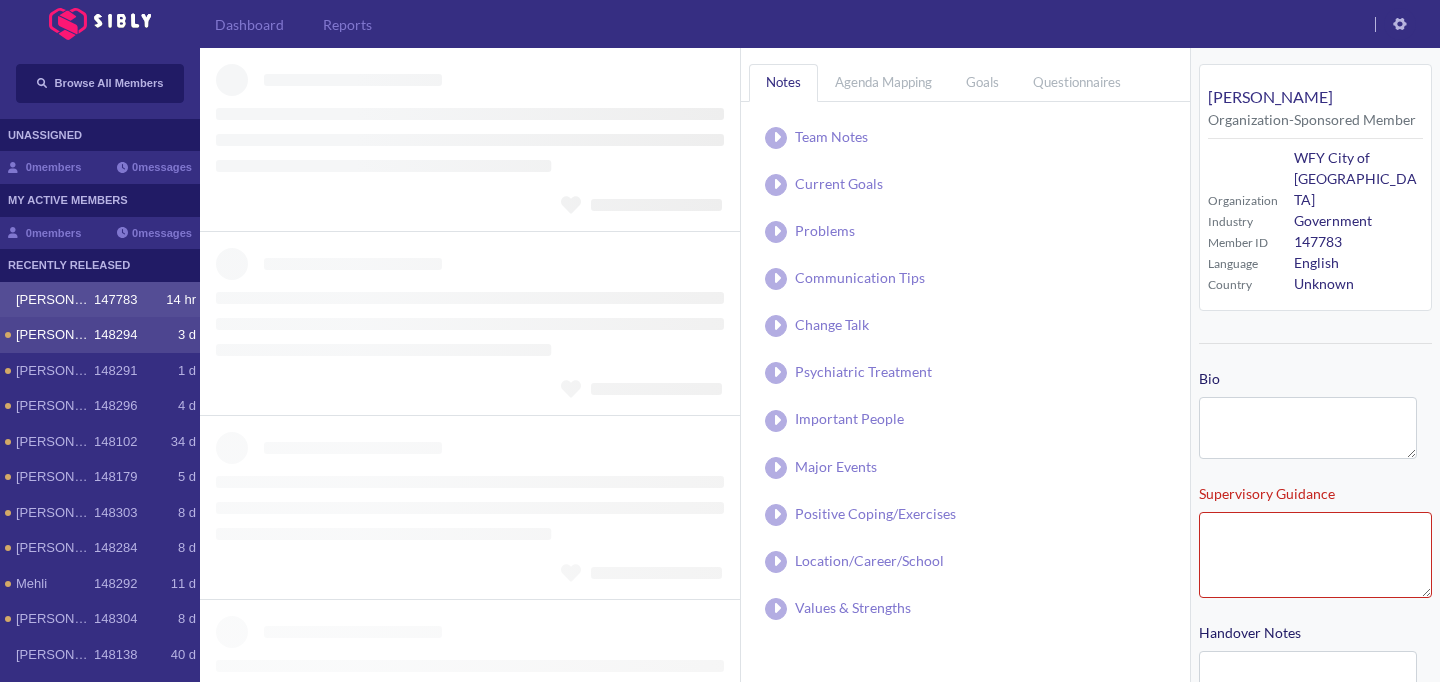 type on "**********" 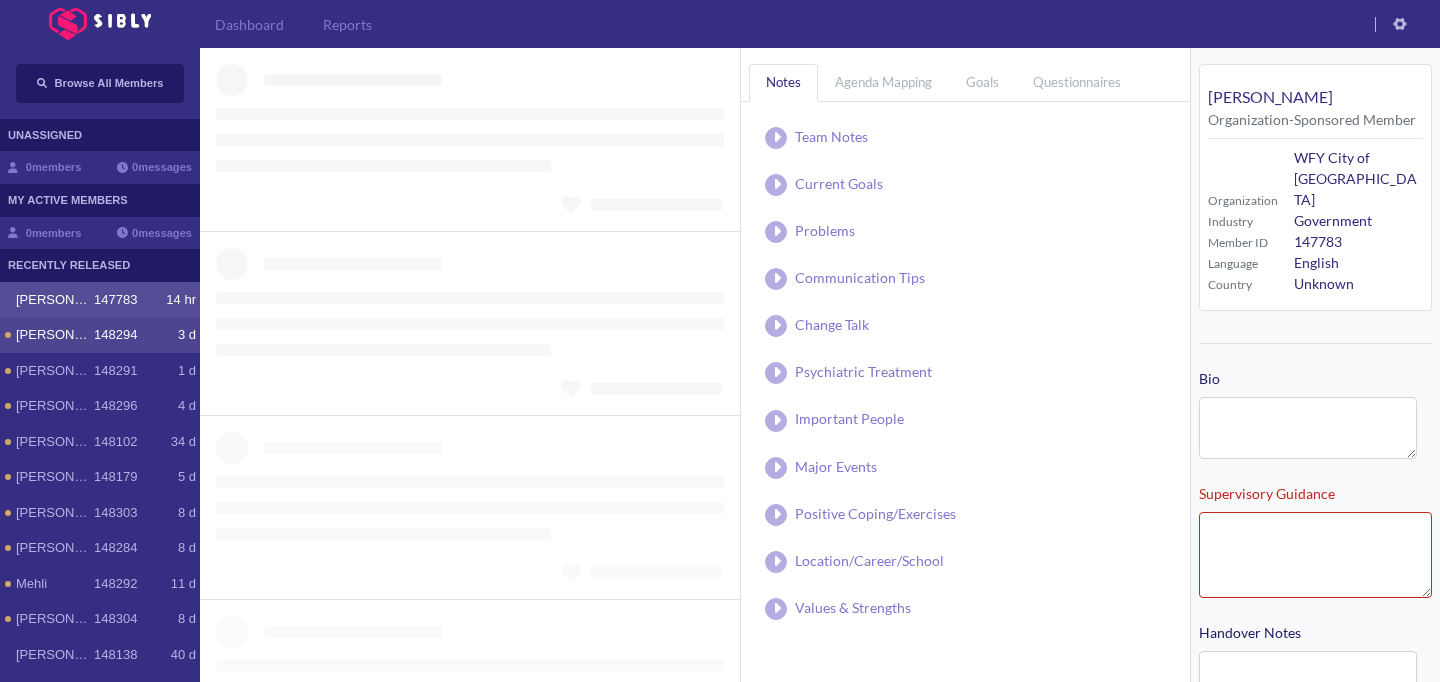 type on "**********" 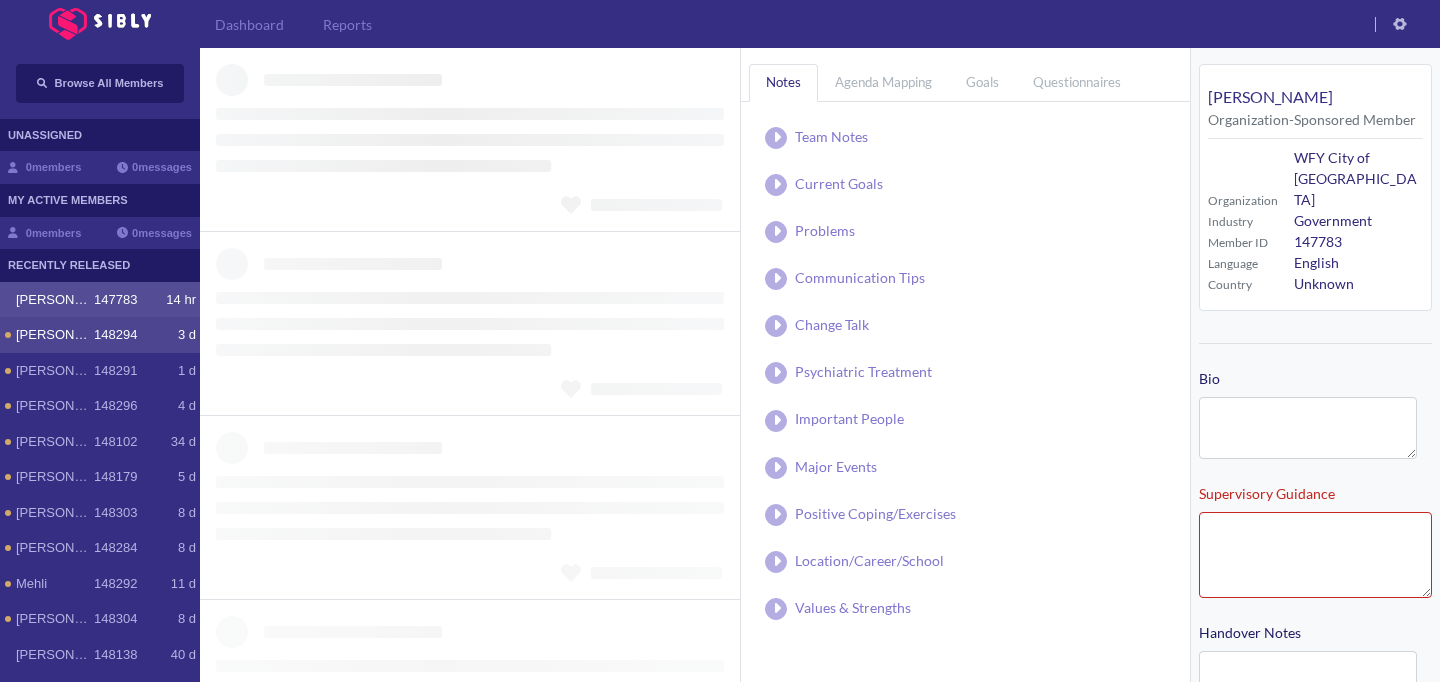 type on "**********" 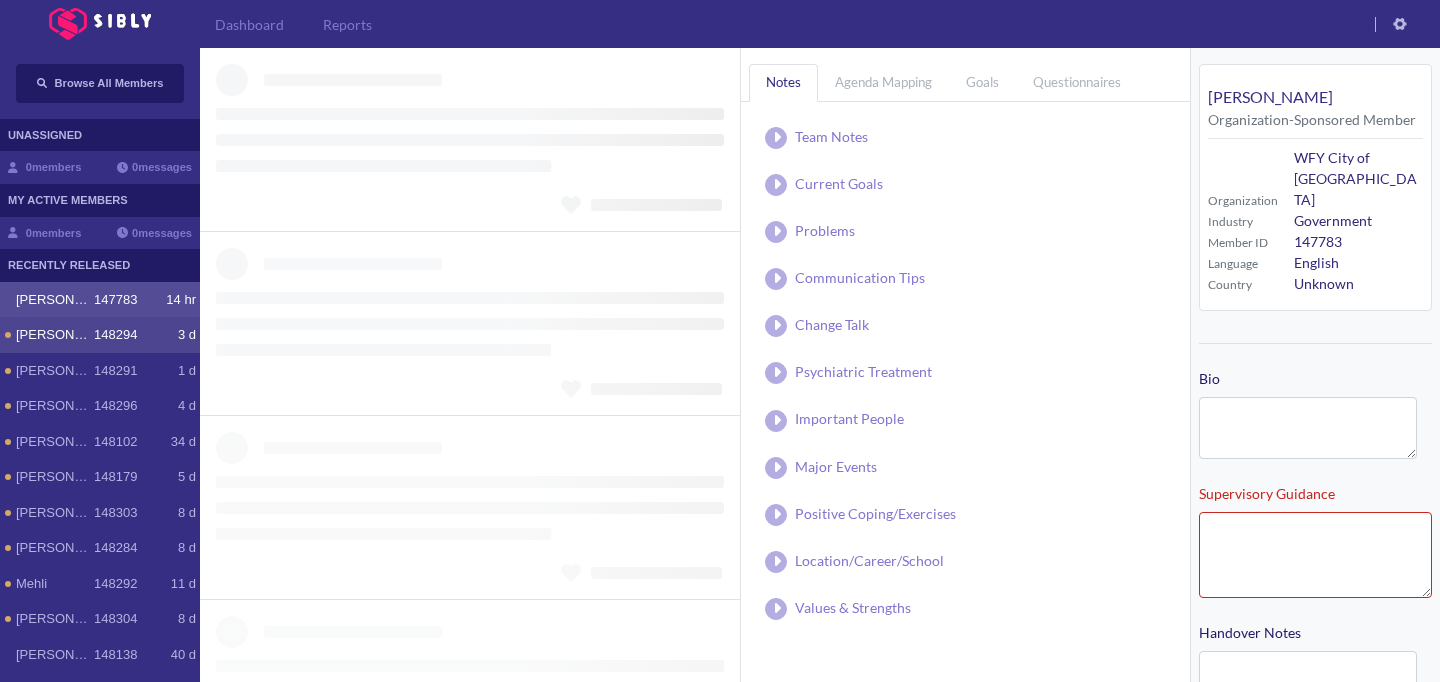 type on "**********" 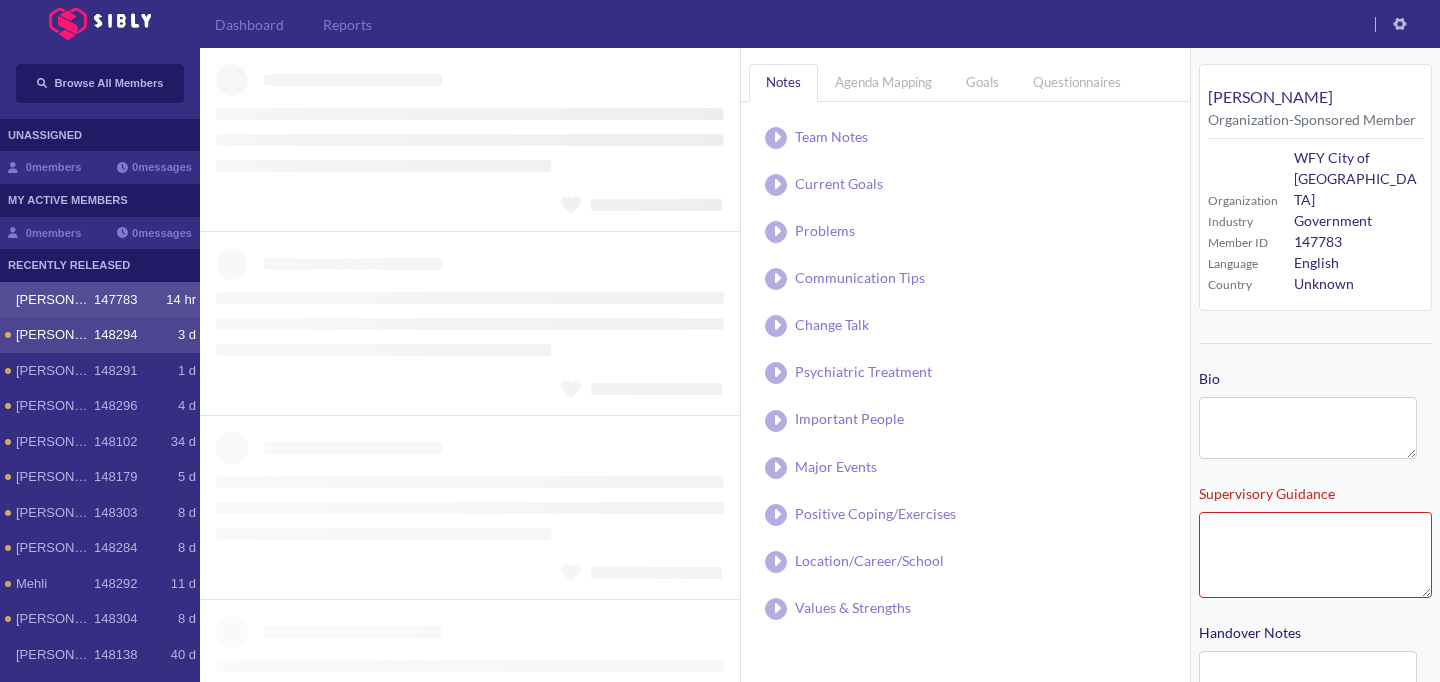 type on "**********" 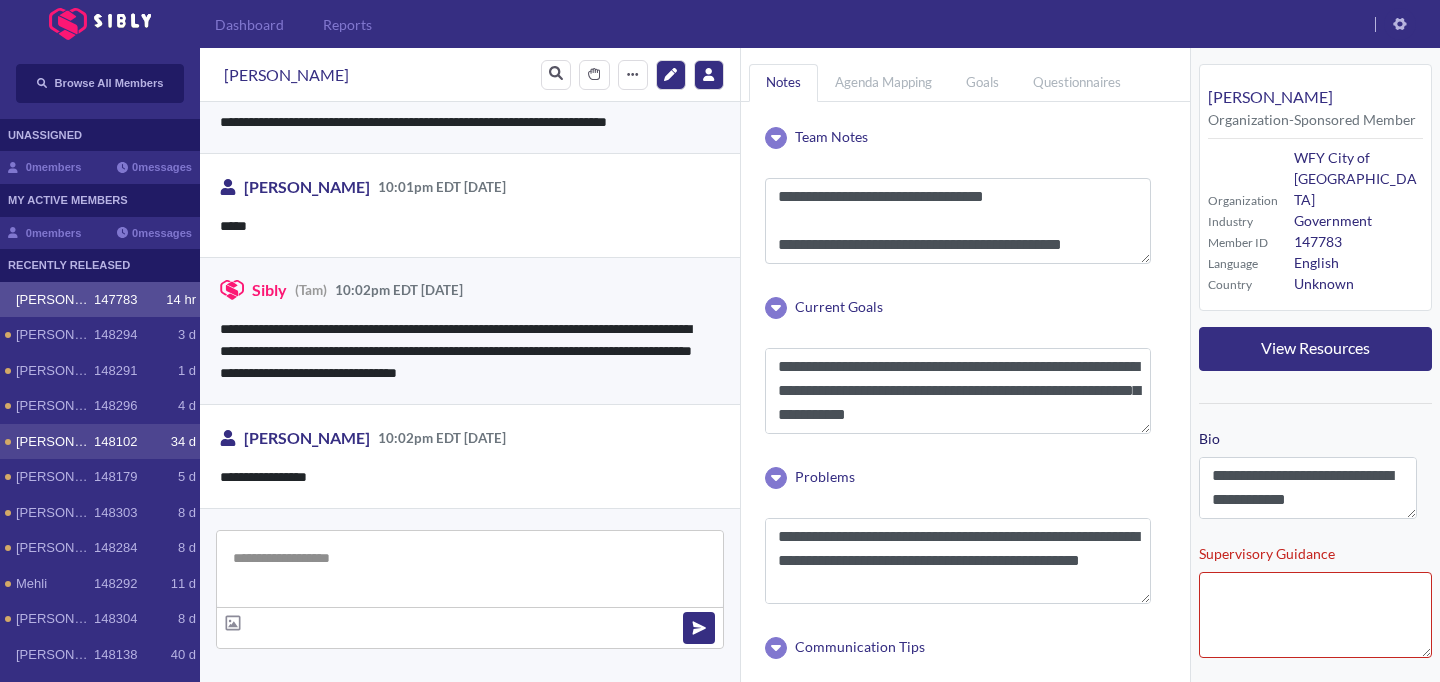 scroll, scrollTop: 3398, scrollLeft: 0, axis: vertical 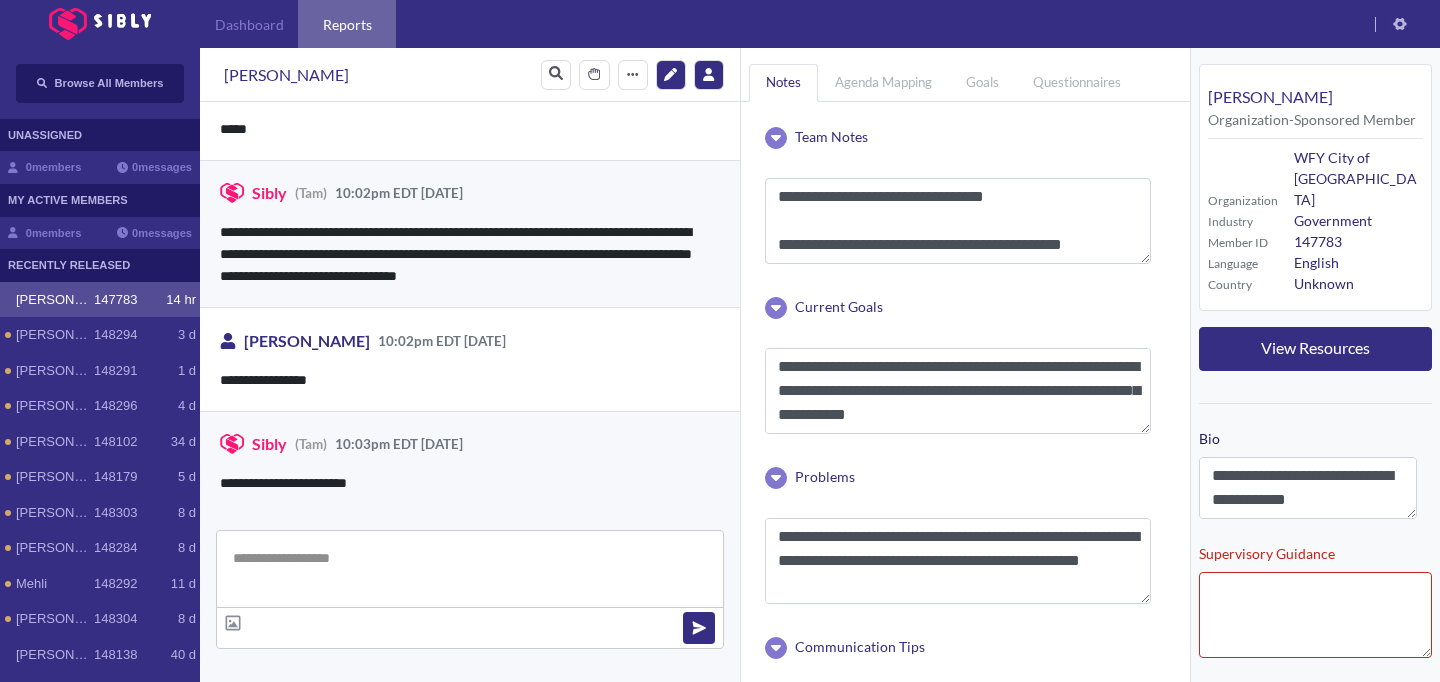 click on "Reports" at bounding box center [347, 24] 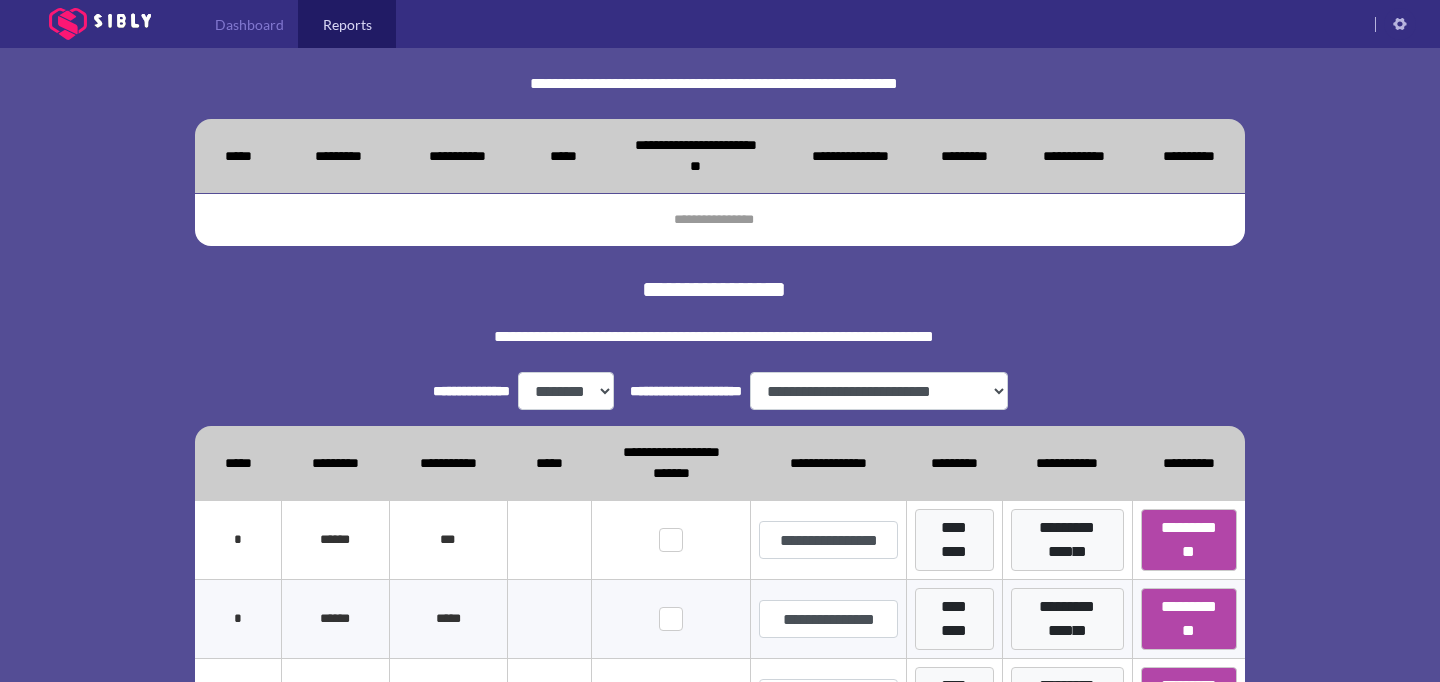 scroll, scrollTop: 191, scrollLeft: 0, axis: vertical 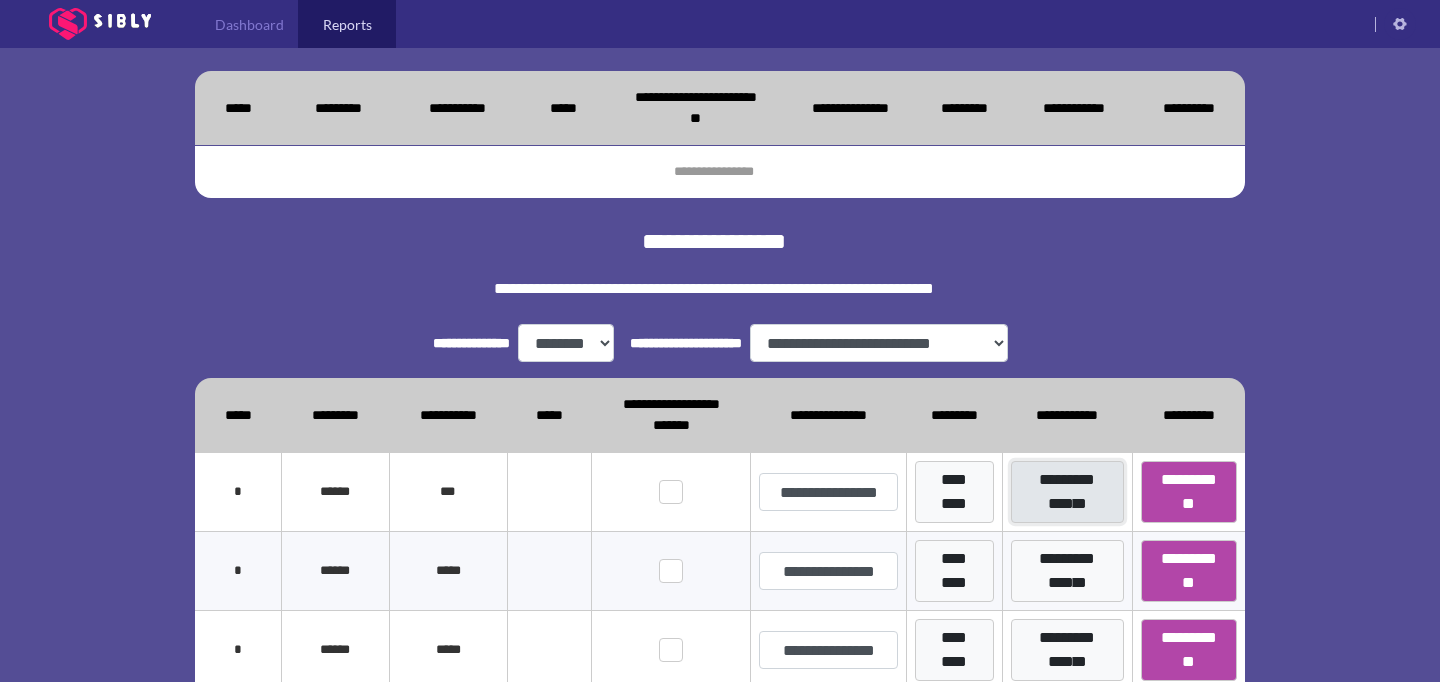 click on "**********" at bounding box center [1067, 492] 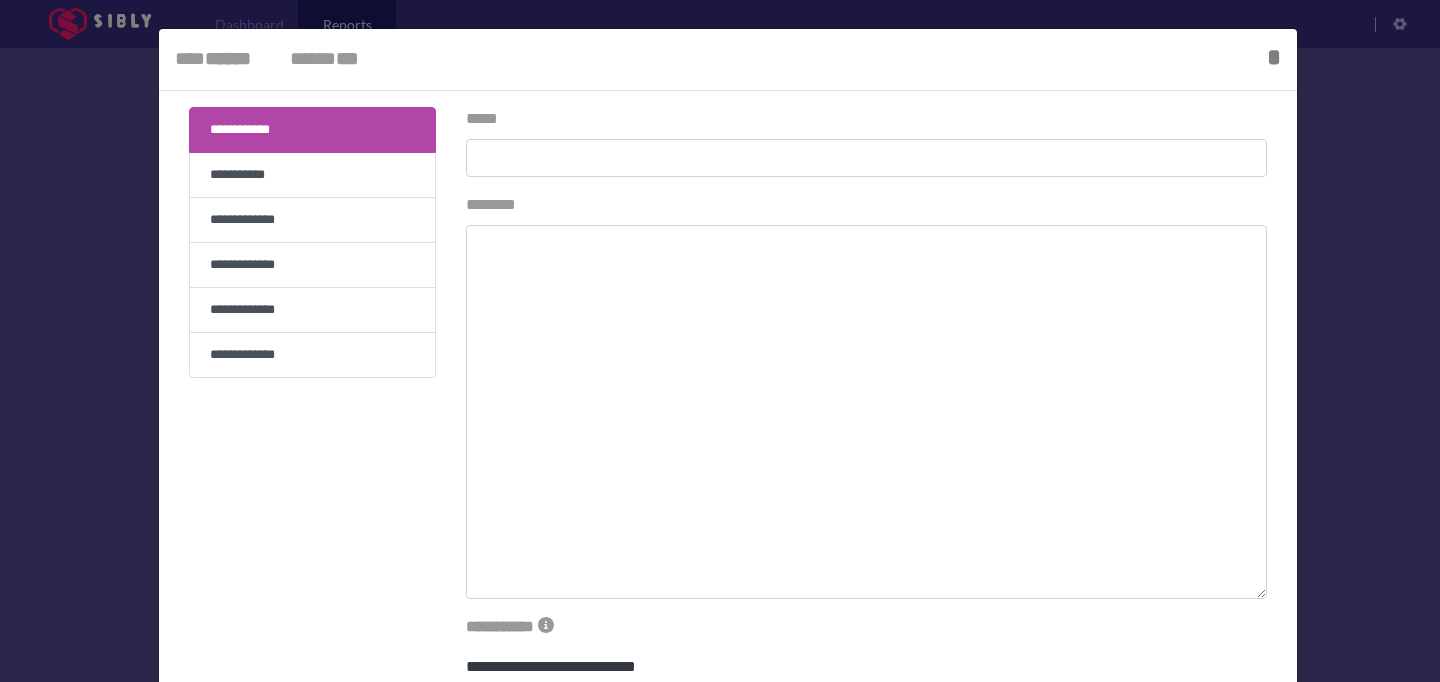 type on "**********" 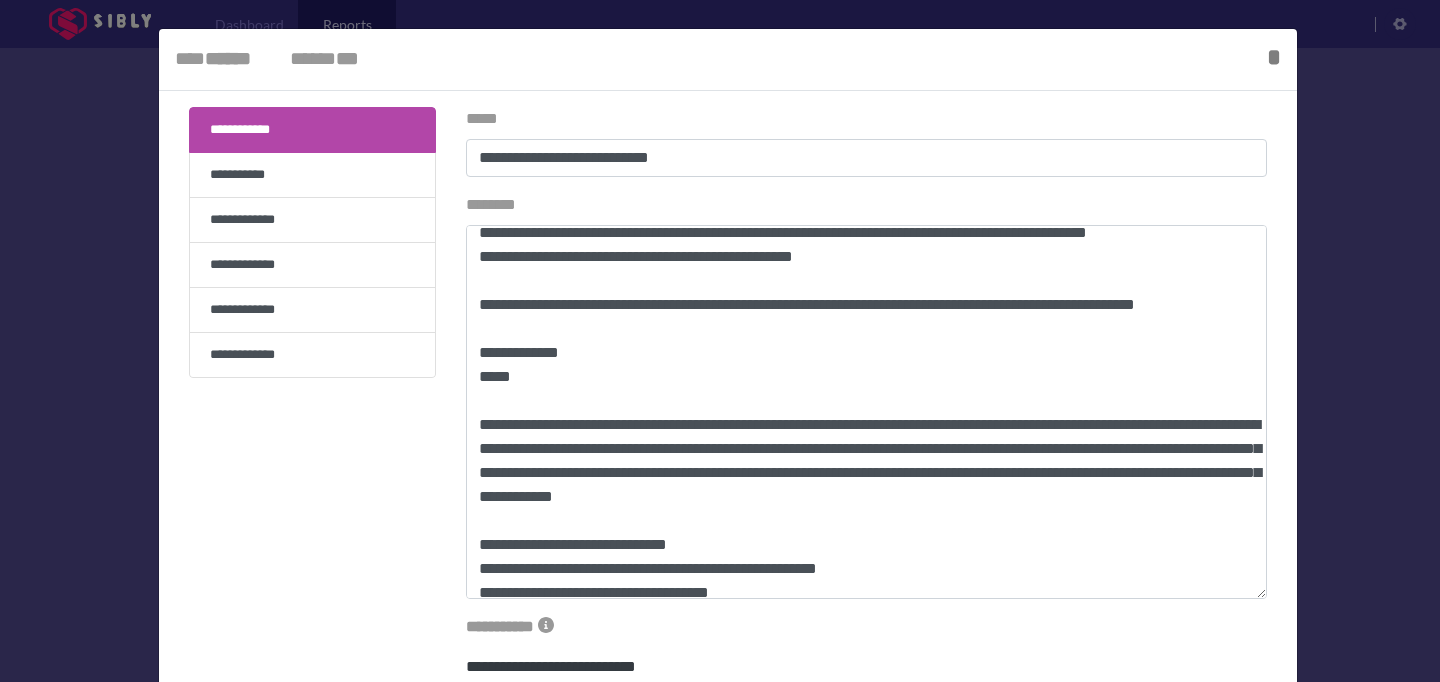 scroll, scrollTop: 251, scrollLeft: 0, axis: vertical 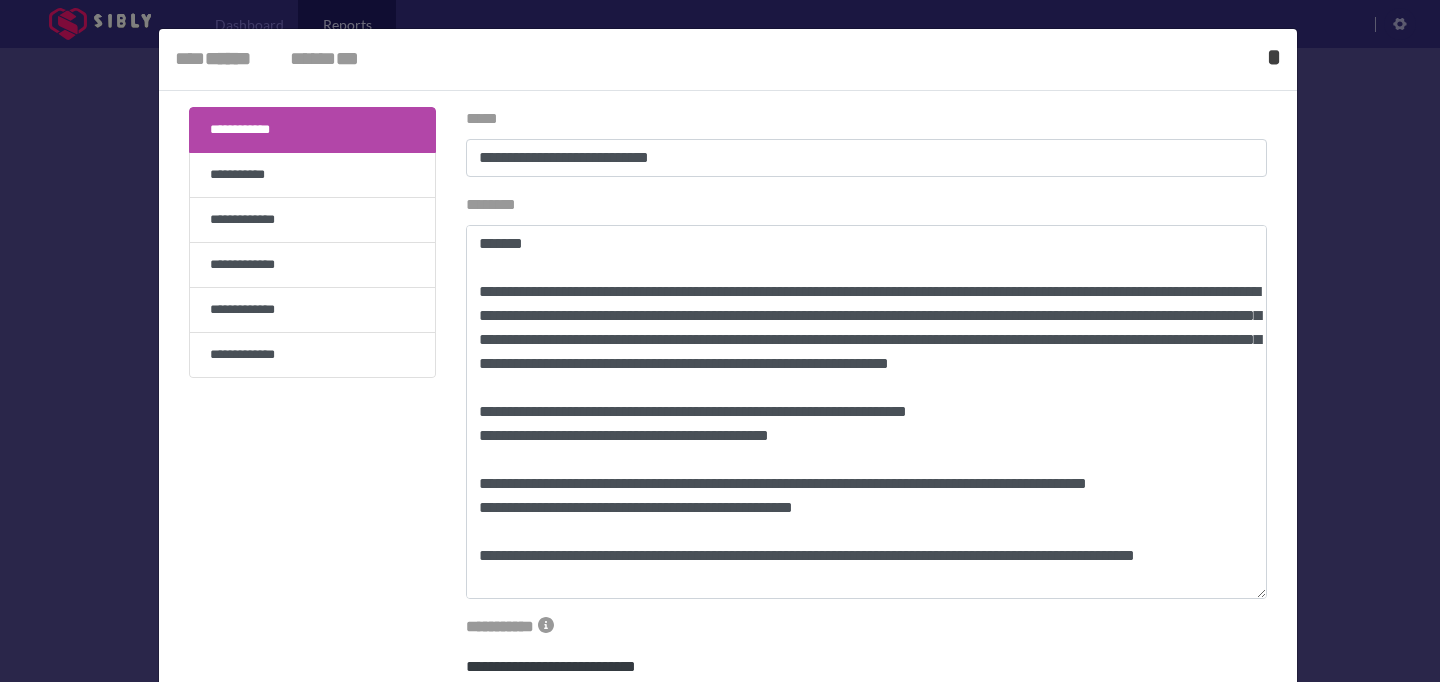 click on "*" at bounding box center [1274, 57] 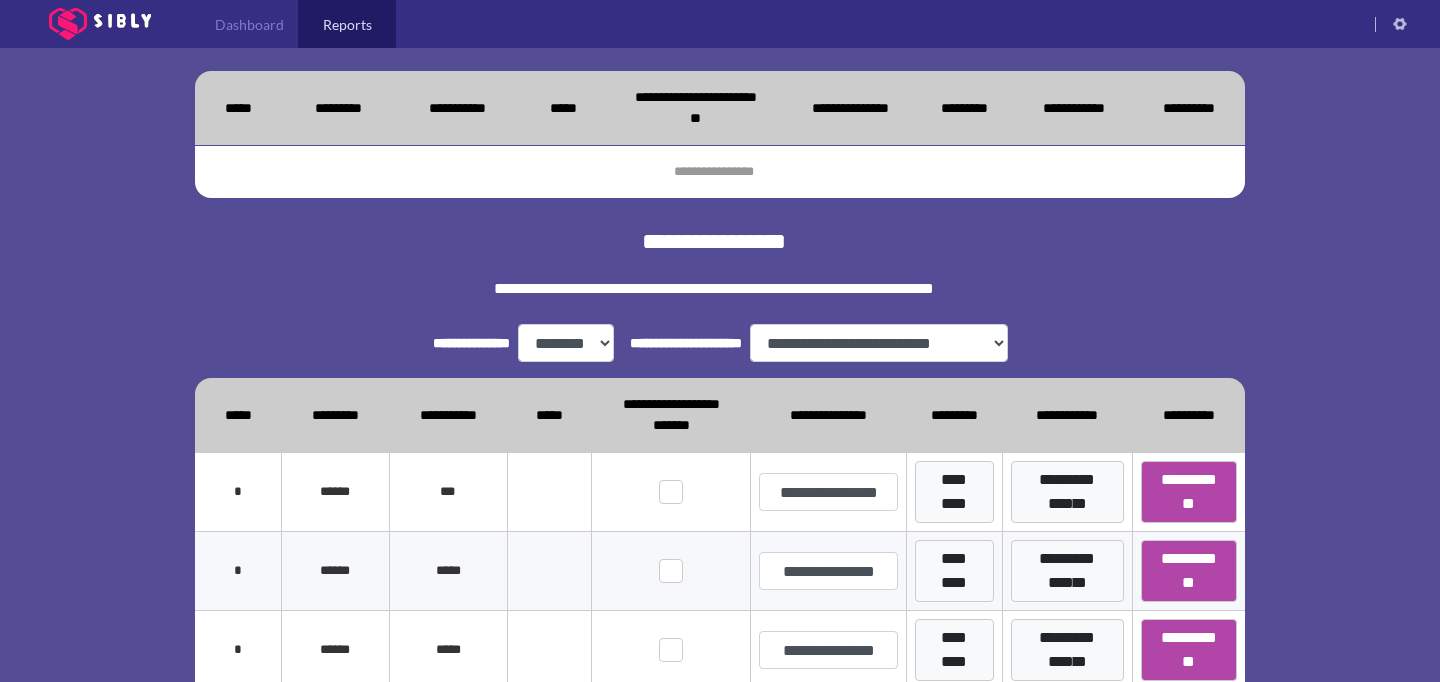 click on "**********" at bounding box center [1067, 571] 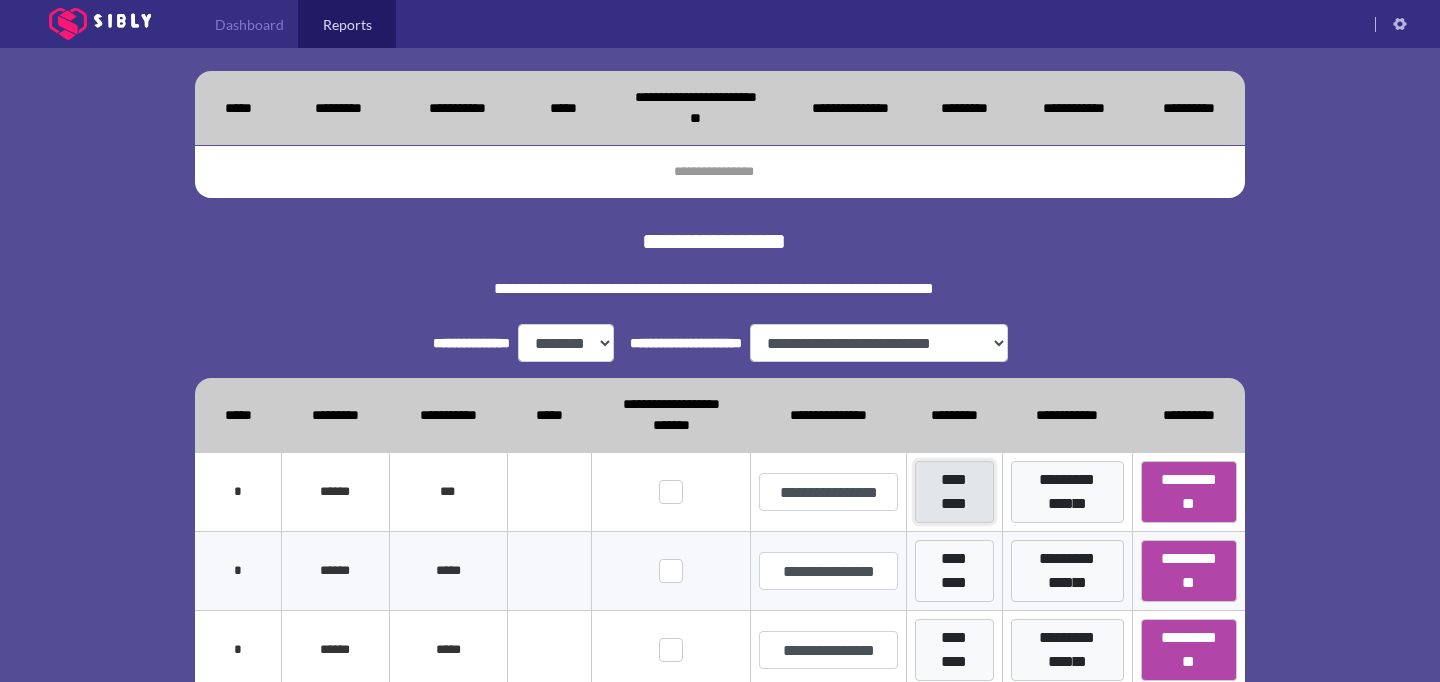 click on "*********" at bounding box center [954, 492] 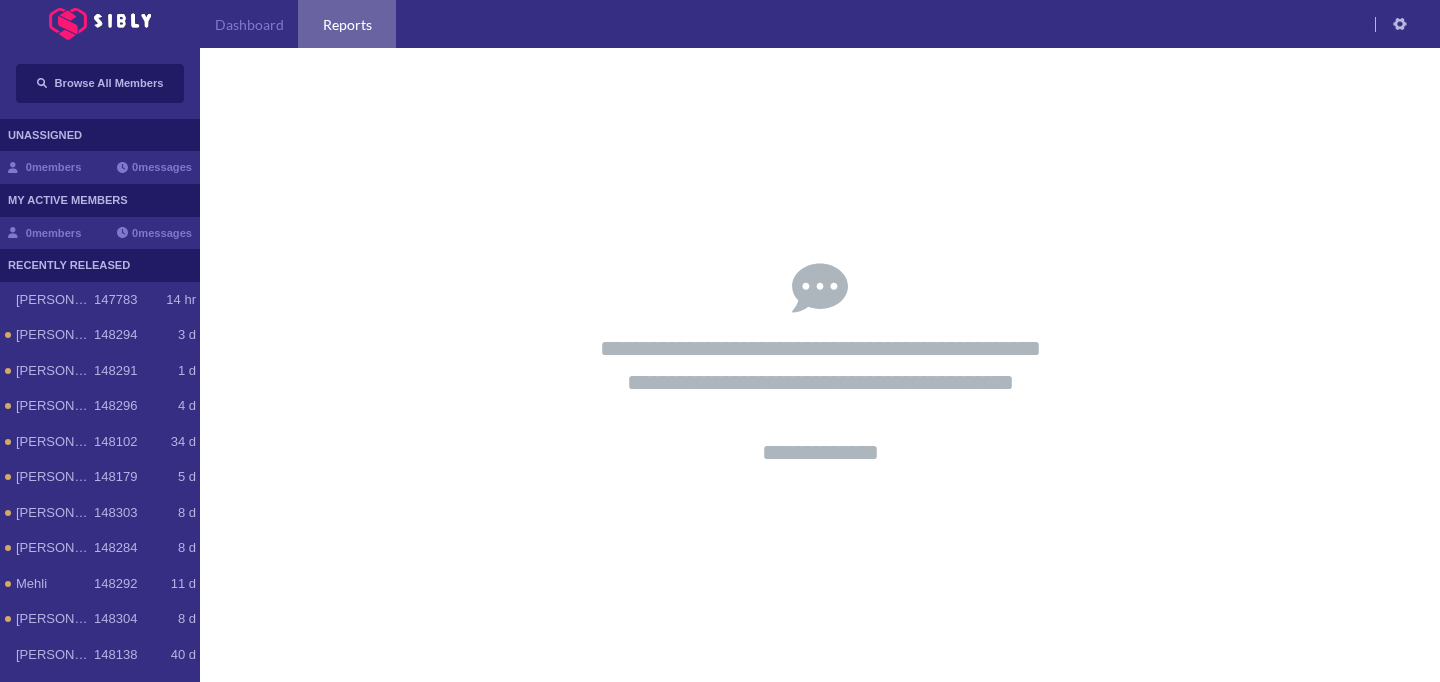 click on "Reports" at bounding box center [347, 24] 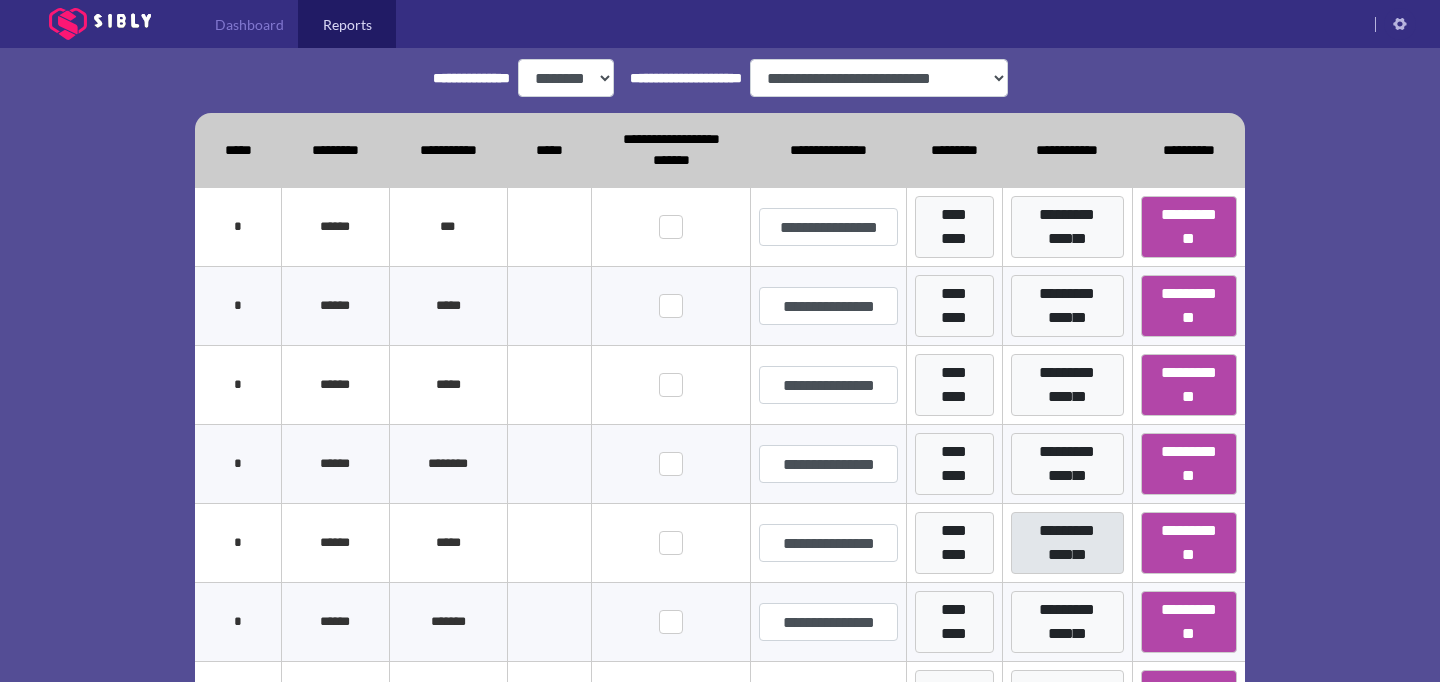 scroll, scrollTop: 578, scrollLeft: 0, axis: vertical 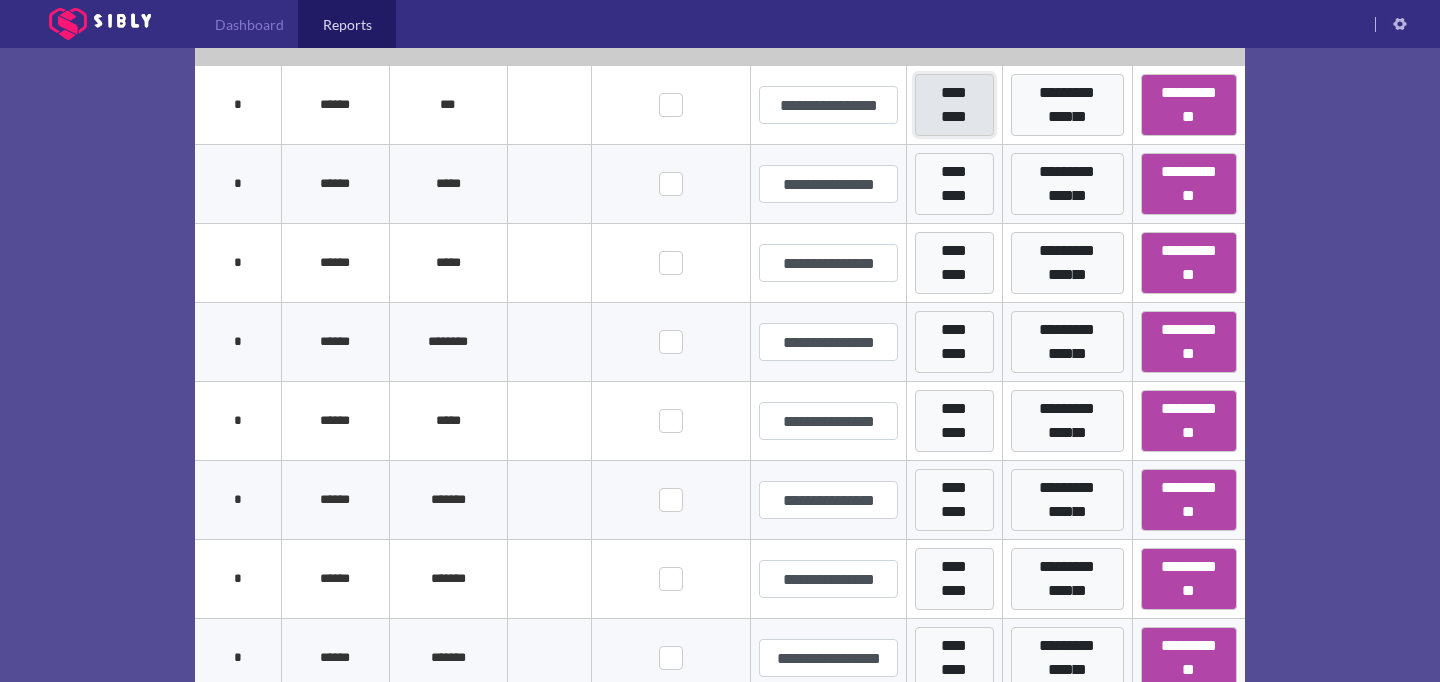click on "*********" at bounding box center (954, 105) 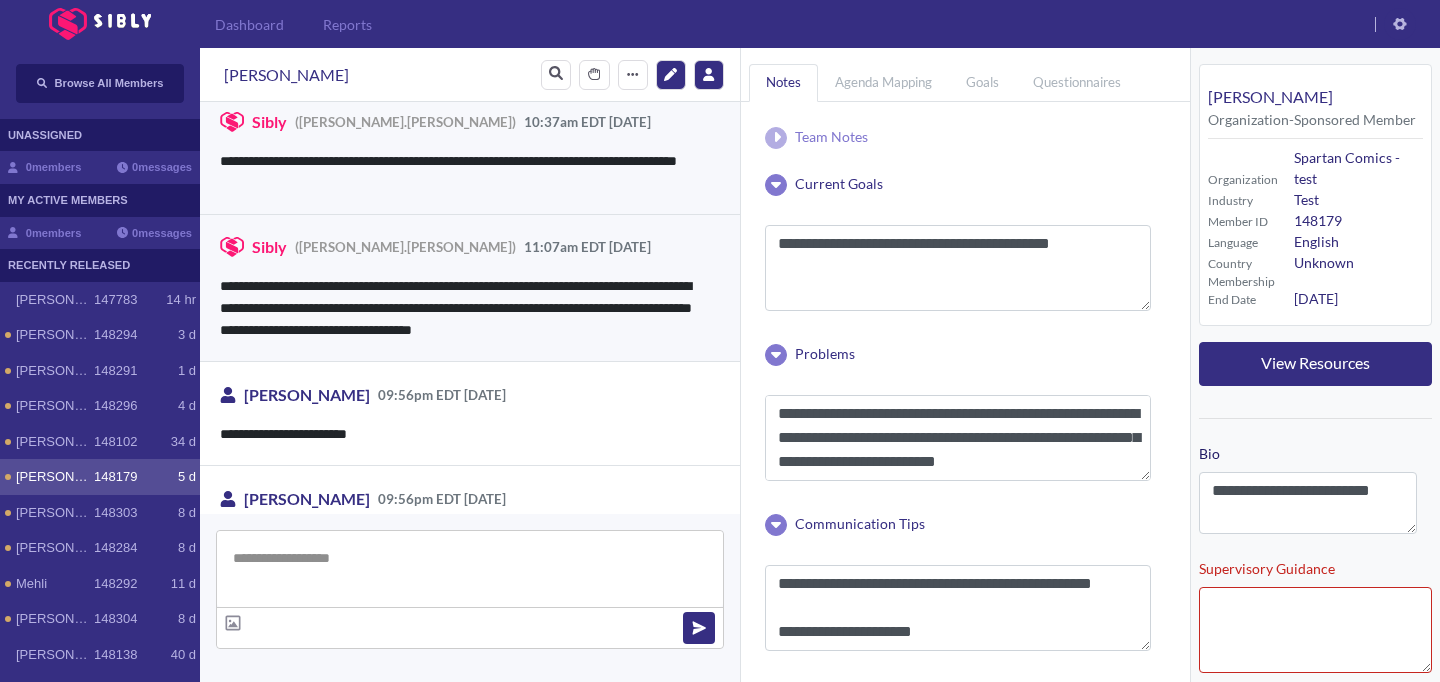 scroll, scrollTop: 7724, scrollLeft: 0, axis: vertical 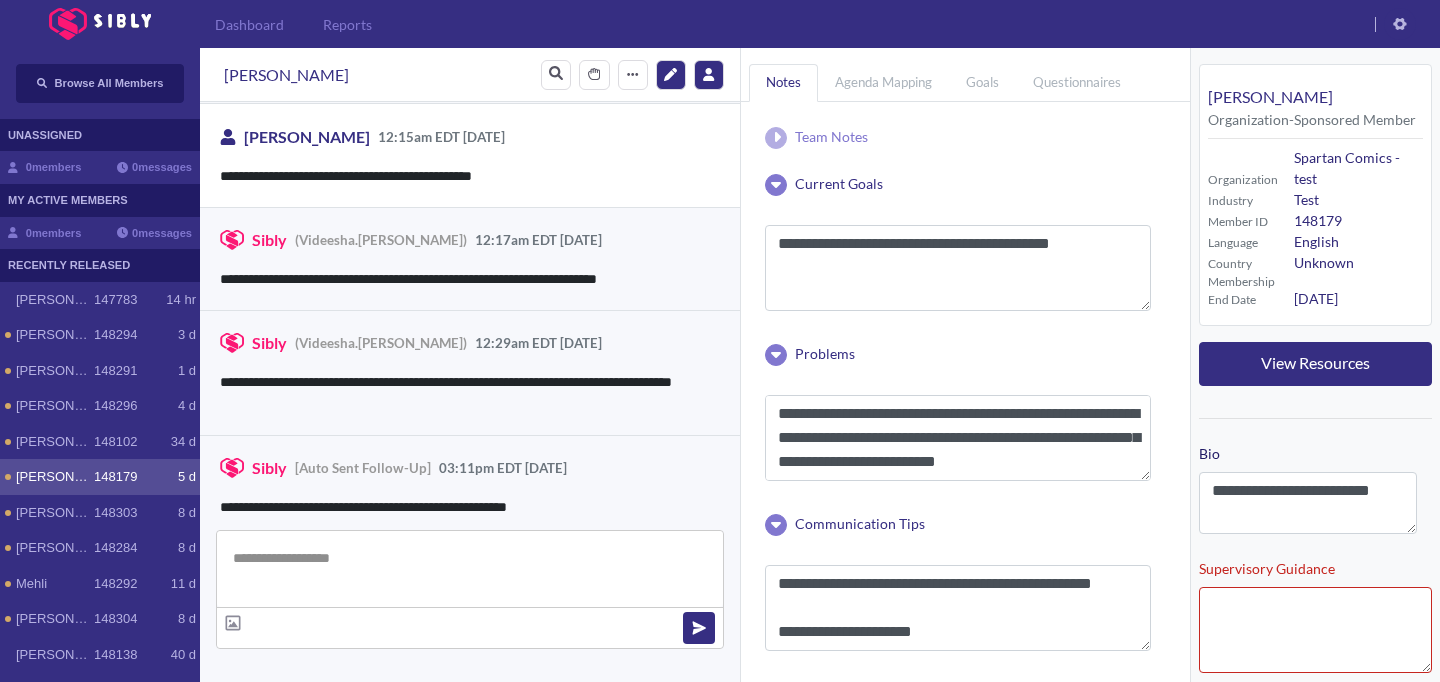 click on "**********" at bounding box center (1315, 1097) 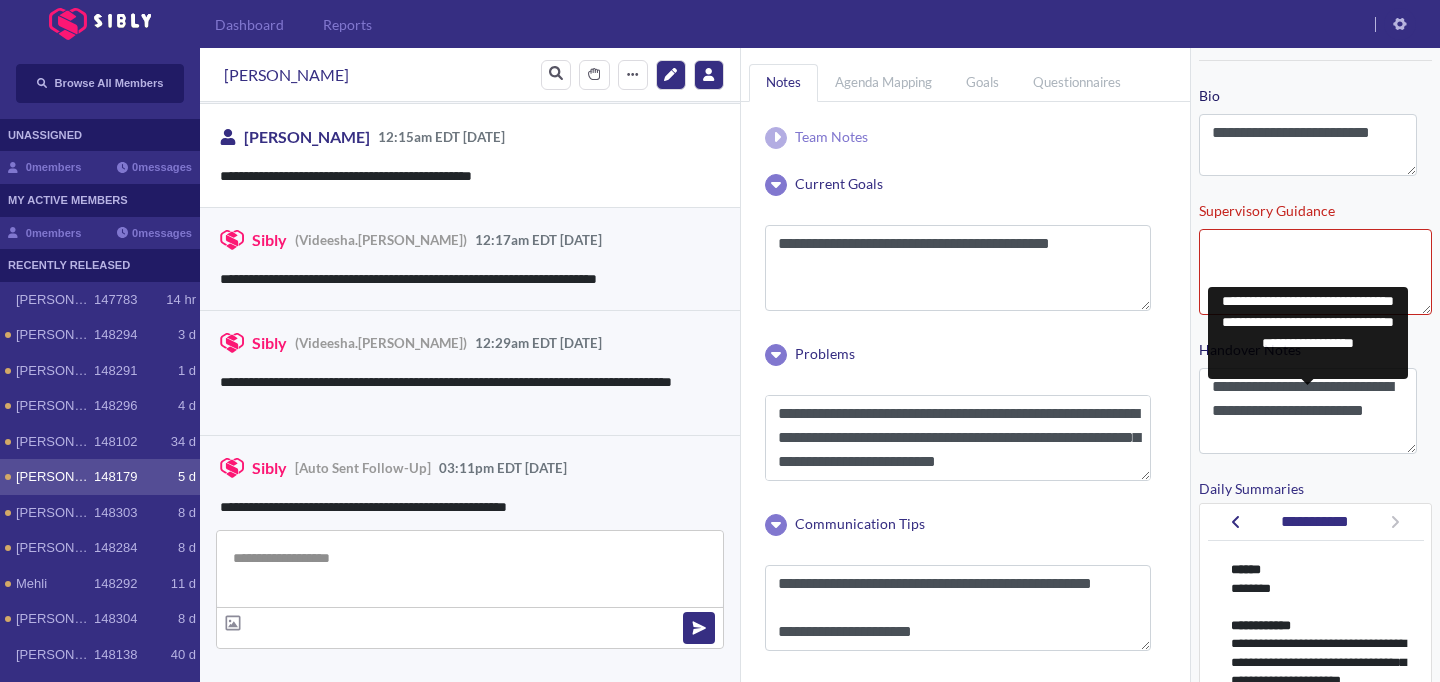 scroll, scrollTop: 531, scrollLeft: 0, axis: vertical 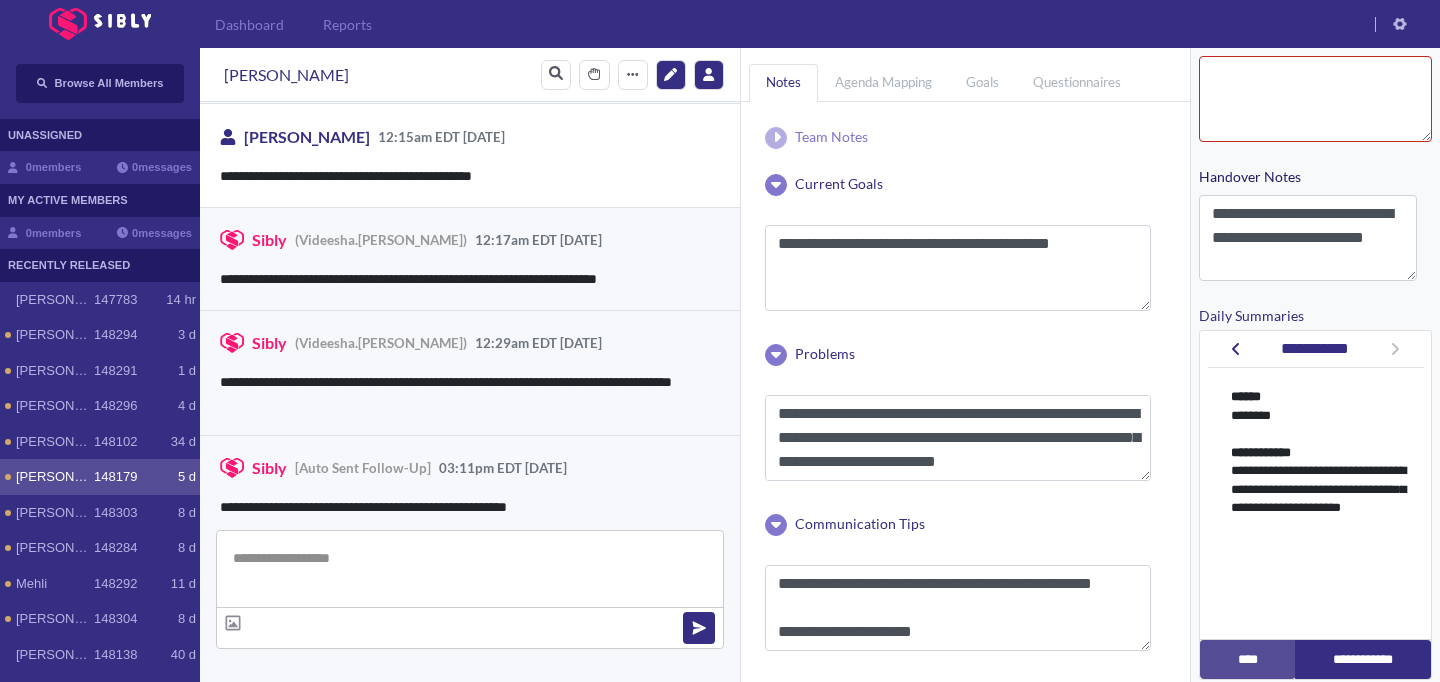 click on "**********" at bounding box center [1316, 349] 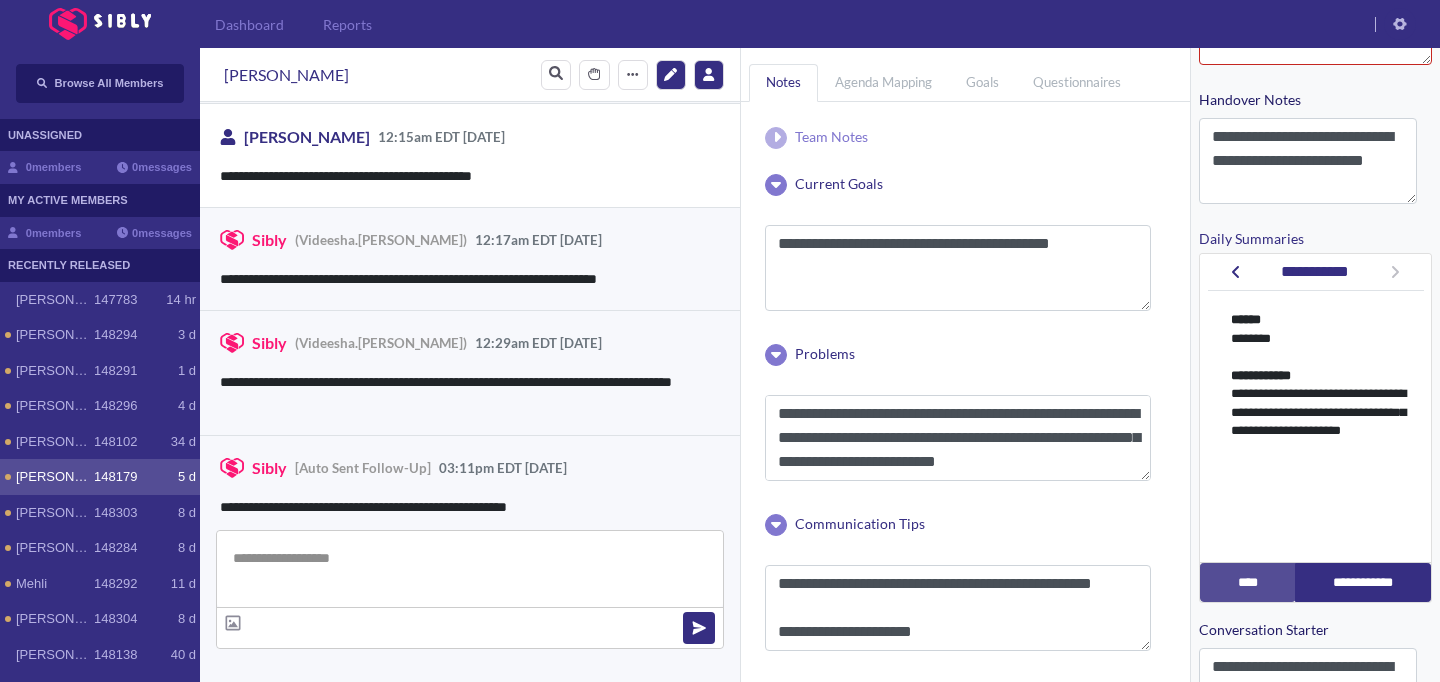 scroll, scrollTop: 645, scrollLeft: 0, axis: vertical 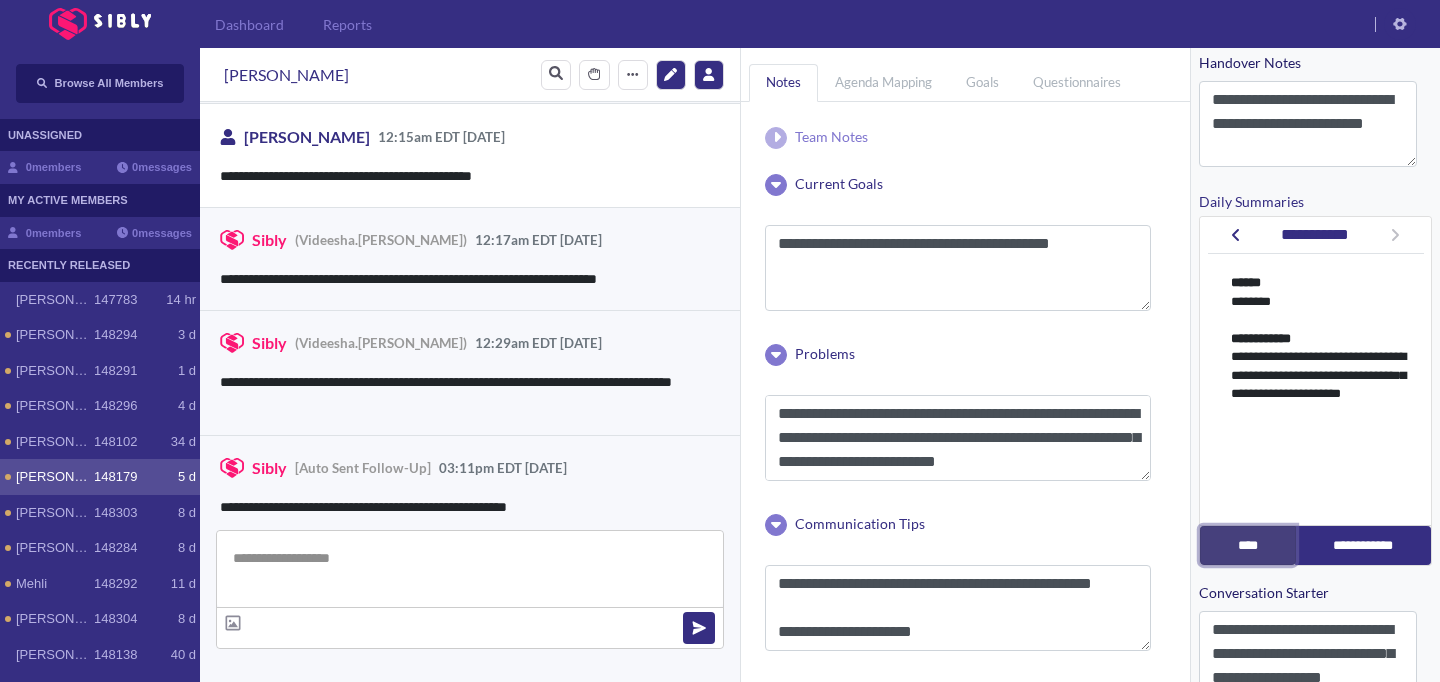 click on "****" at bounding box center [1248, 545] 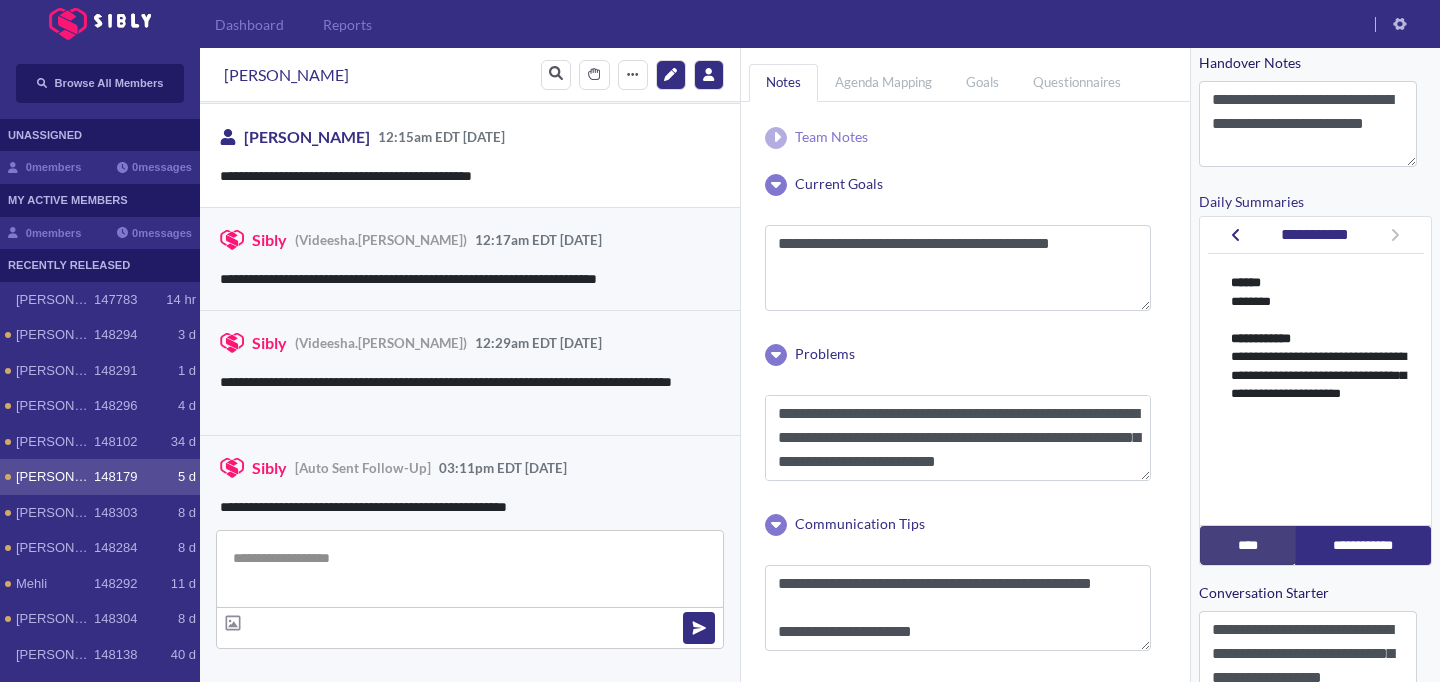 click on "****" at bounding box center [1248, 545] 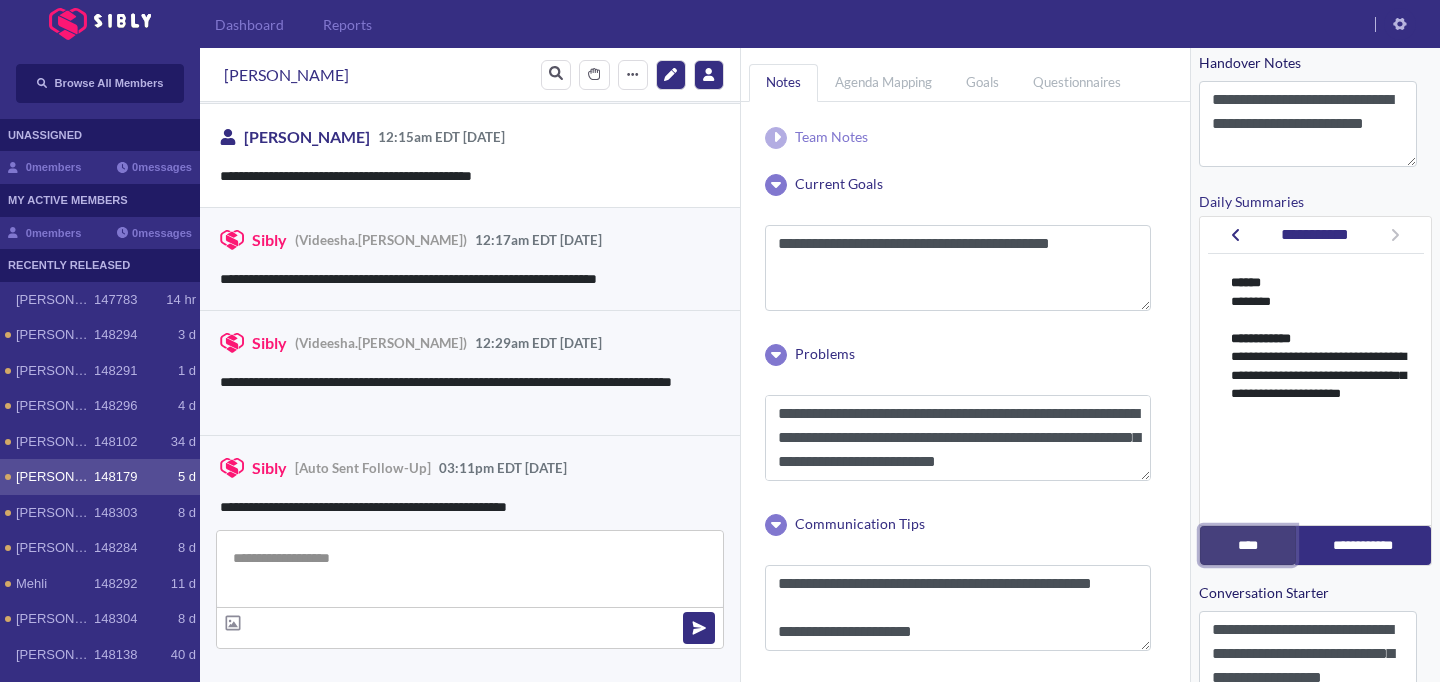 click on "****" at bounding box center [1248, 545] 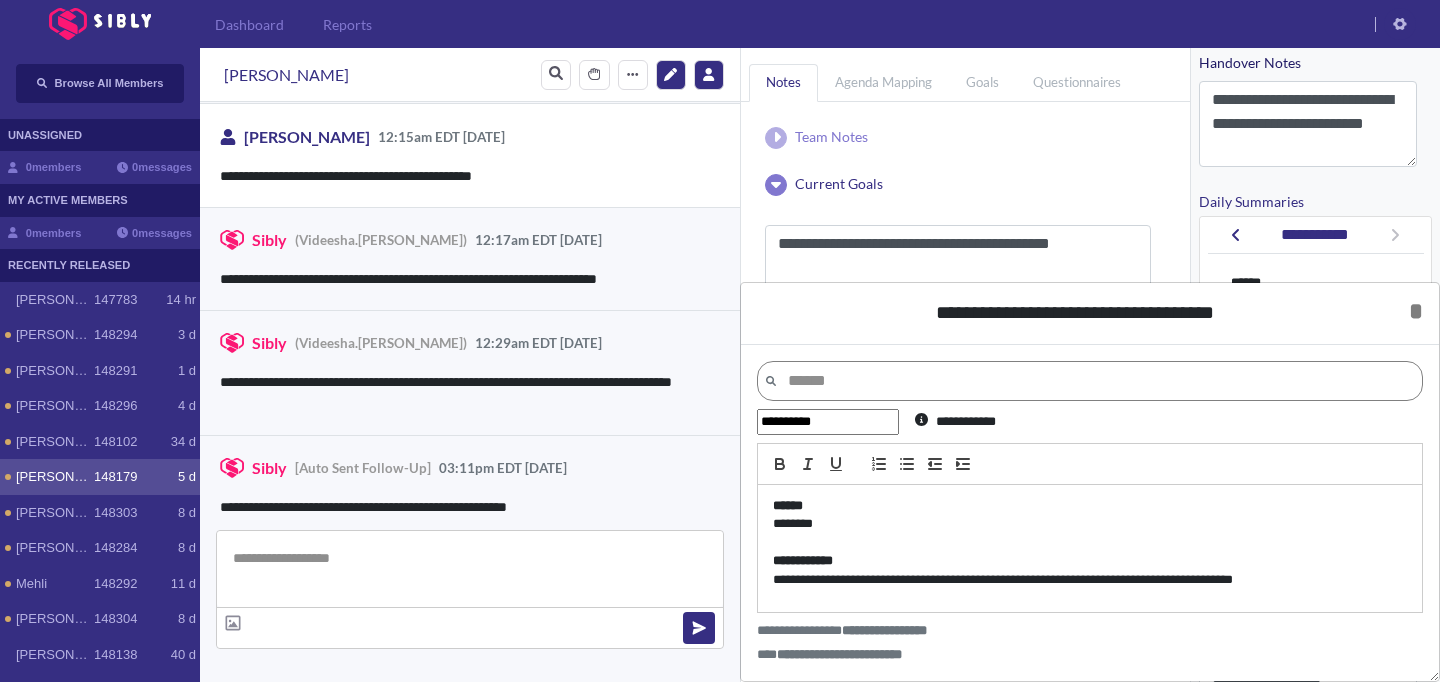 click on "**********" at bounding box center (828, 422) 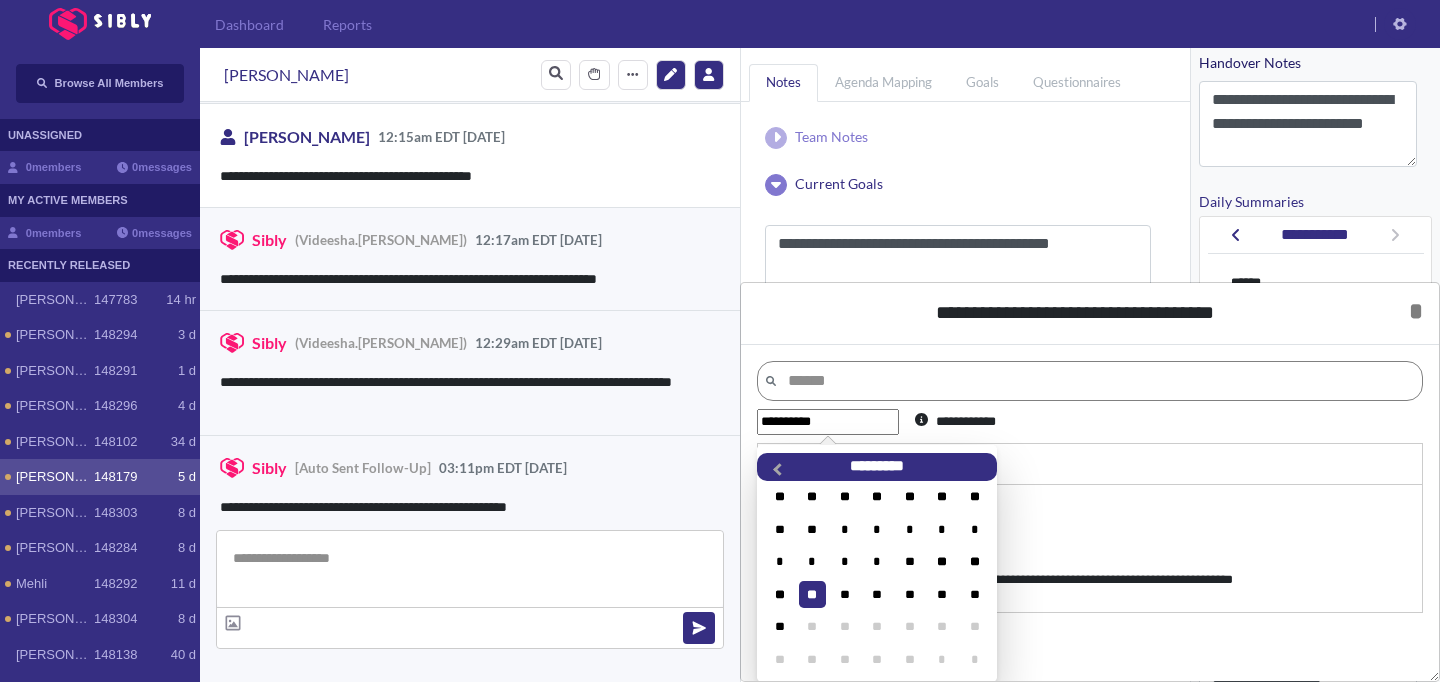 click on "**********" at bounding box center [777, 474] 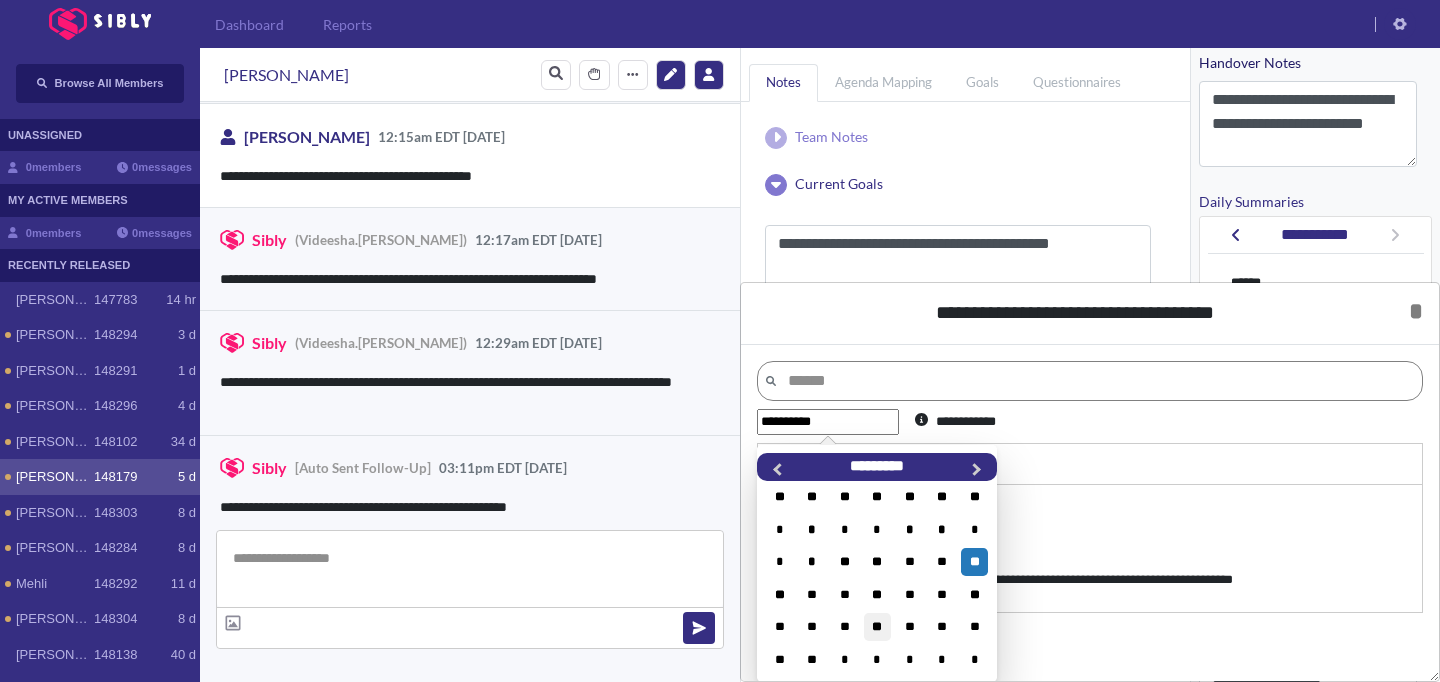 click on "**" at bounding box center [877, 626] 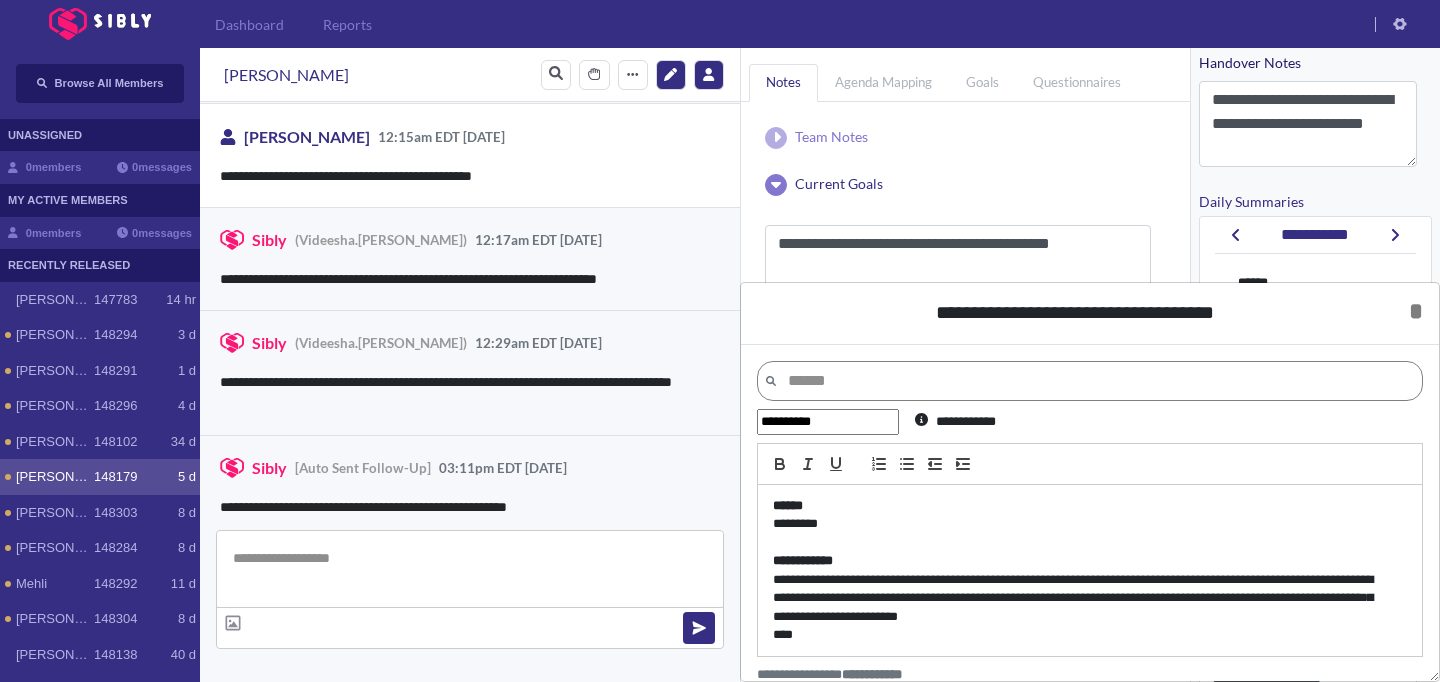 click on "**********" at bounding box center [828, 422] 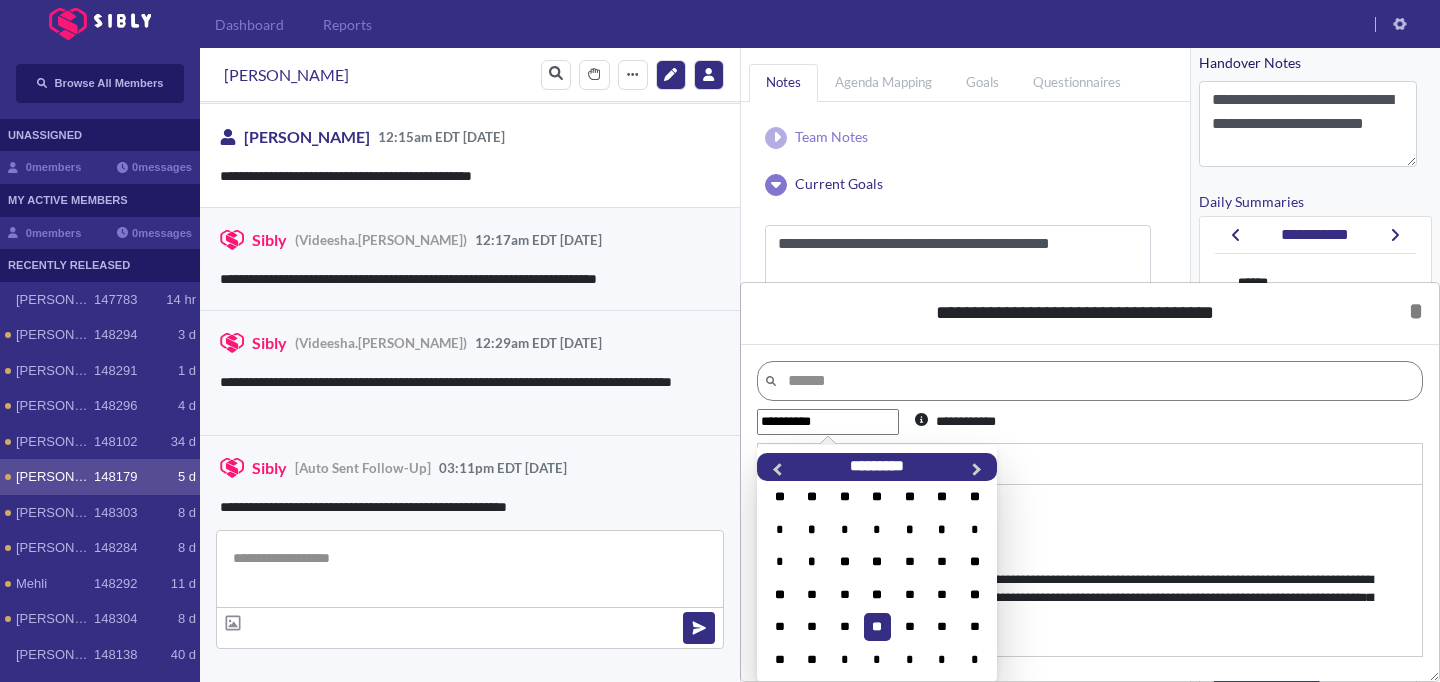 click on "**********" at bounding box center [828, 422] 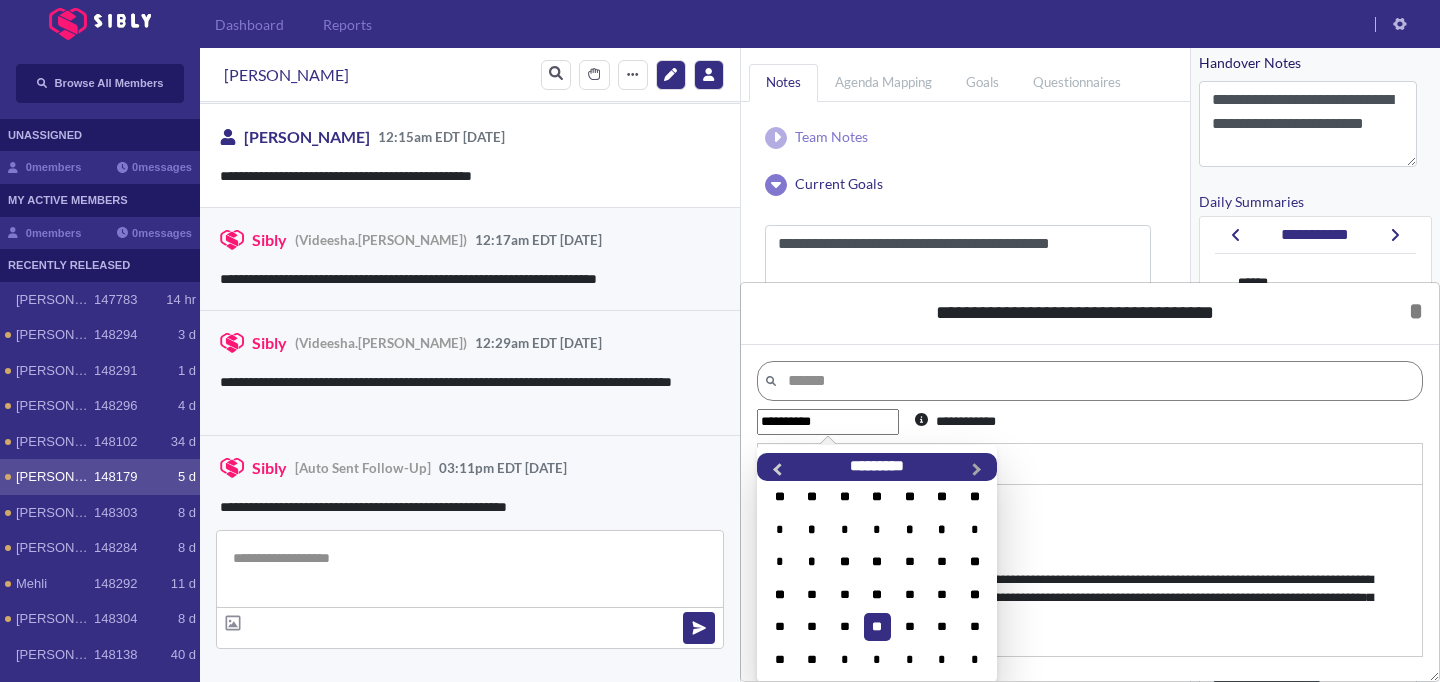 click on "**********" at bounding box center [977, 474] 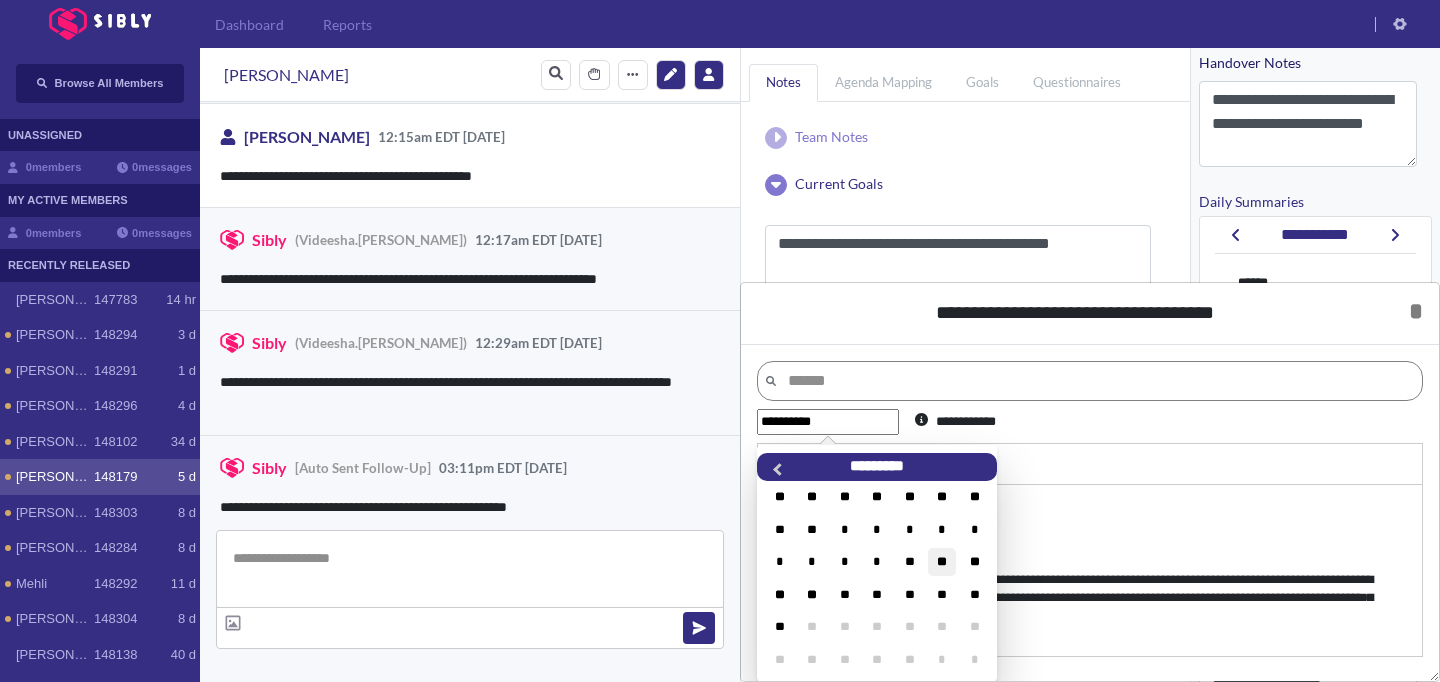 click on "**" at bounding box center [941, 561] 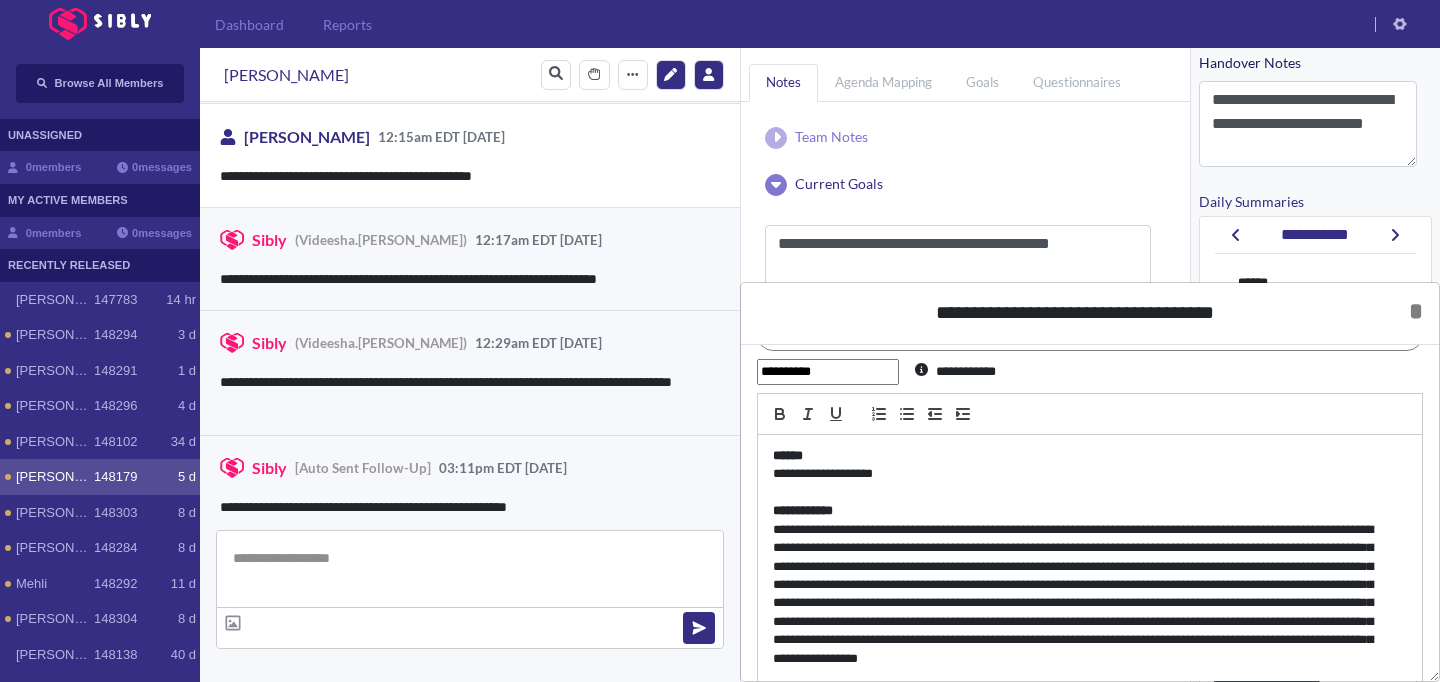 scroll, scrollTop: 46, scrollLeft: 0, axis: vertical 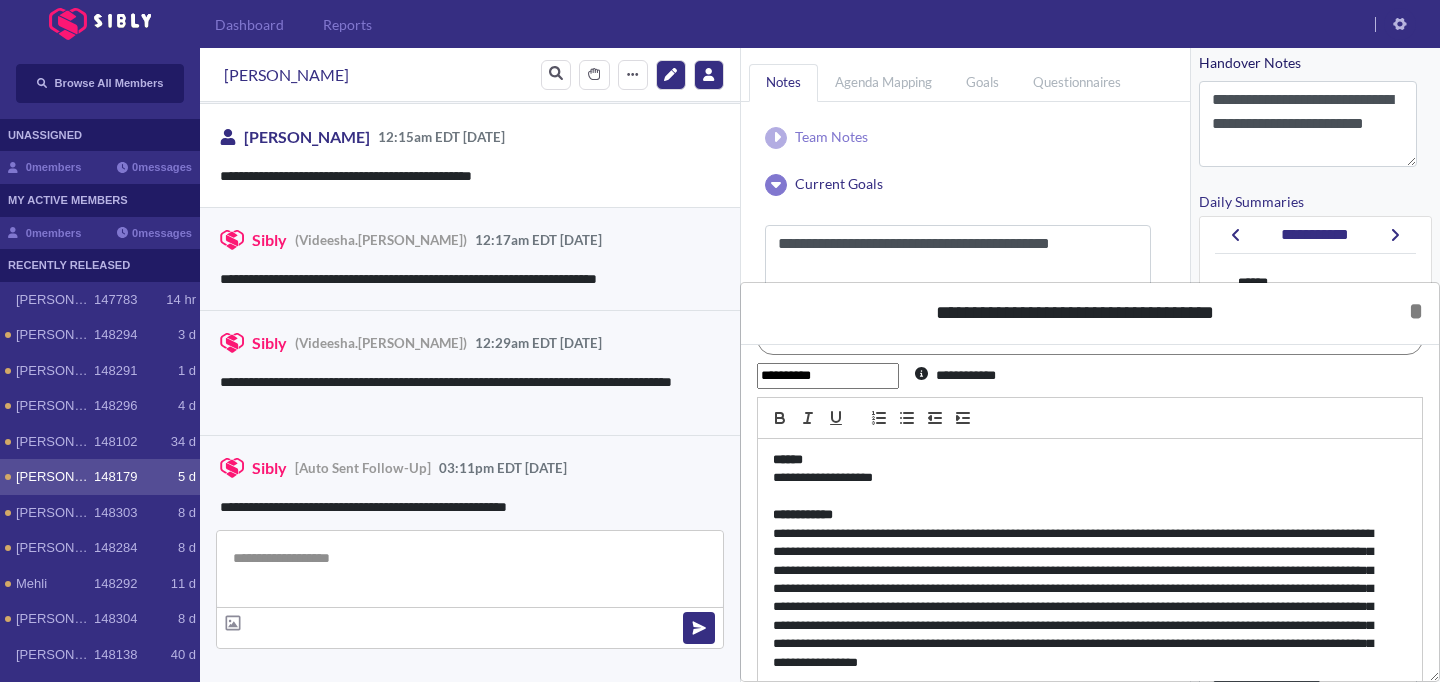 click on "**********" at bounding box center [828, 376] 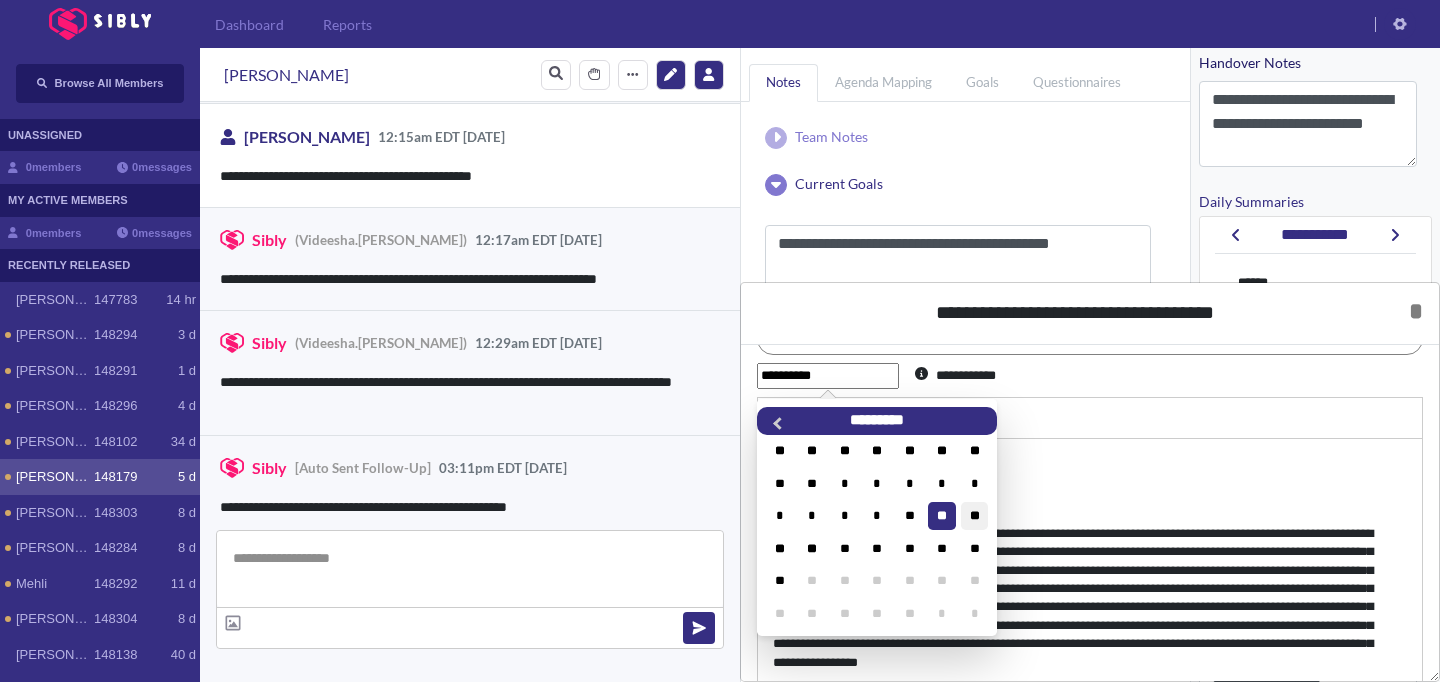 click on "**" at bounding box center [974, 515] 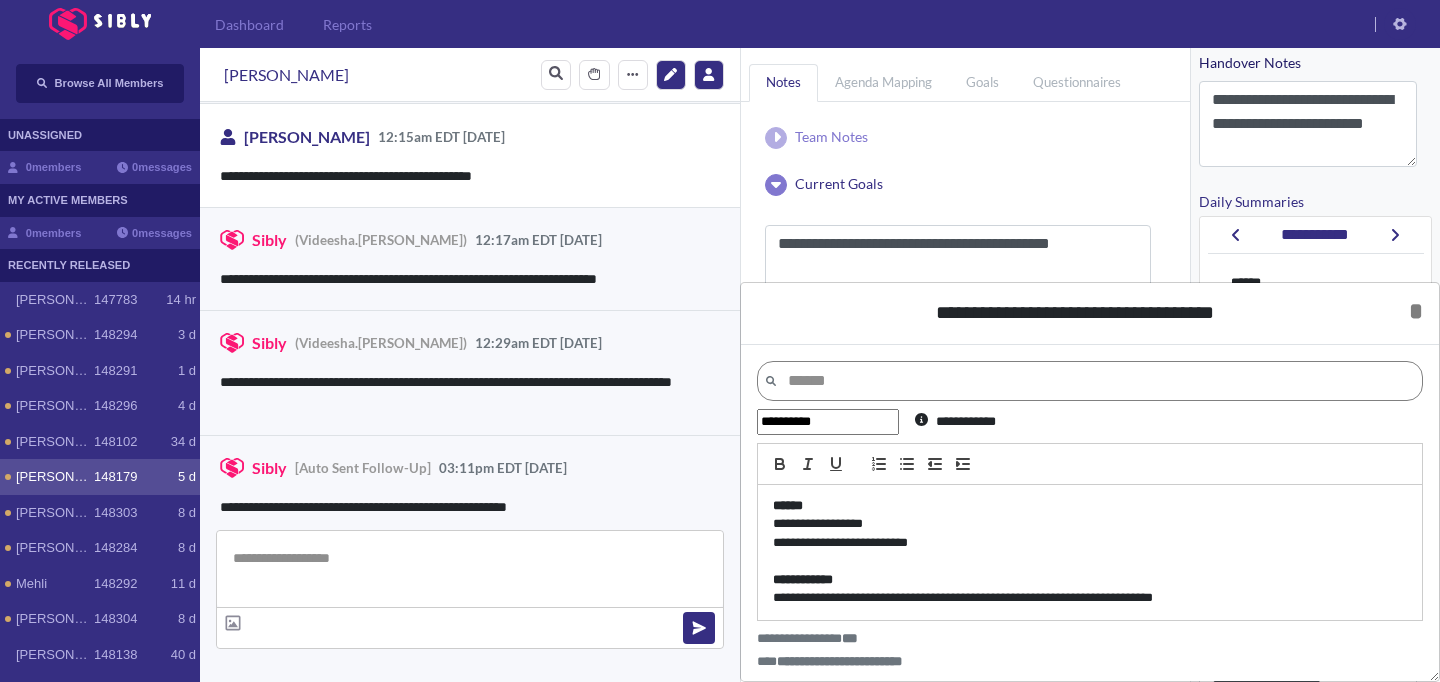 scroll, scrollTop: 0, scrollLeft: 0, axis: both 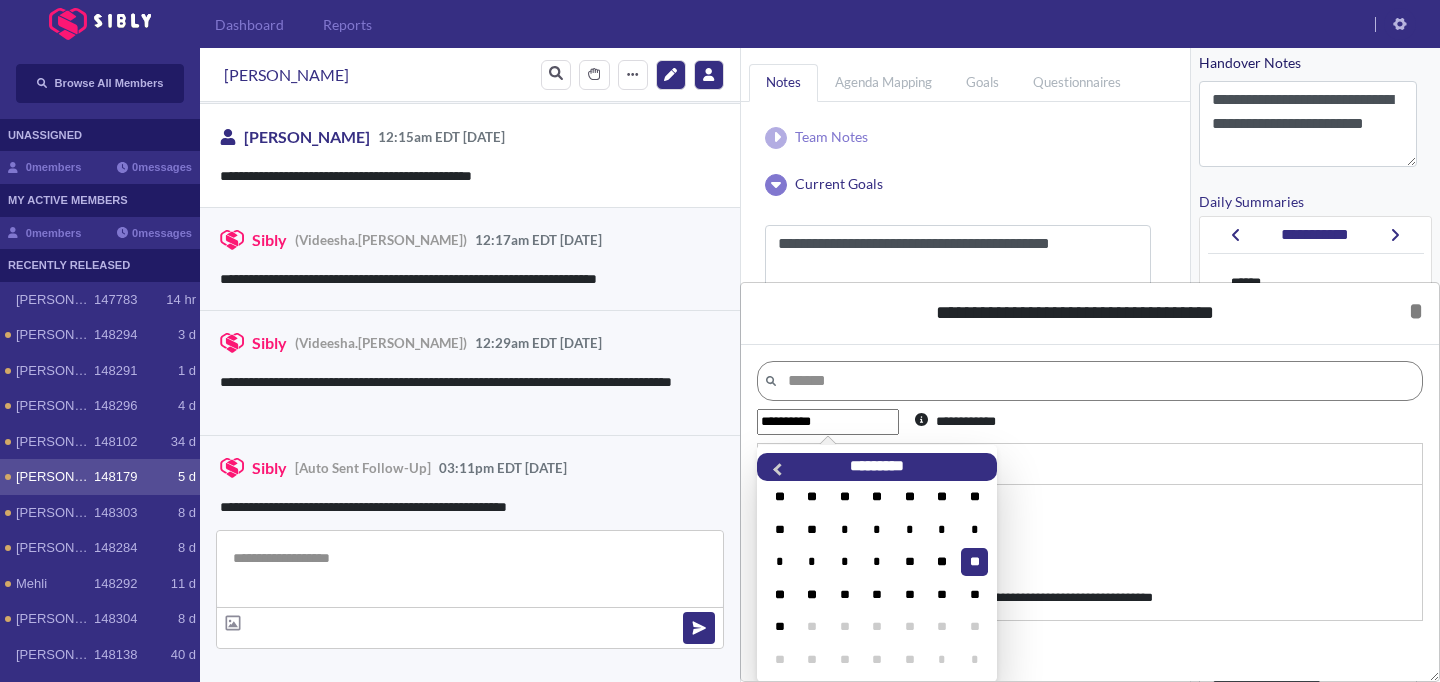 click on "**********" at bounding box center (828, 422) 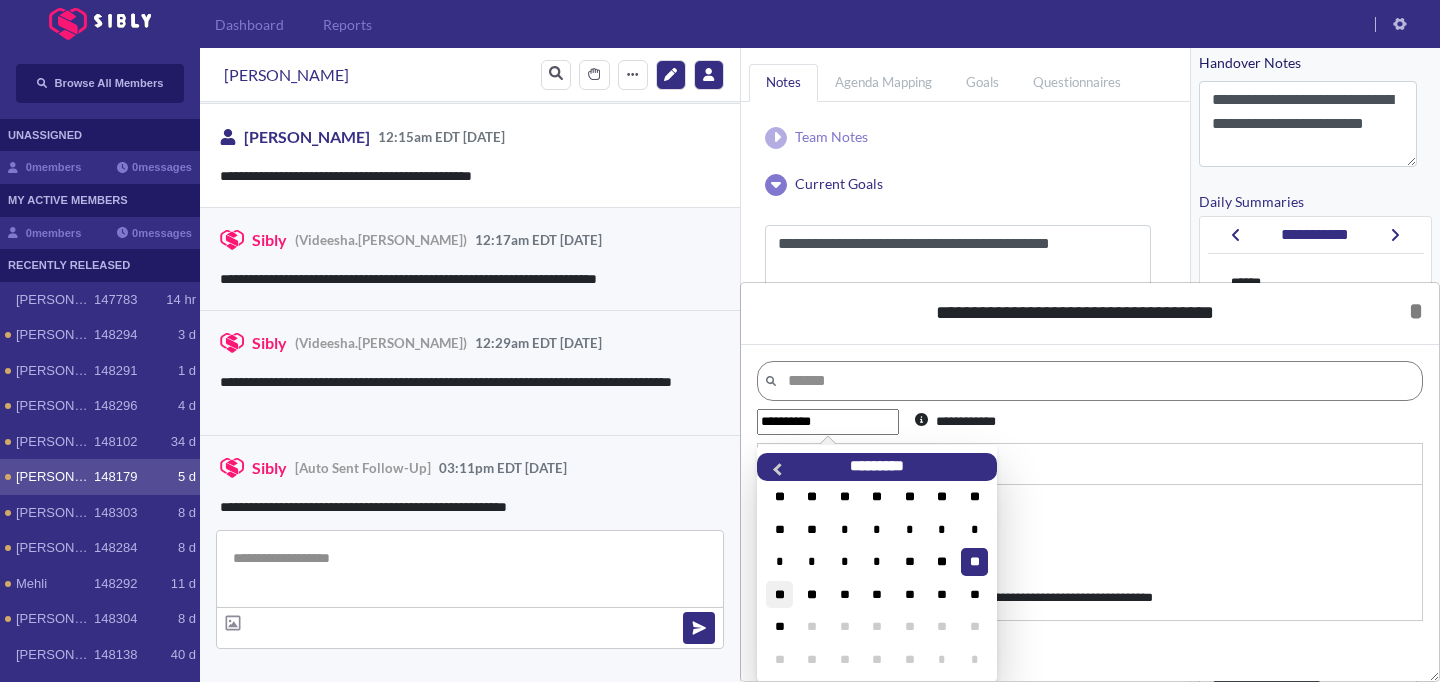 click on "**" at bounding box center [779, 594] 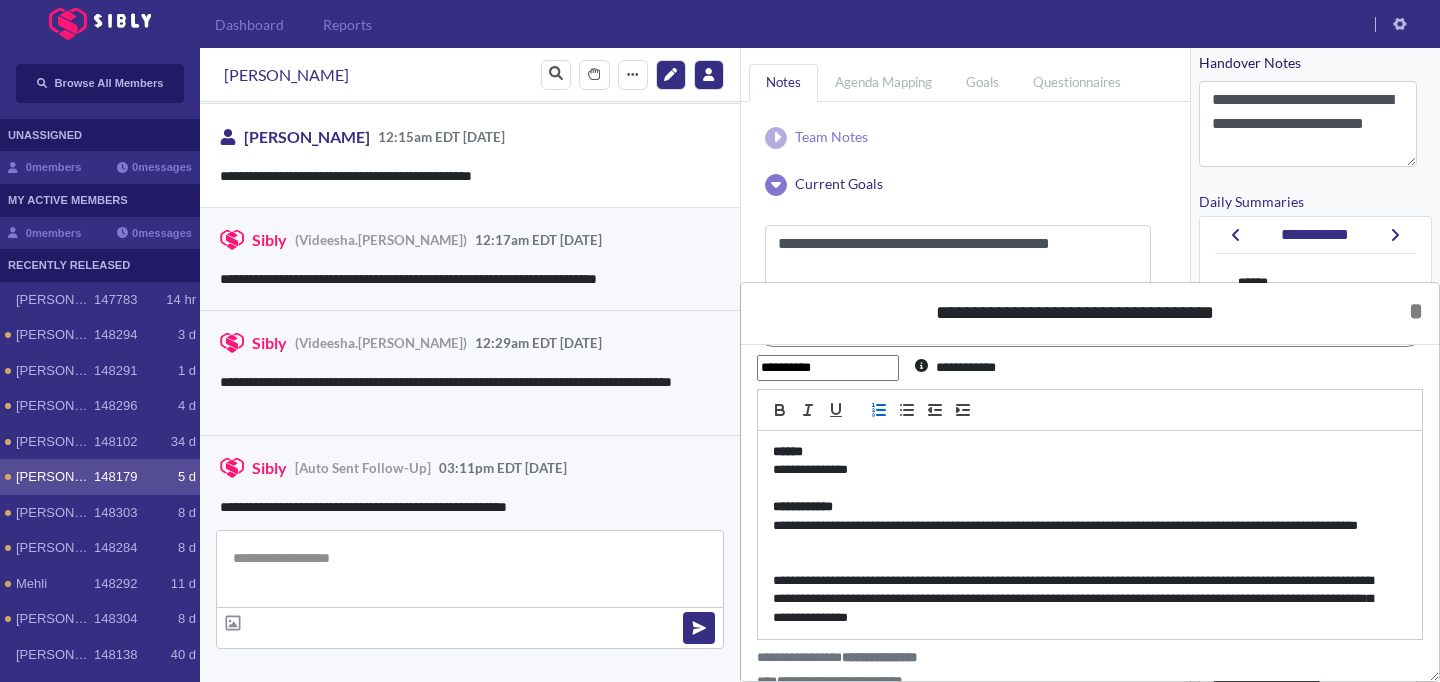 scroll, scrollTop: 53, scrollLeft: 0, axis: vertical 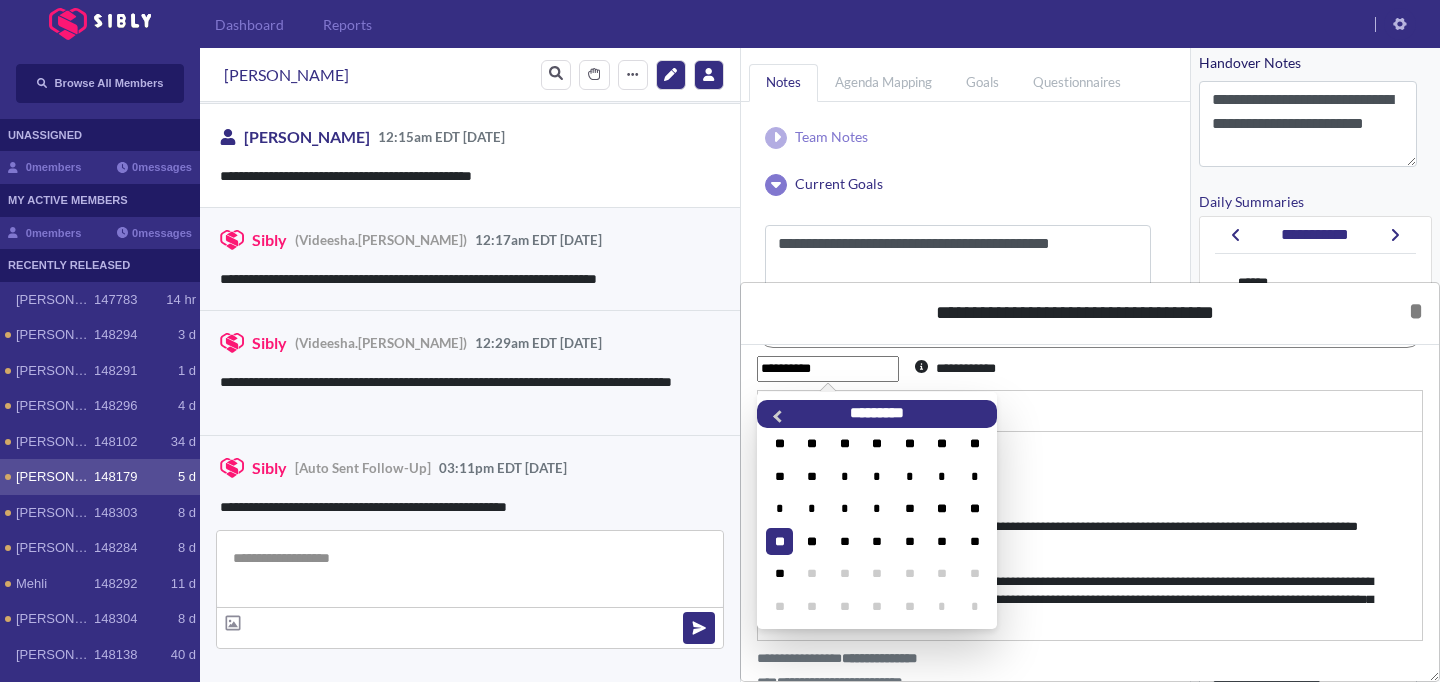 click on "**********" at bounding box center [828, 369] 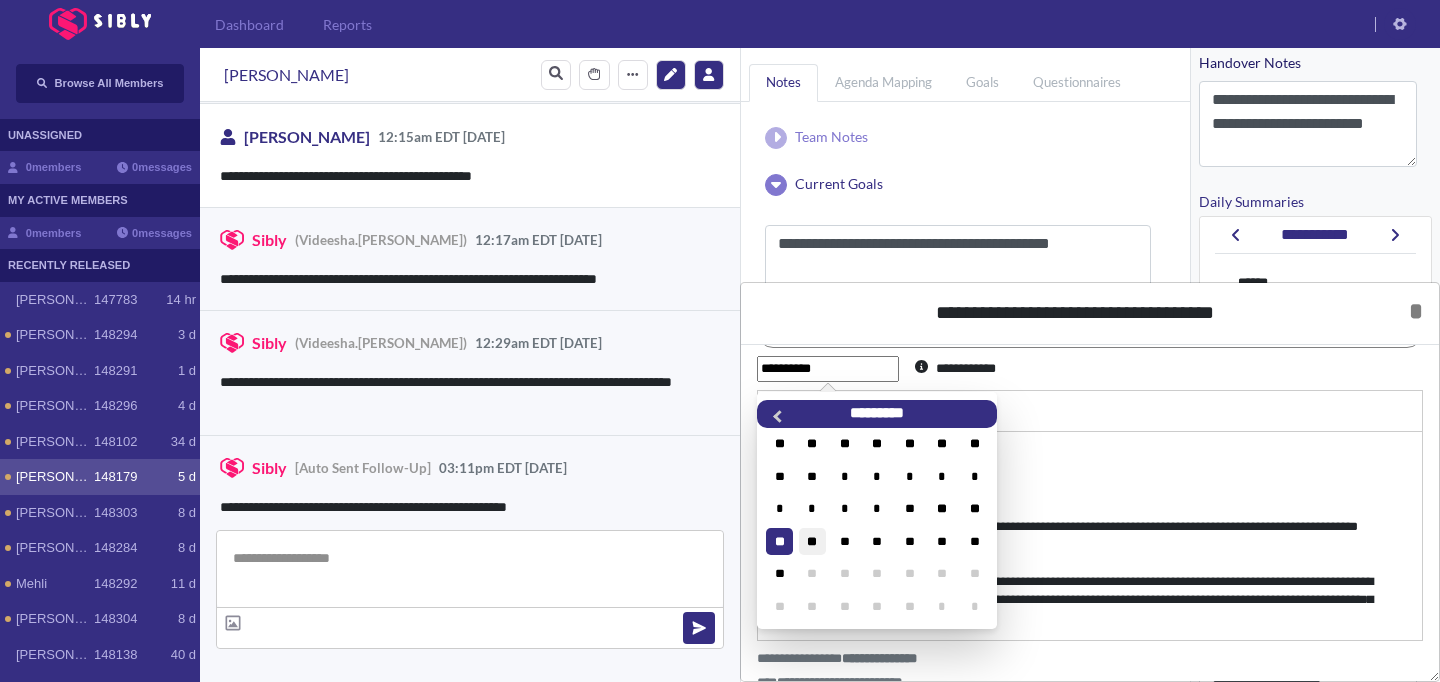 click on "**" at bounding box center [812, 541] 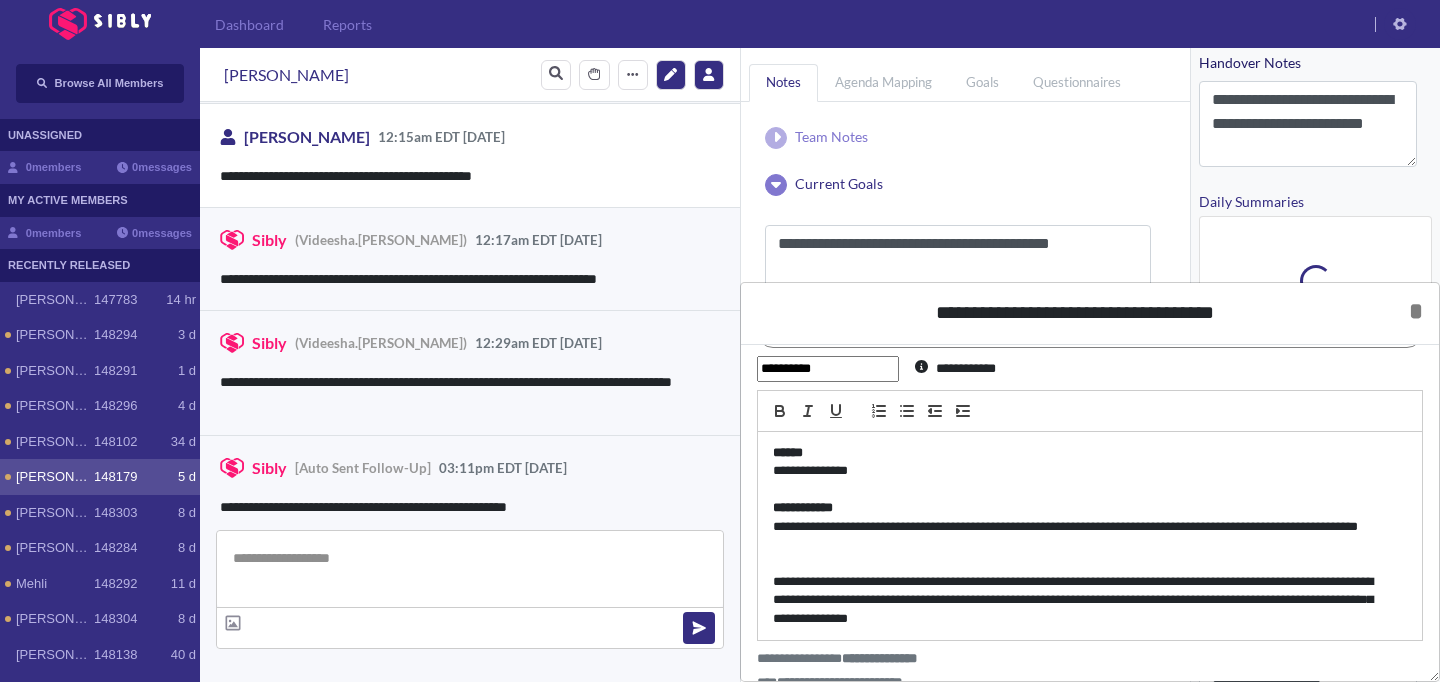 scroll, scrollTop: 0, scrollLeft: 0, axis: both 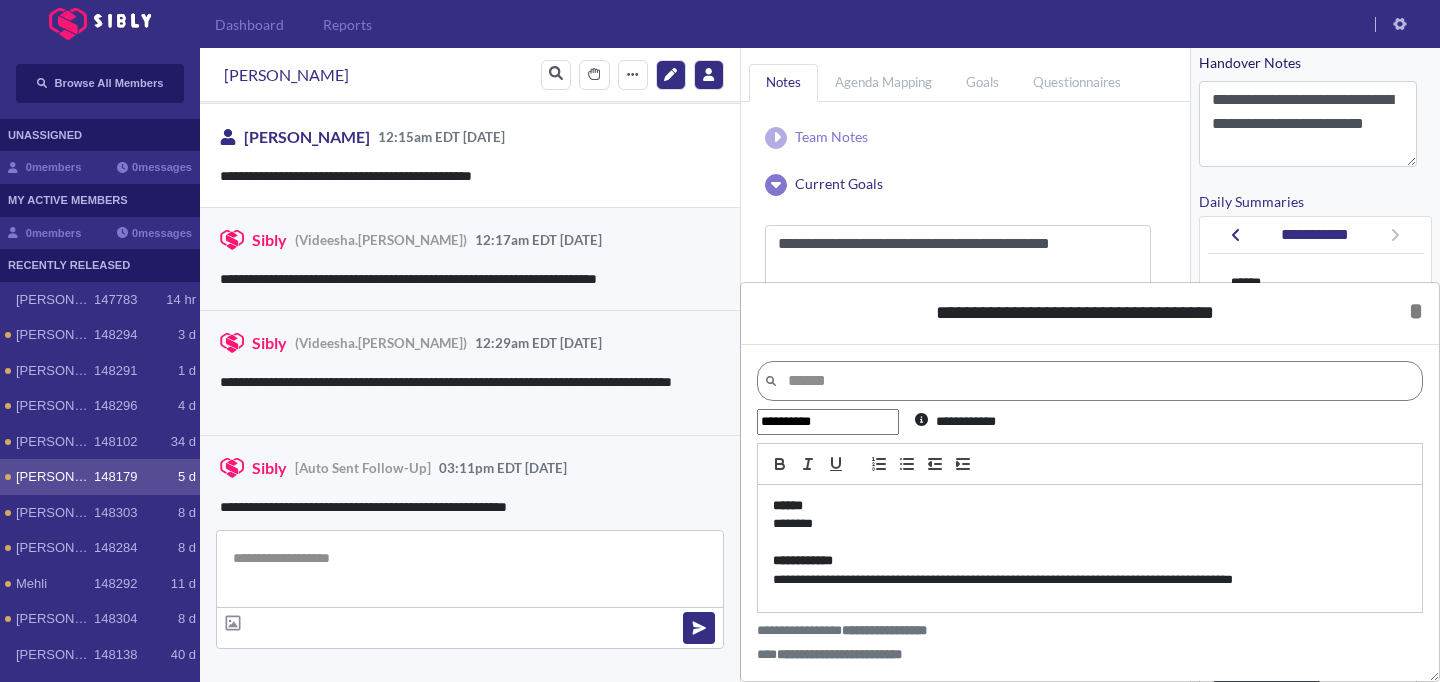click on "Team Notes Save" at bounding box center [965, 137] 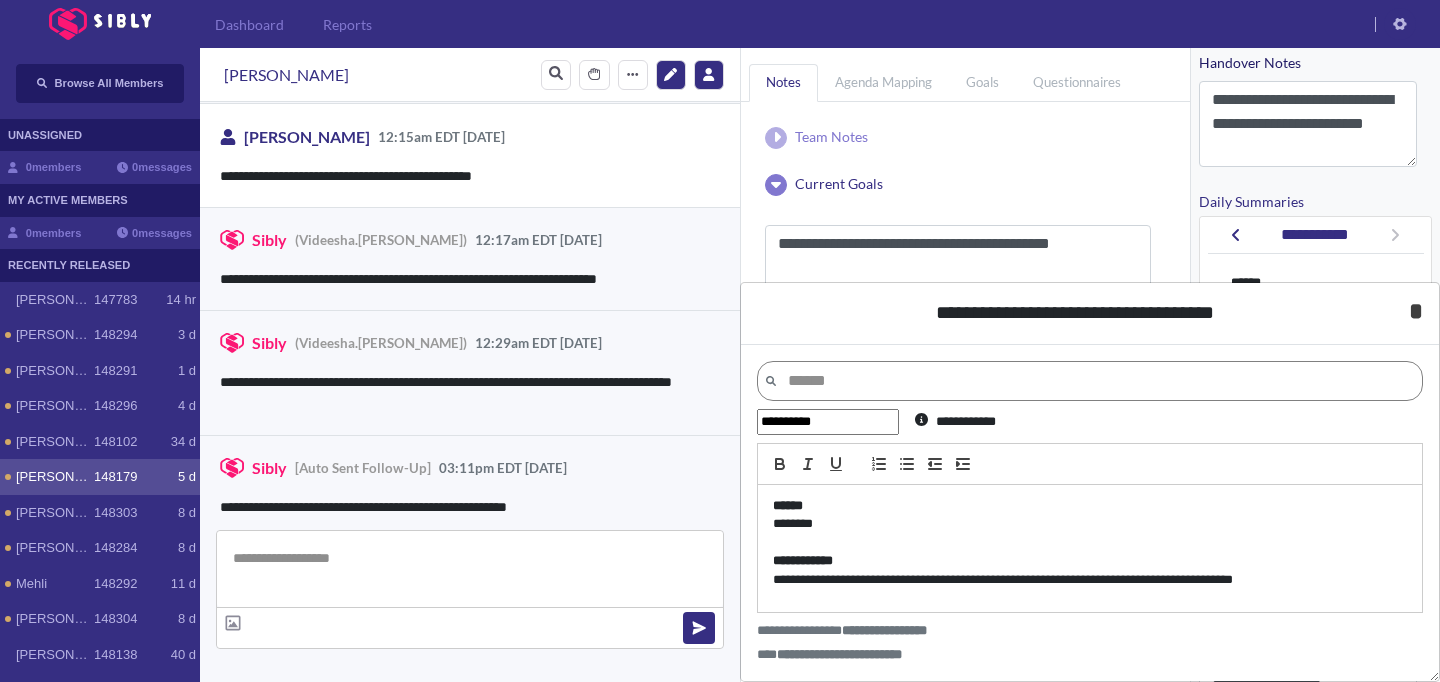 click on "*" at bounding box center [1416, 311] 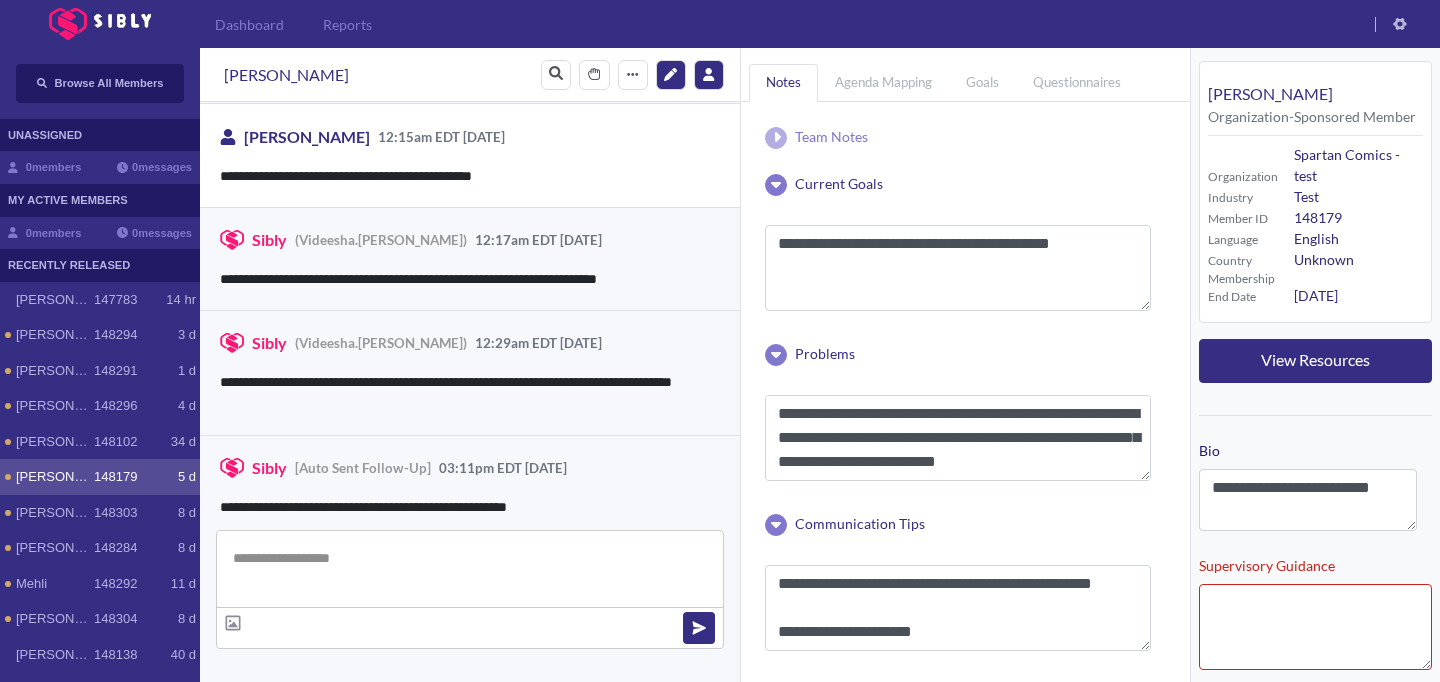 scroll, scrollTop: 0, scrollLeft: 0, axis: both 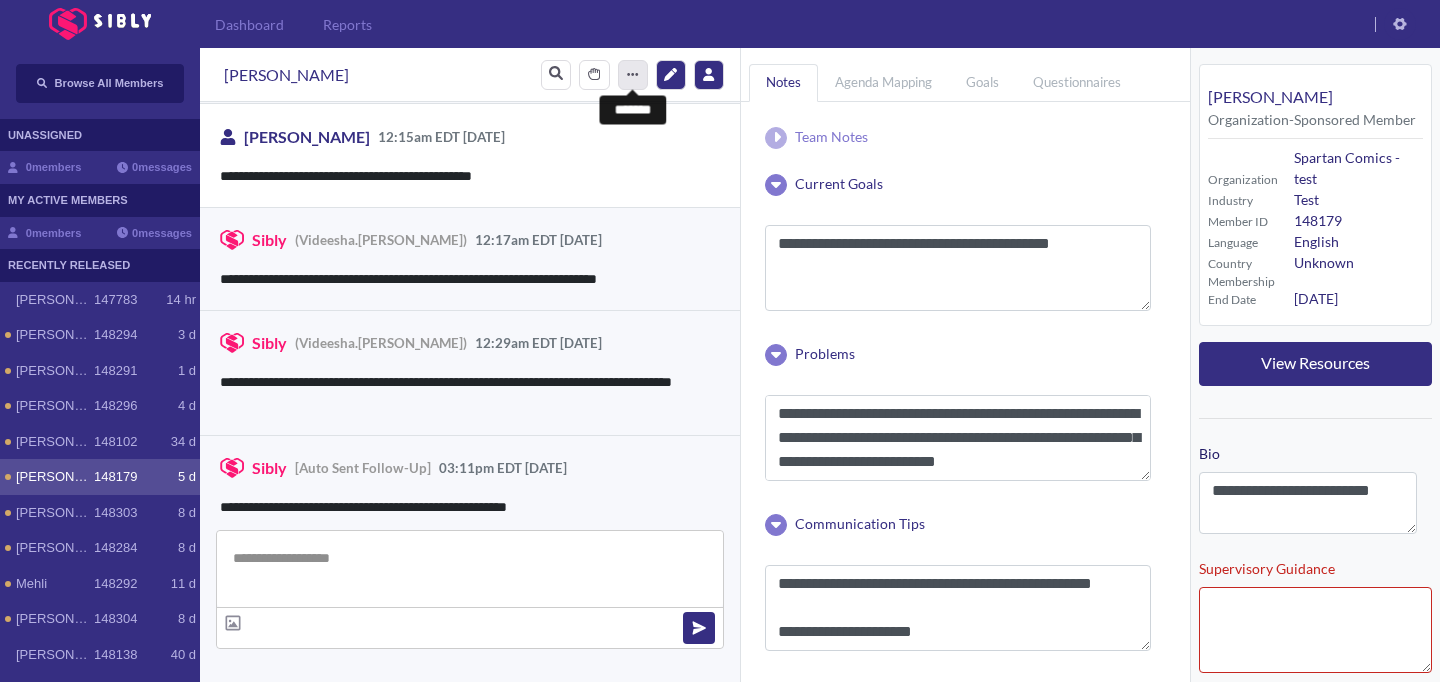 click on "*******" at bounding box center (633, 75) 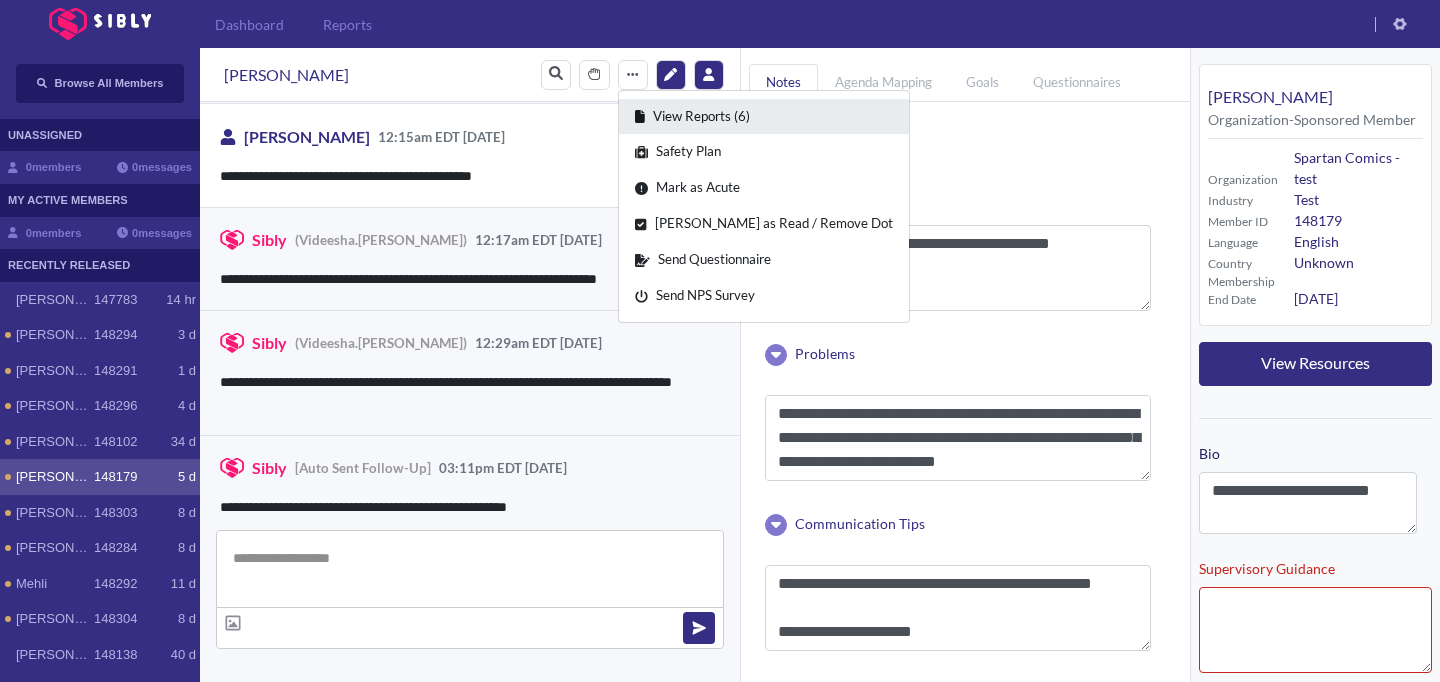 click on "View Reports (6)" at bounding box center [764, 117] 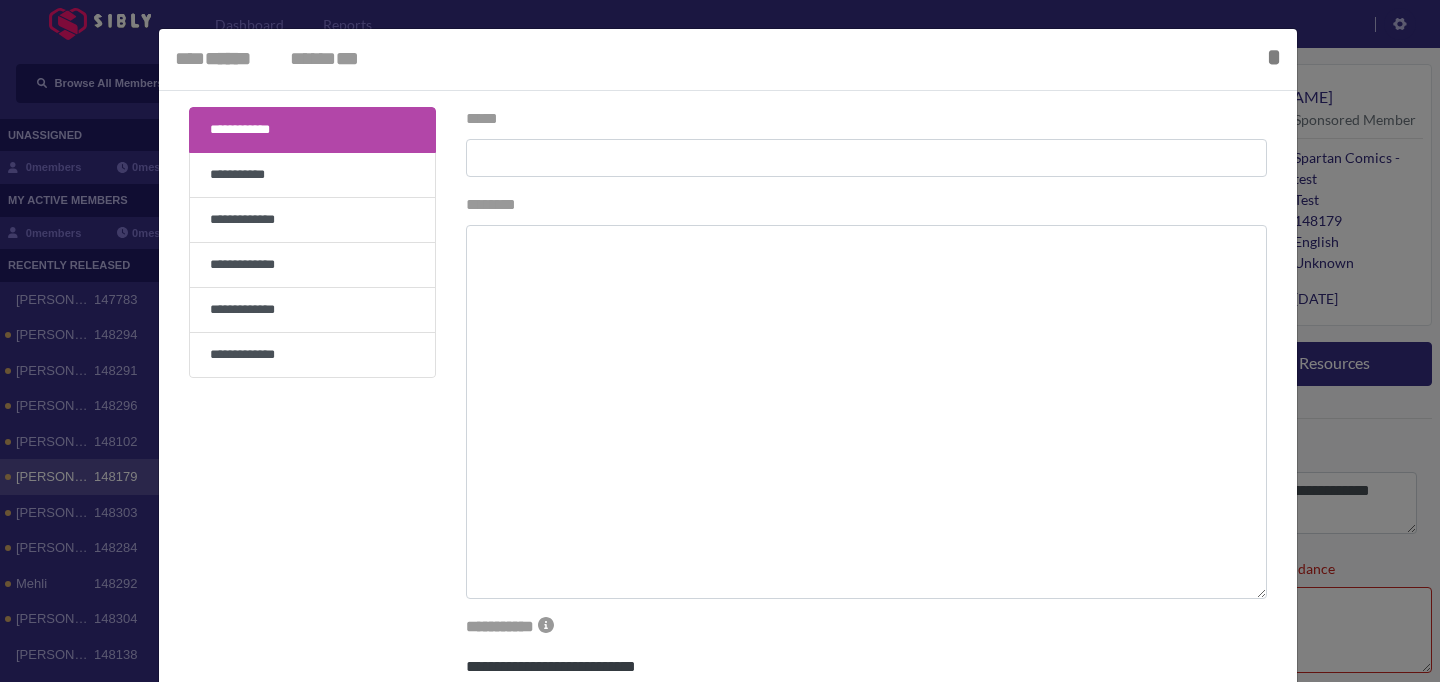 type on "**********" 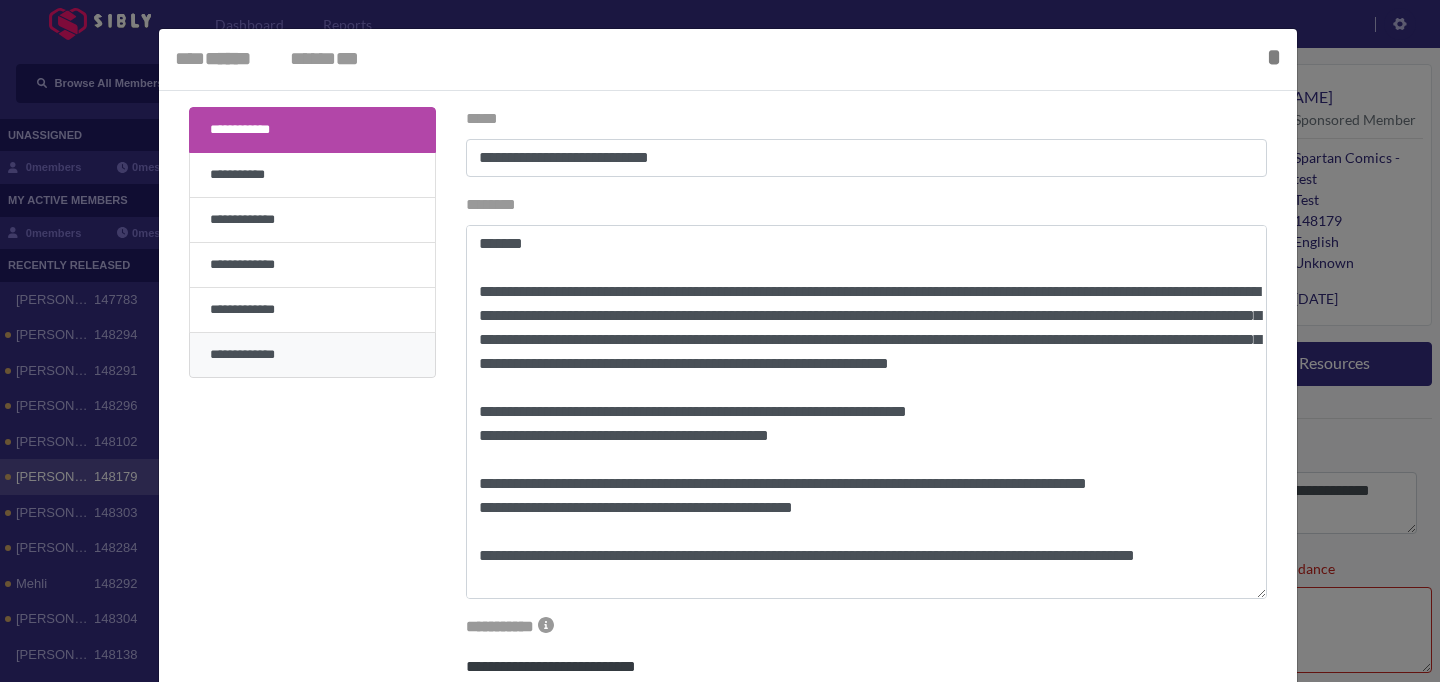 click on "**********" at bounding box center (312, 355) 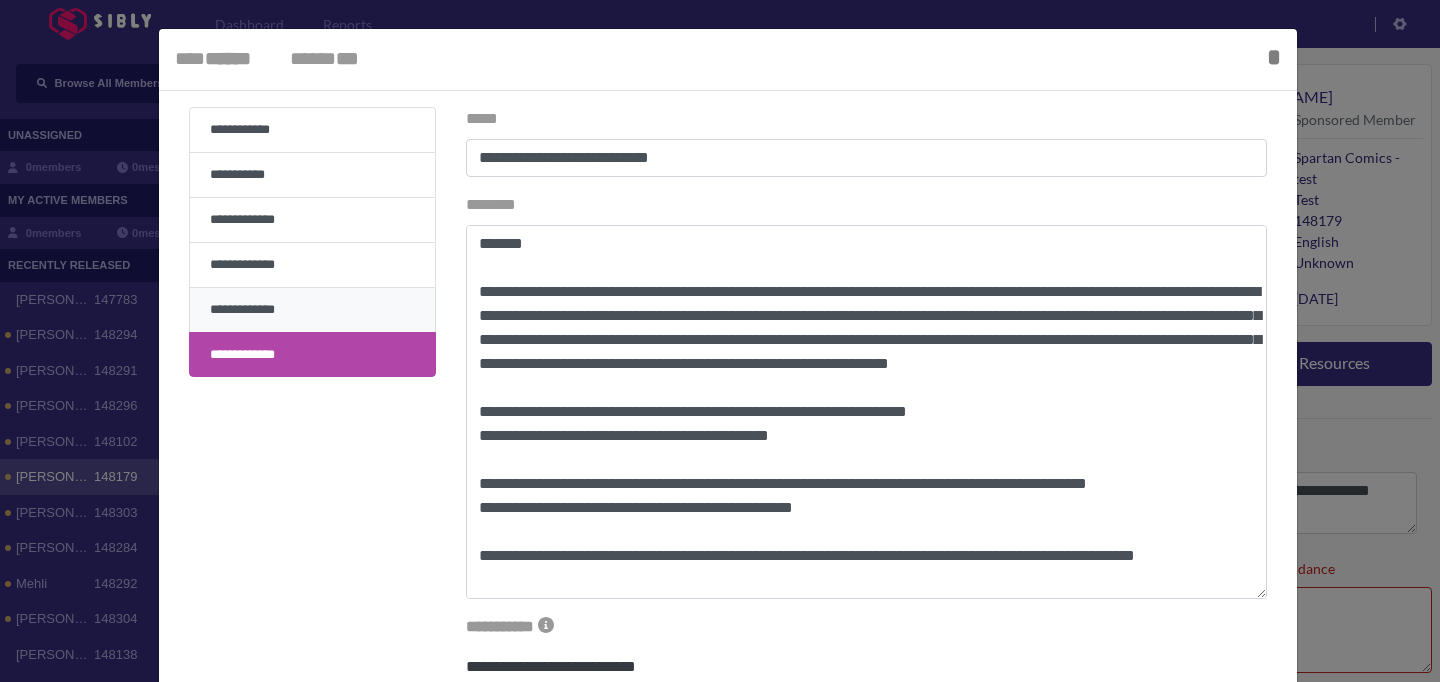 type on "**********" 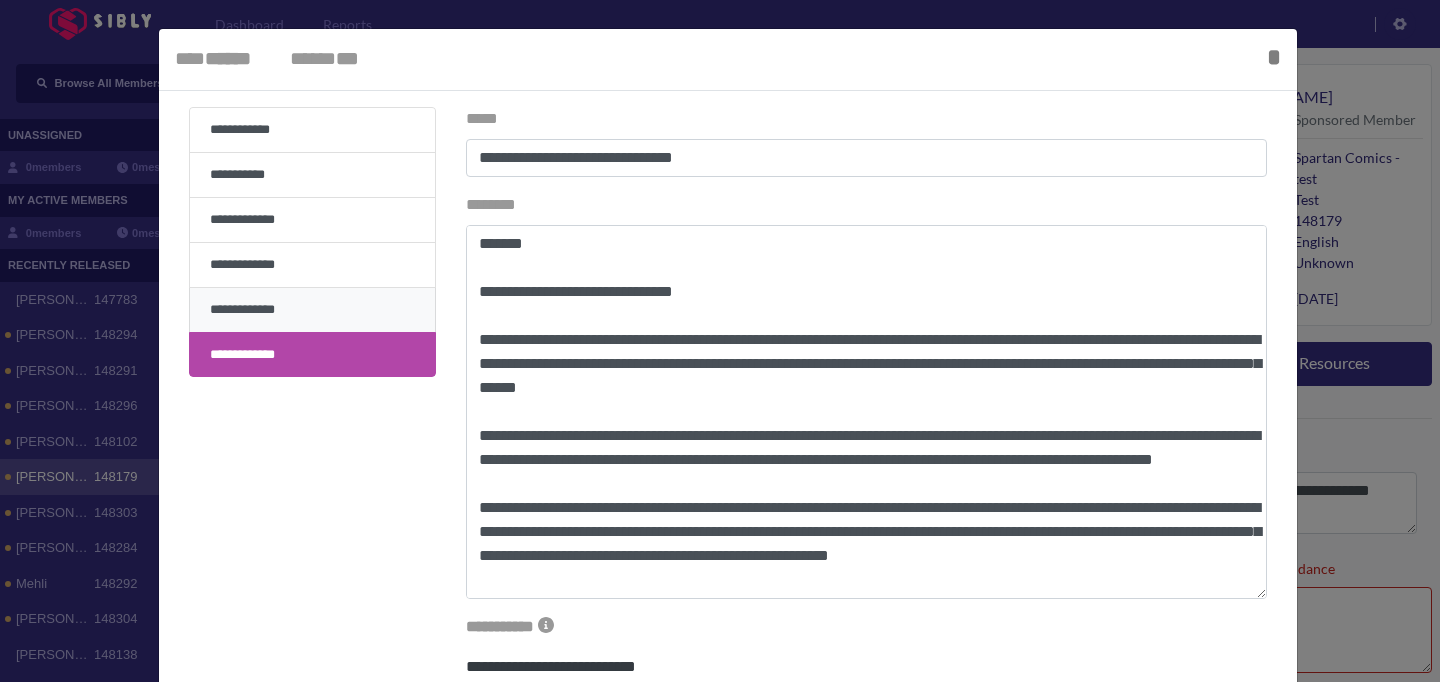 click on "**********" at bounding box center (312, 310) 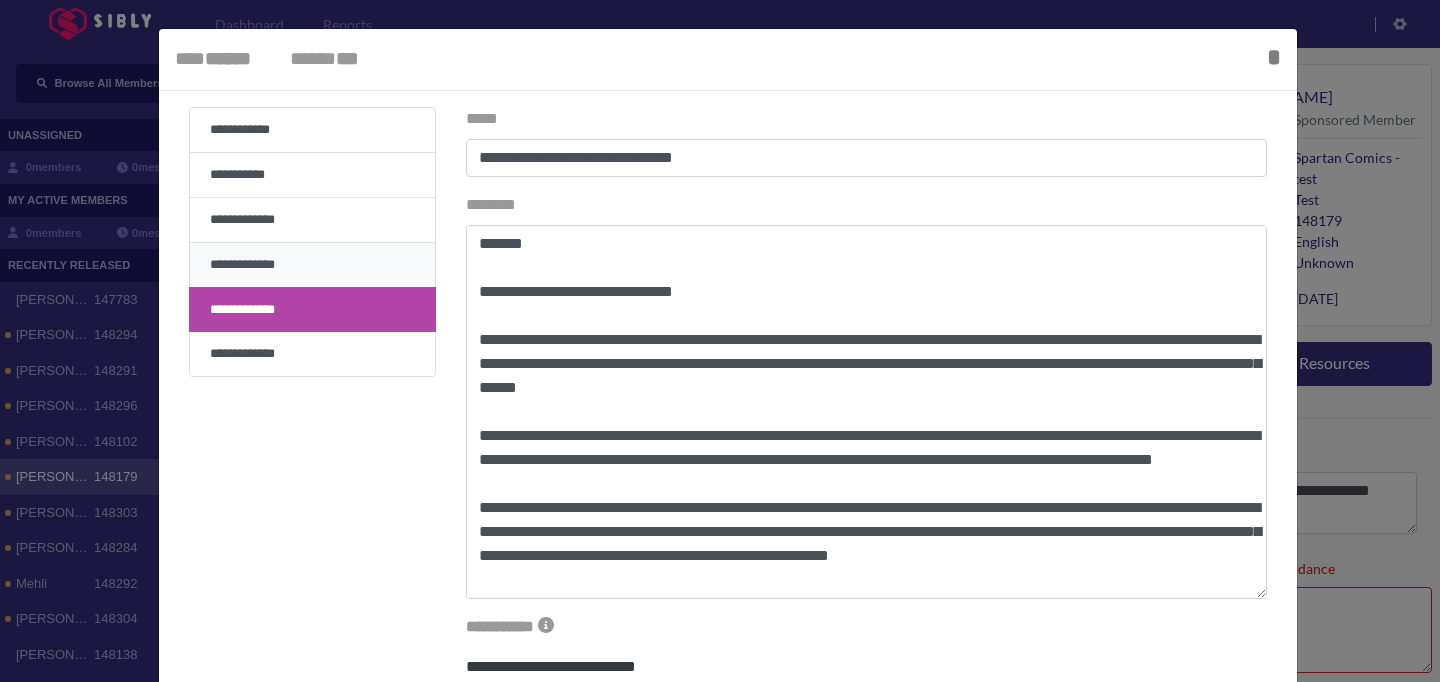 type on "**********" 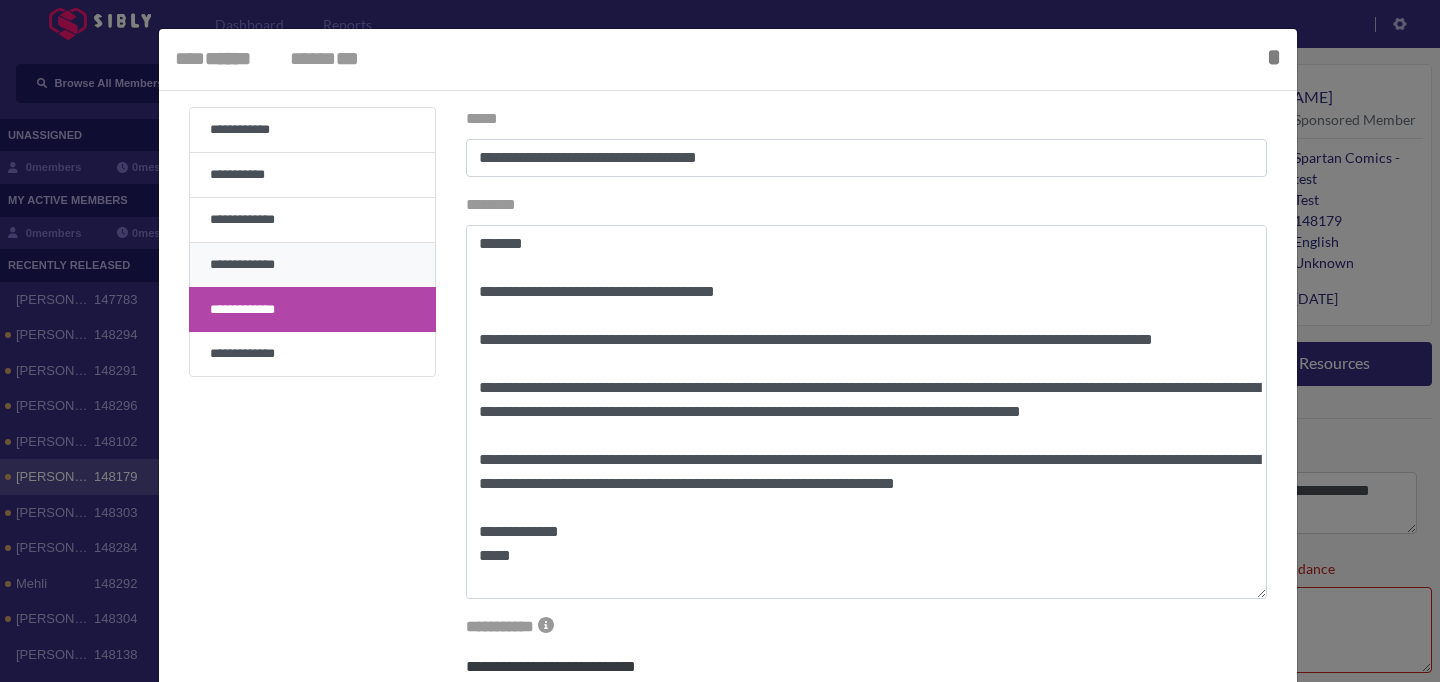 click on "**********" at bounding box center [312, 265] 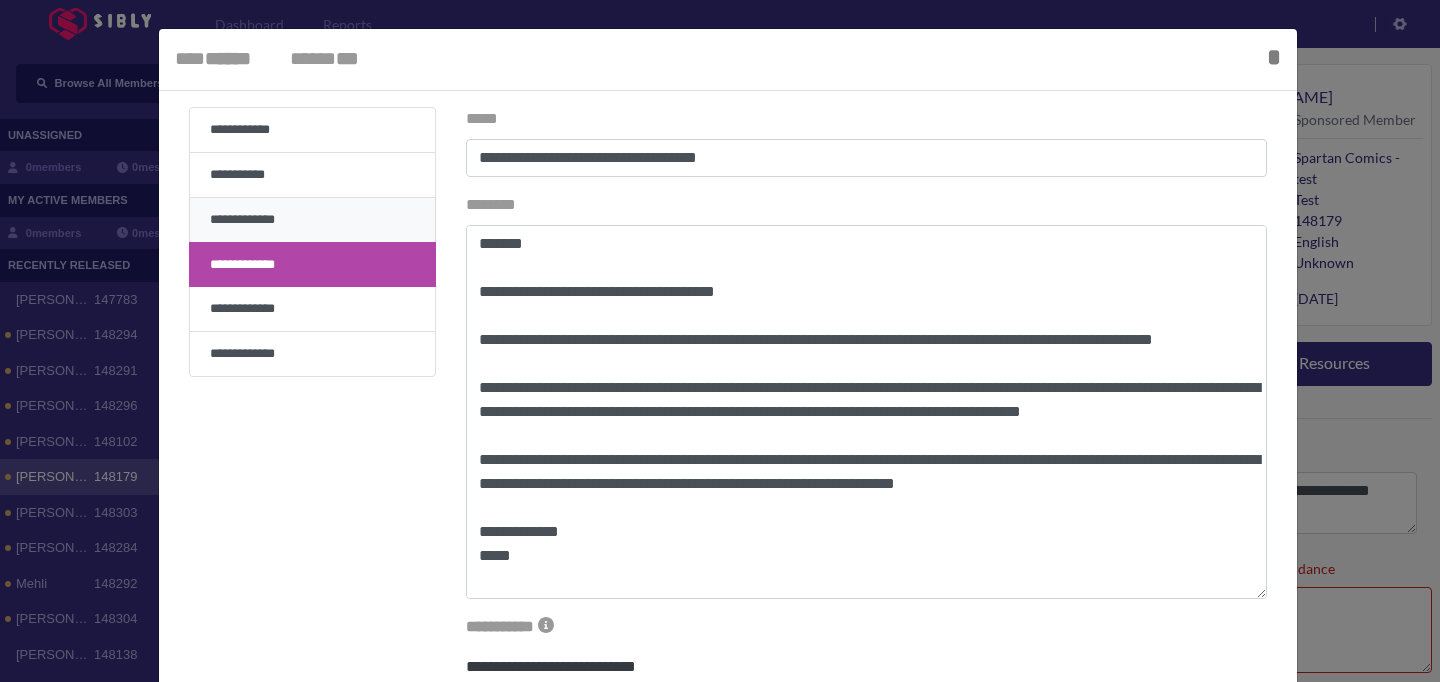 type on "**********" 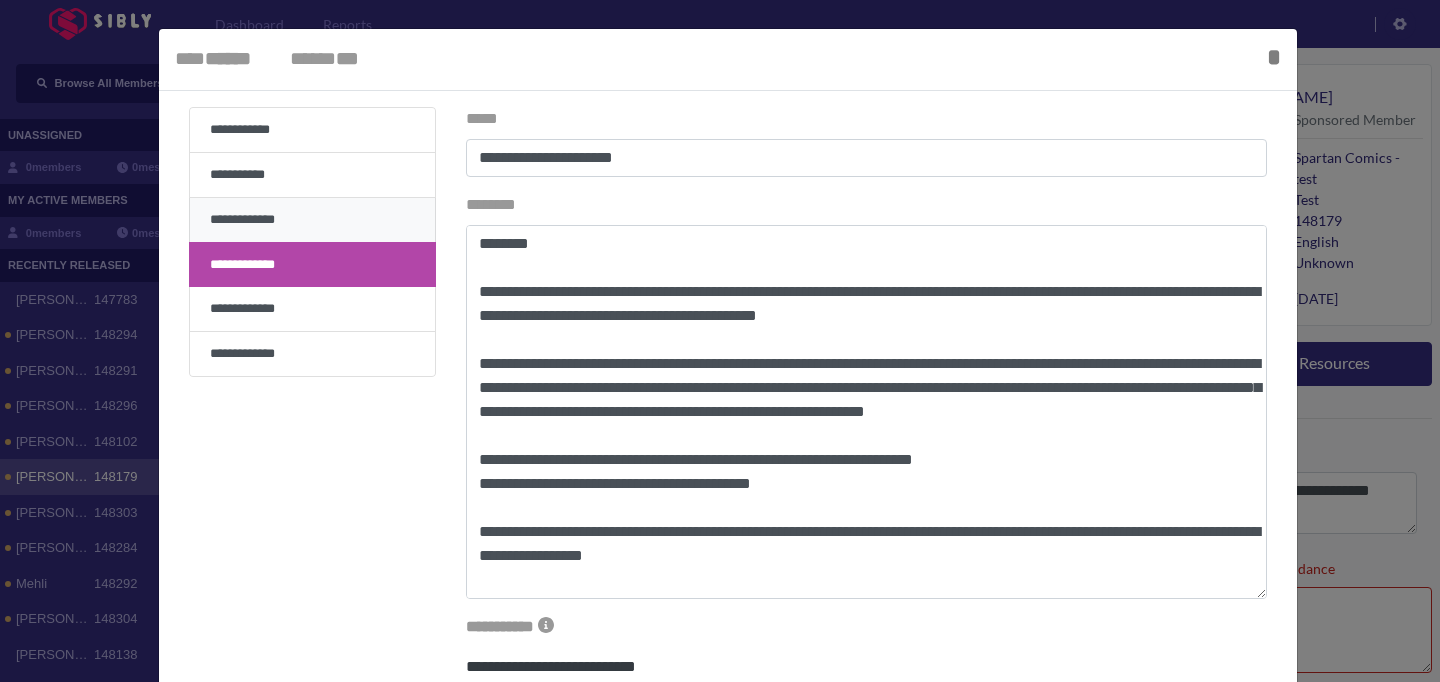 click on "**********" at bounding box center [312, 220] 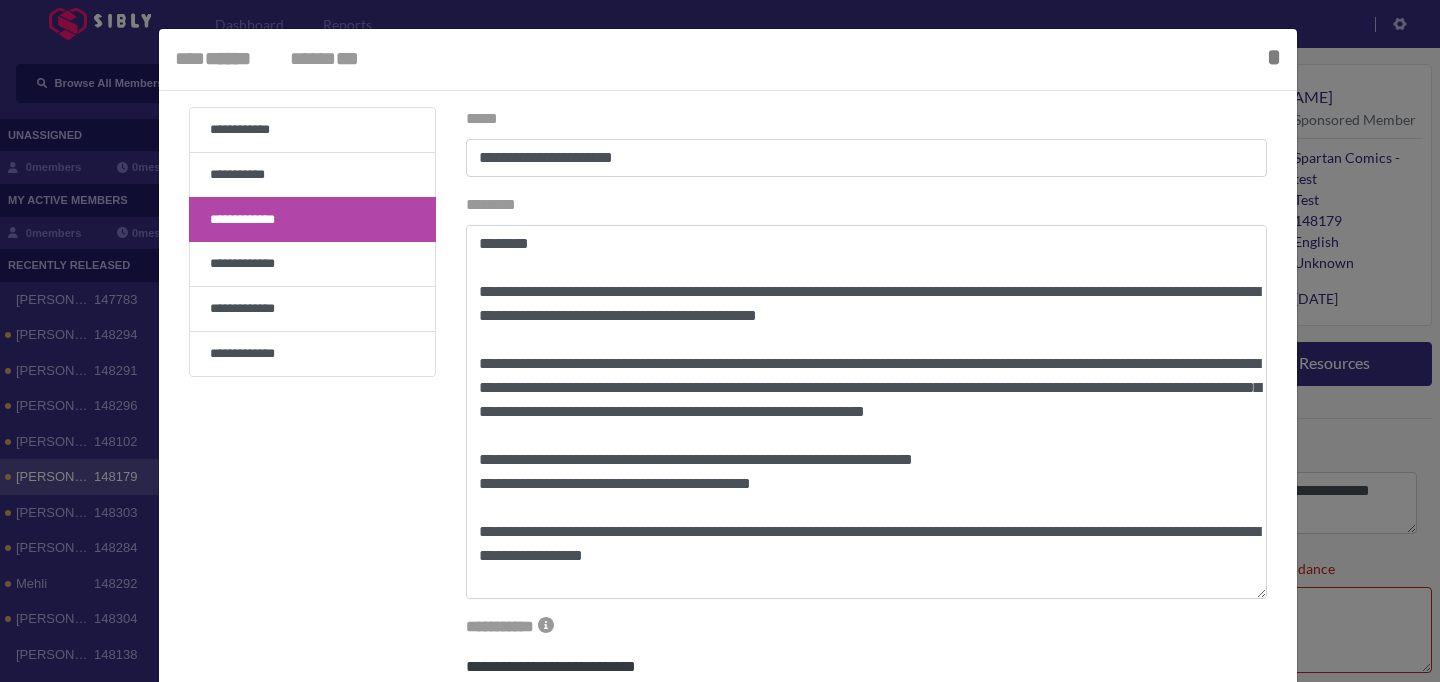 type on "**********" 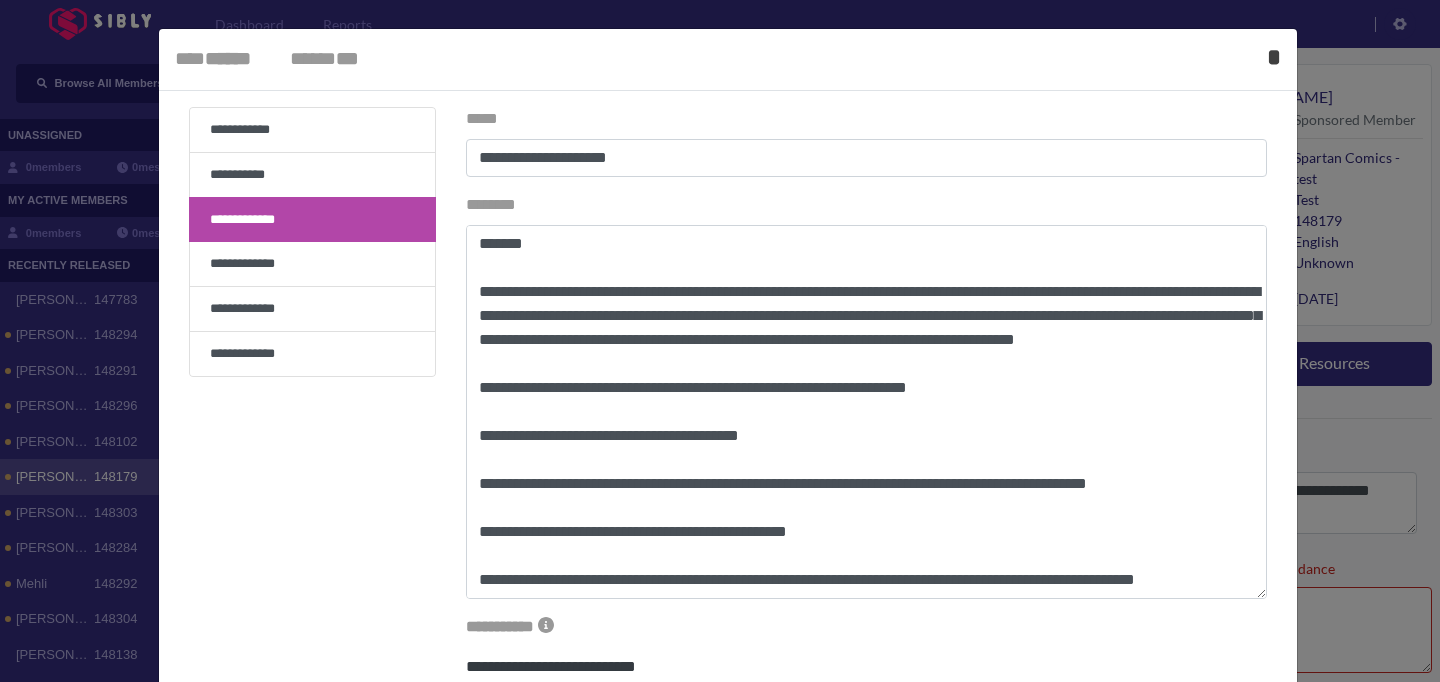 click on "*" at bounding box center (1274, 57) 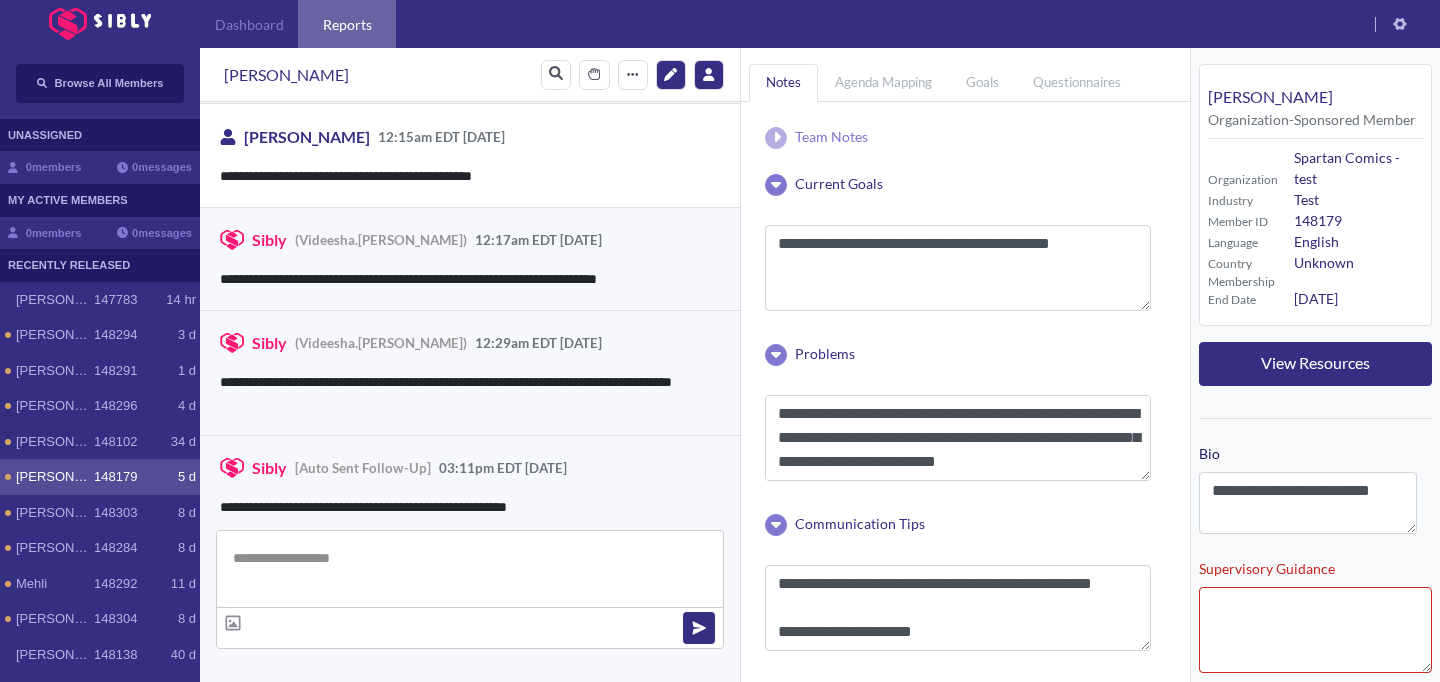 click on "Reports" at bounding box center [347, 24] 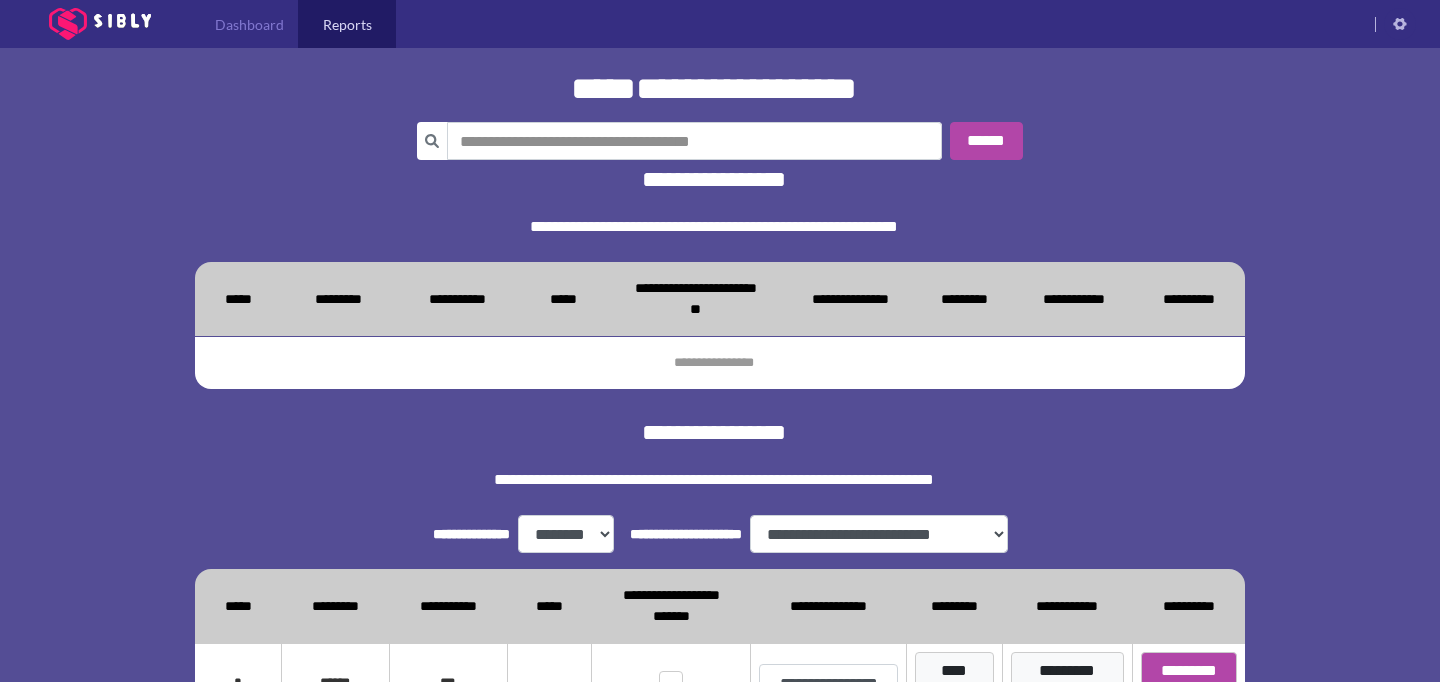 click on "**********" at bounding box center [714, 179] 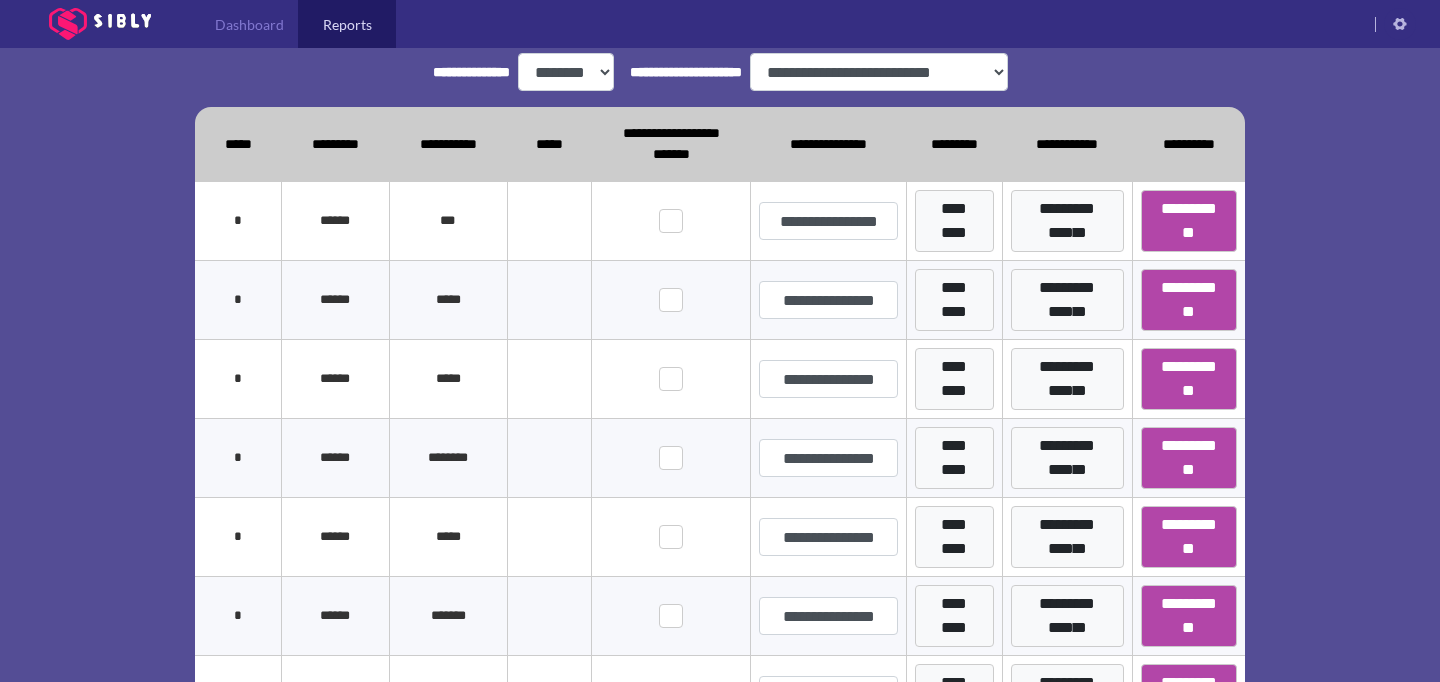 scroll, scrollTop: 457, scrollLeft: 0, axis: vertical 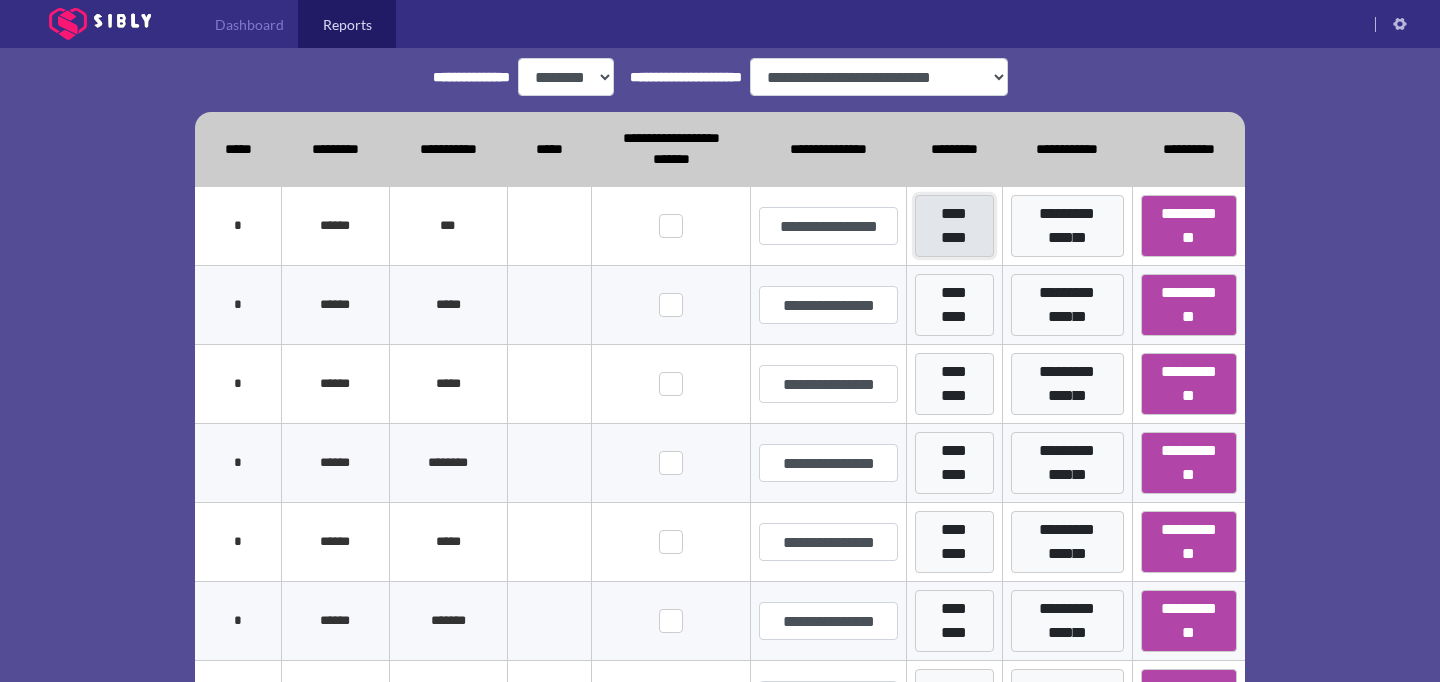 click on "*********" at bounding box center (954, 226) 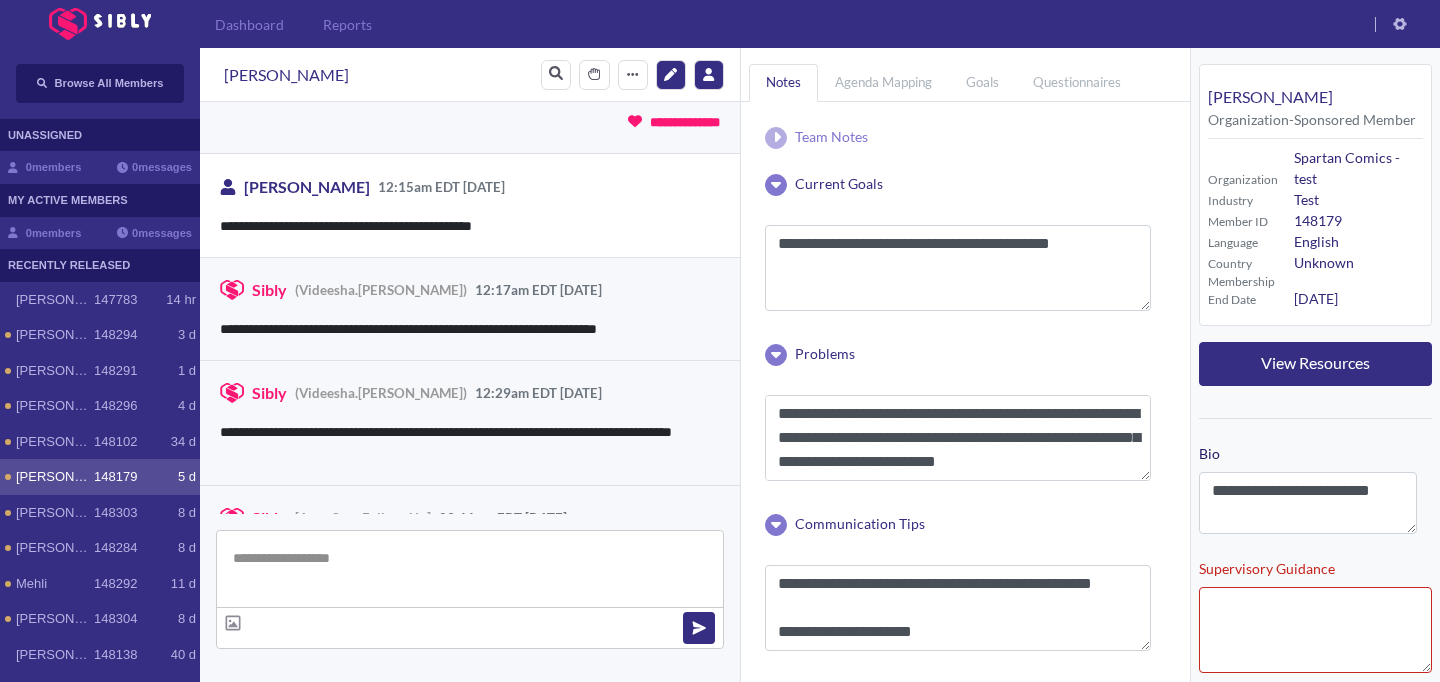 scroll, scrollTop: 3469, scrollLeft: 0, axis: vertical 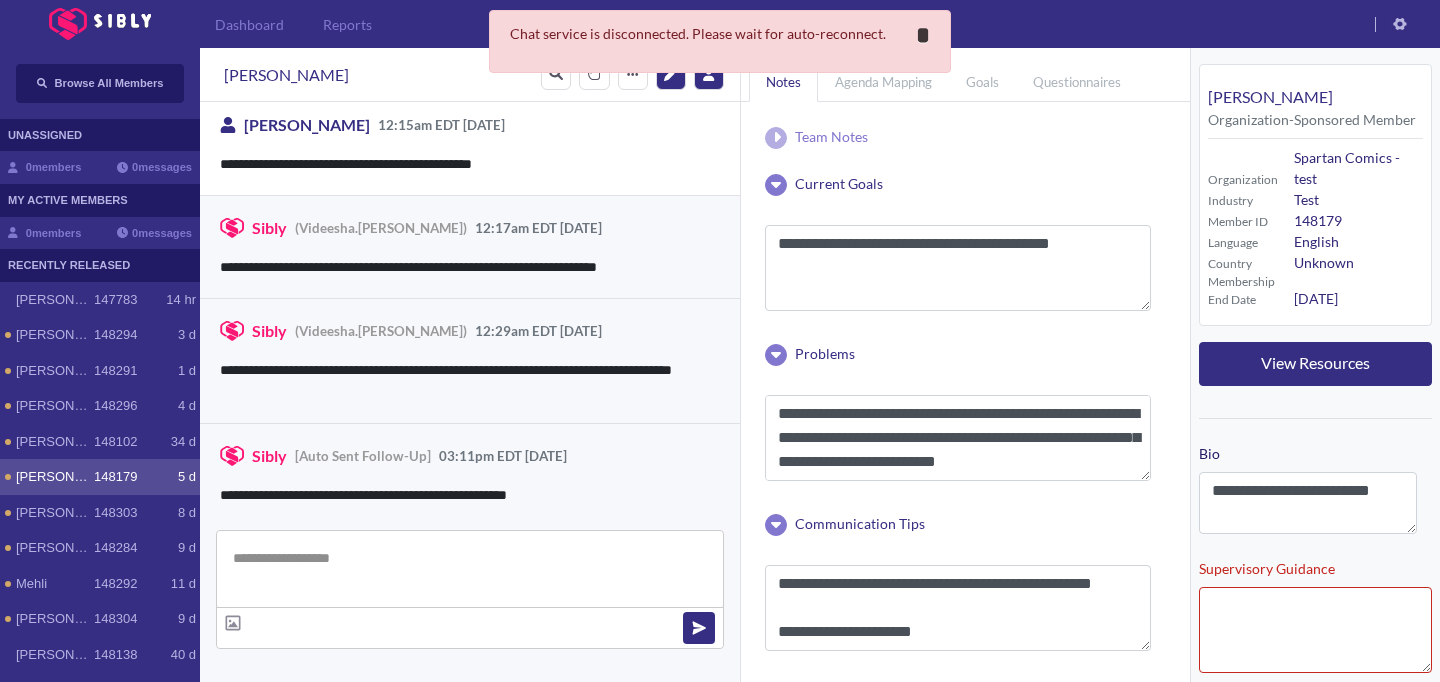 click on "*" at bounding box center (923, 35) 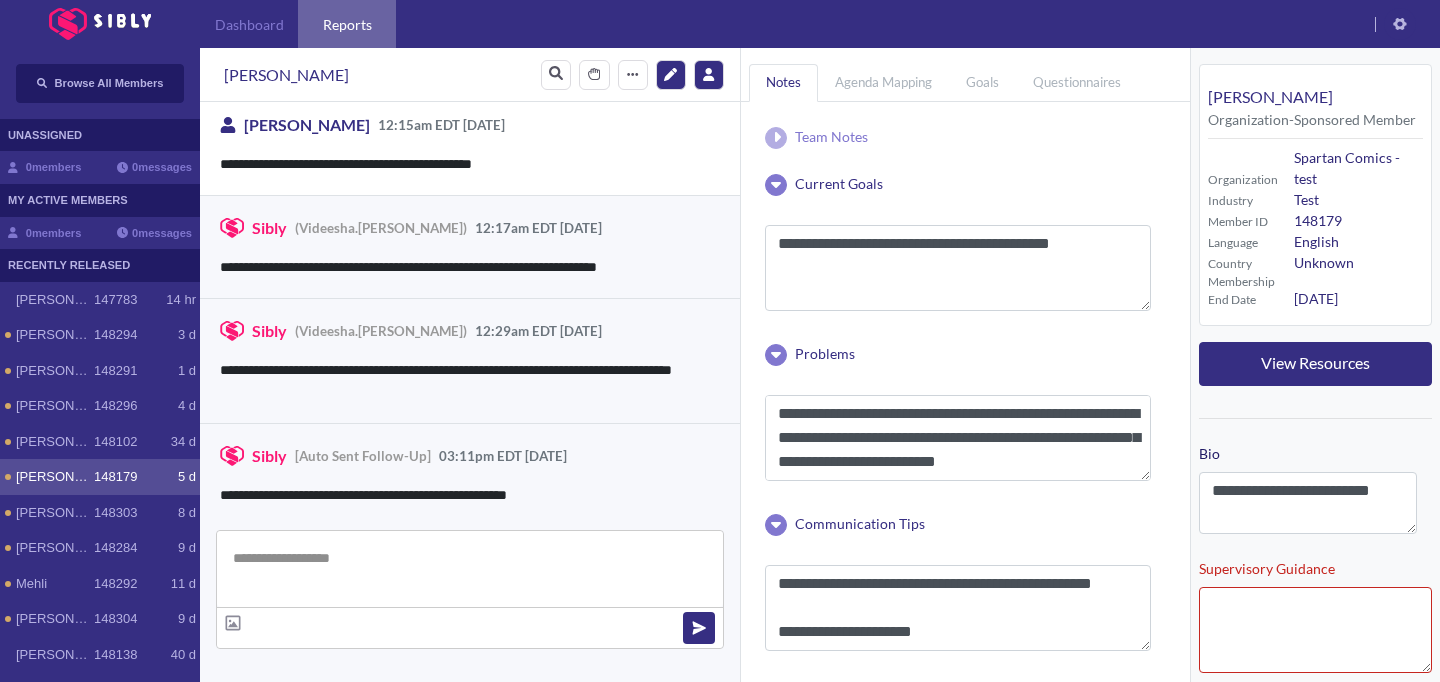 click on "Reports" at bounding box center (347, 24) 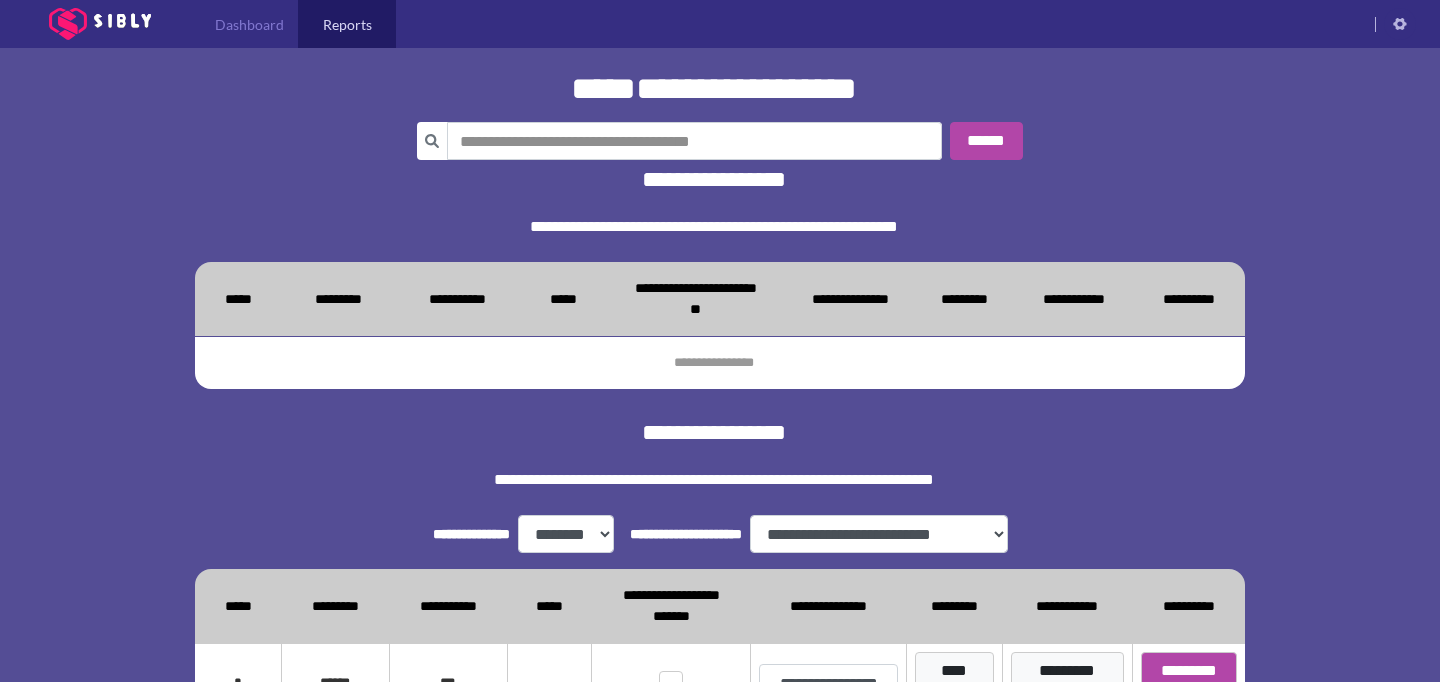 click on "**********" at bounding box center (714, 432) 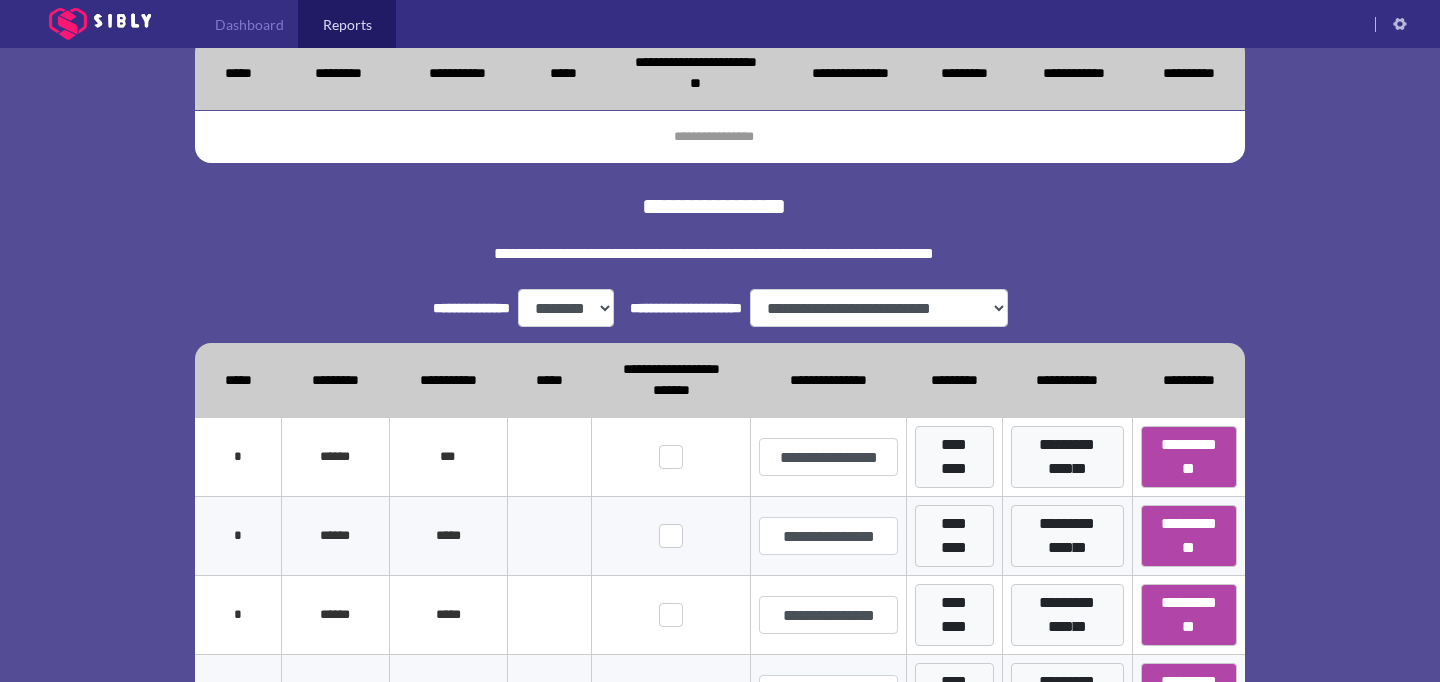 scroll, scrollTop: 368, scrollLeft: 0, axis: vertical 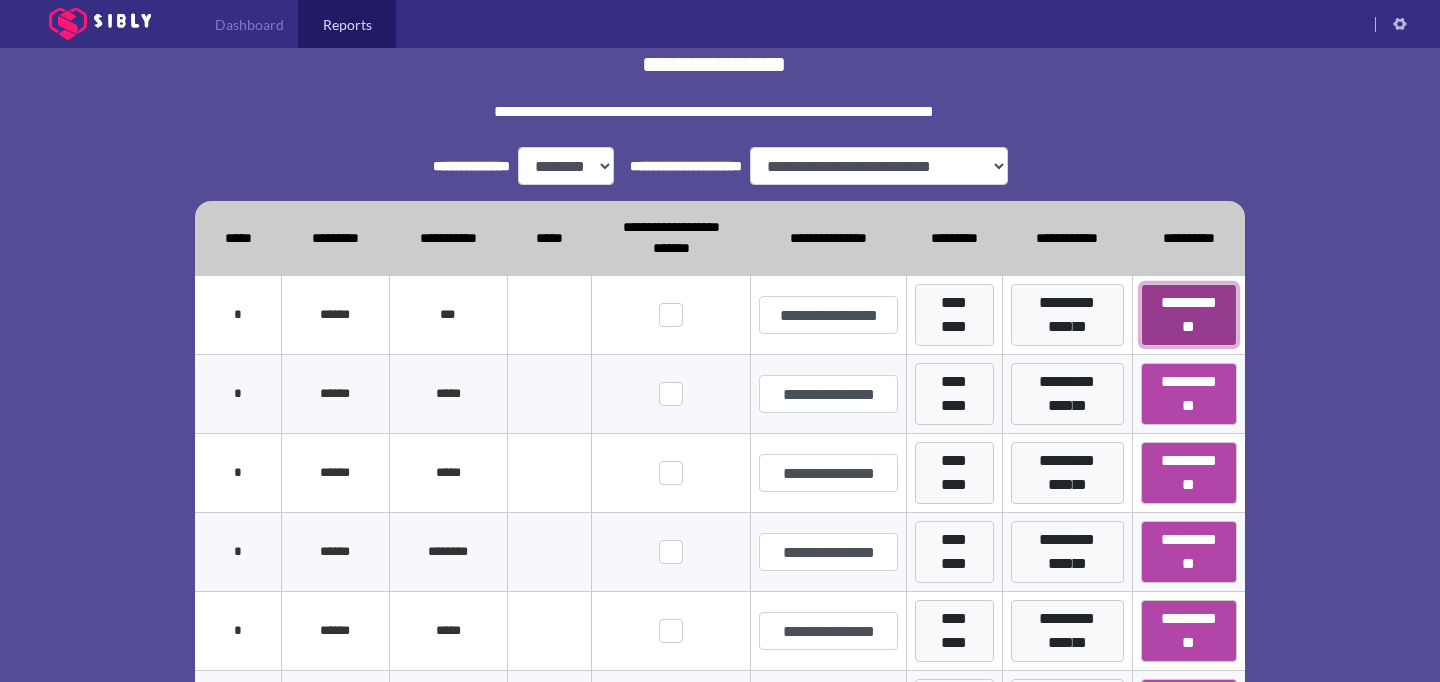 click on "**********" at bounding box center [1189, 315] 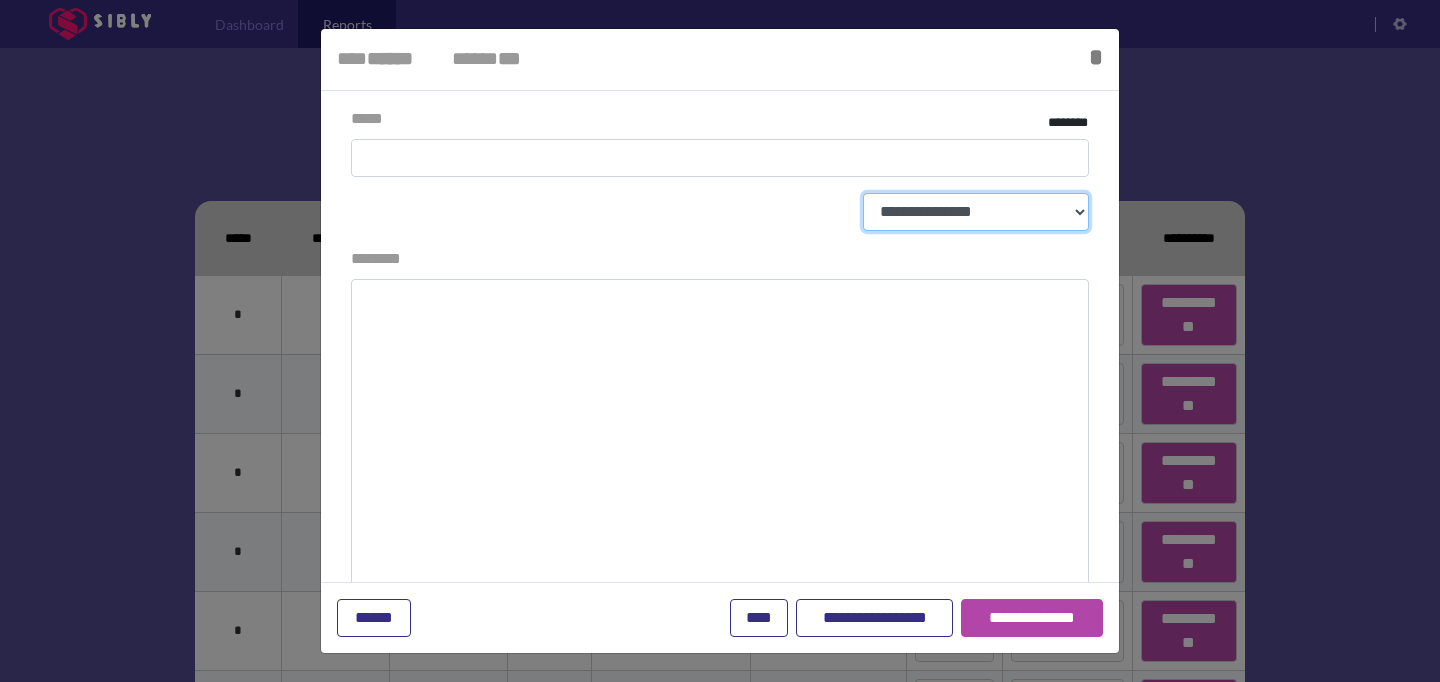 click on "**********" at bounding box center [976, 212] 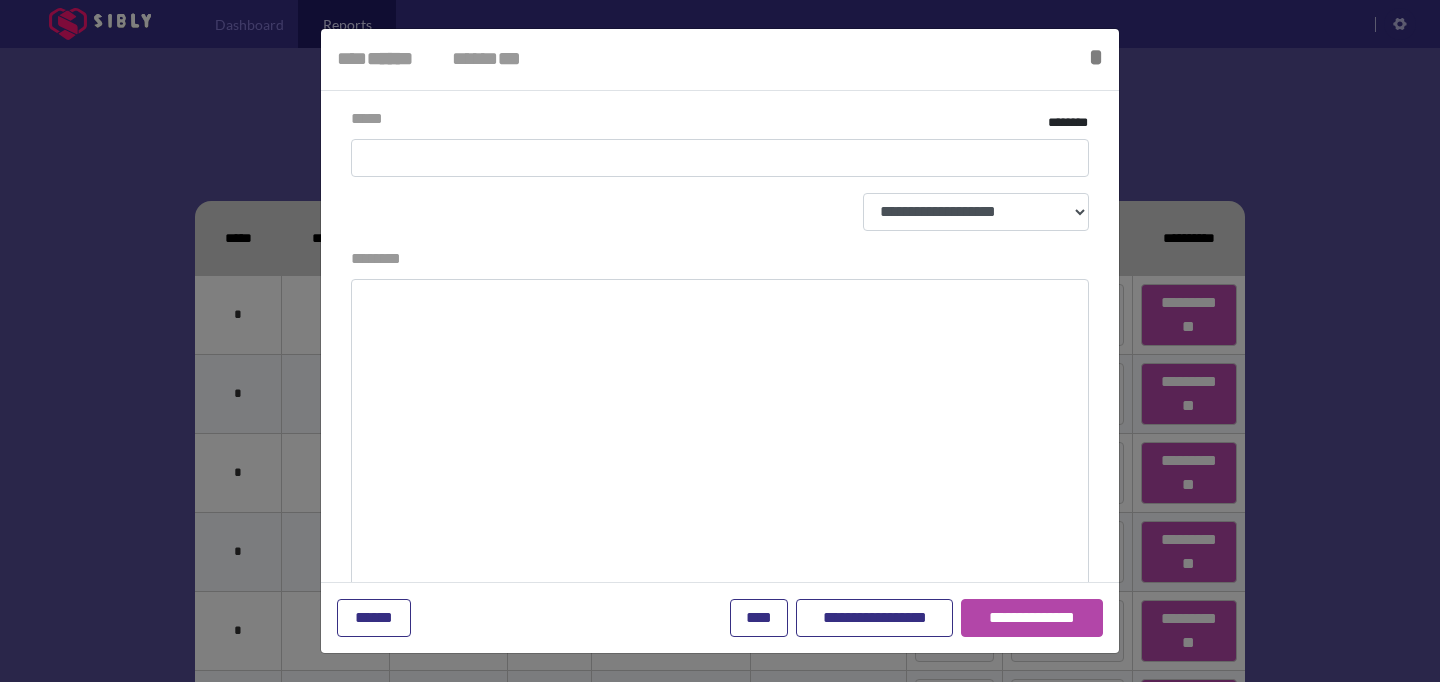 select 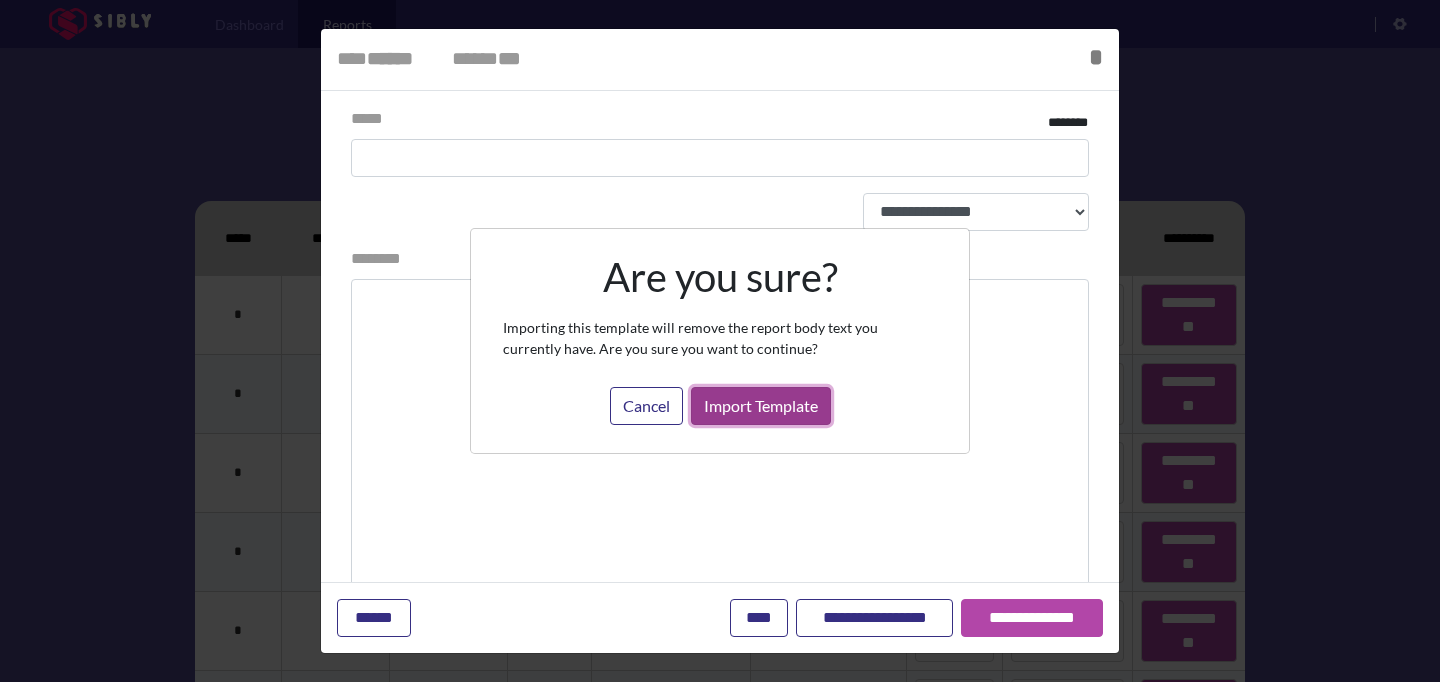 click on "Import Template" at bounding box center (761, 406) 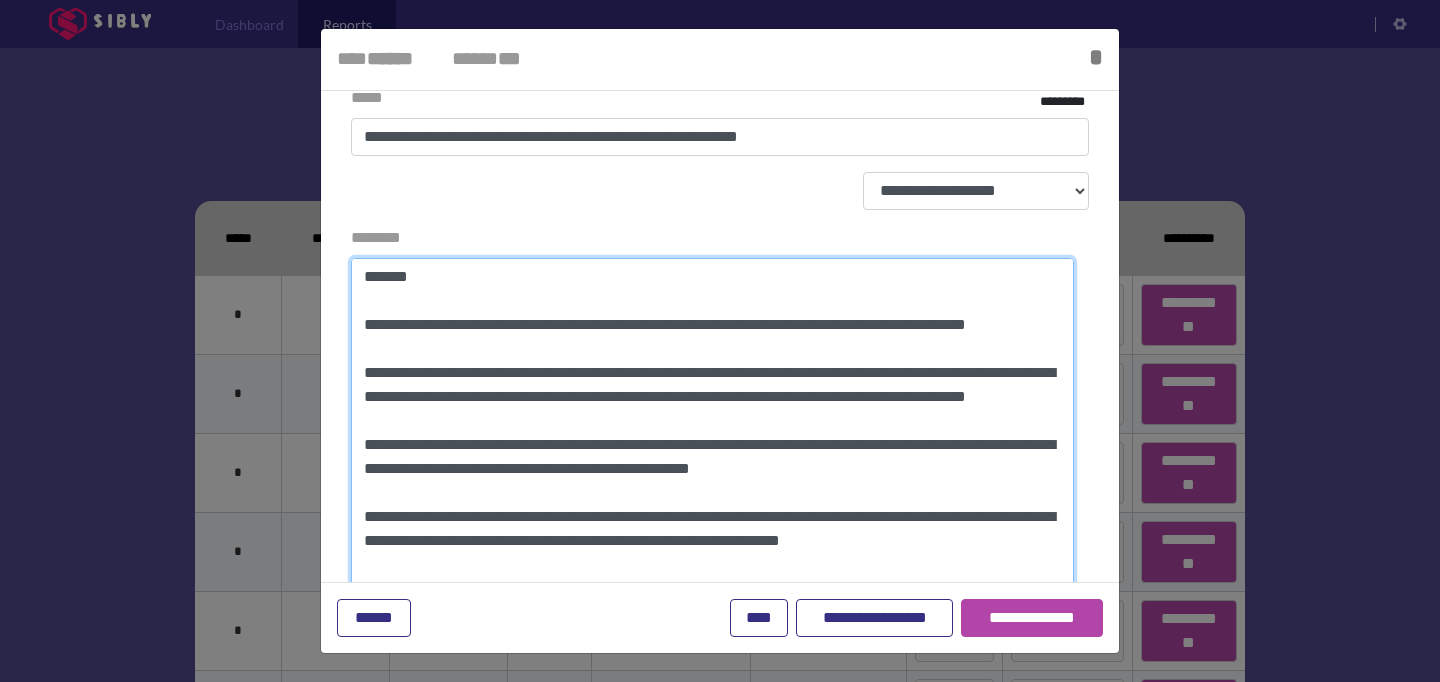 scroll, scrollTop: 70, scrollLeft: 0, axis: vertical 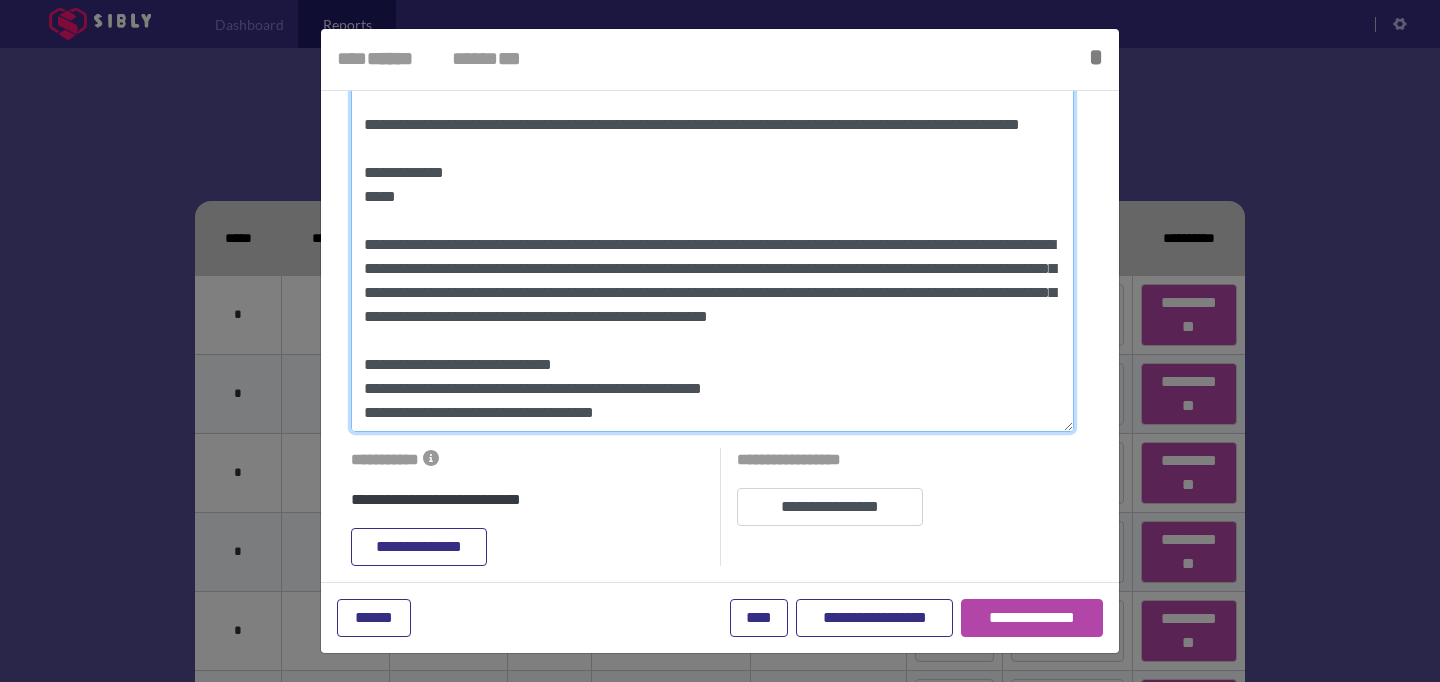 drag, startPoint x: 364, startPoint y: 300, endPoint x: 866, endPoint y: 592, distance: 580.7478 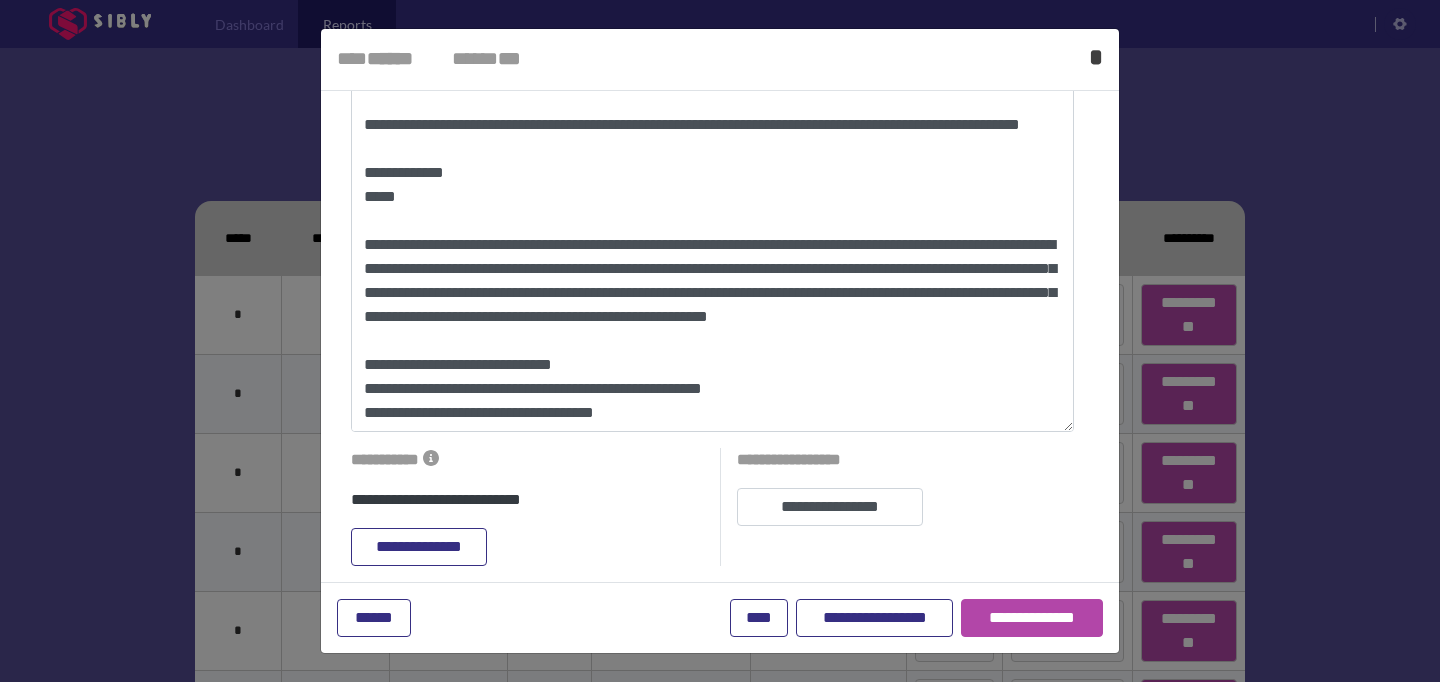 click on "*" at bounding box center [1096, 57] 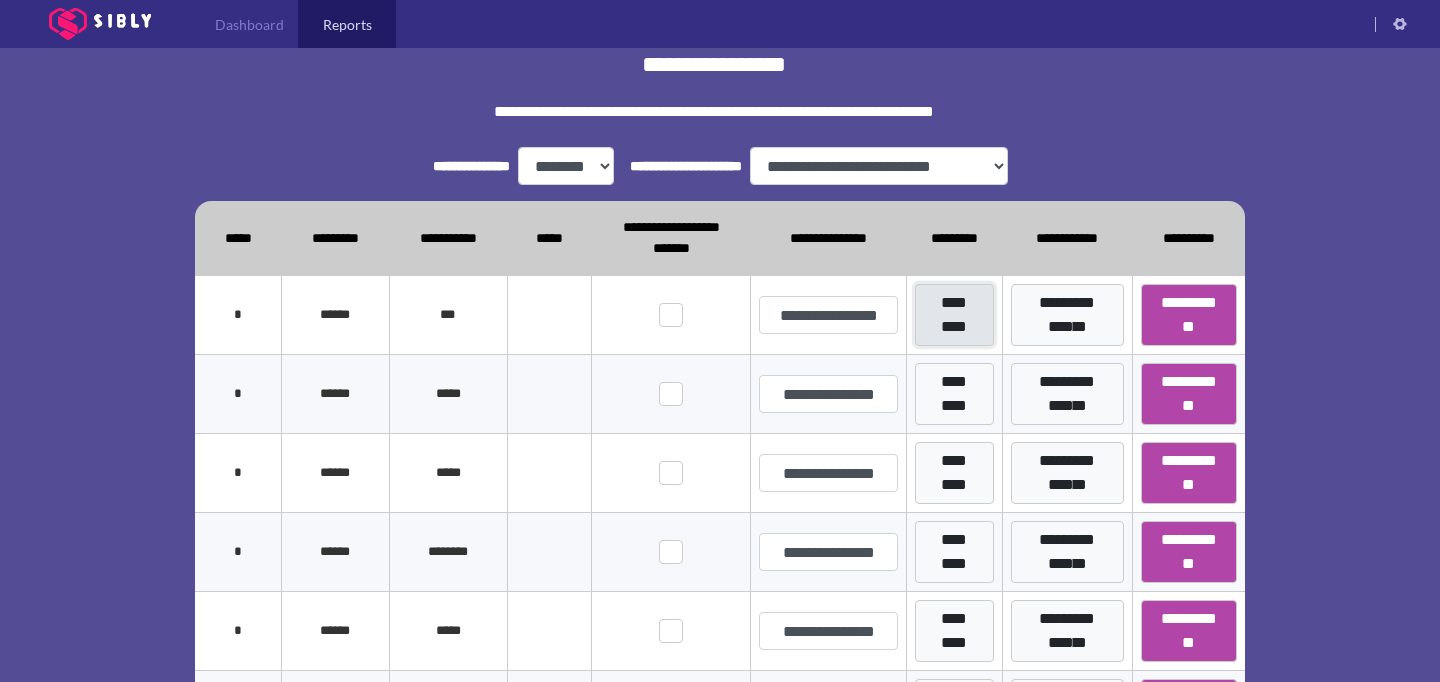 click on "*********" at bounding box center [954, 315] 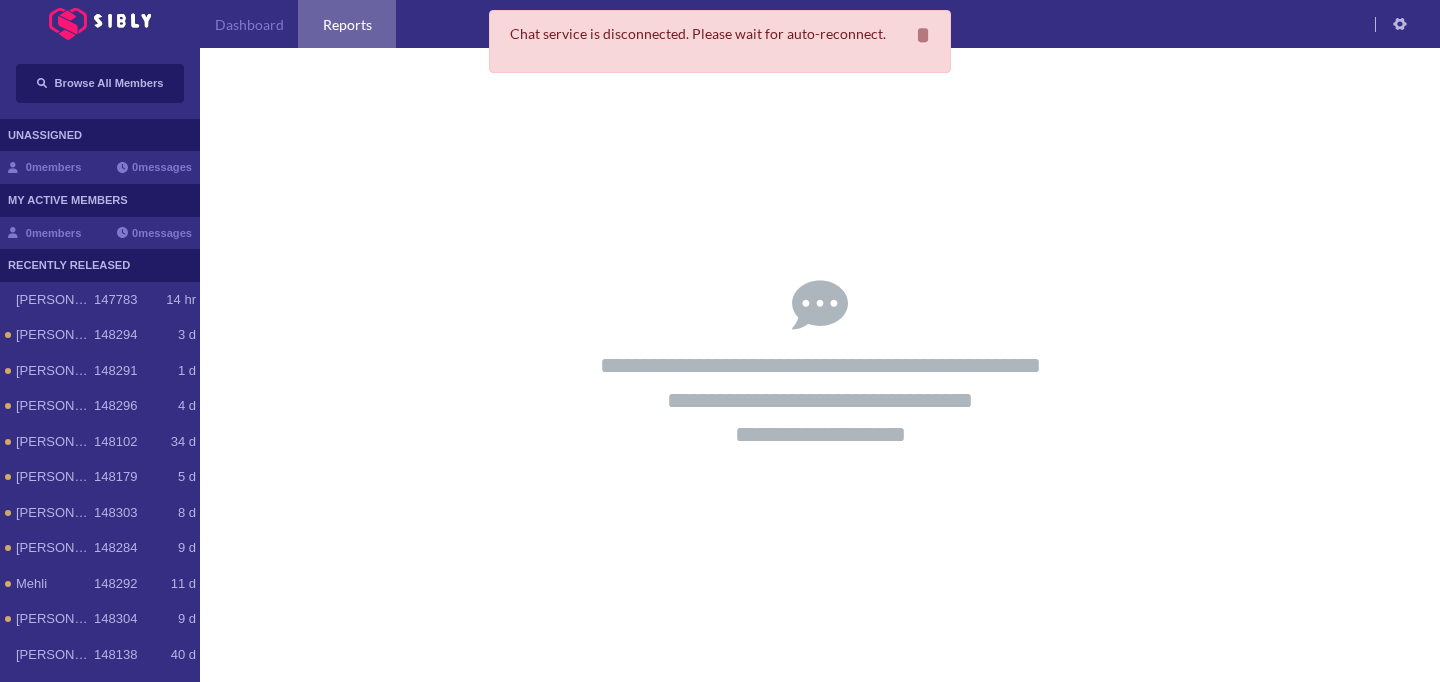 click on "Reports" at bounding box center [347, 24] 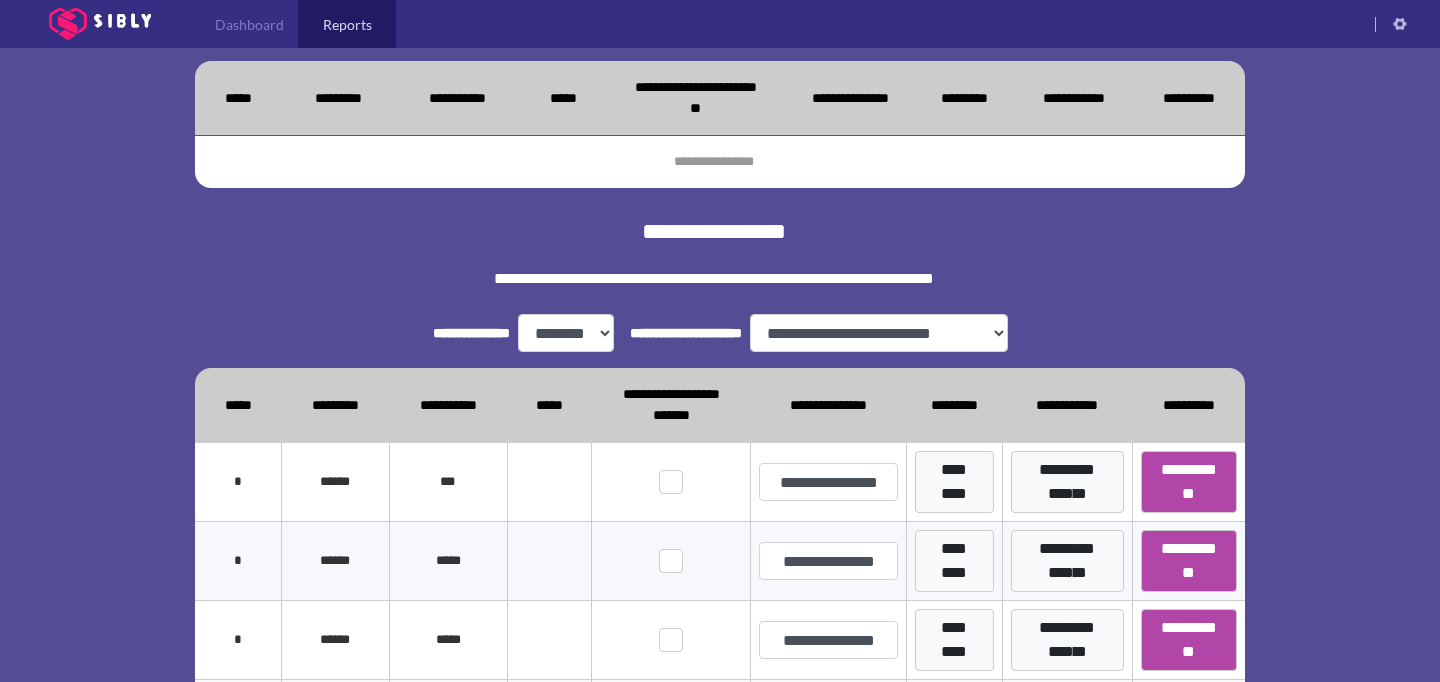 scroll, scrollTop: 203, scrollLeft: 0, axis: vertical 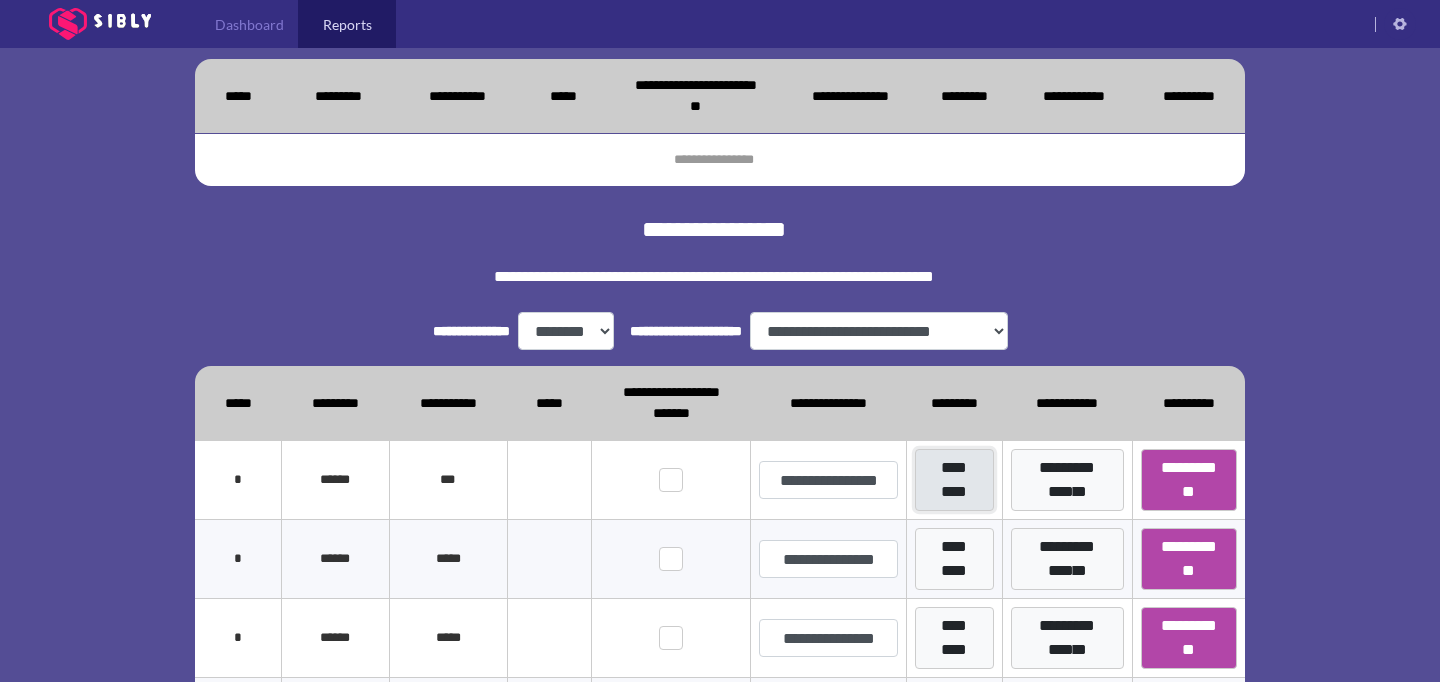 click on "*********" at bounding box center [954, 480] 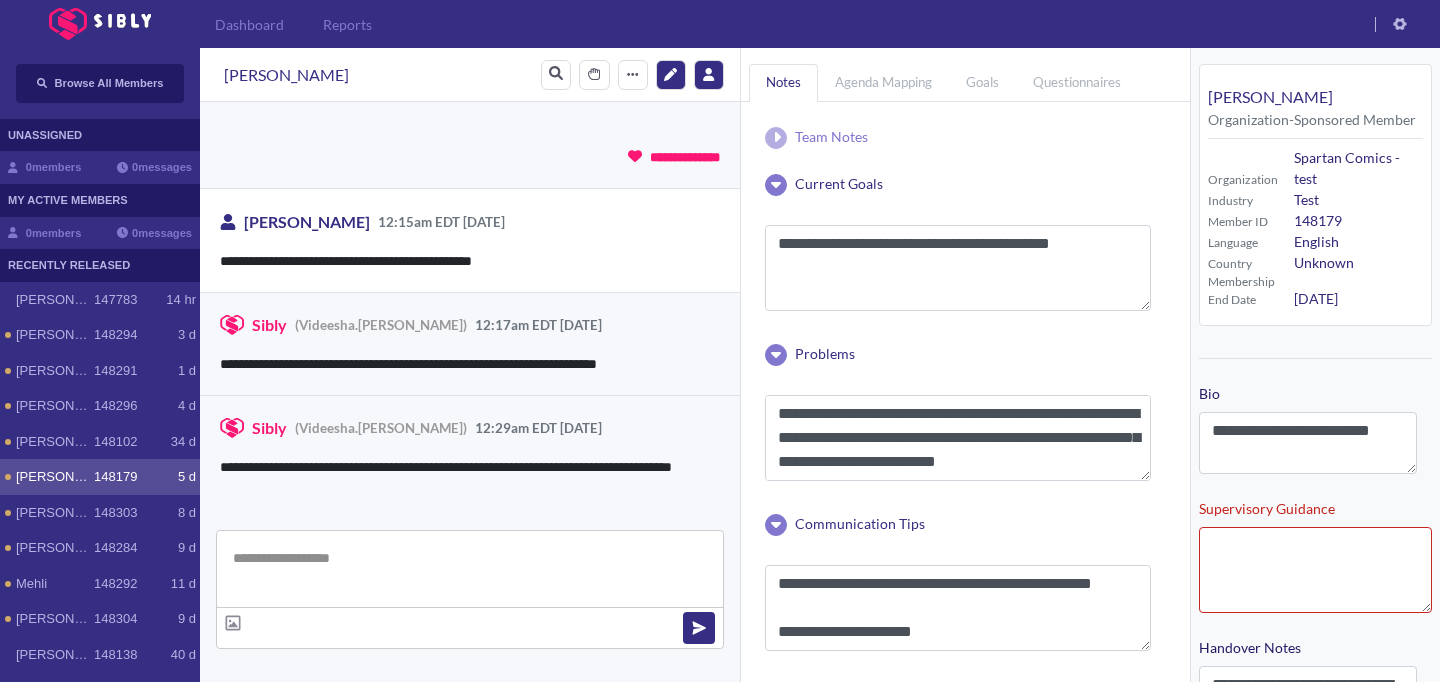 scroll, scrollTop: 3469, scrollLeft: 0, axis: vertical 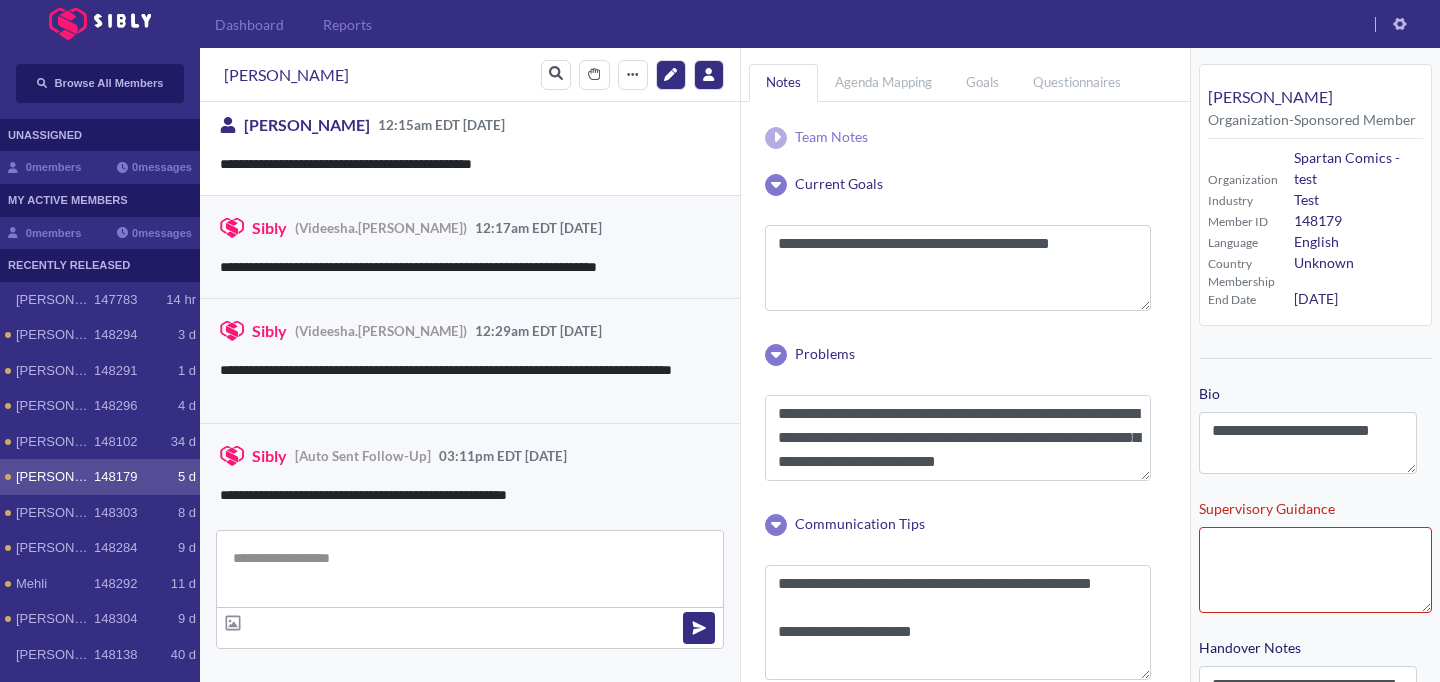 drag, startPoint x: 1144, startPoint y: 646, endPoint x: 1141, endPoint y: 672, distance: 26.172504 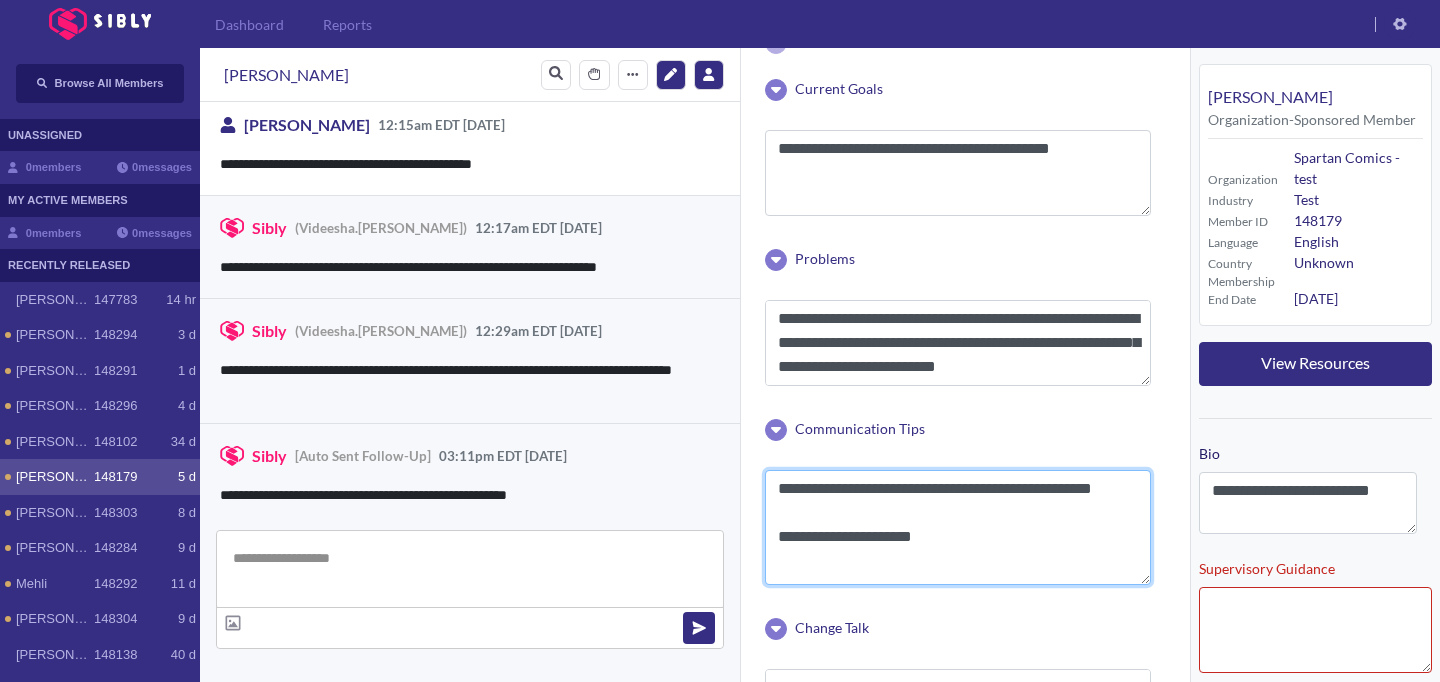click on "**********" at bounding box center [958, 527] 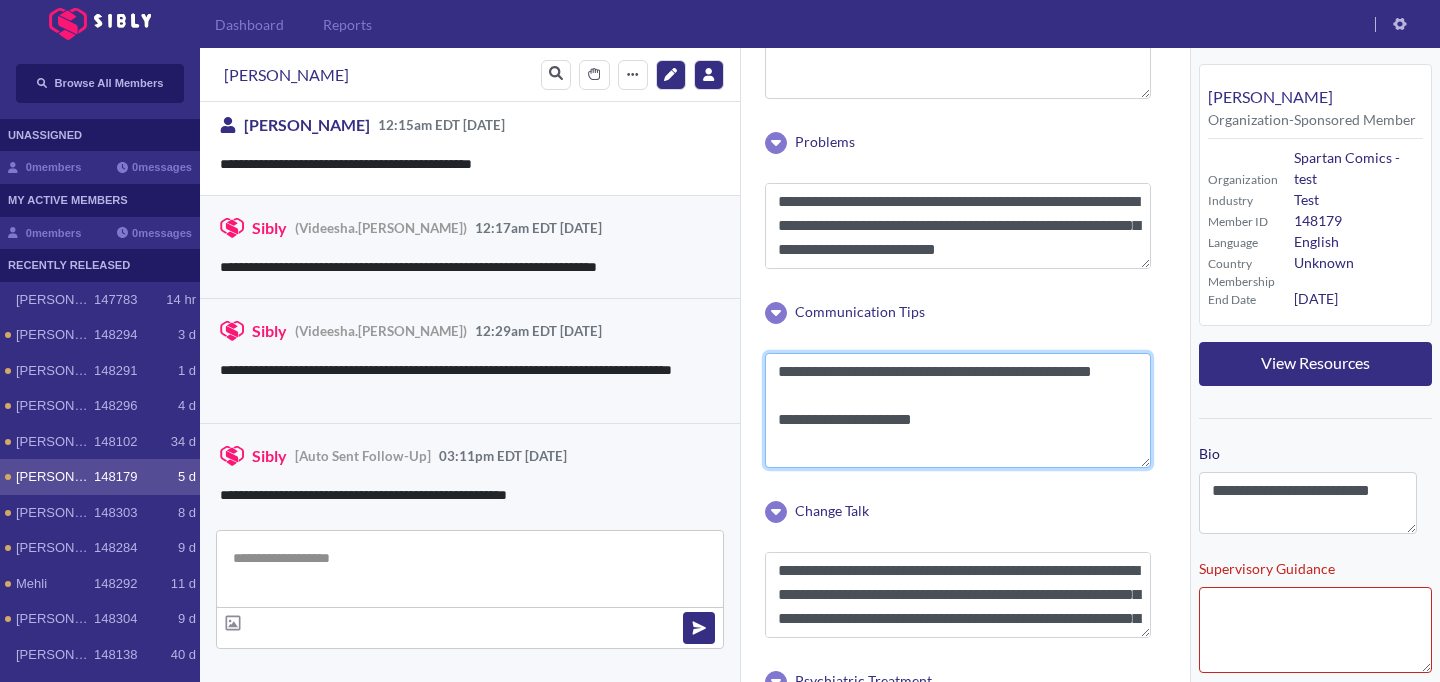scroll, scrollTop: 213, scrollLeft: 0, axis: vertical 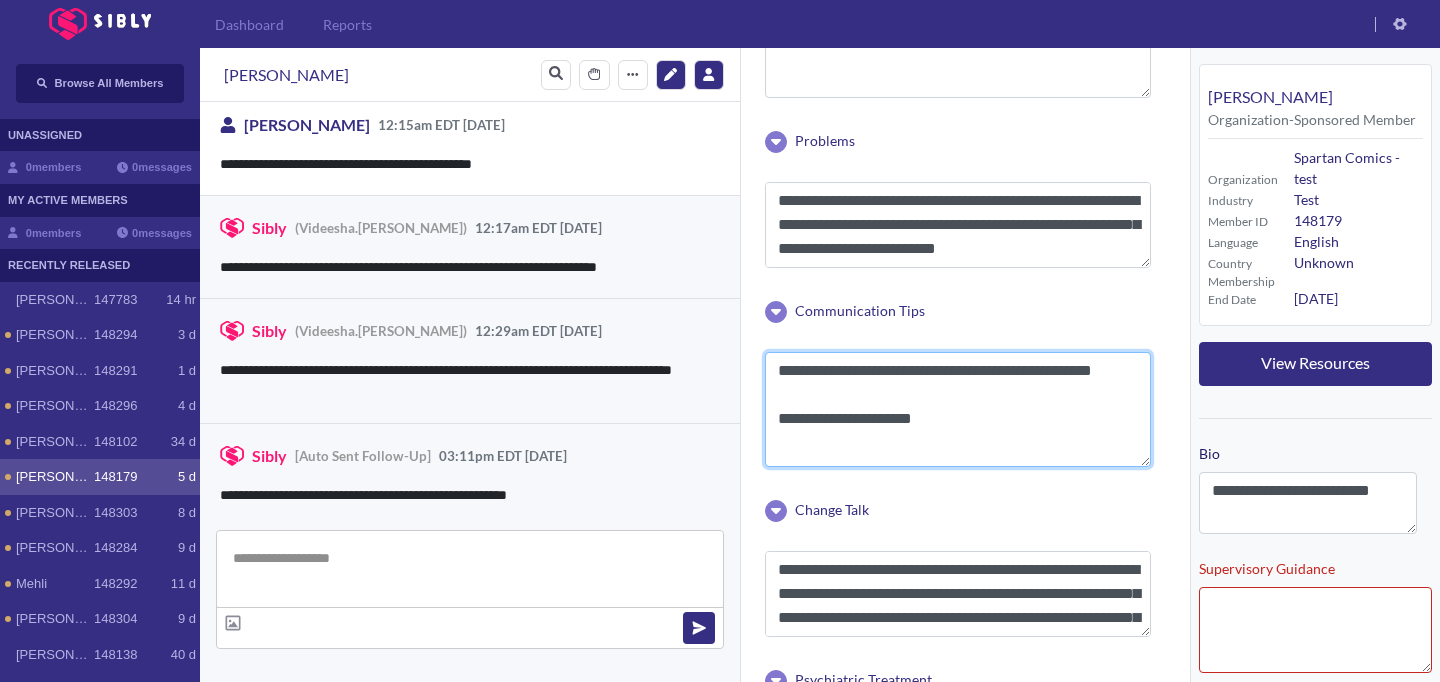 click on "**********" at bounding box center (958, 409) 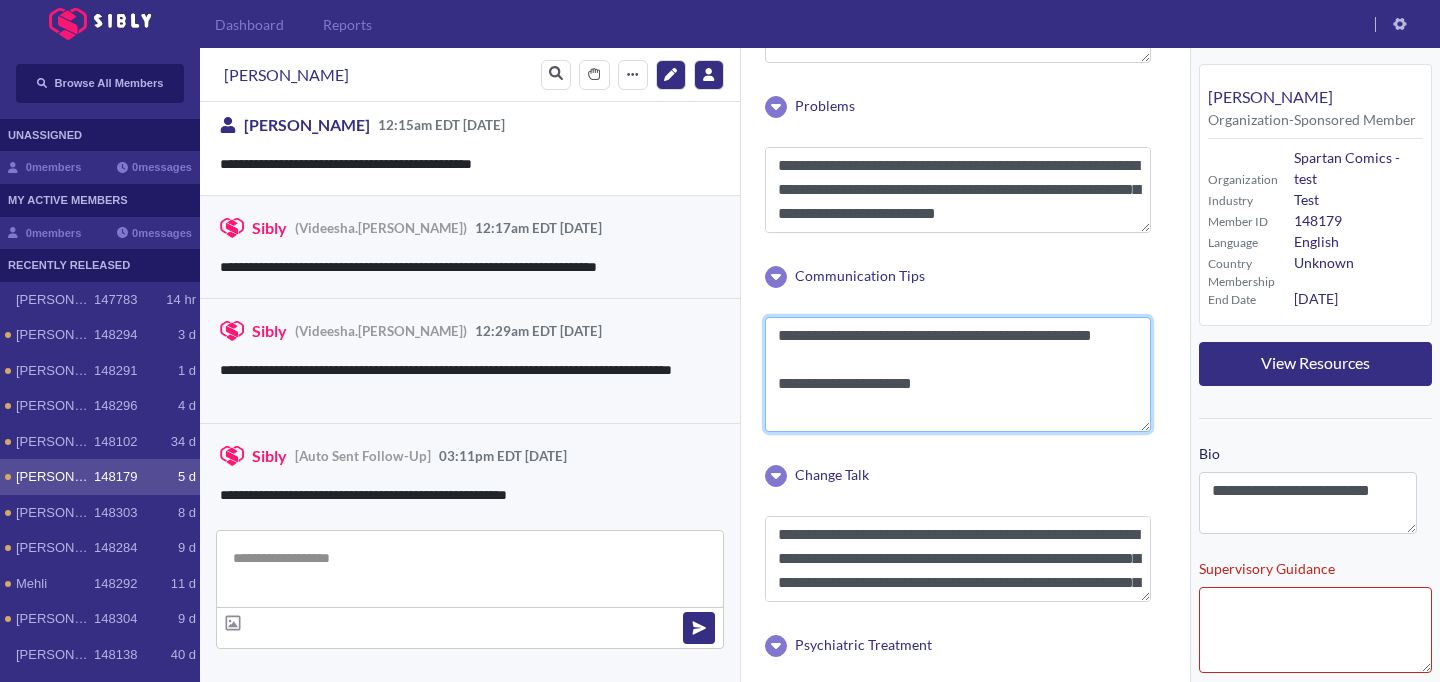 scroll, scrollTop: 244, scrollLeft: 0, axis: vertical 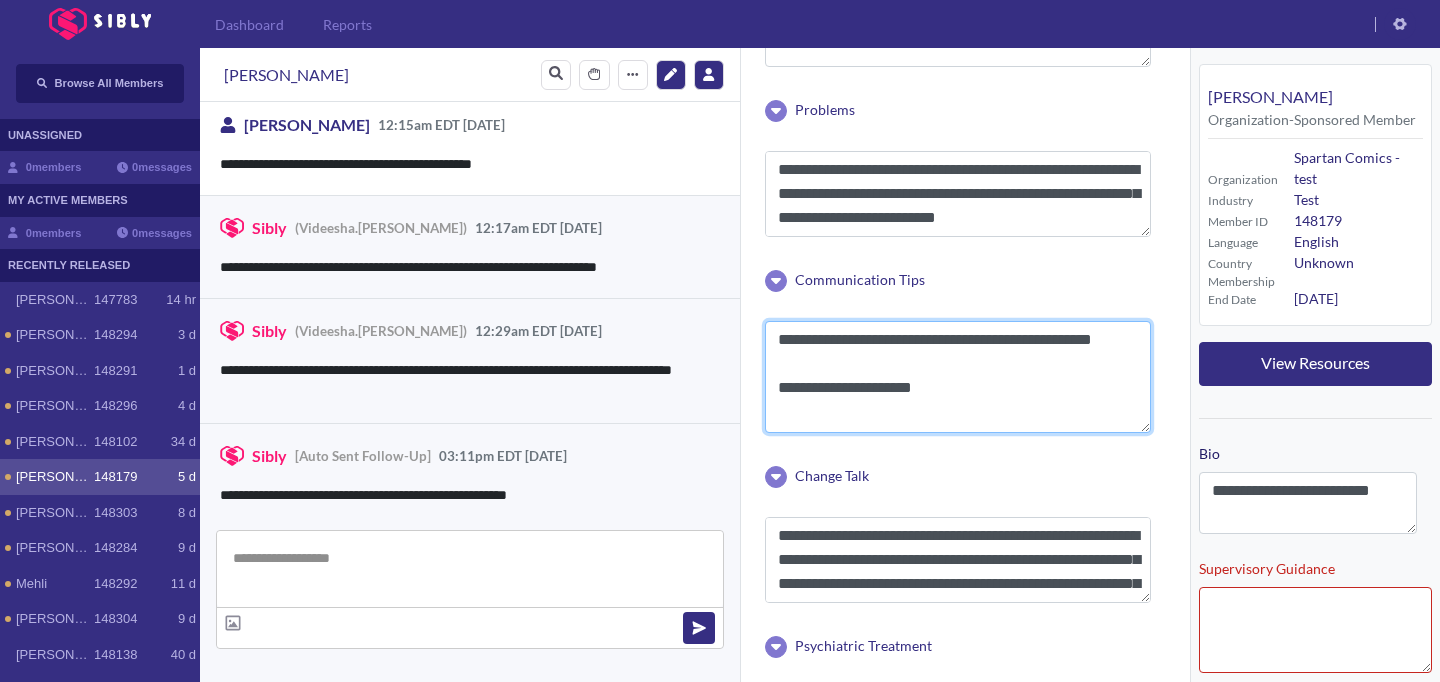 click on "**********" at bounding box center [958, 377] 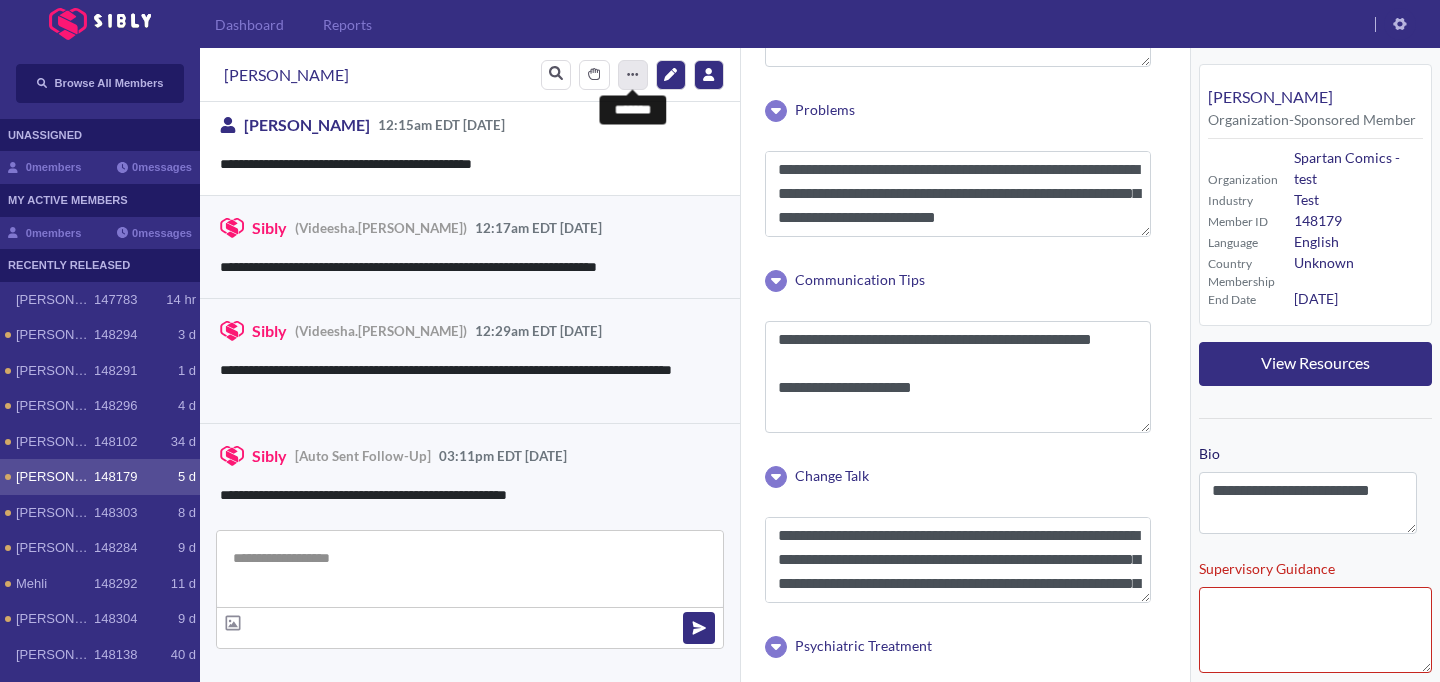 click on "*******" at bounding box center (633, 75) 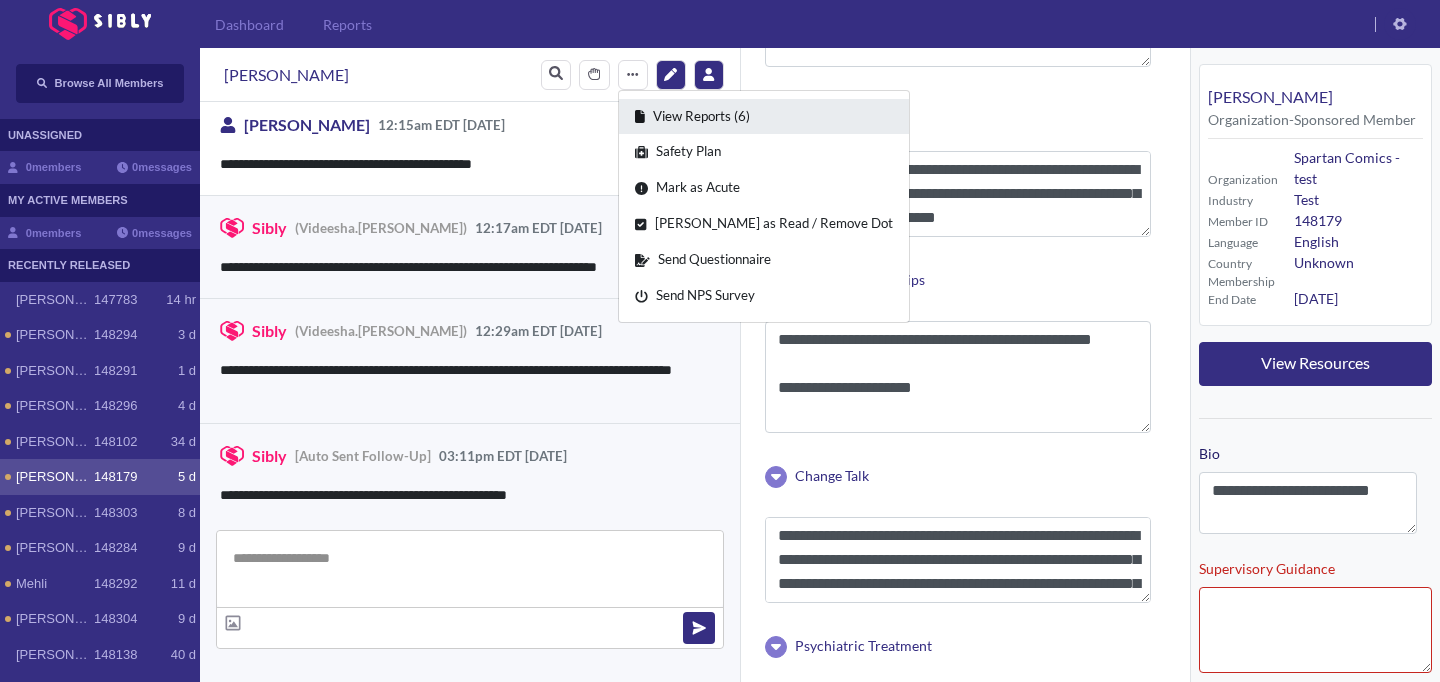 click on "View Reports (6)" at bounding box center [764, 117] 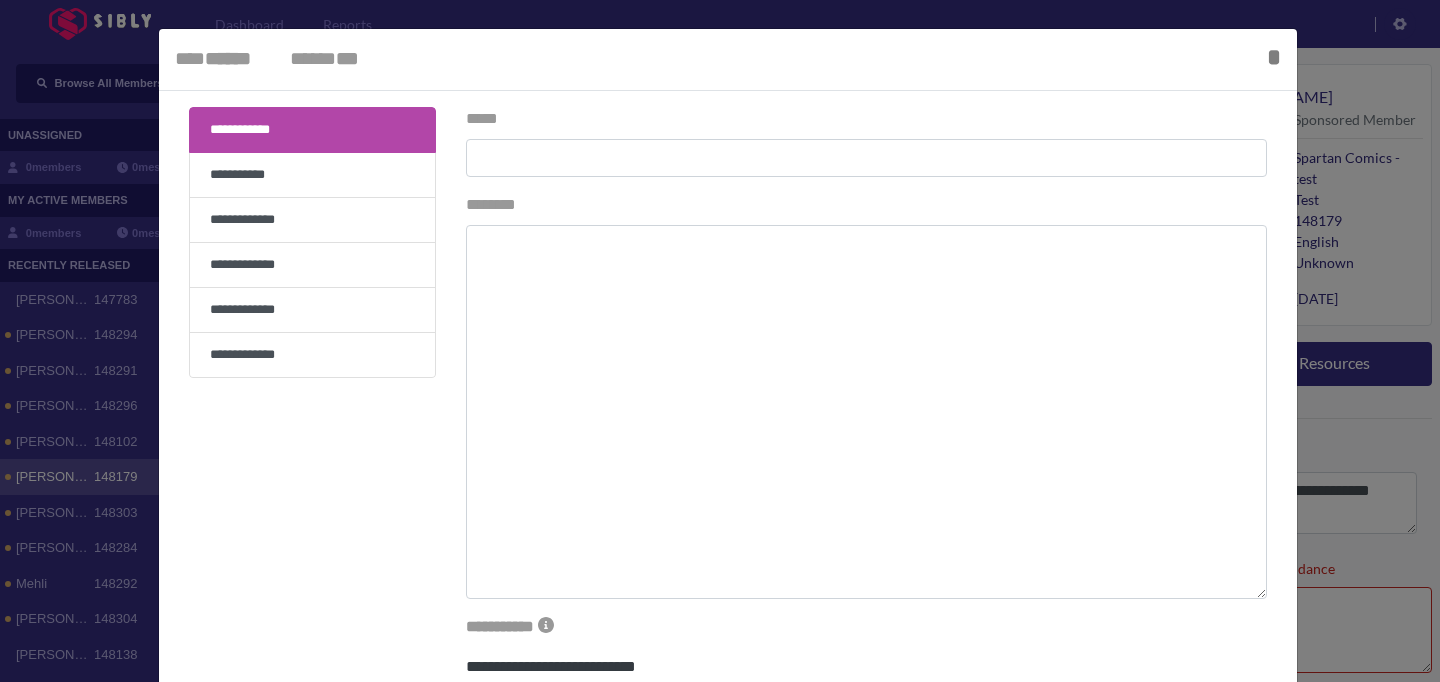 type on "**********" 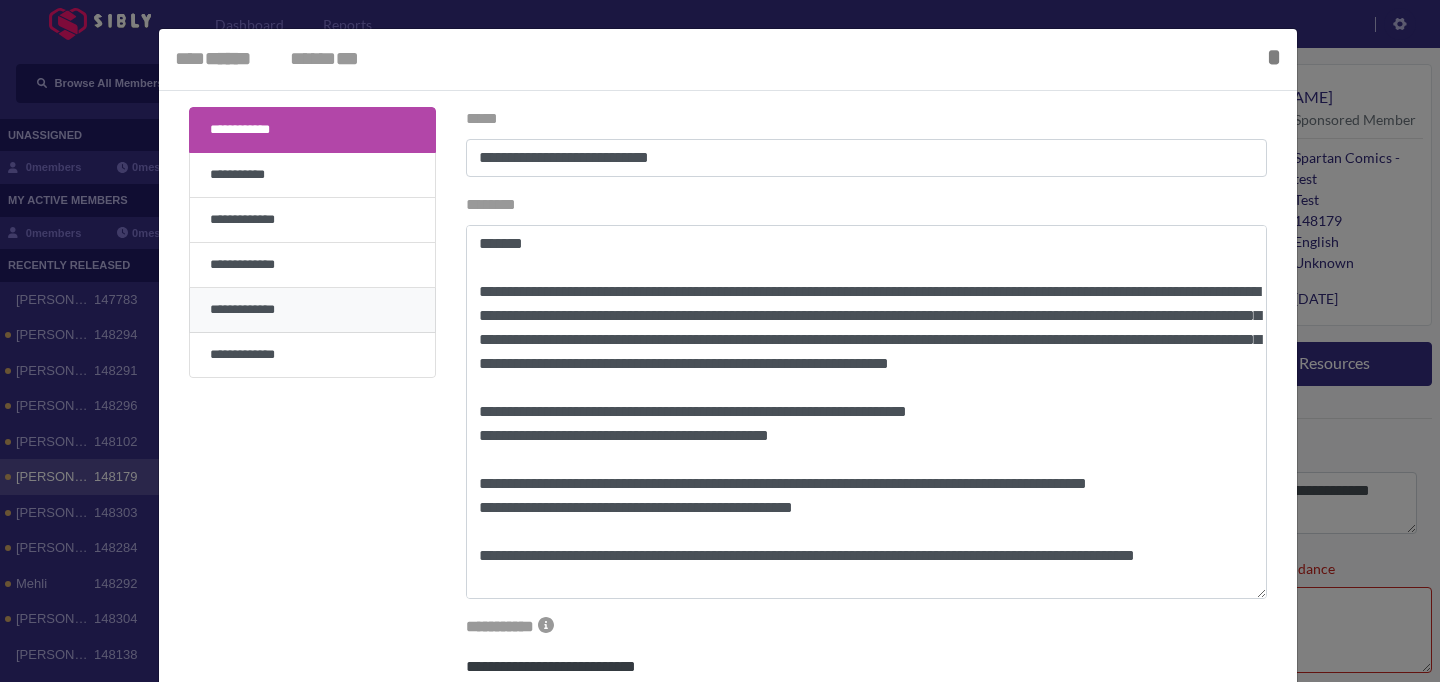 click on "**********" at bounding box center (312, 310) 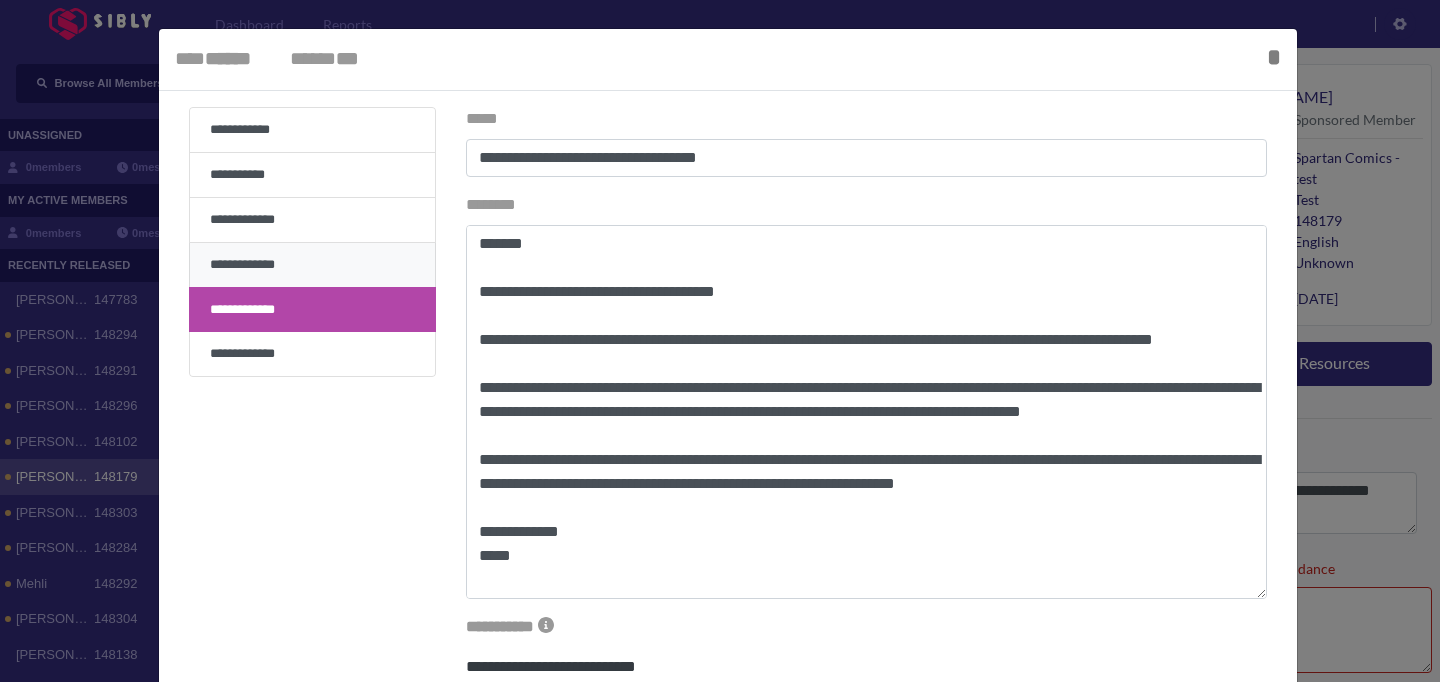 click on "**********" at bounding box center (312, 265) 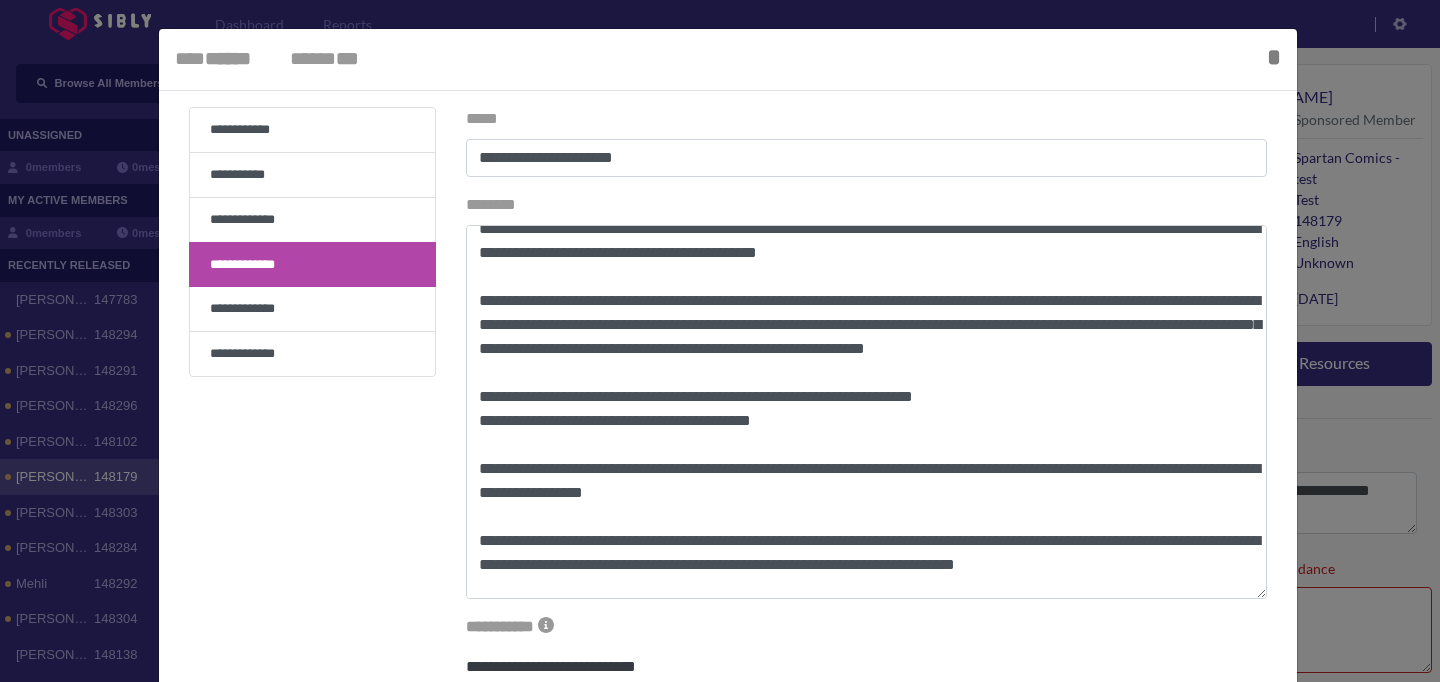 scroll, scrollTop: 63, scrollLeft: 0, axis: vertical 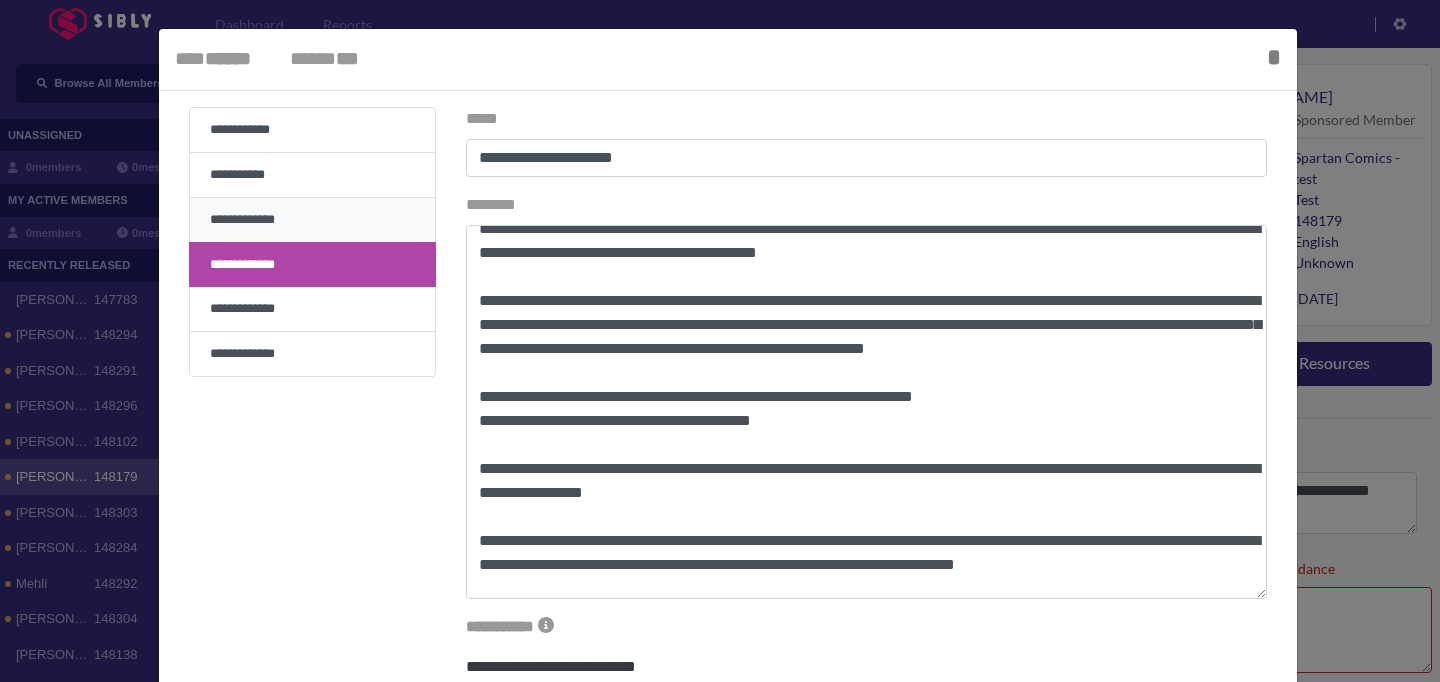 click on "**********" at bounding box center [312, 220] 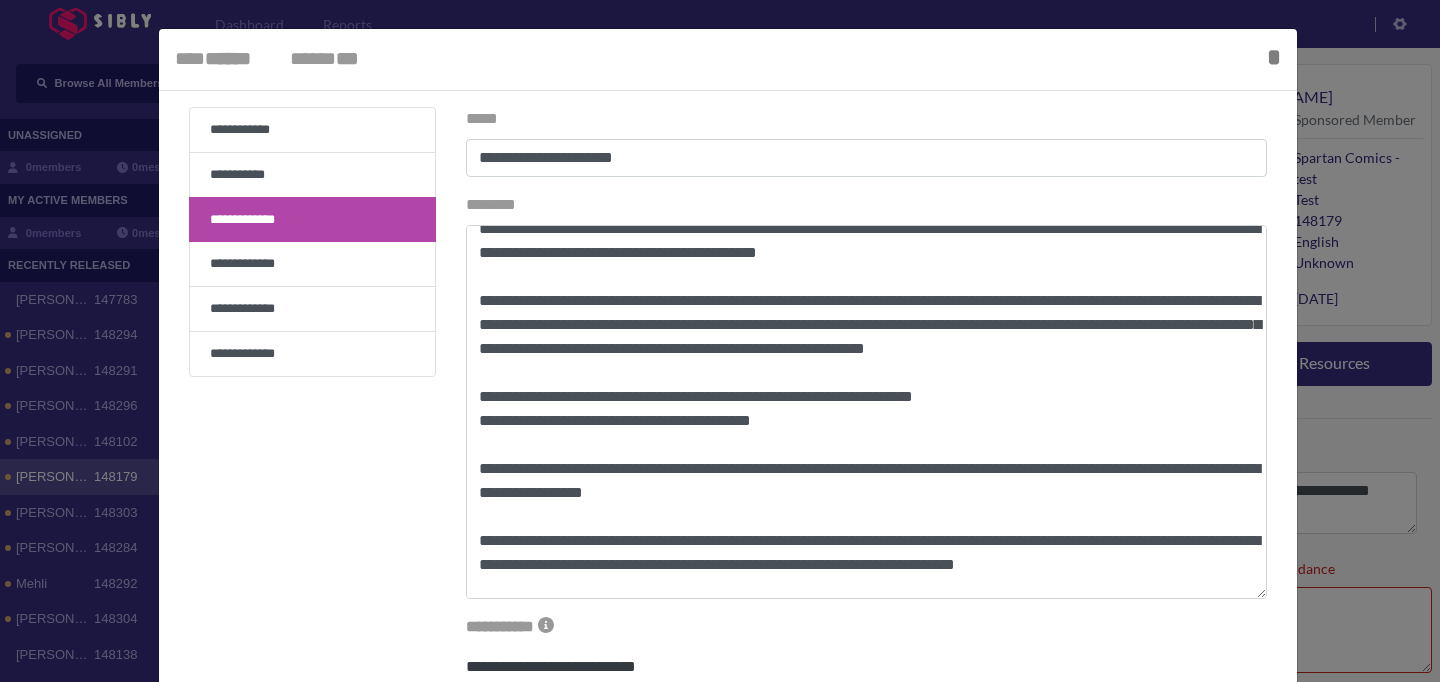 type on "**********" 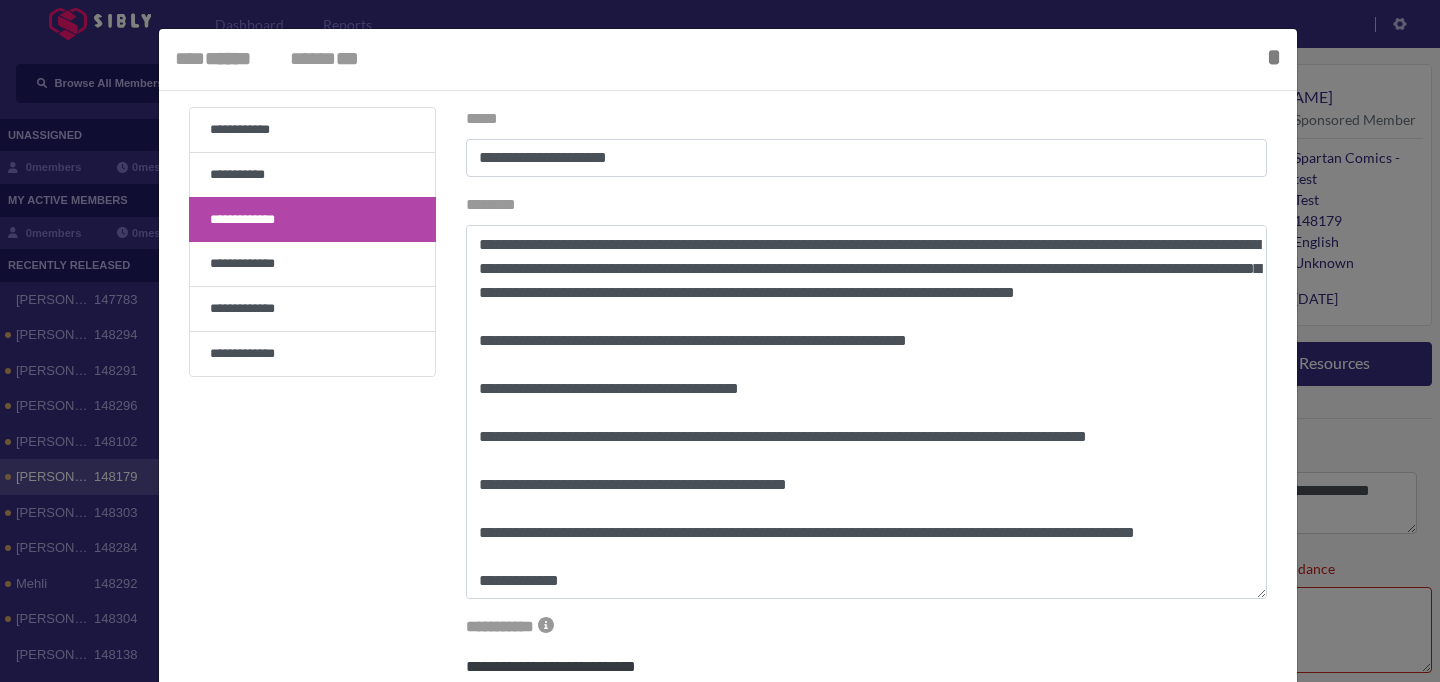 scroll, scrollTop: 38, scrollLeft: 0, axis: vertical 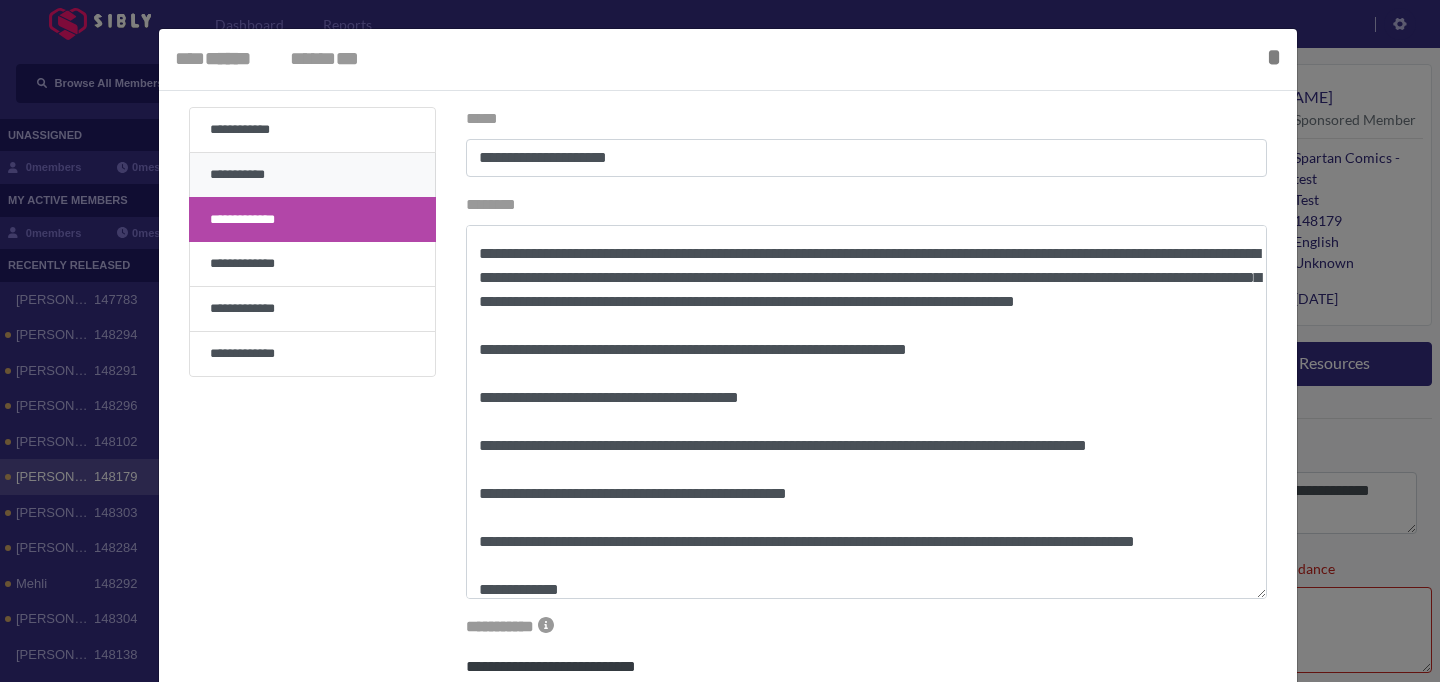 click on "**********" at bounding box center (312, 175) 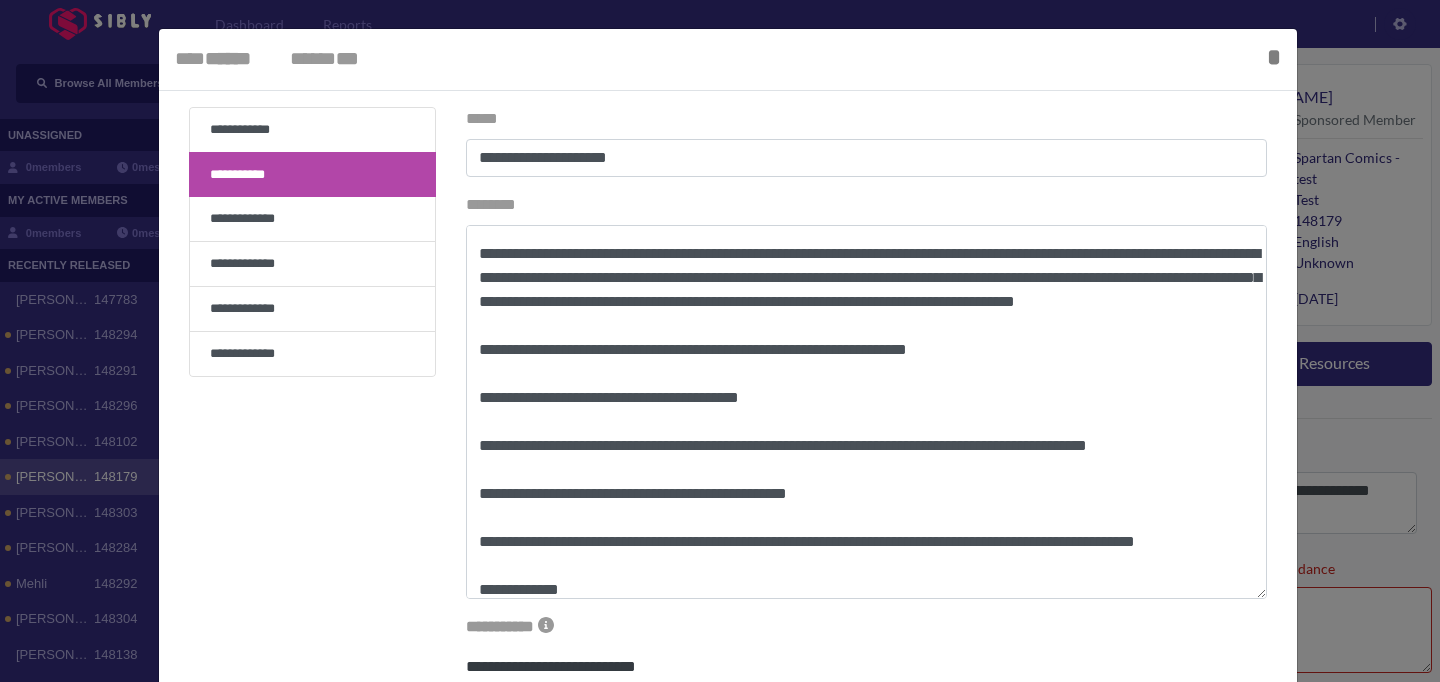 type on "**********" 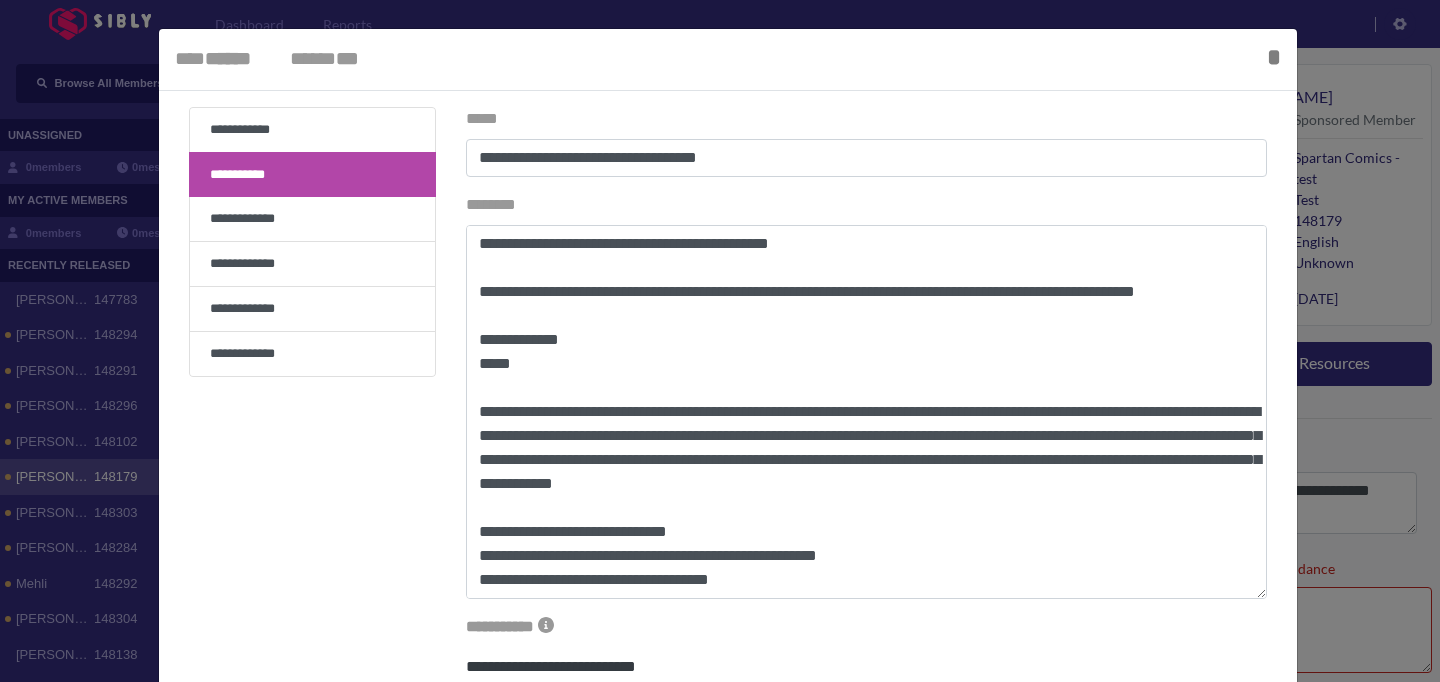 scroll, scrollTop: 0, scrollLeft: 0, axis: both 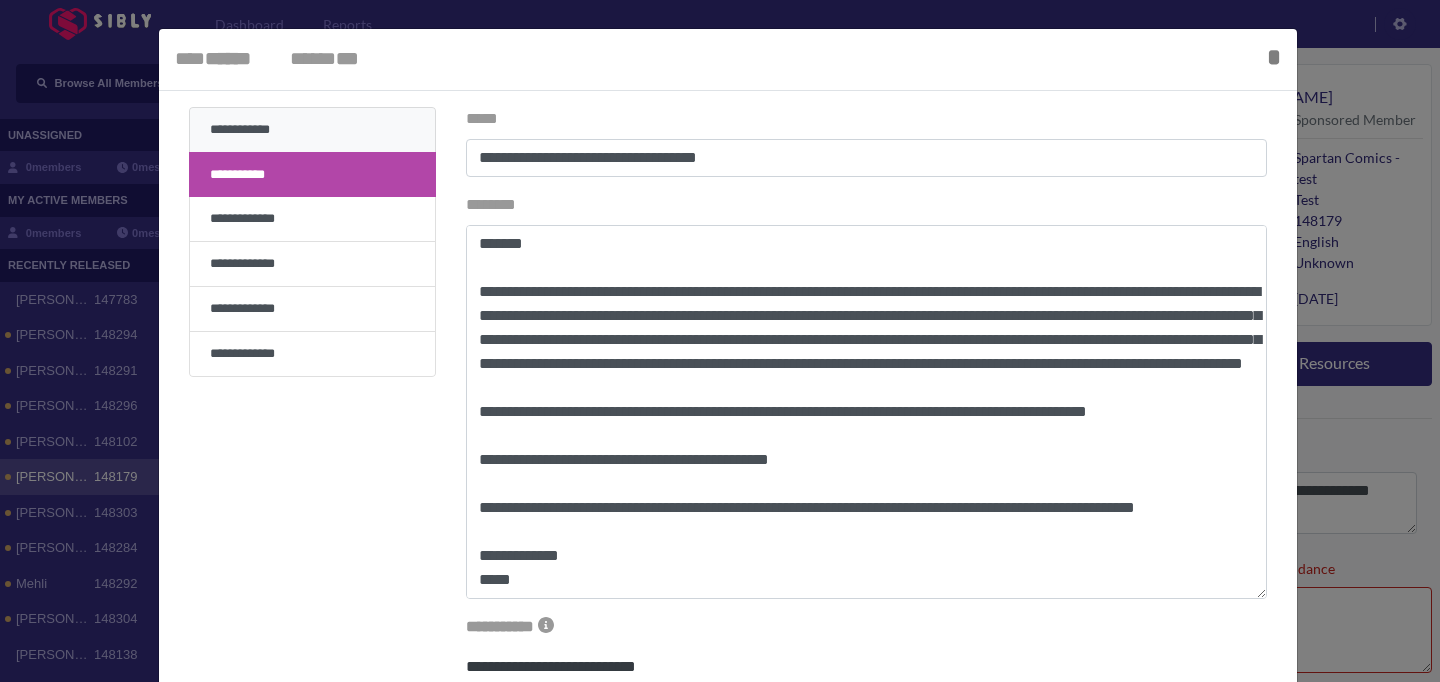 click on "**********" at bounding box center [312, 130] 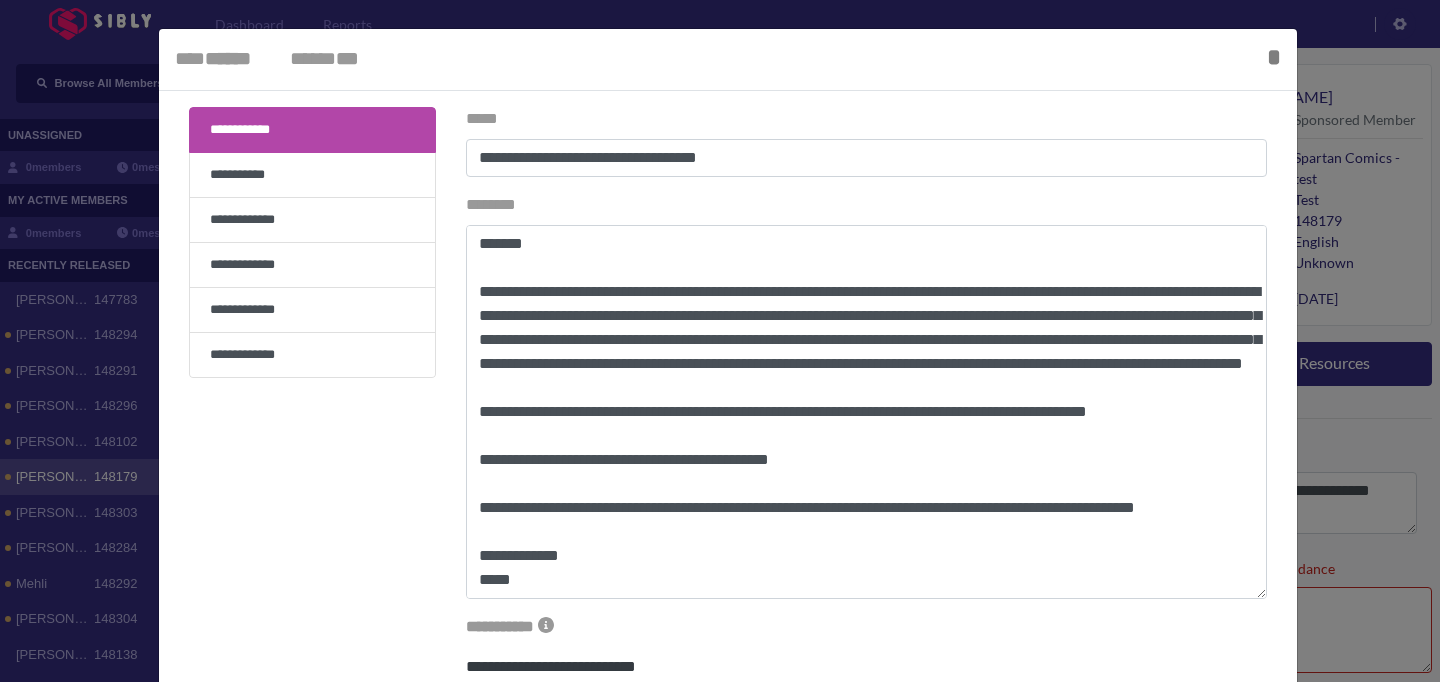 type on "**********" 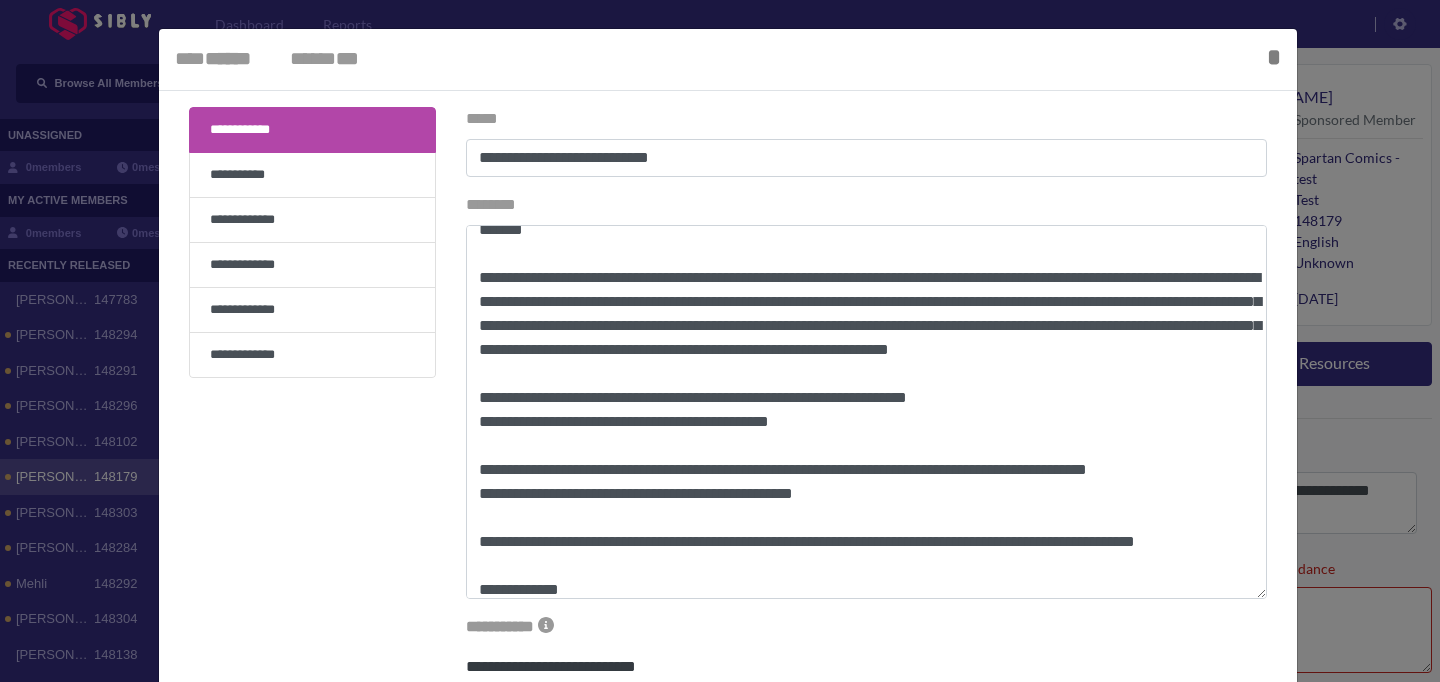 scroll, scrollTop: 0, scrollLeft: 0, axis: both 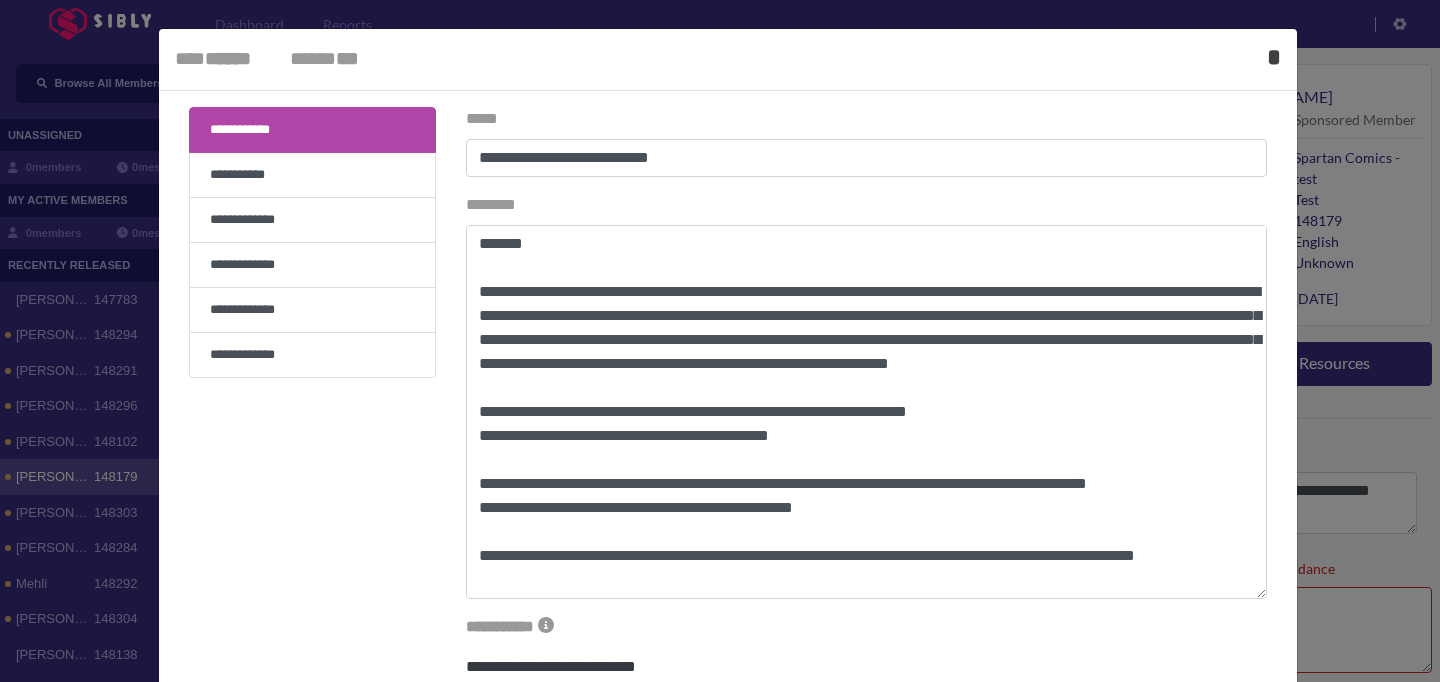click on "* *****" at bounding box center (1274, 57) 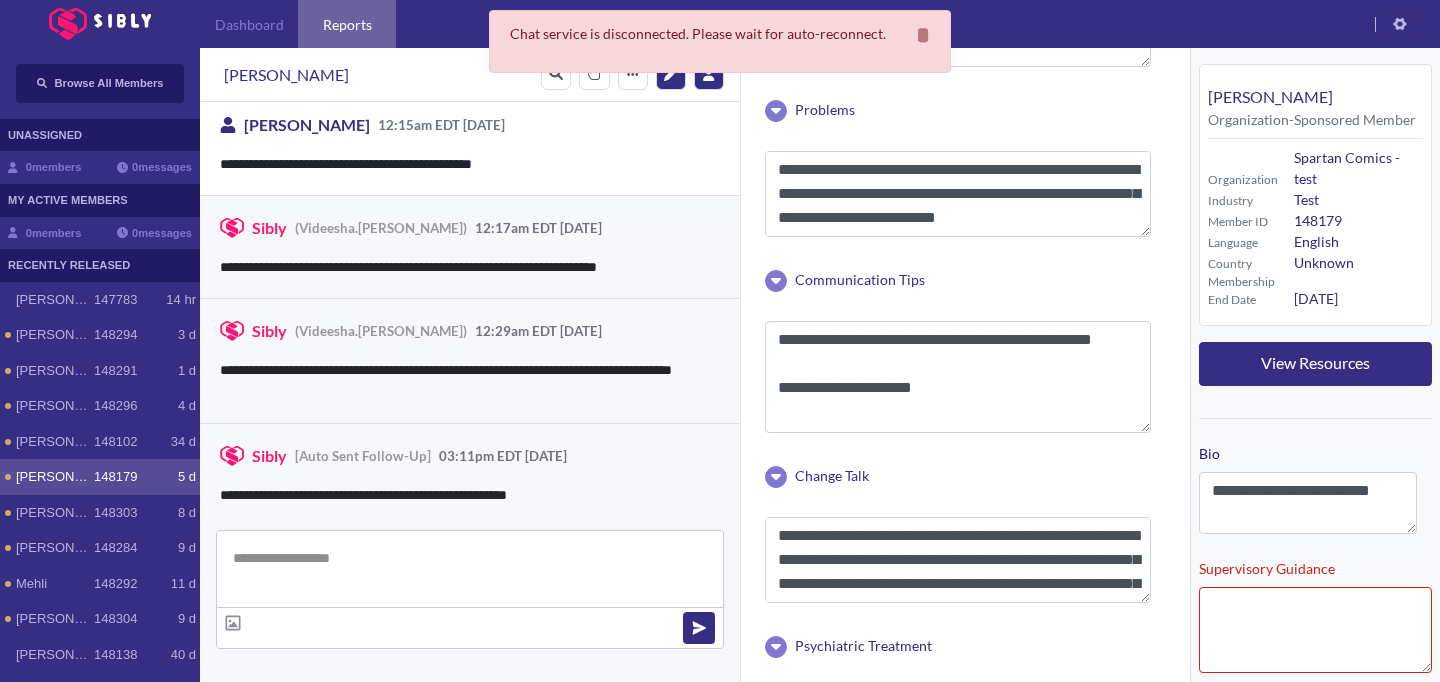 click on "Reports" at bounding box center (347, 24) 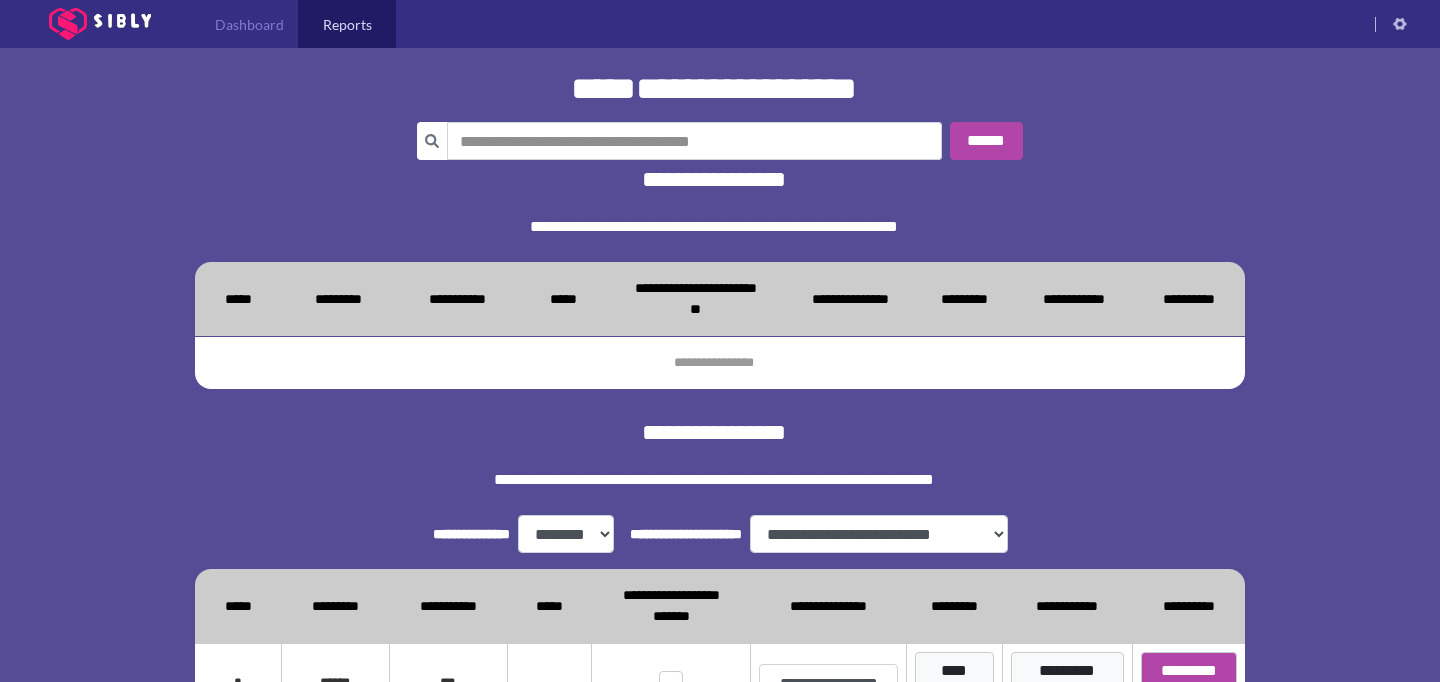 click on "**********" at bounding box center [720, 969] 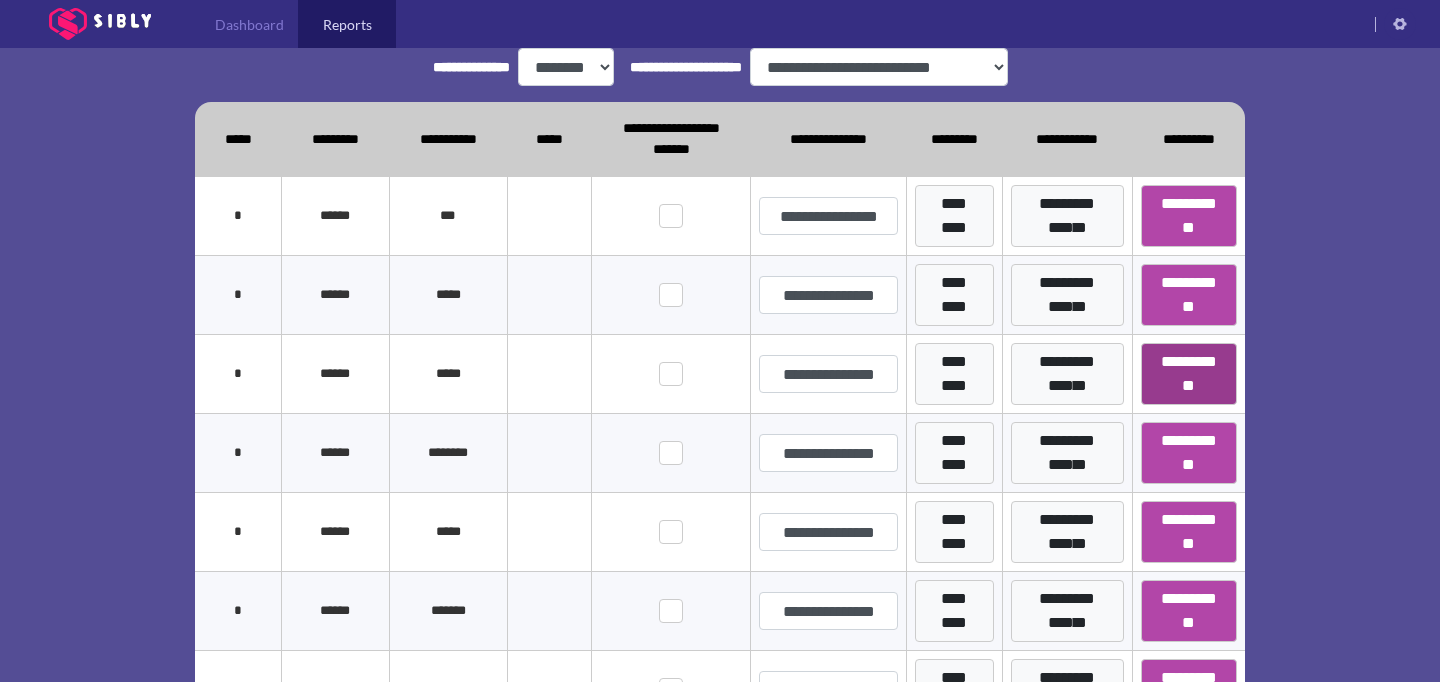 scroll, scrollTop: 469, scrollLeft: 0, axis: vertical 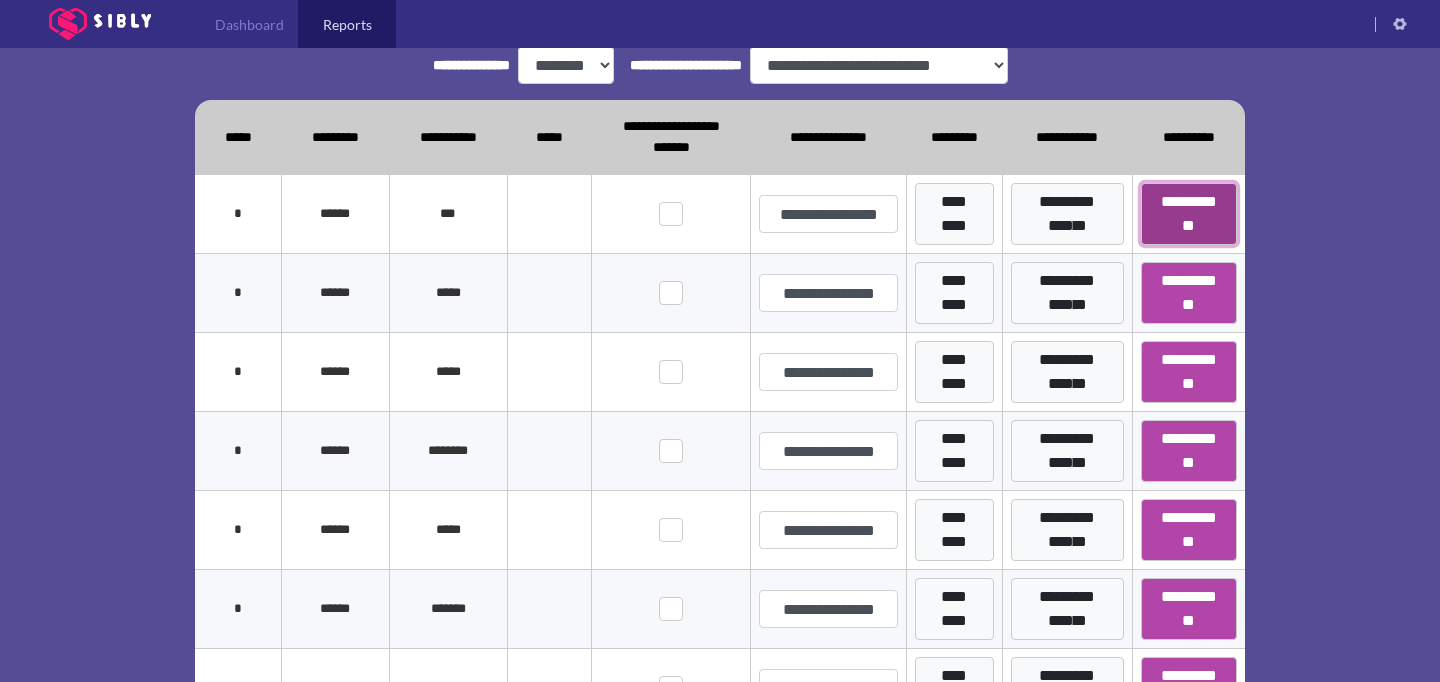 click on "**********" at bounding box center (1189, 214) 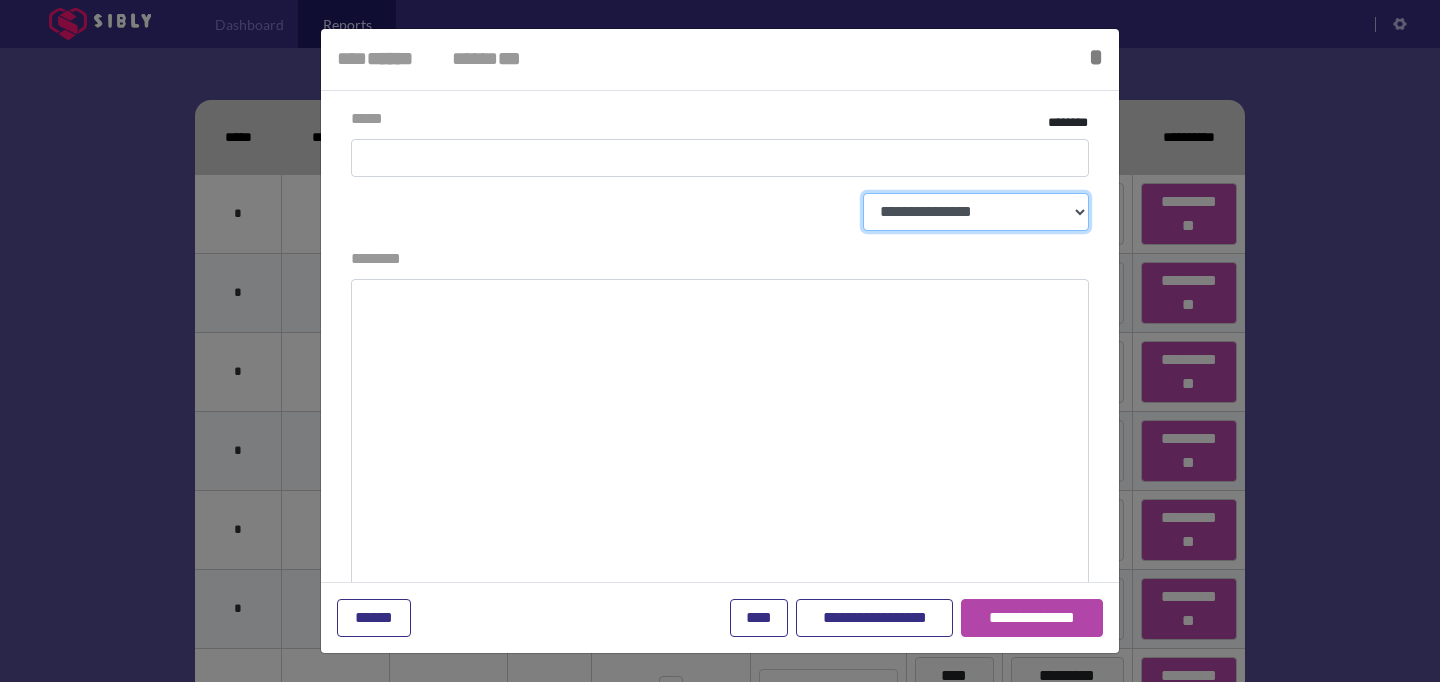 click on "**********" at bounding box center [976, 212] 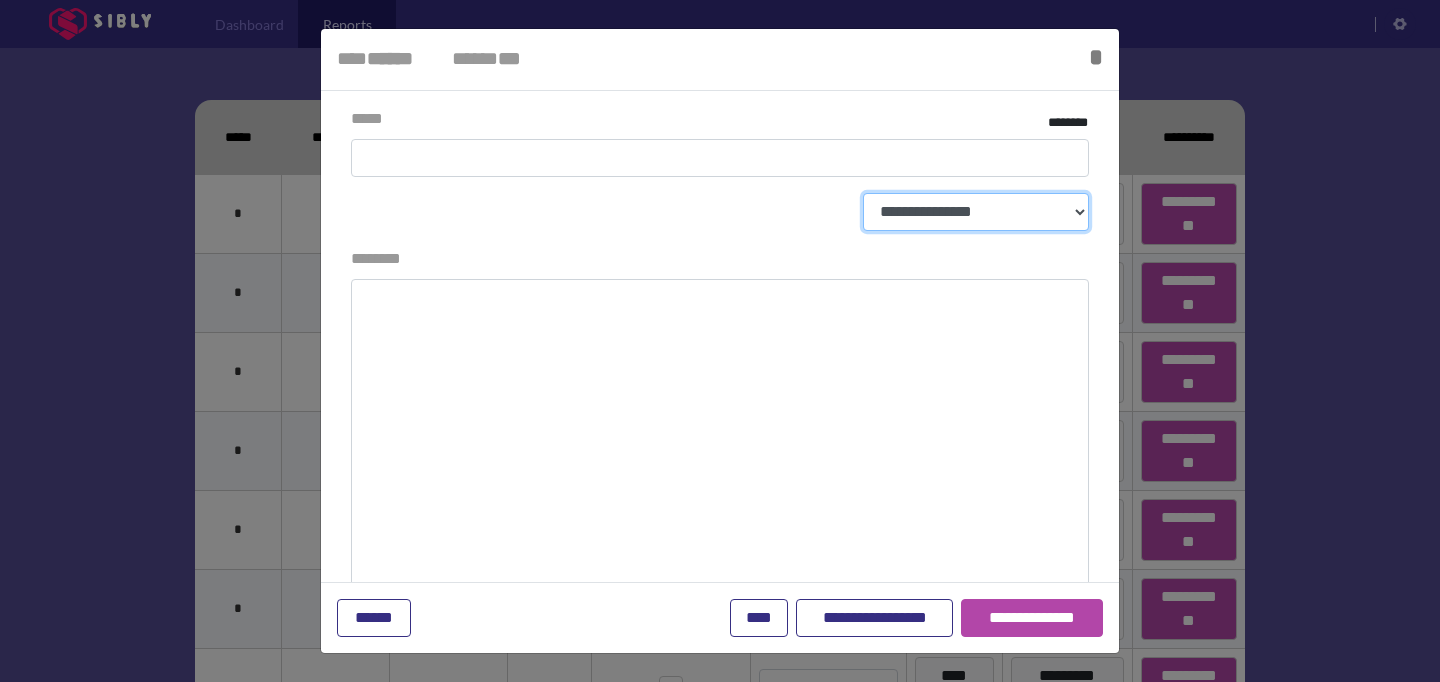 select on "*" 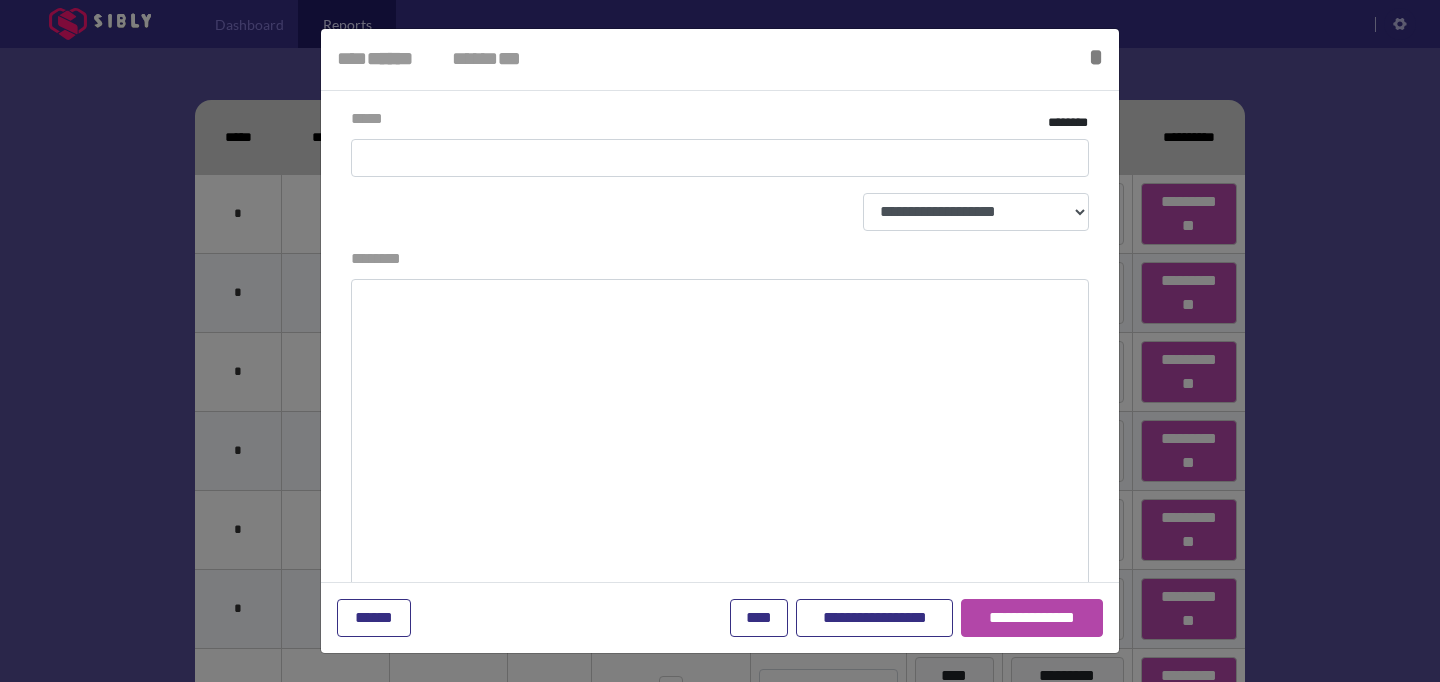 select 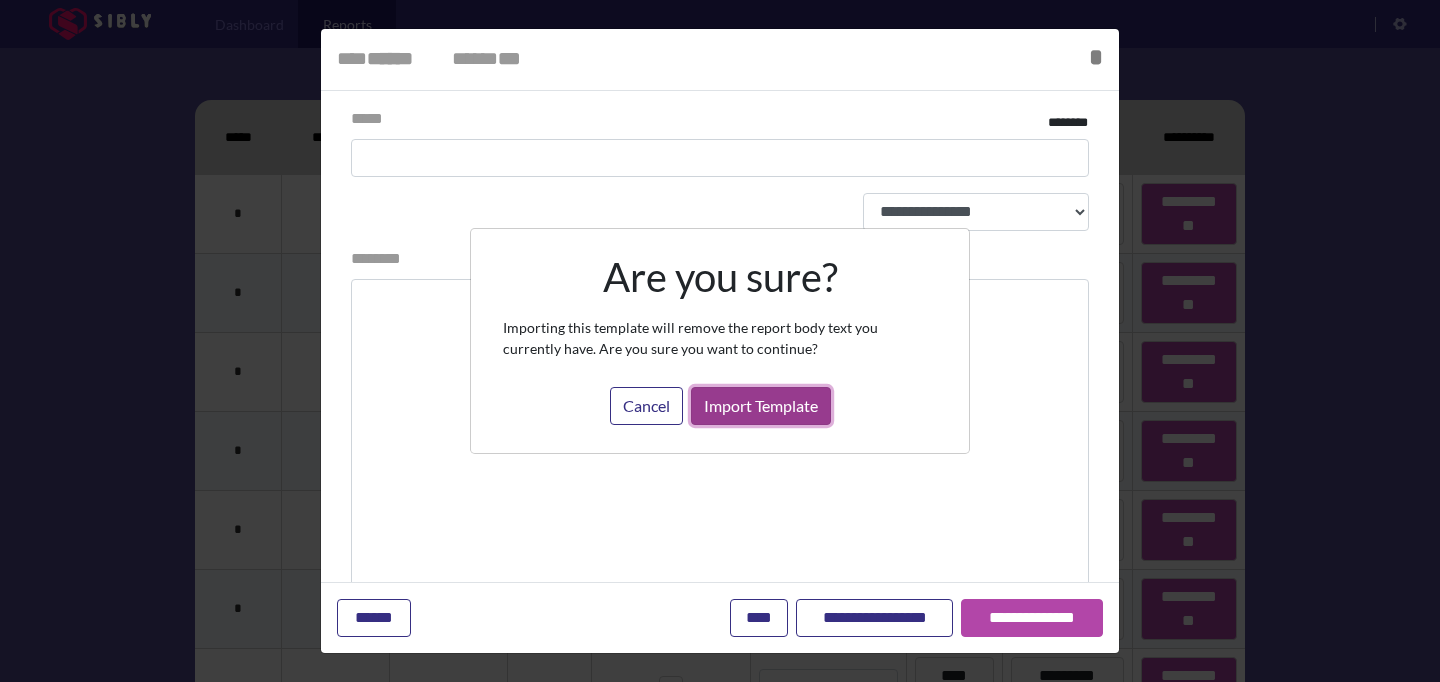 click on "Import Template" at bounding box center [761, 406] 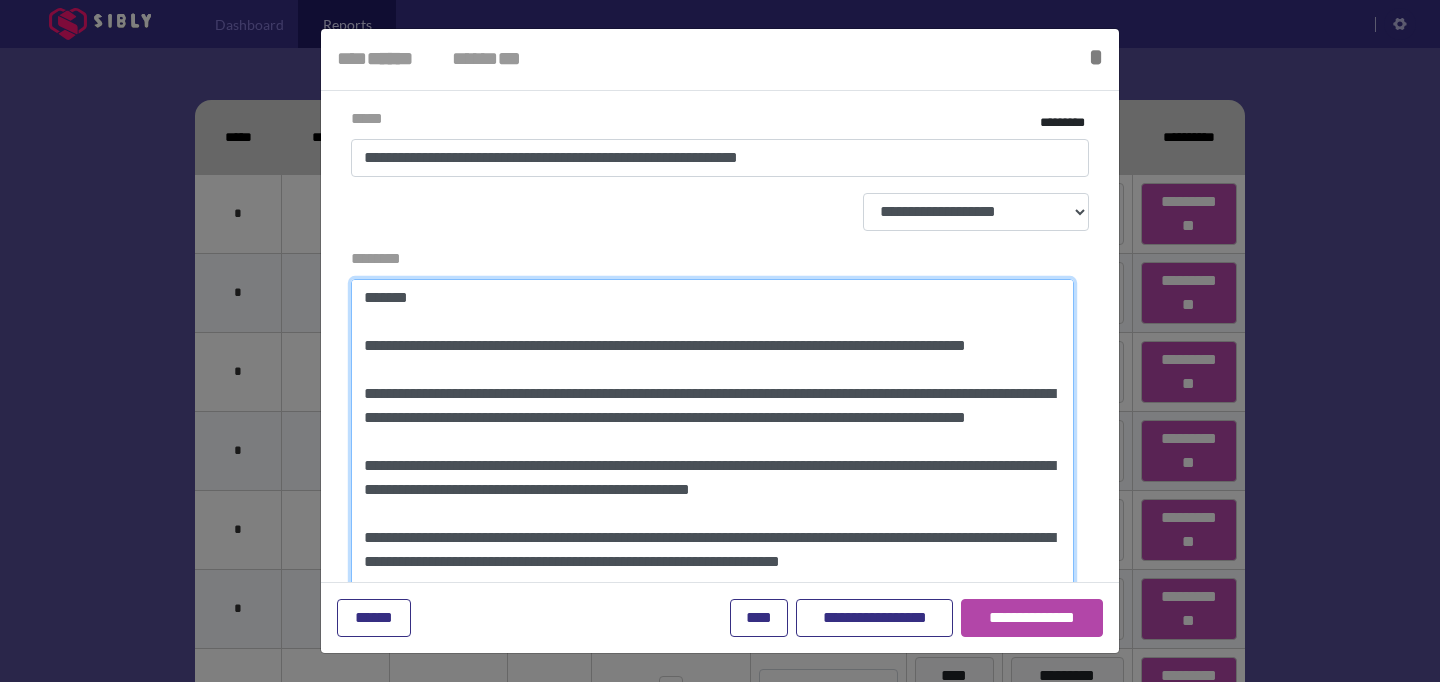 scroll, scrollTop: 69, scrollLeft: 0, axis: vertical 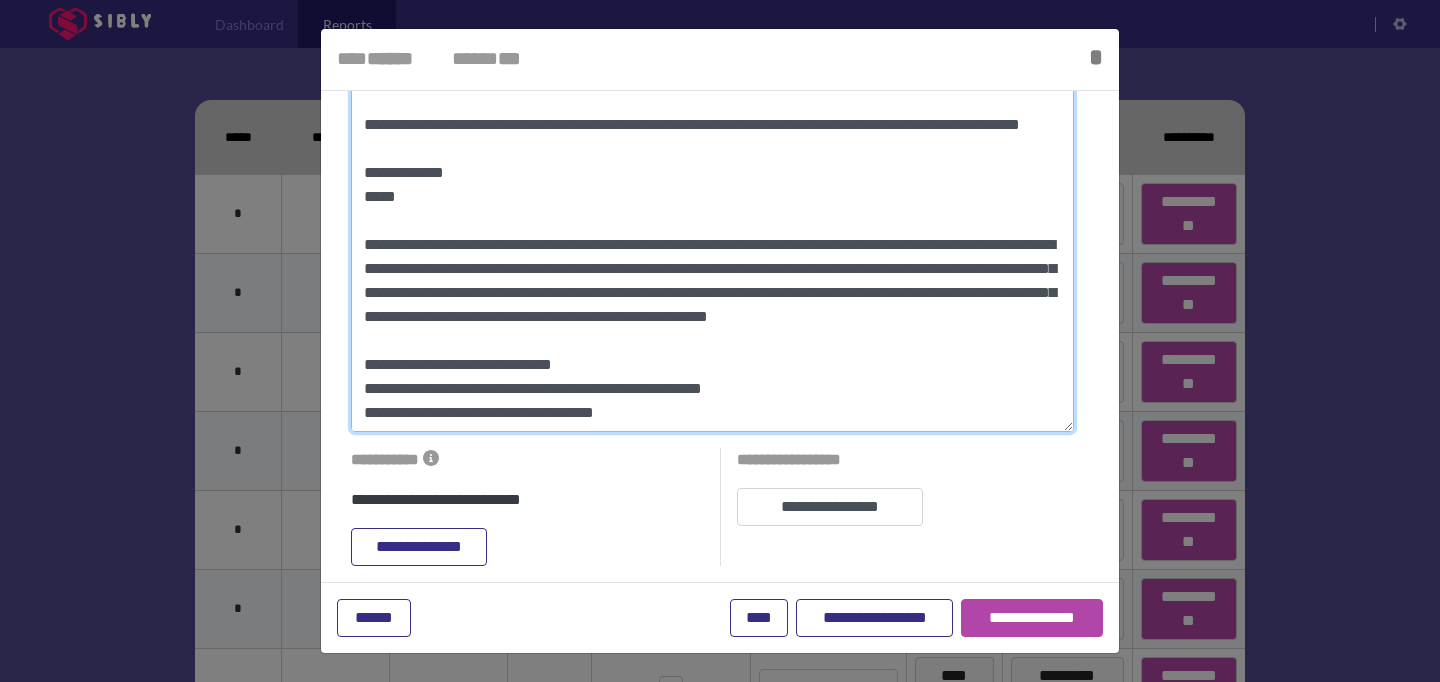 drag, startPoint x: 366, startPoint y: 297, endPoint x: 693, endPoint y: 636, distance: 471.00955 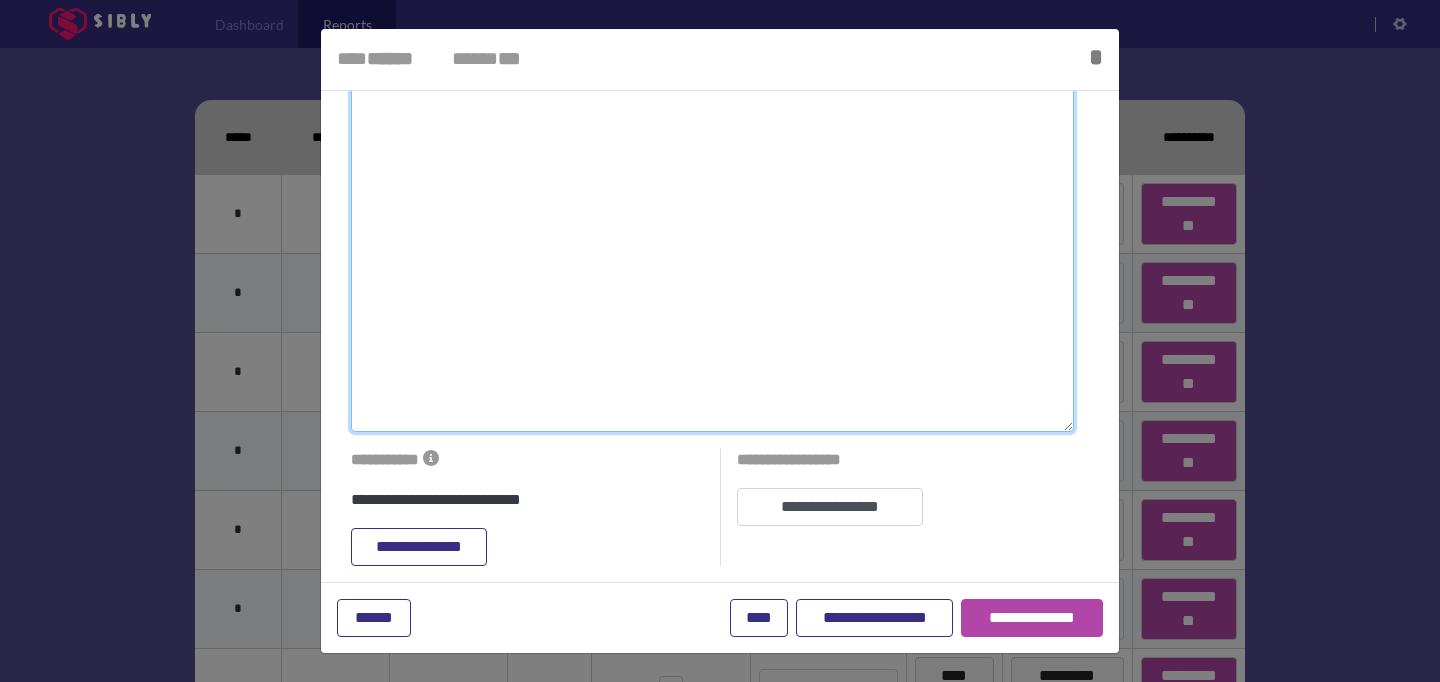 scroll, scrollTop: 0, scrollLeft: 0, axis: both 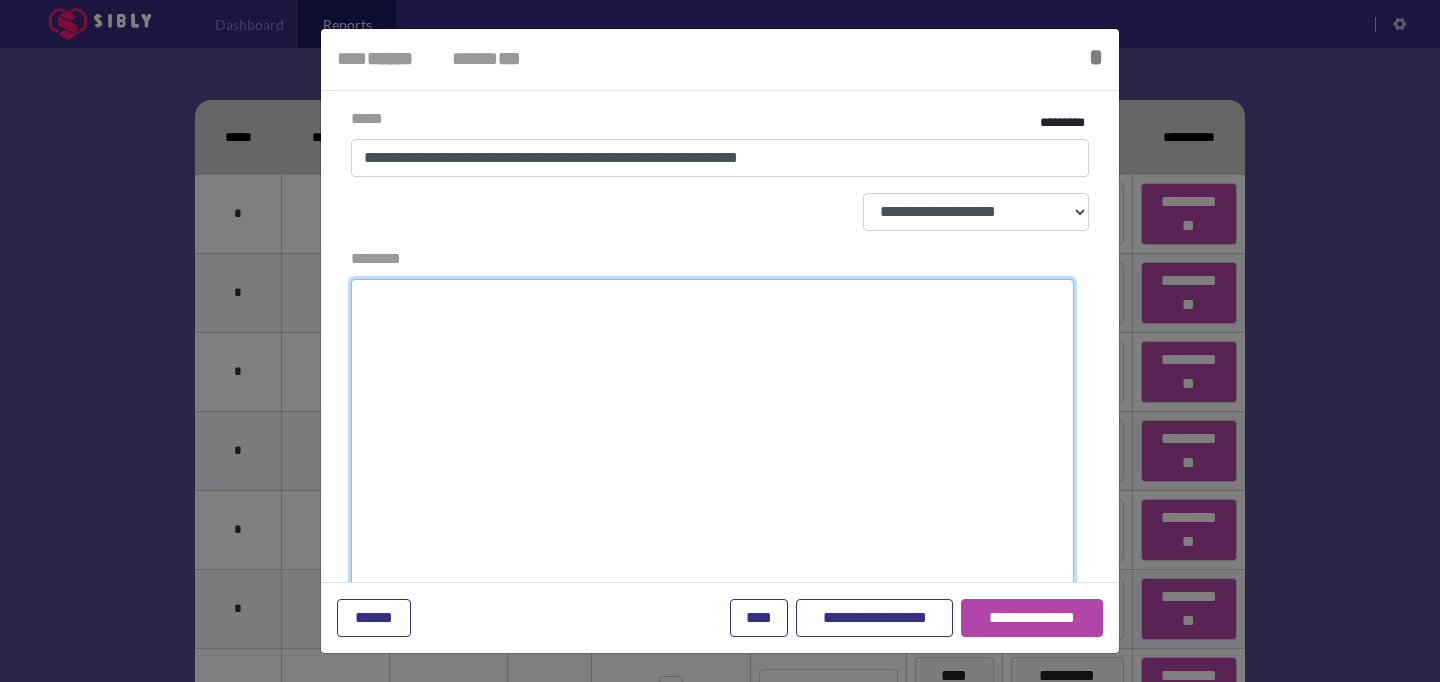 paste on "**********" 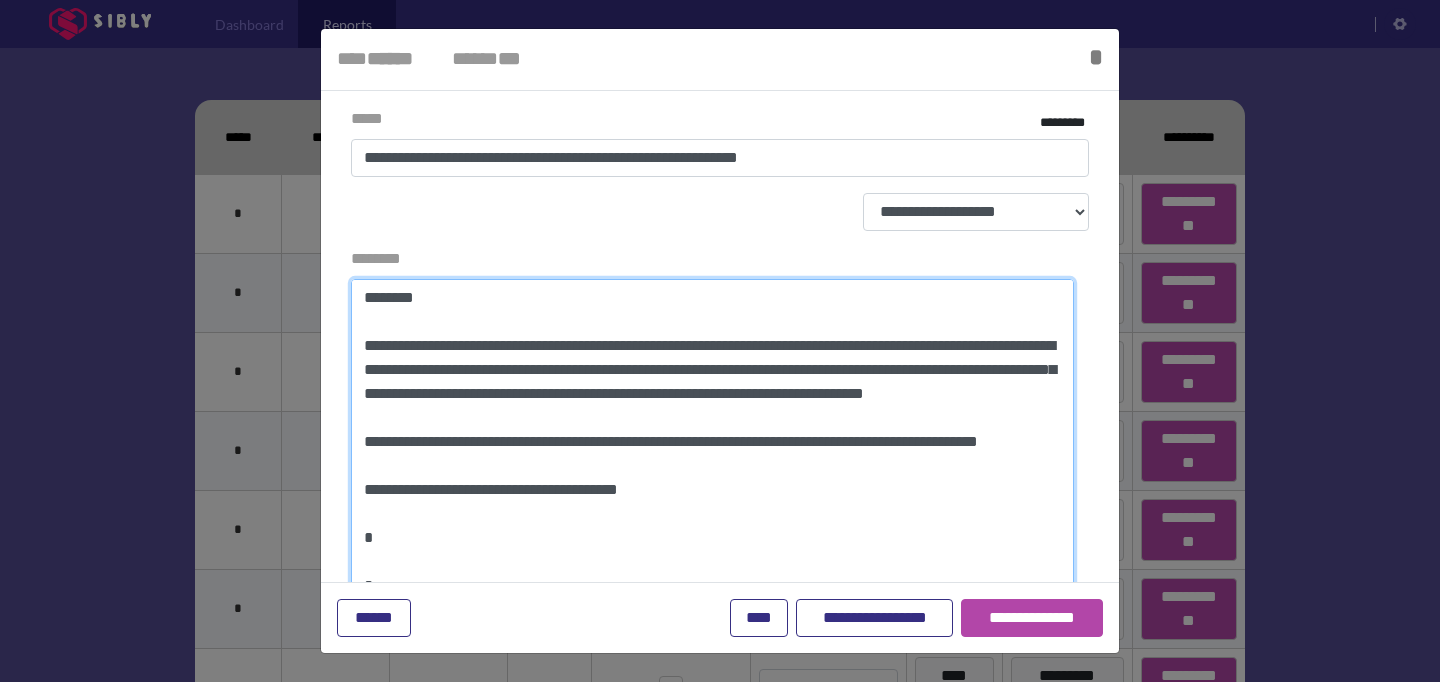 scroll, scrollTop: 591, scrollLeft: 0, axis: vertical 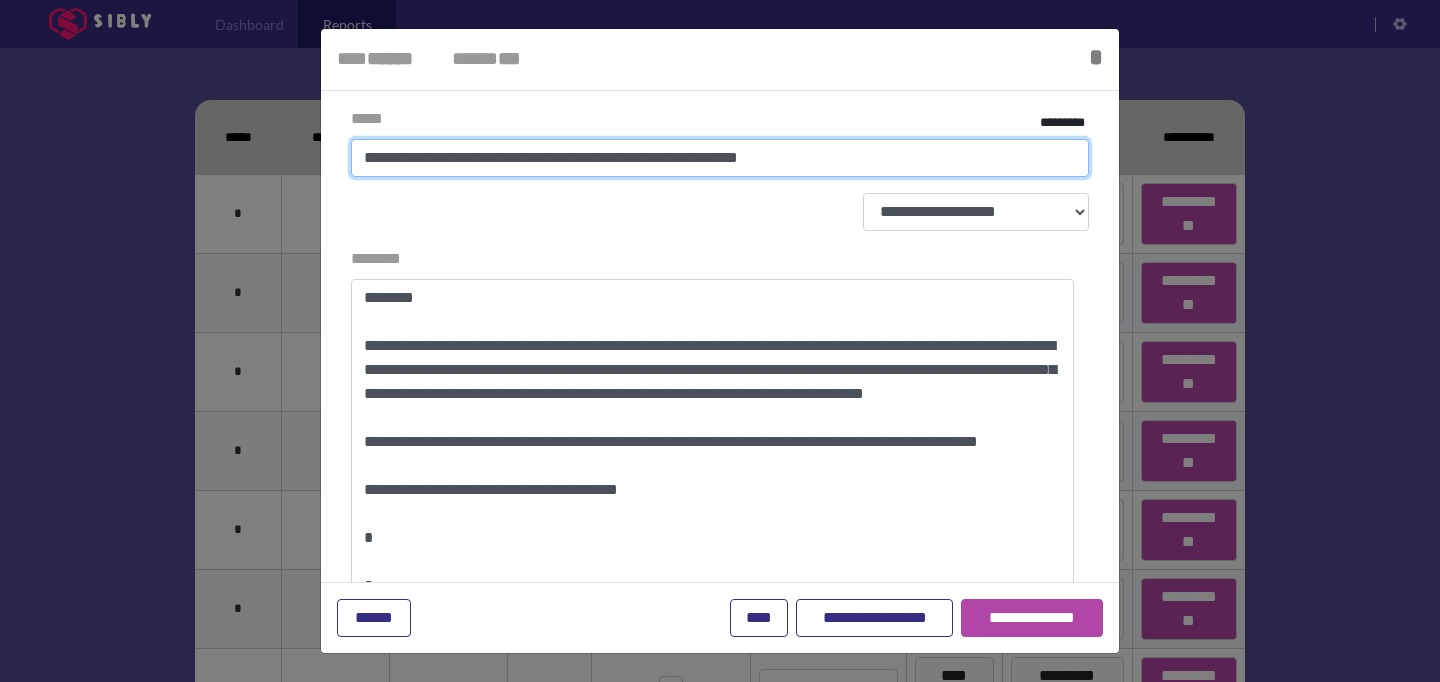 drag, startPoint x: 361, startPoint y: 156, endPoint x: 867, endPoint y: 206, distance: 508.46436 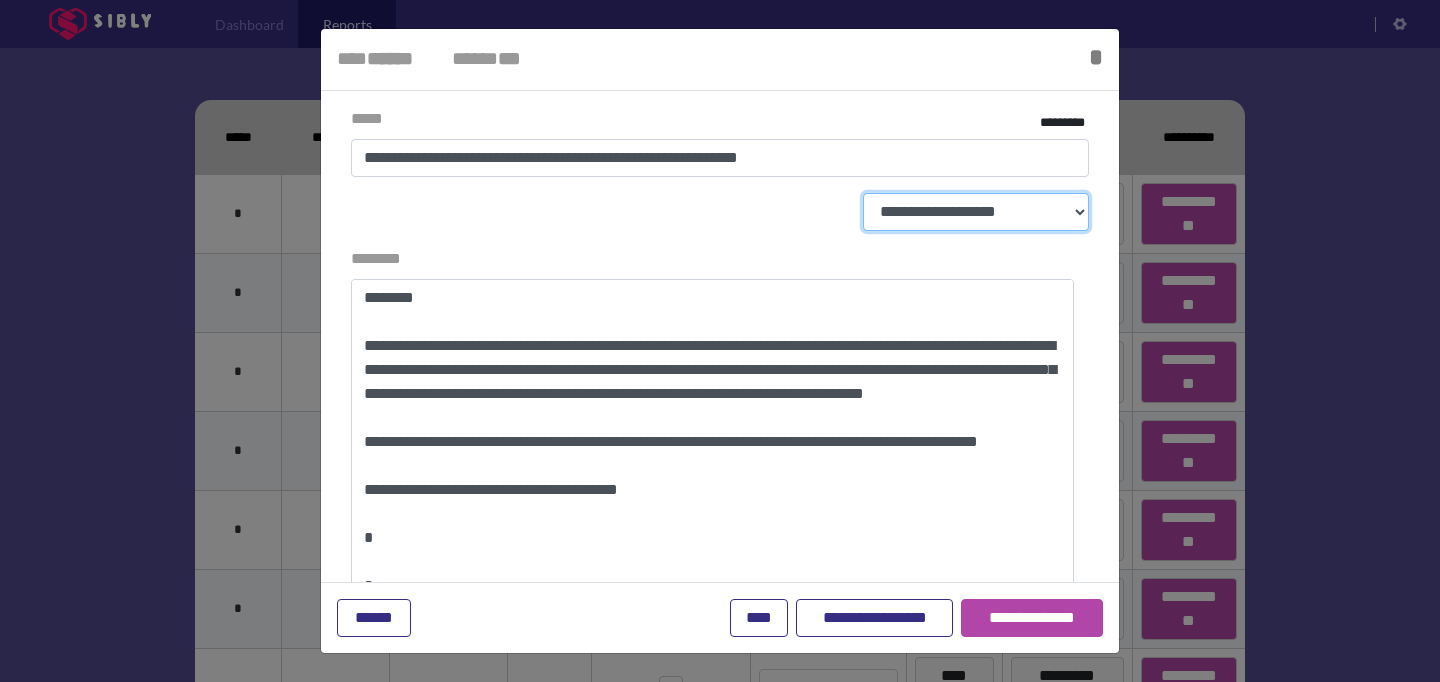 click on "**********" at bounding box center (976, 212) 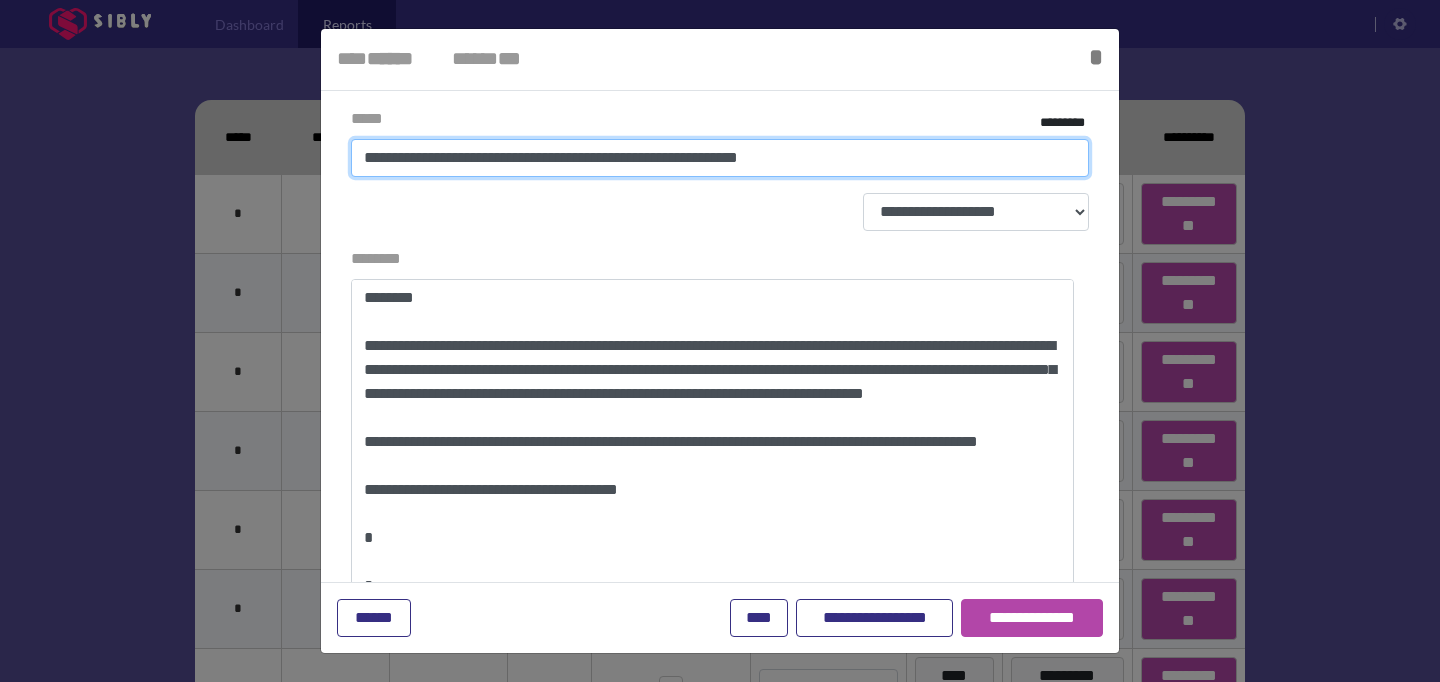 drag, startPoint x: 803, startPoint y: 158, endPoint x: 355, endPoint y: 159, distance: 448.00113 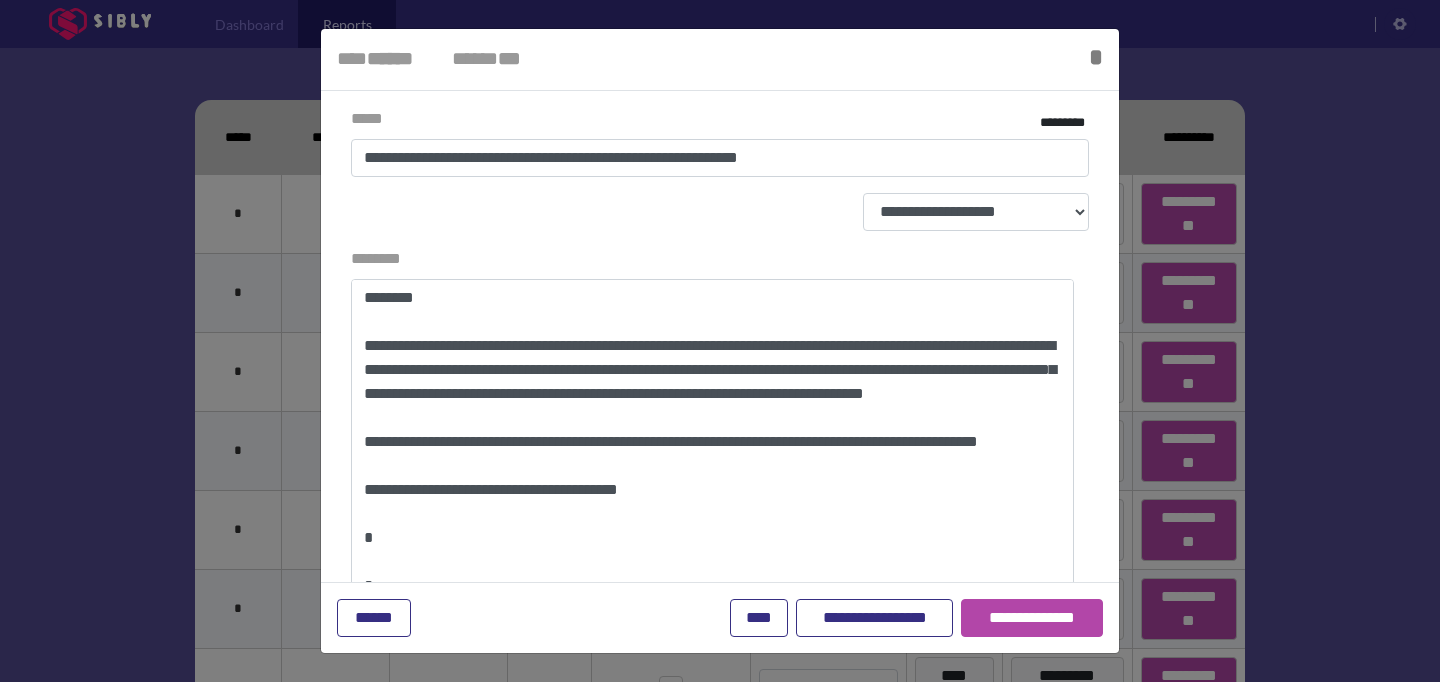 click on "**********" at bounding box center [720, 447] 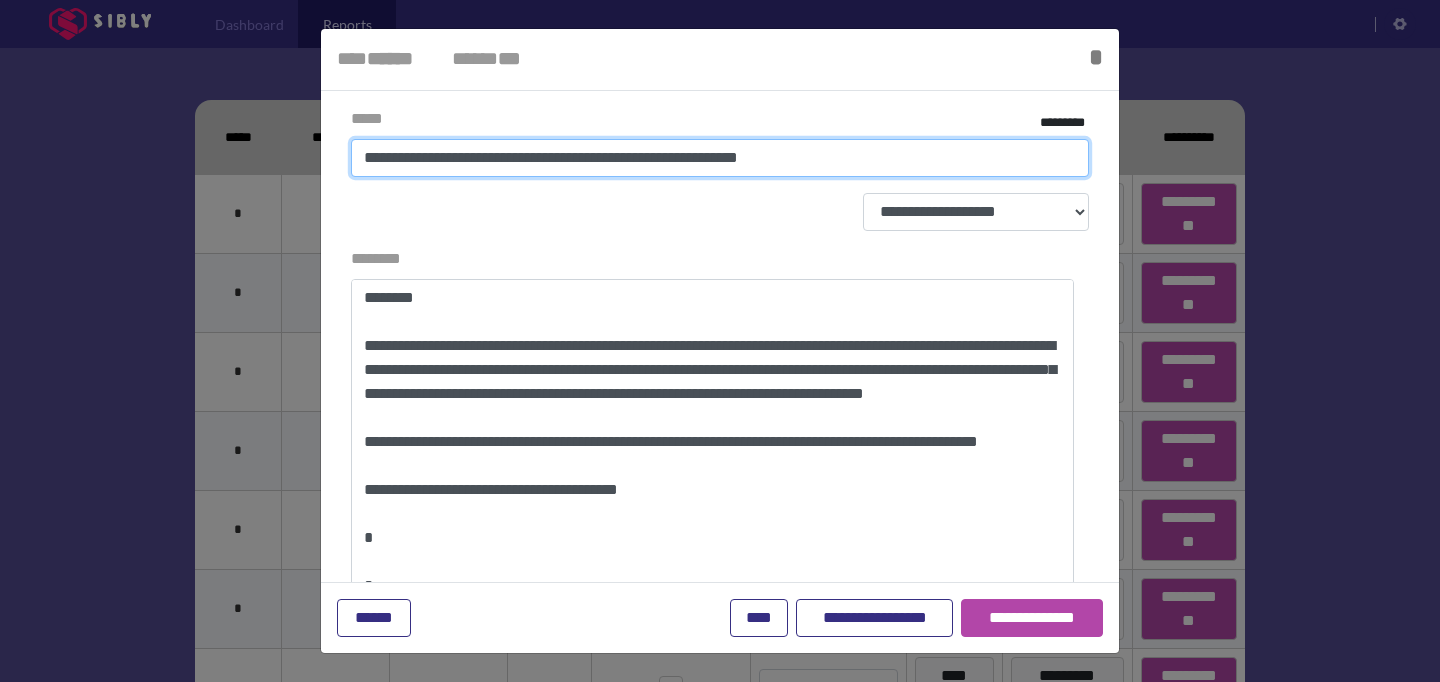 click on "**********" at bounding box center [720, 158] 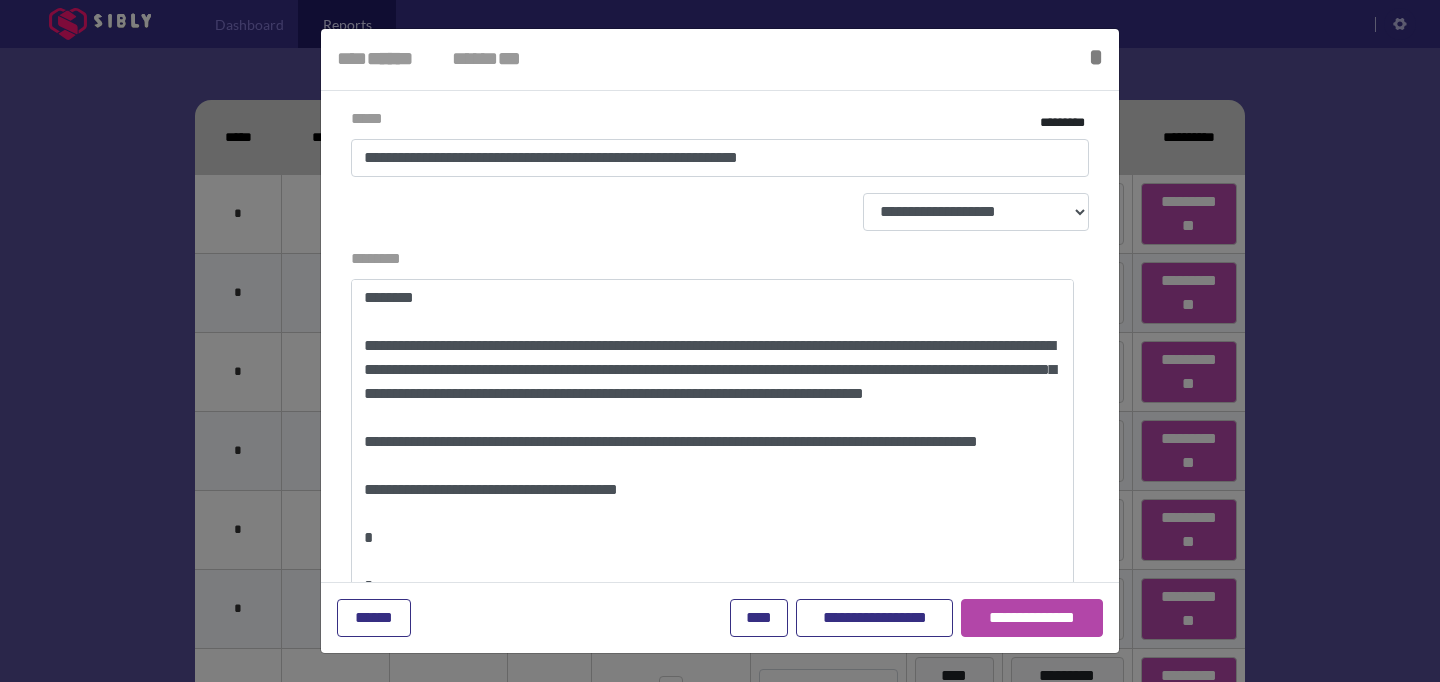 click on "**********" at bounding box center [720, 142] 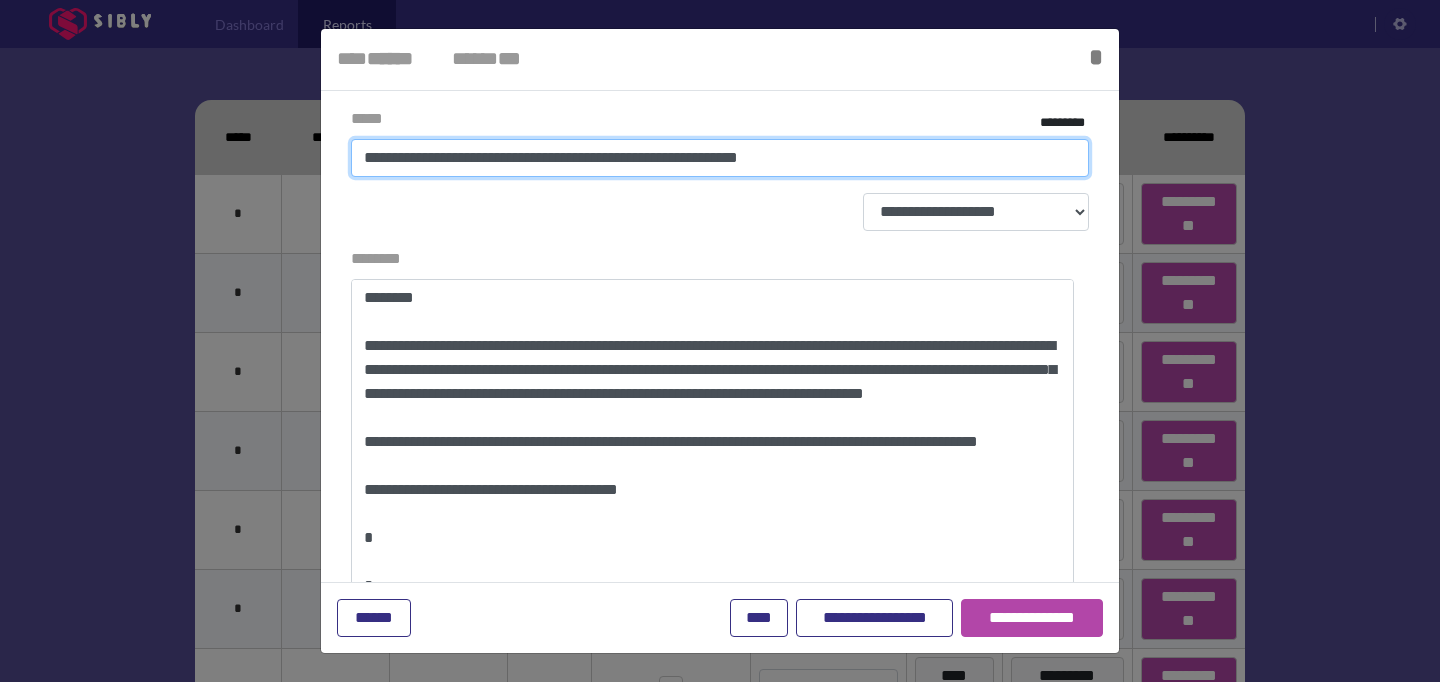 drag, startPoint x: 818, startPoint y: 159, endPoint x: 423, endPoint y: 144, distance: 395.2847 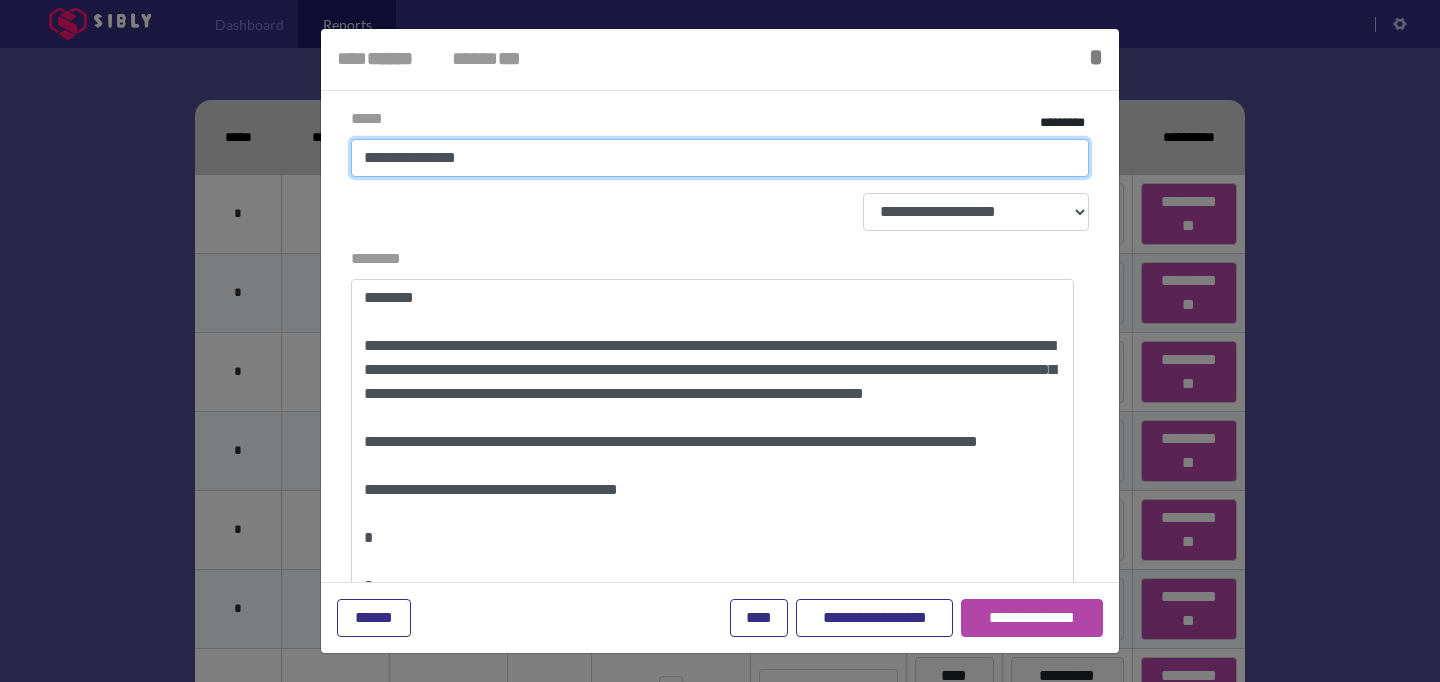 drag, startPoint x: 461, startPoint y: 163, endPoint x: 279, endPoint y: 142, distance: 183.20753 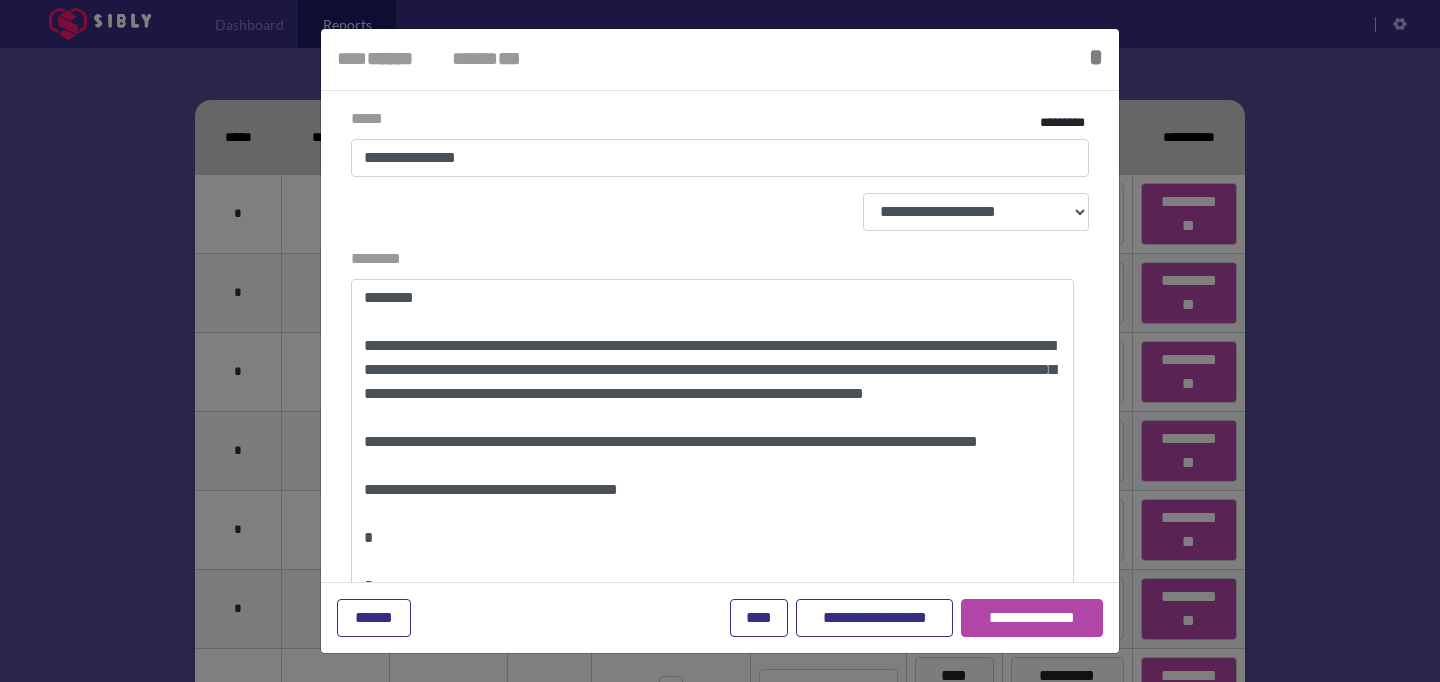 click at bounding box center [720, 341] 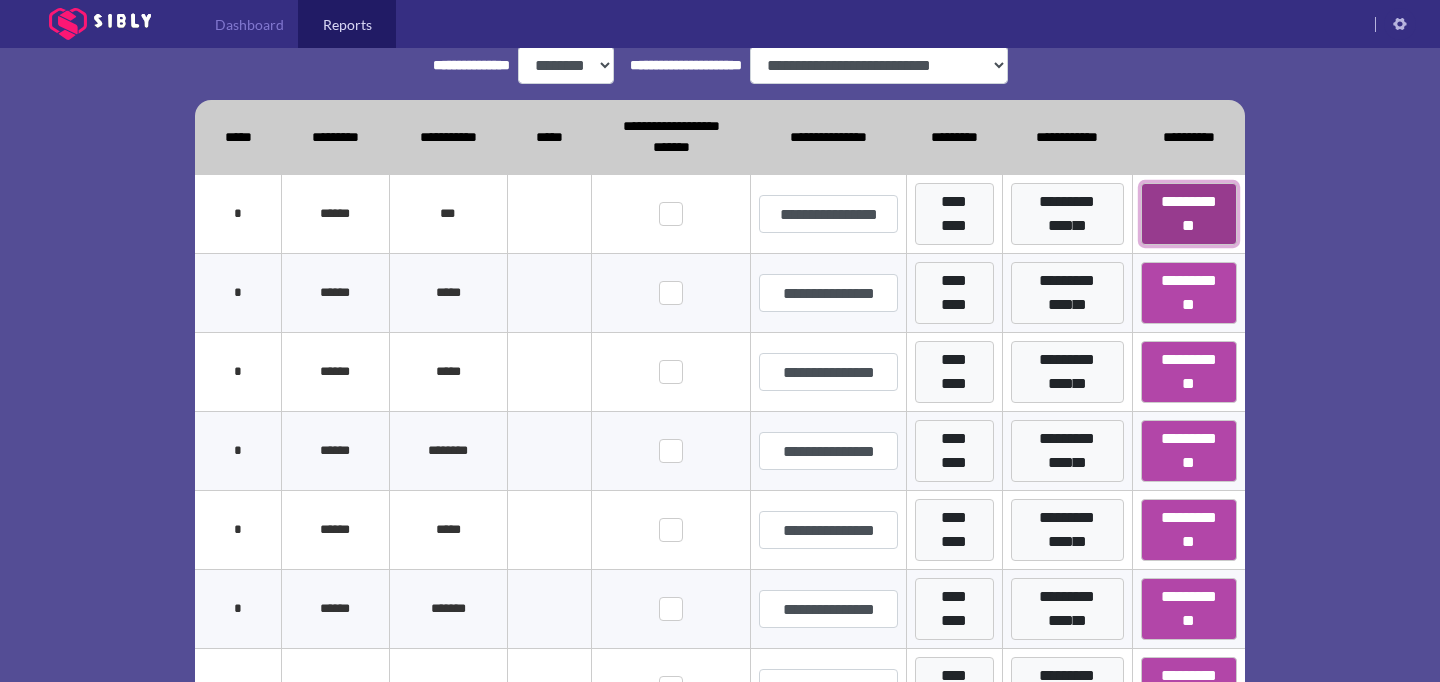 click on "**********" at bounding box center [1189, 214] 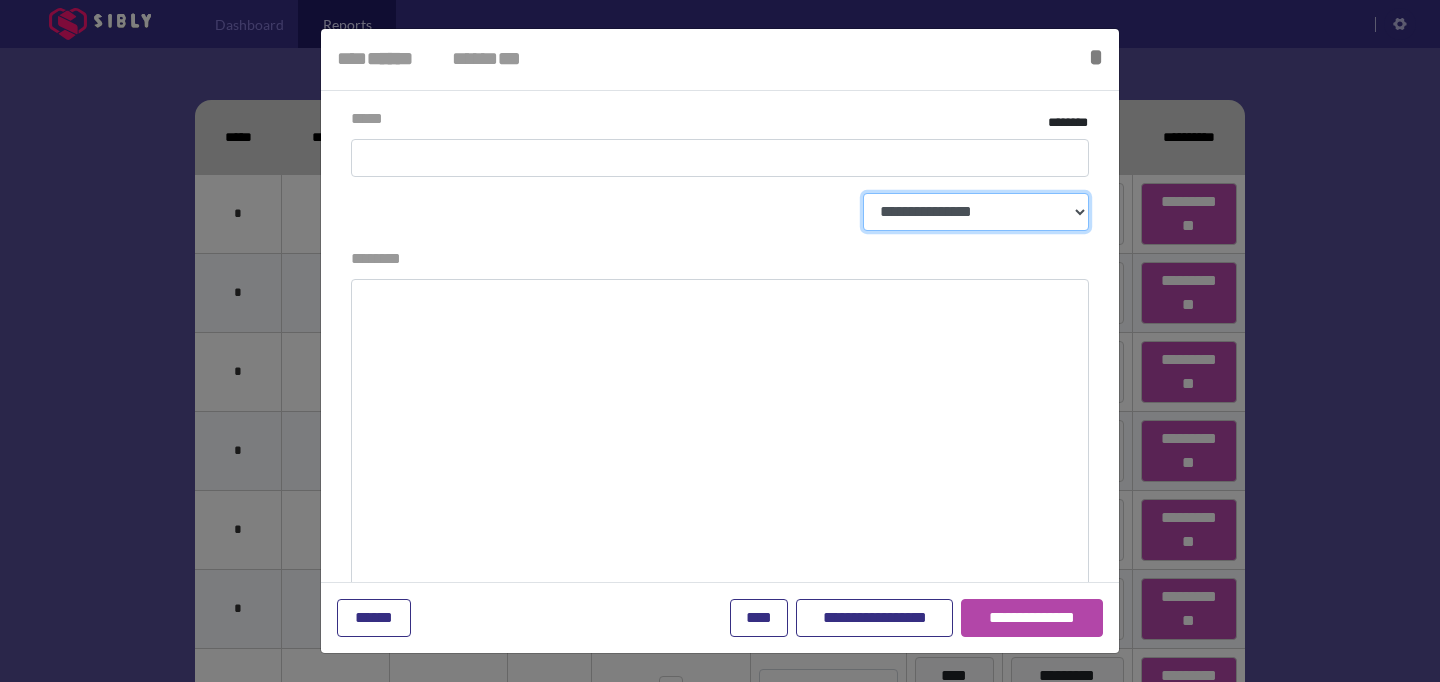 click on "**********" at bounding box center (976, 212) 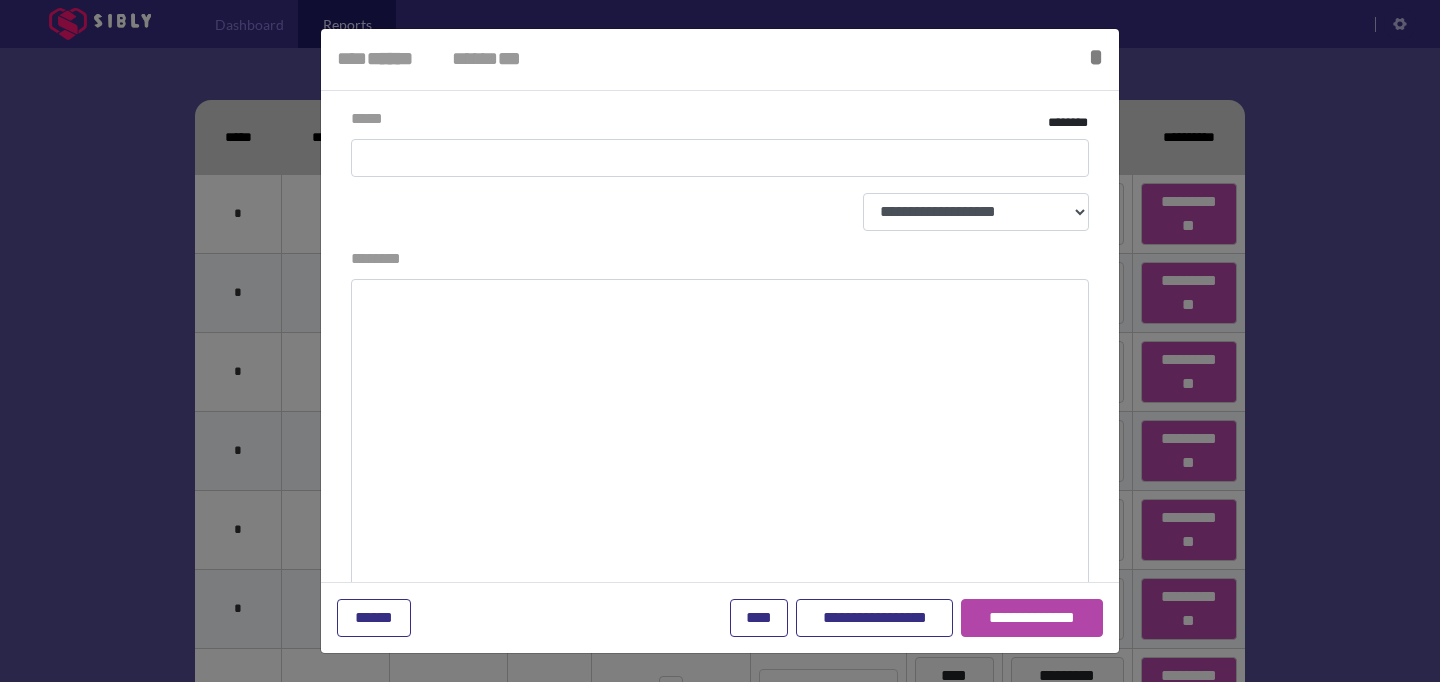select 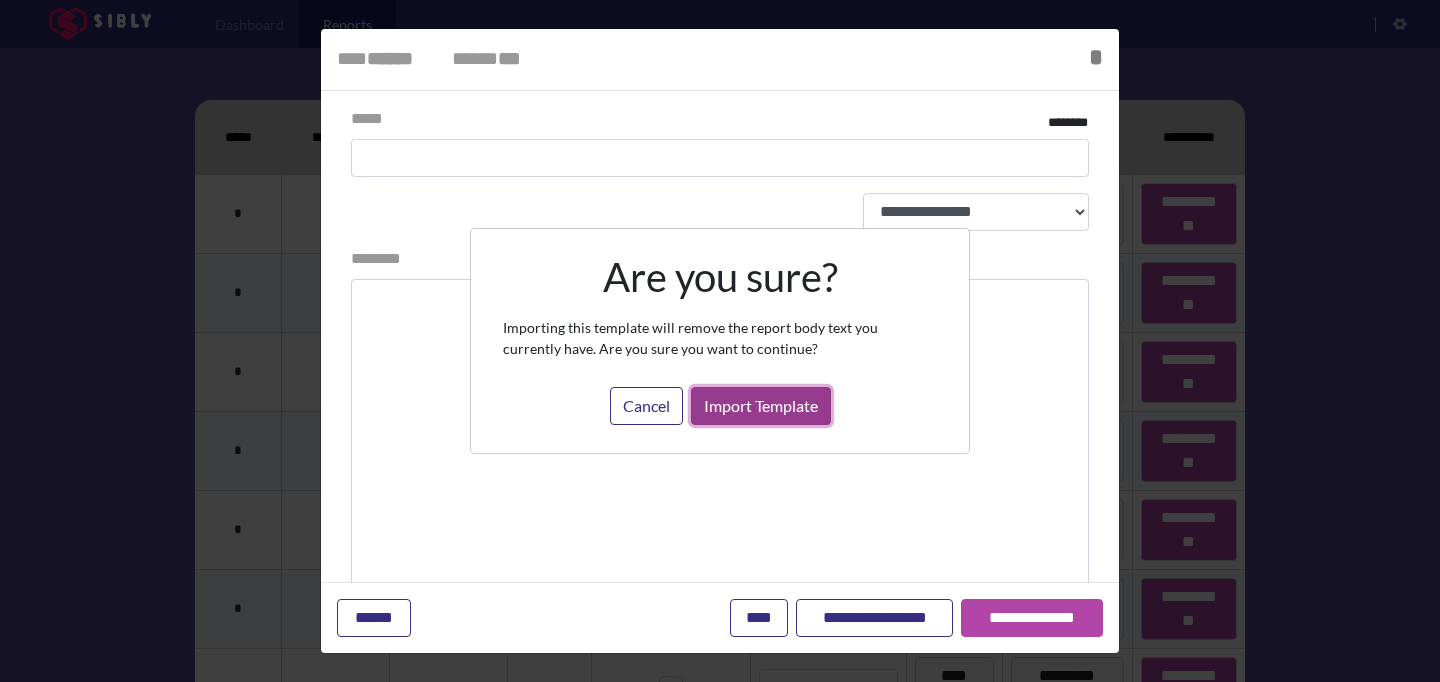 click on "Import Template" at bounding box center (761, 406) 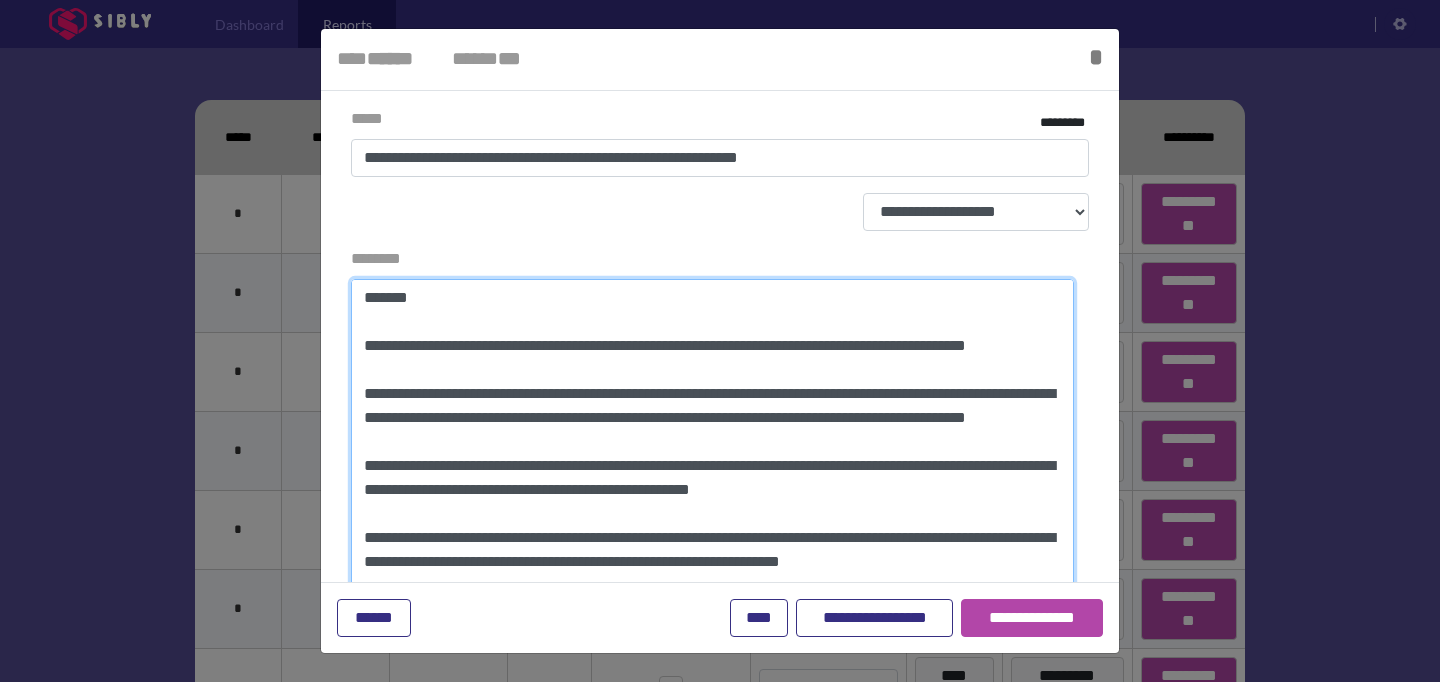 scroll, scrollTop: 70, scrollLeft: 0, axis: vertical 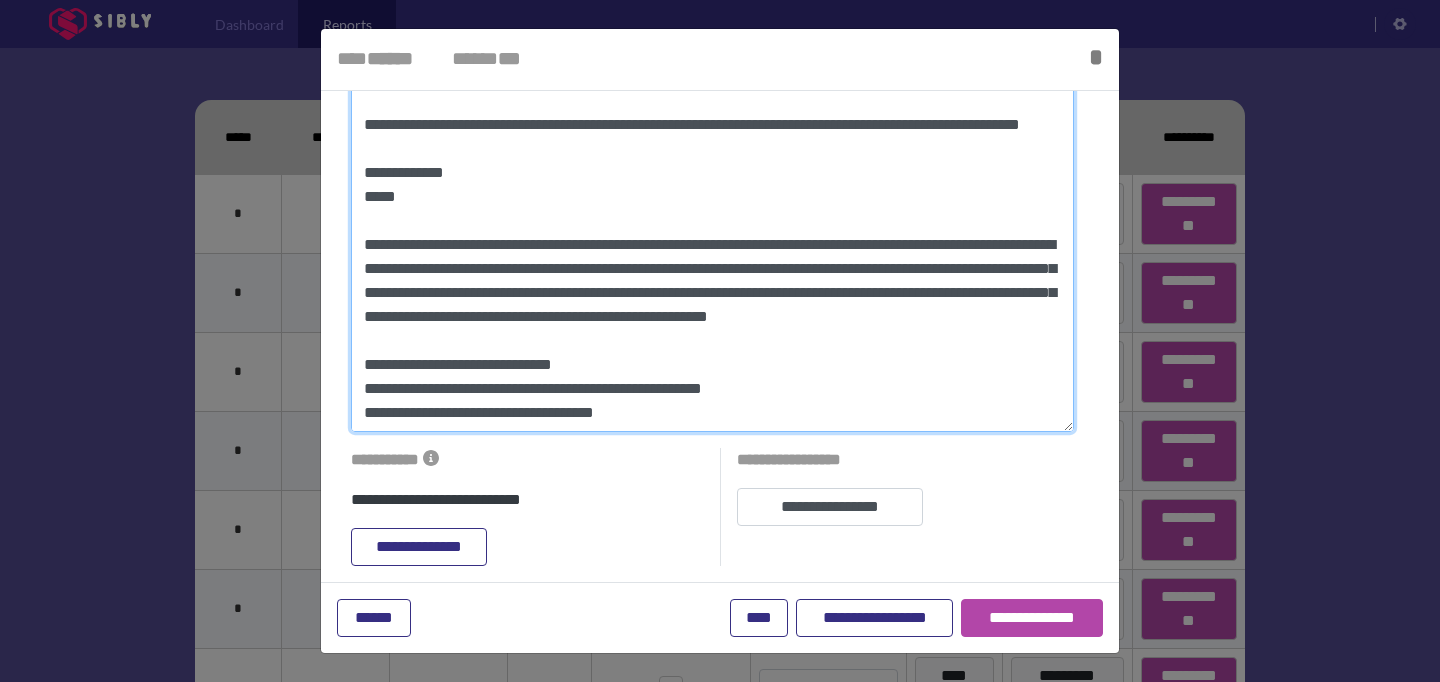 drag, startPoint x: 364, startPoint y: 298, endPoint x: 717, endPoint y: 654, distance: 501.3432 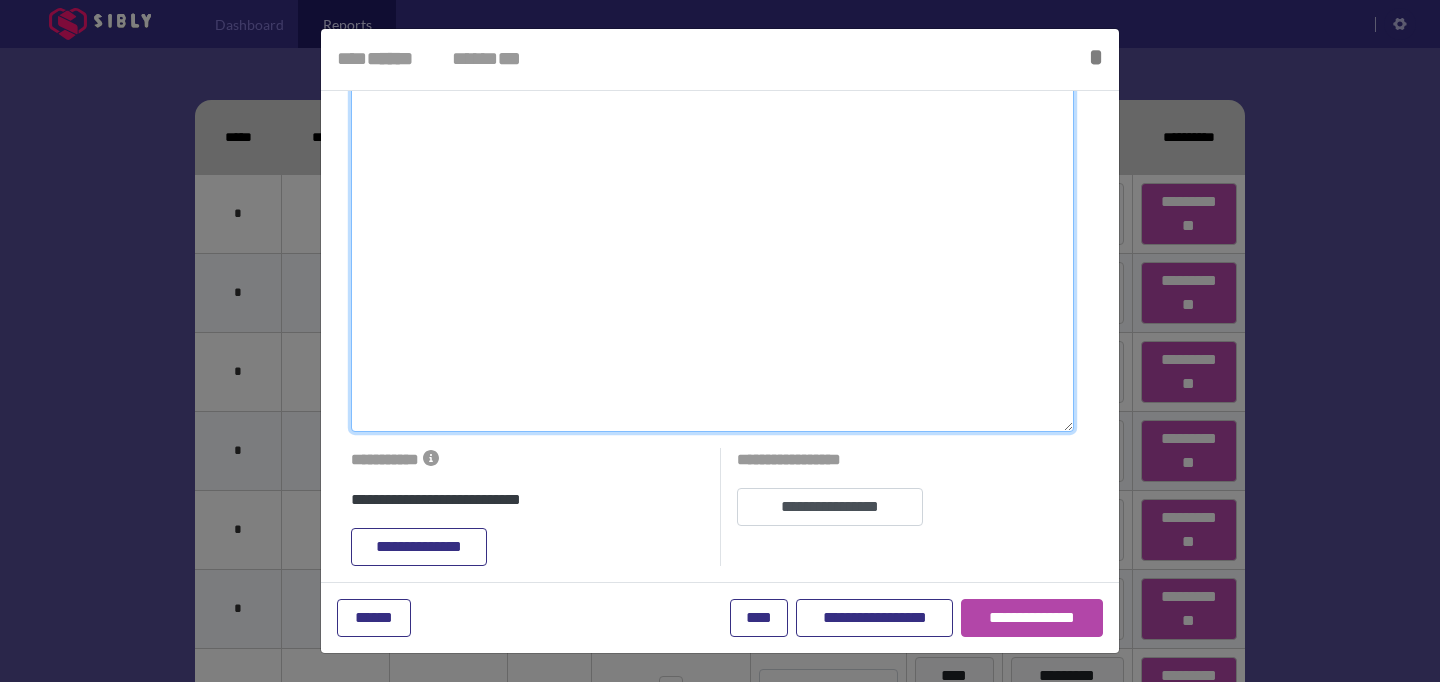 scroll, scrollTop: 0, scrollLeft: 0, axis: both 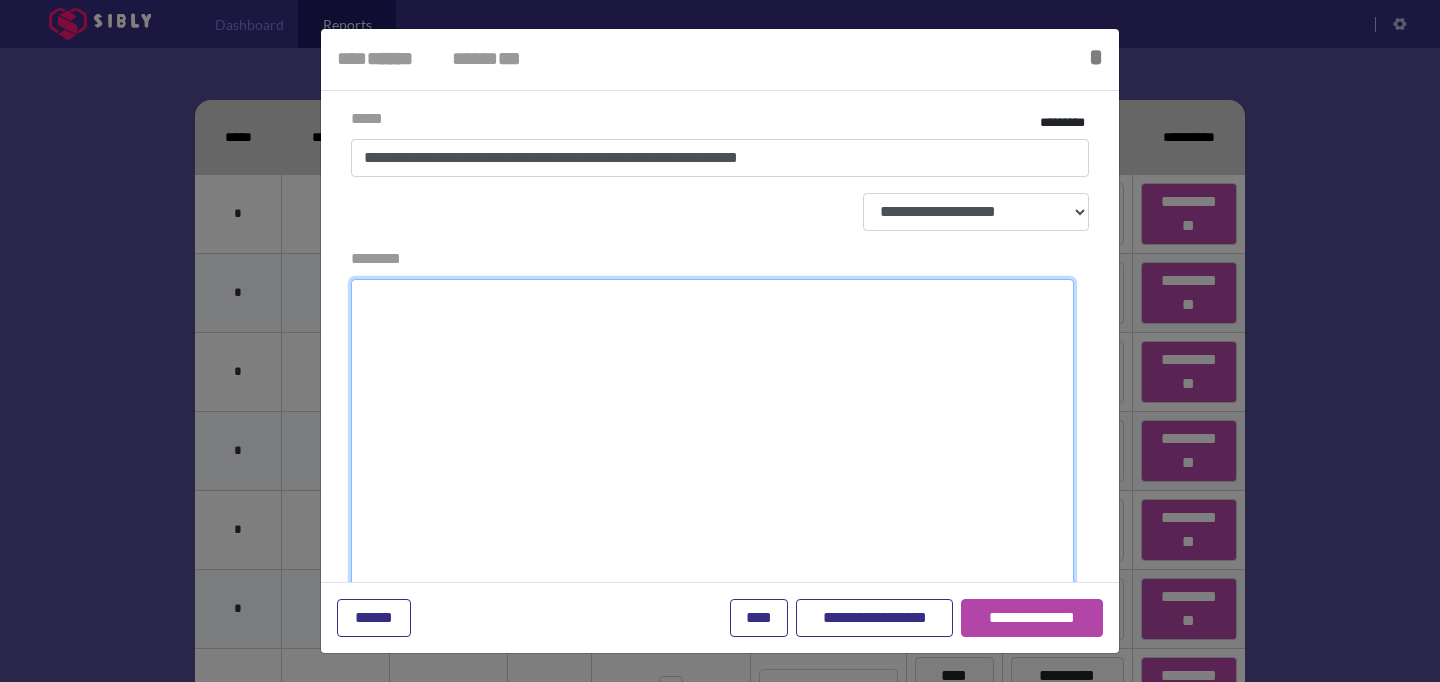 paste on "**********" 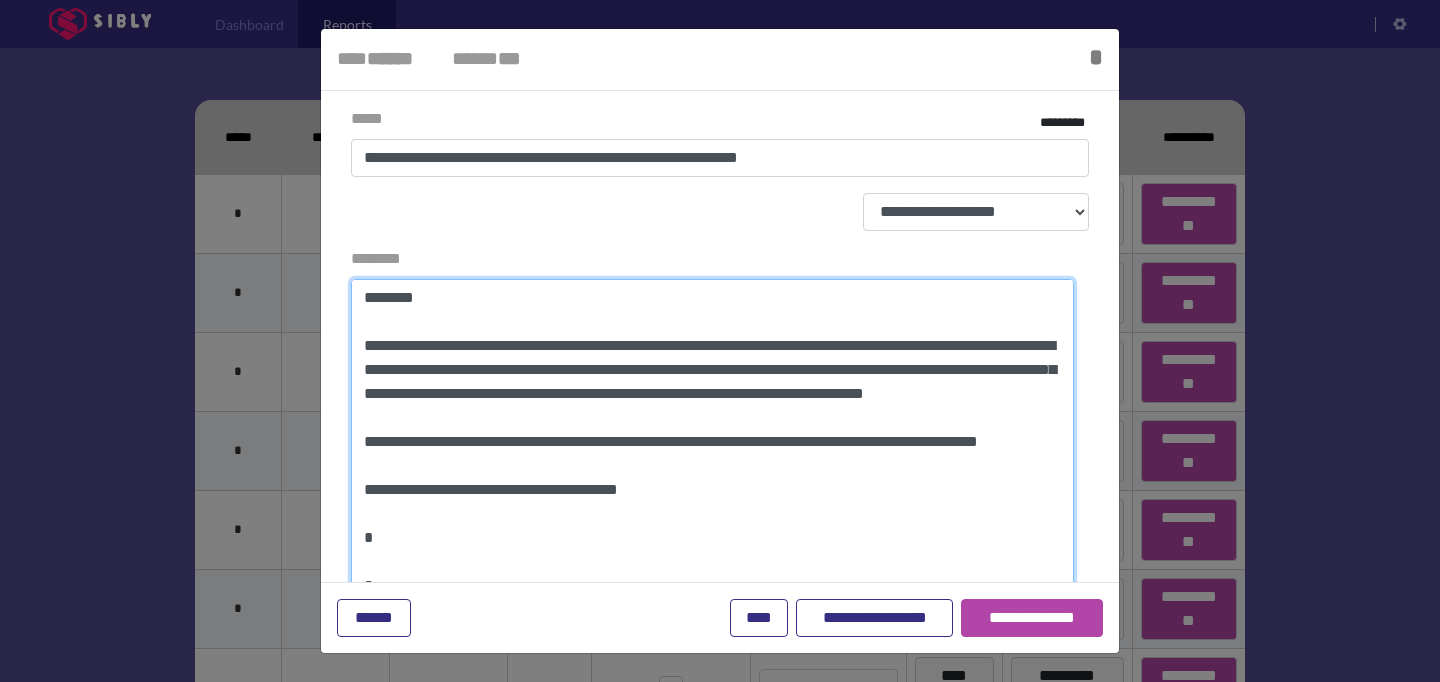 scroll, scrollTop: 591, scrollLeft: 0, axis: vertical 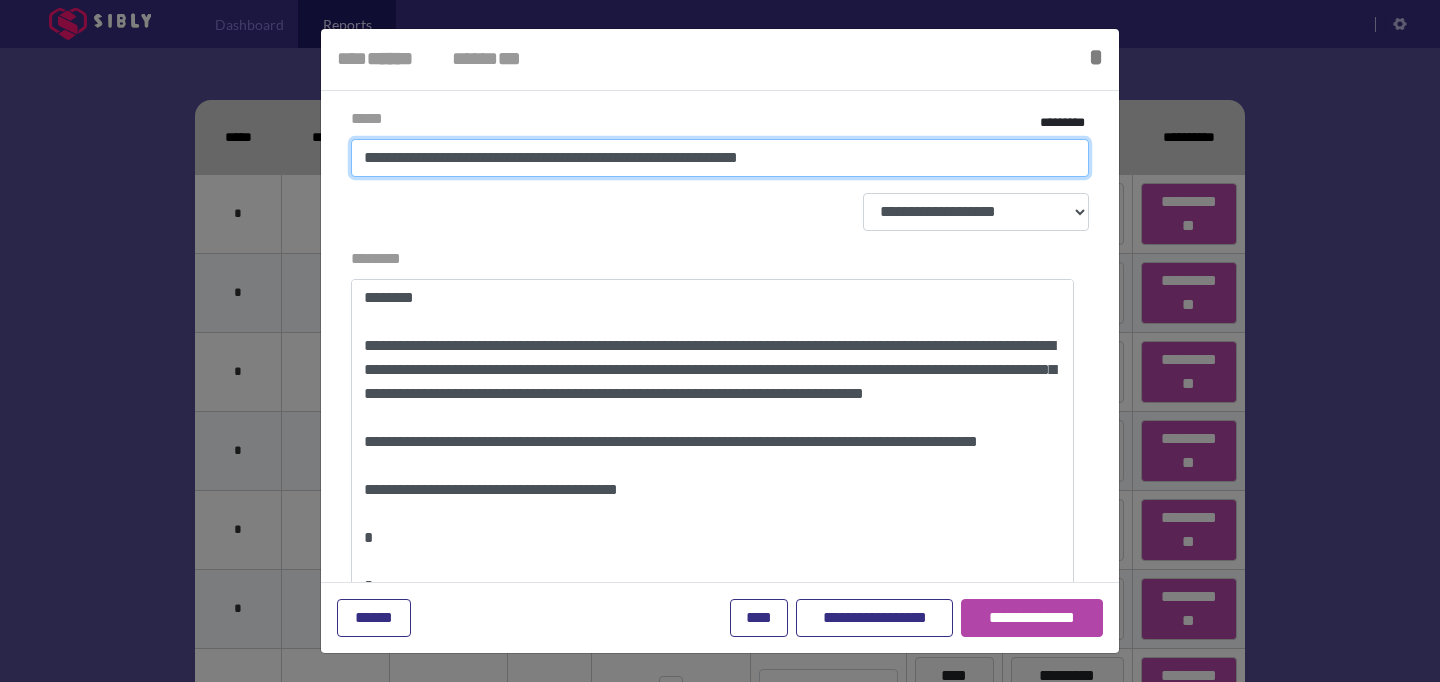 click on "**********" at bounding box center (720, 158) 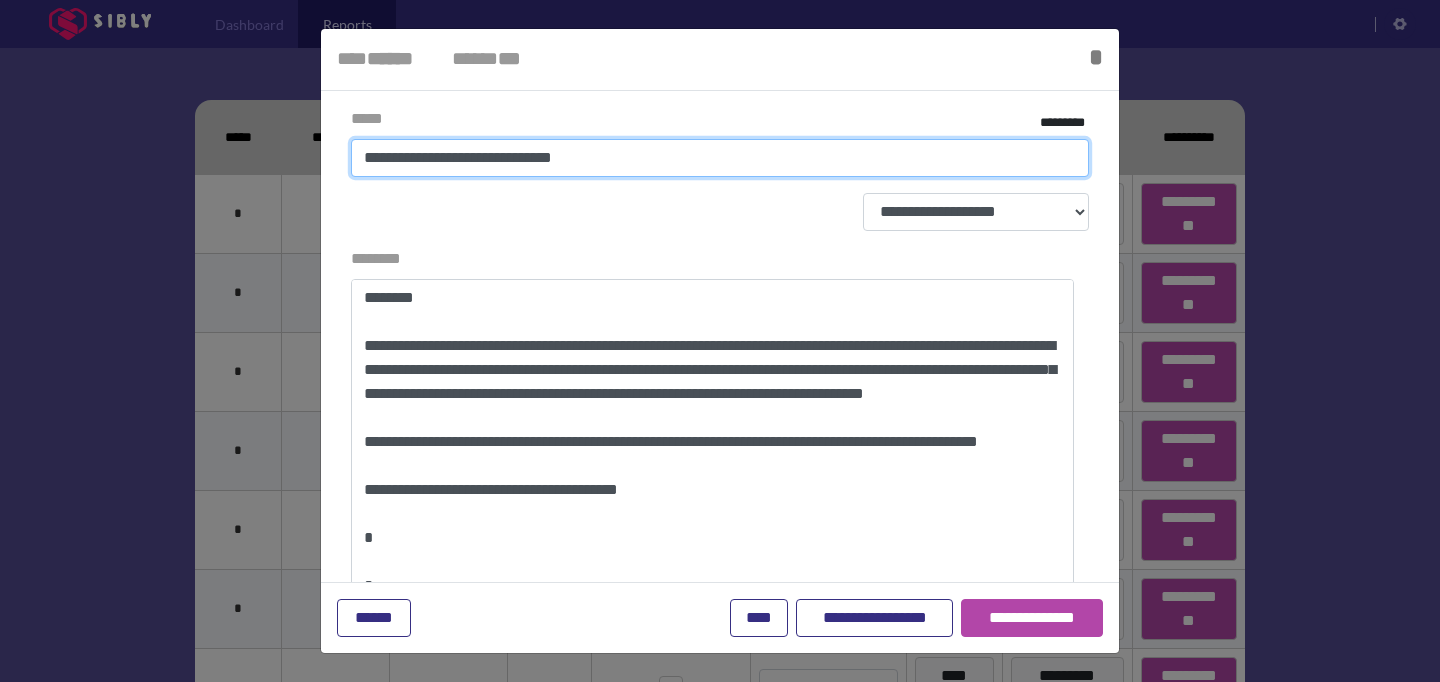 click on "**********" at bounding box center (720, 158) 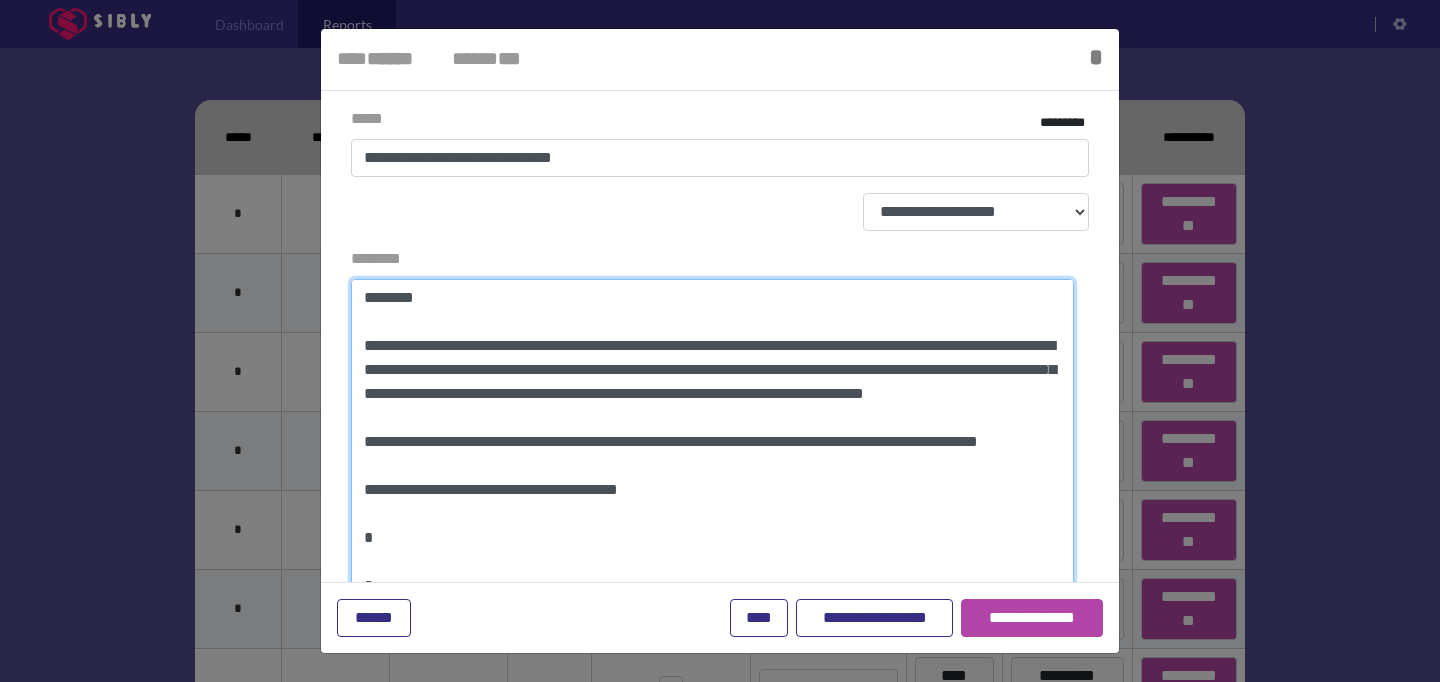 click on "********" at bounding box center [712, 466] 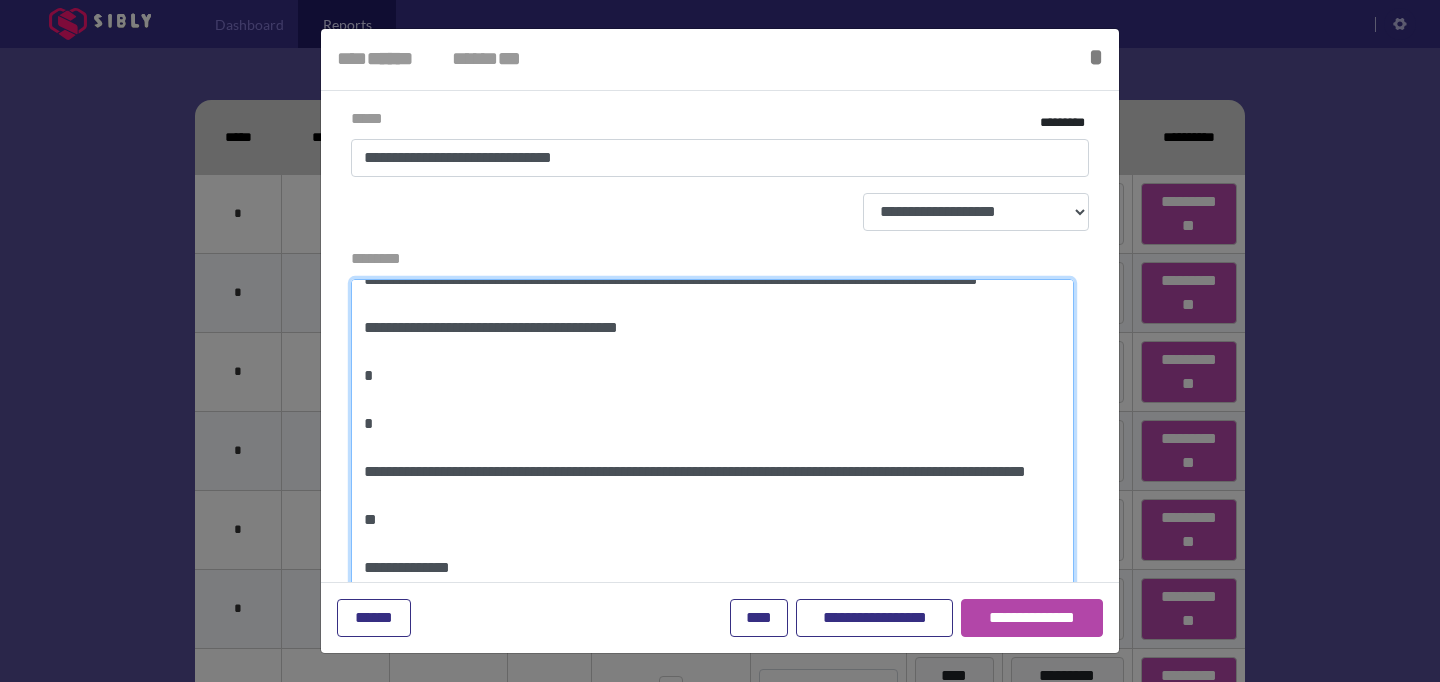 scroll, scrollTop: 167, scrollLeft: 0, axis: vertical 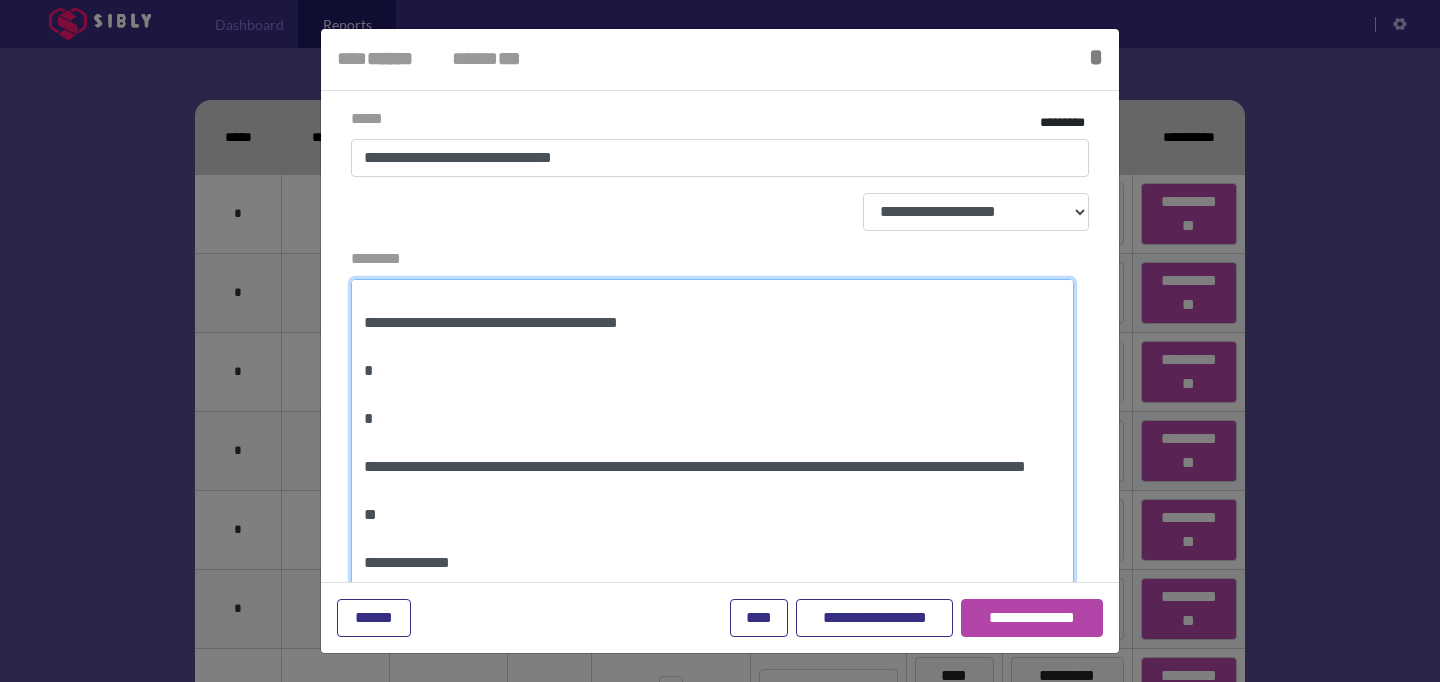 click on "********" at bounding box center [712, 466] 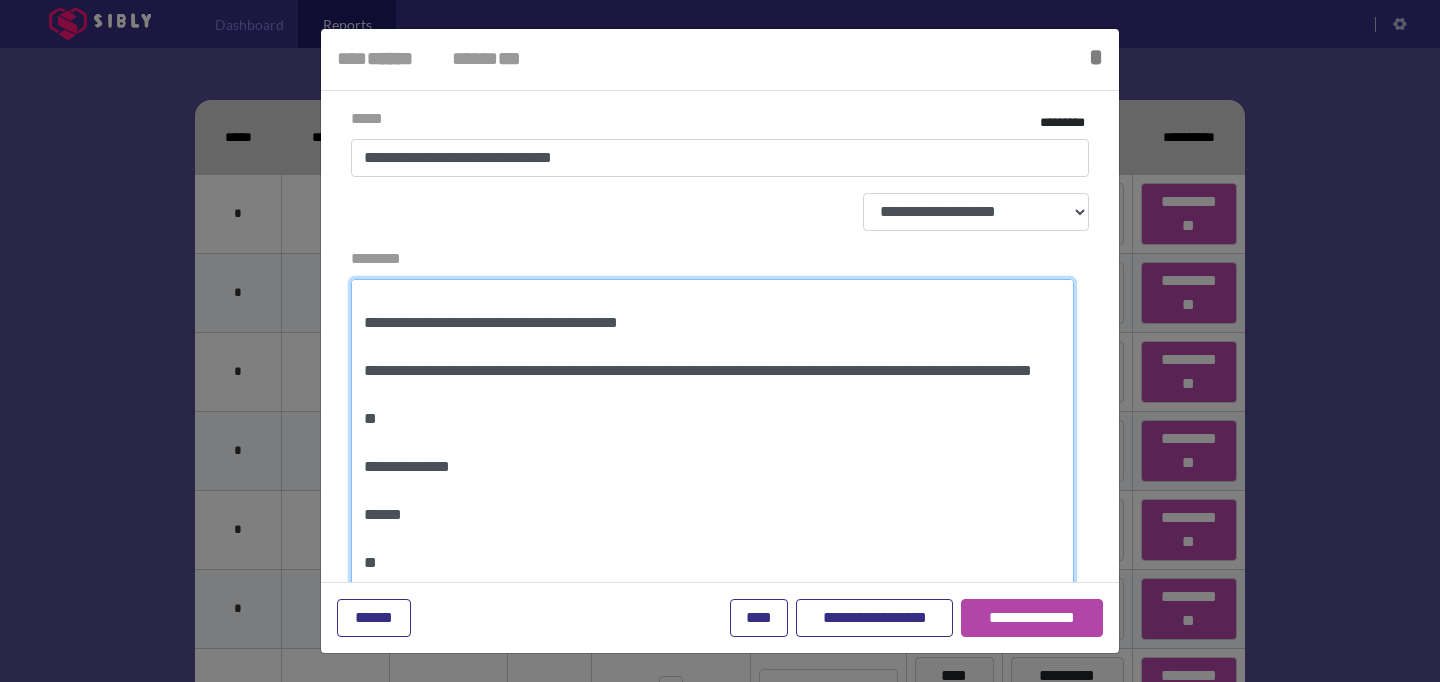 click on "********" at bounding box center [712, 466] 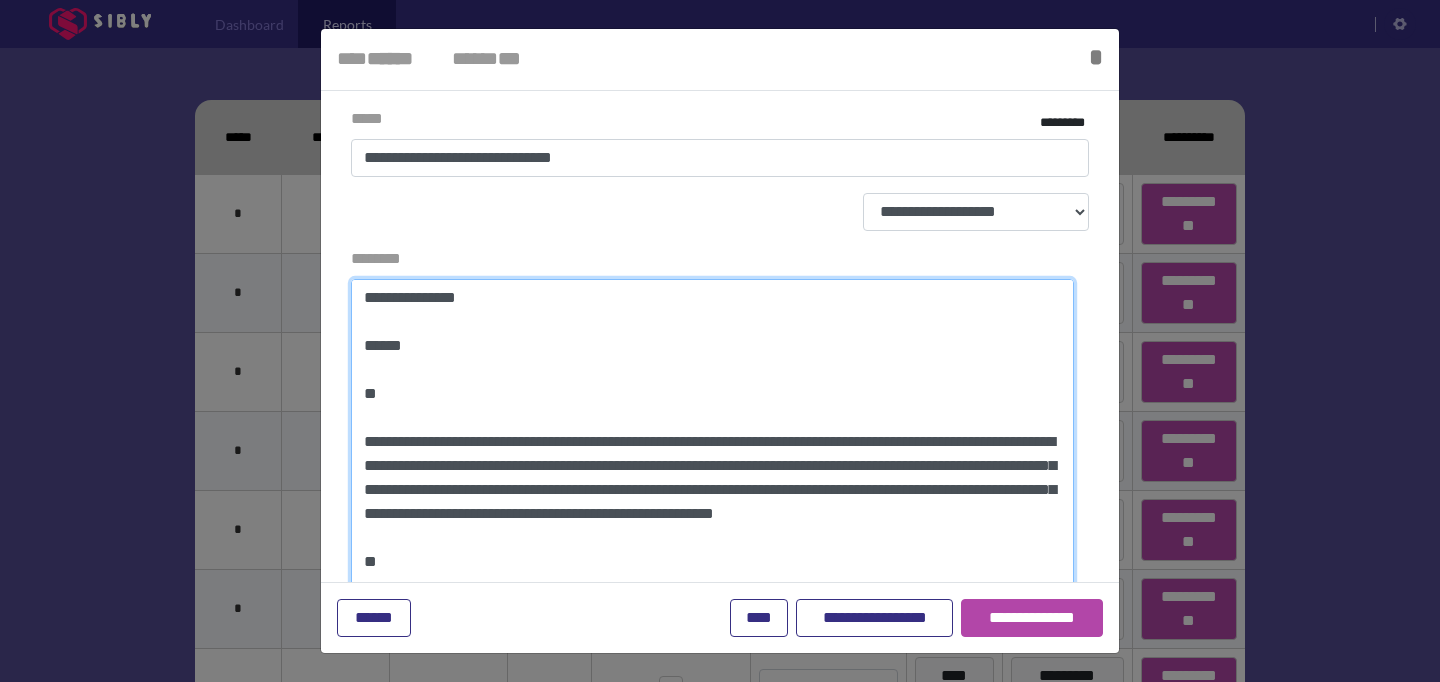 scroll, scrollTop: 334, scrollLeft: 0, axis: vertical 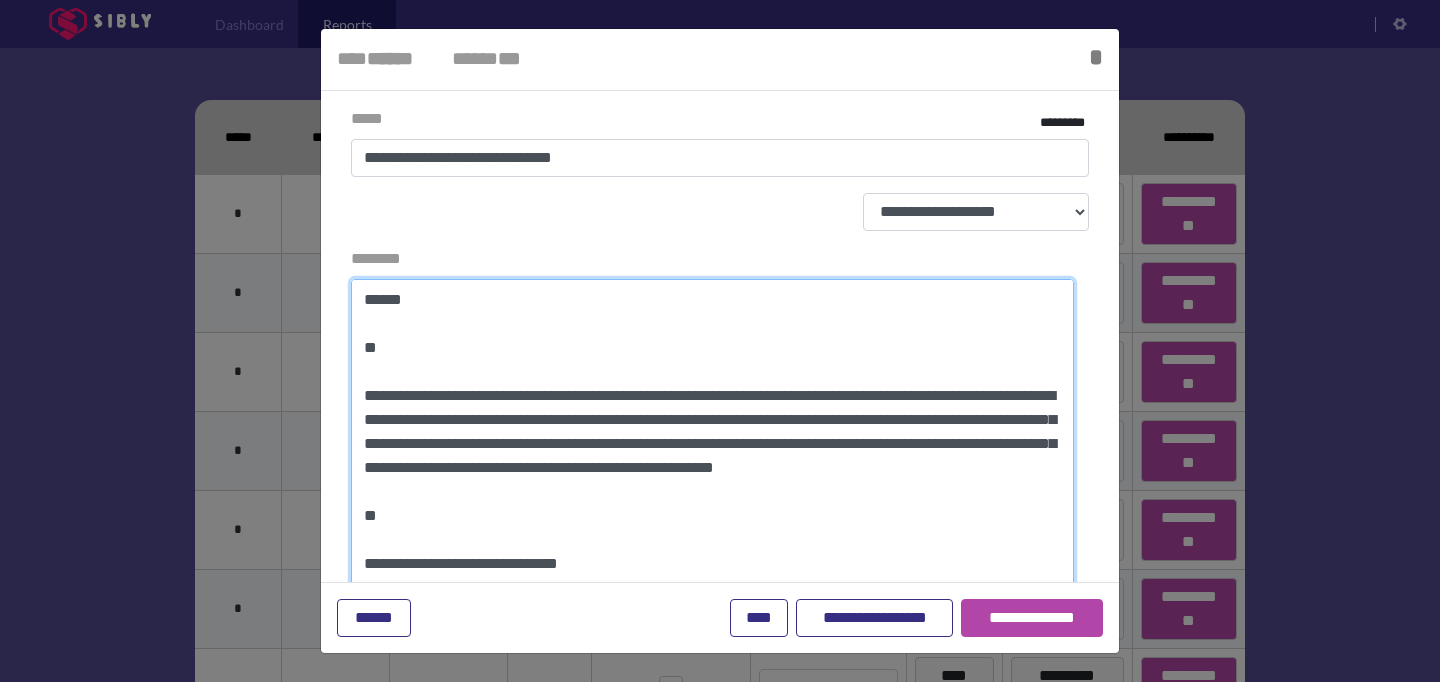click on "********" at bounding box center [712, 466] 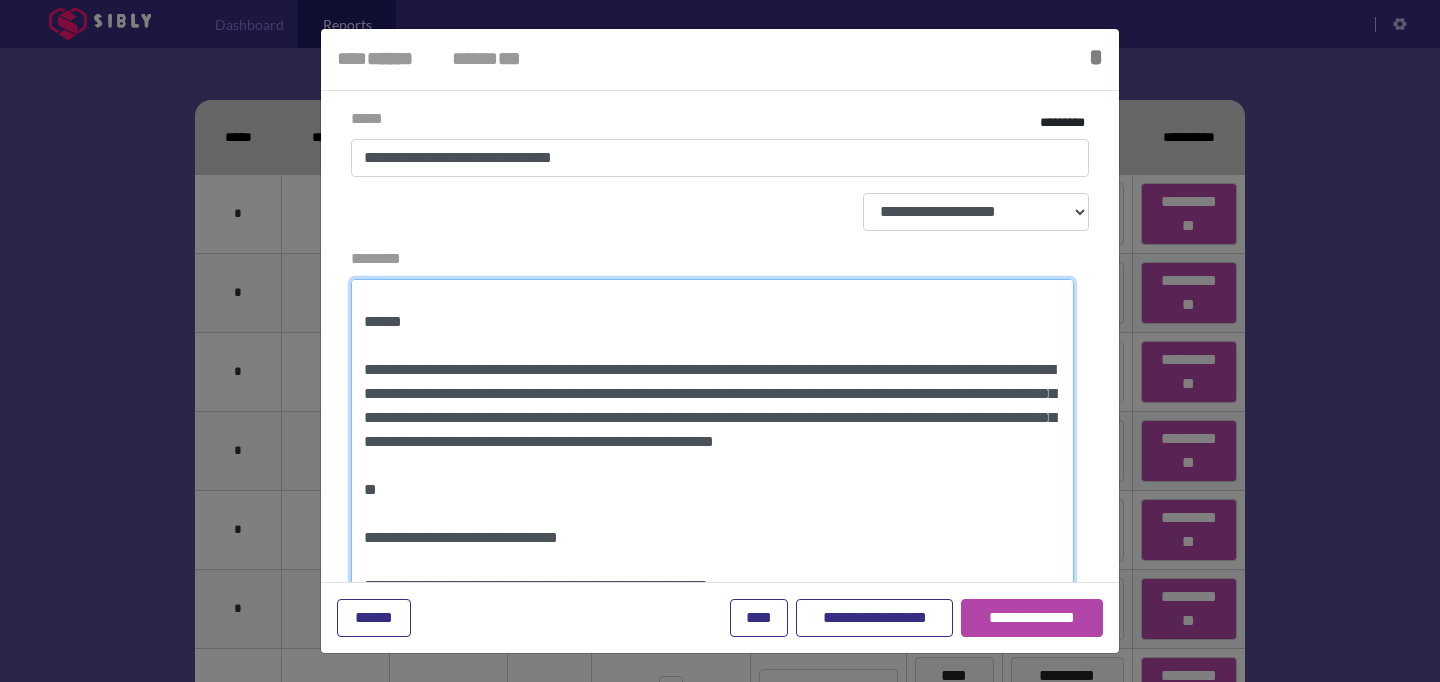 scroll, scrollTop: 408, scrollLeft: 0, axis: vertical 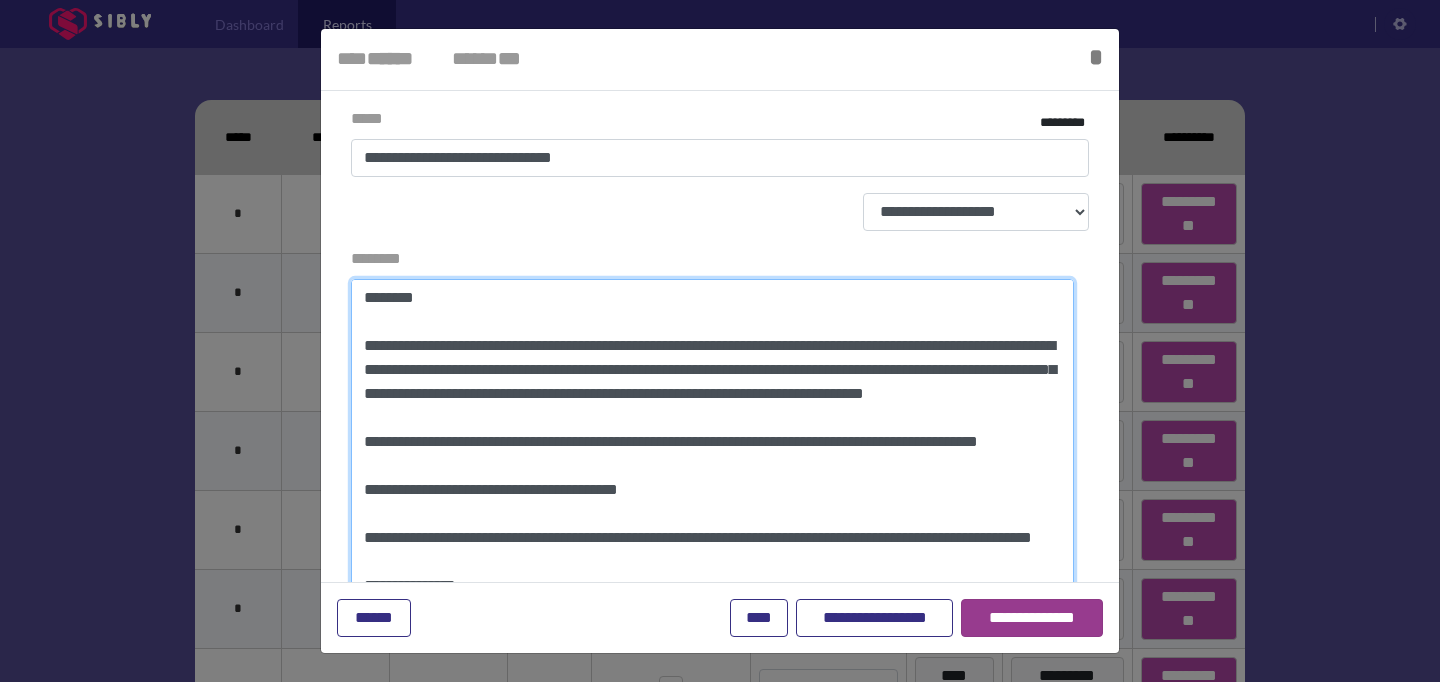 type on "**********" 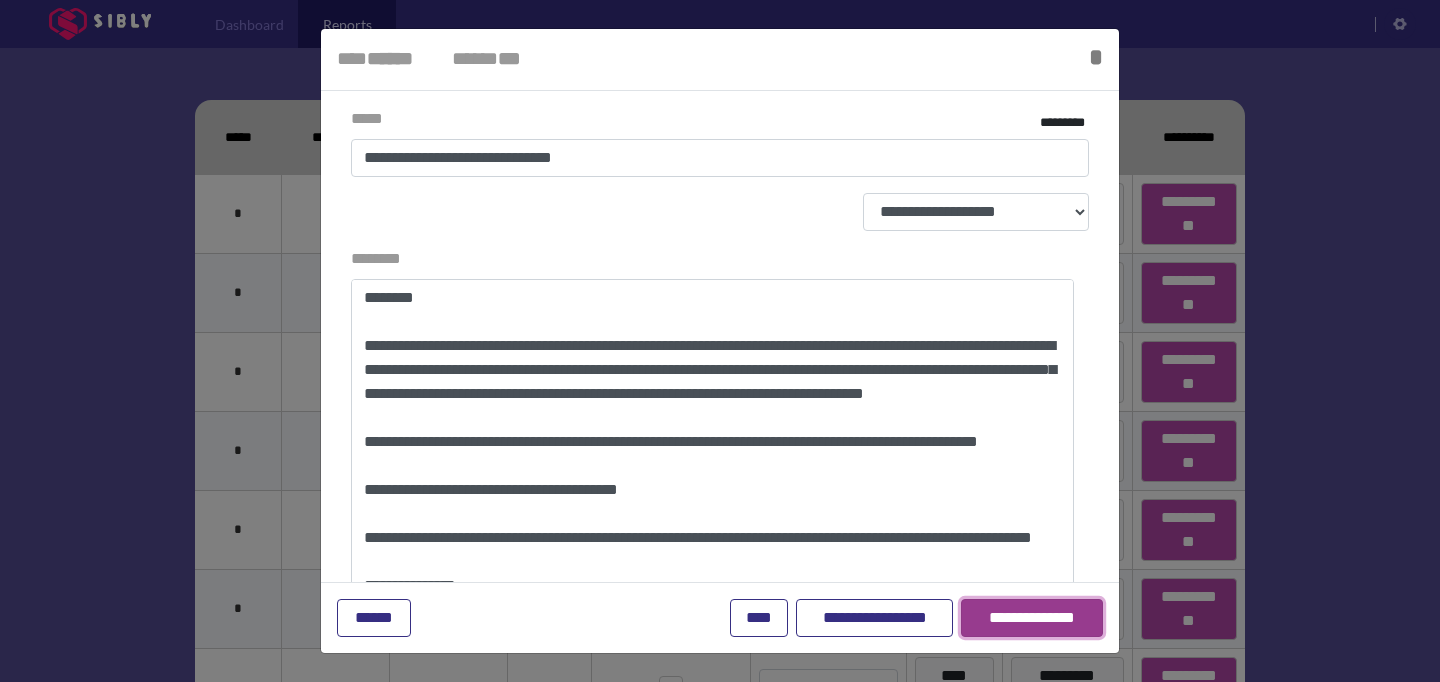 click on "**********" at bounding box center (1032, 618) 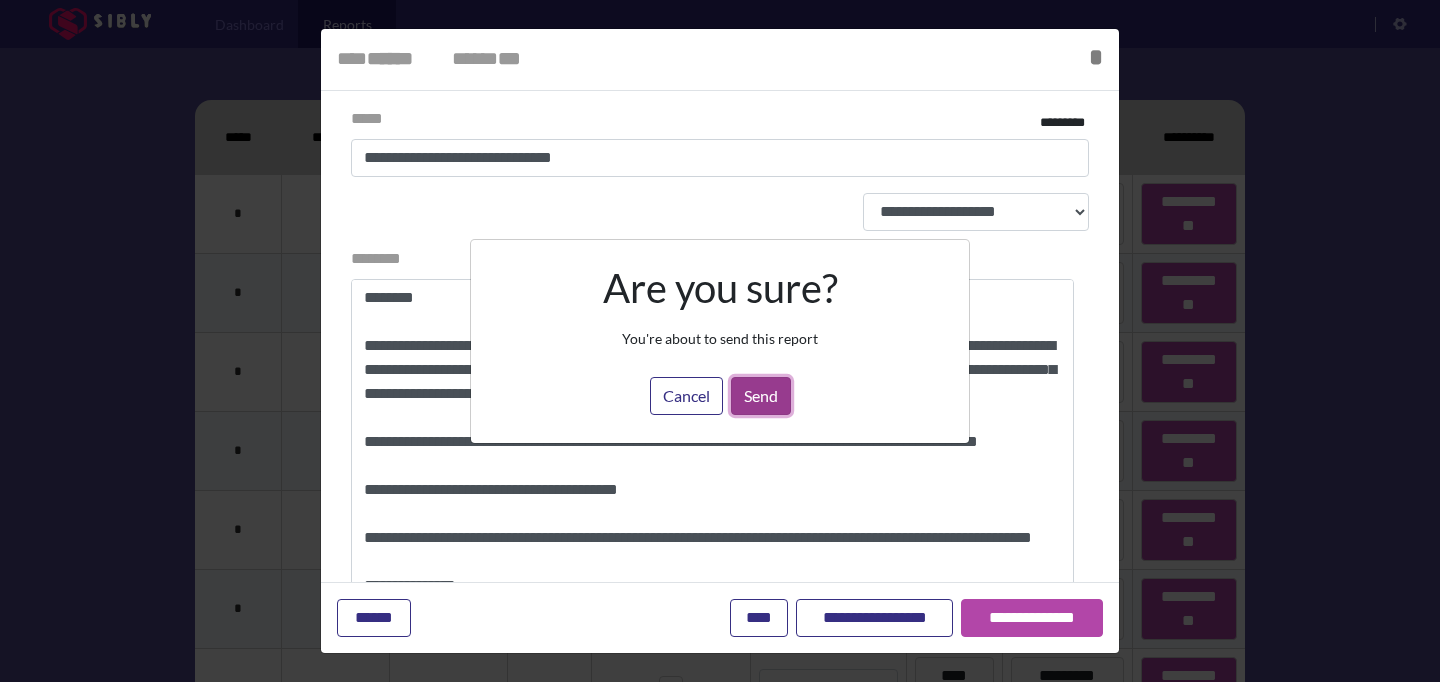 click on "Send" at bounding box center (761, 396) 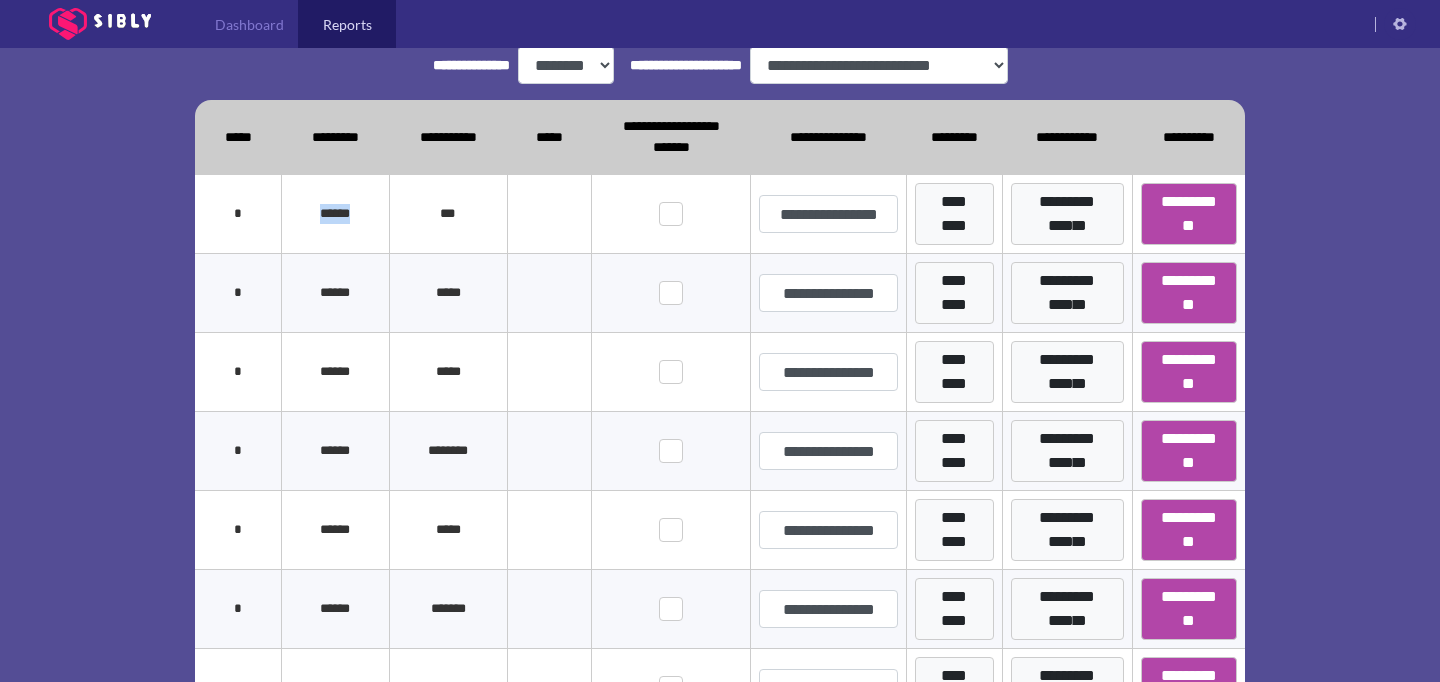 drag, startPoint x: 313, startPoint y: 236, endPoint x: 362, endPoint y: 236, distance: 49 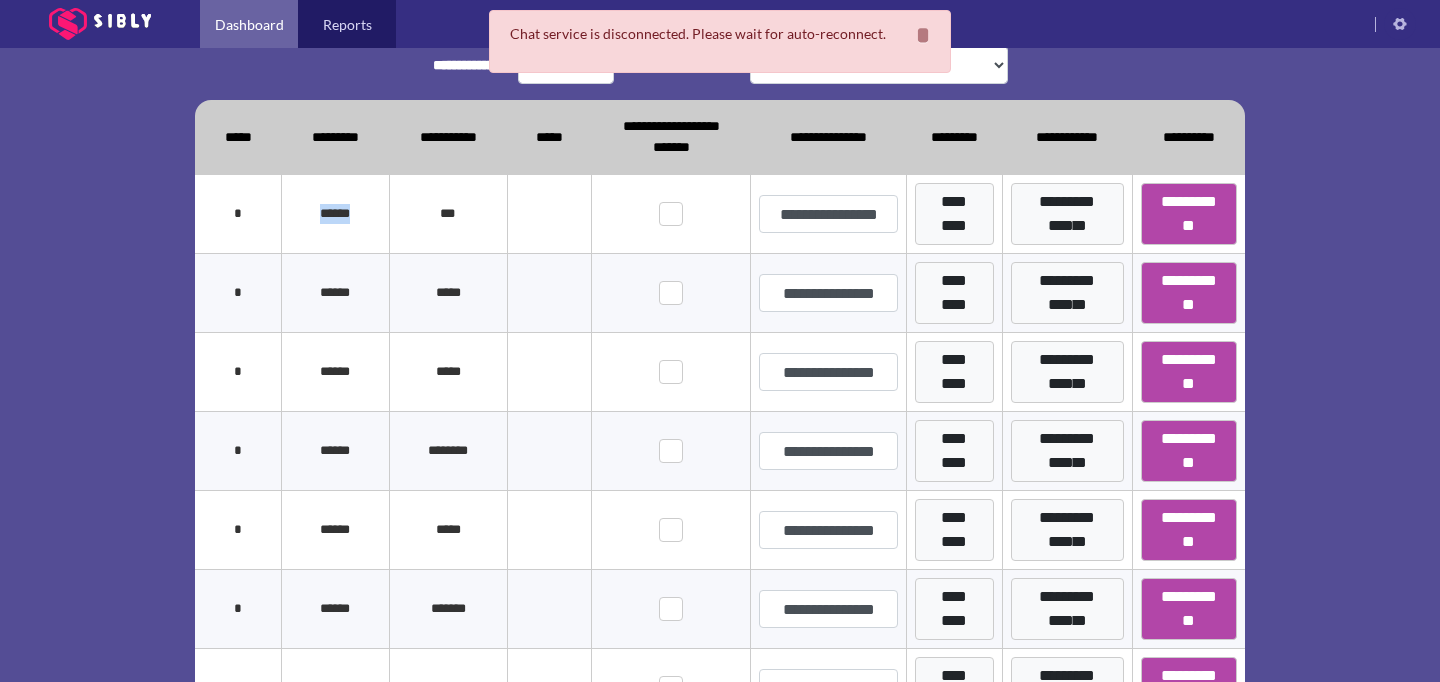 click on "Dashboard" at bounding box center [249, 24] 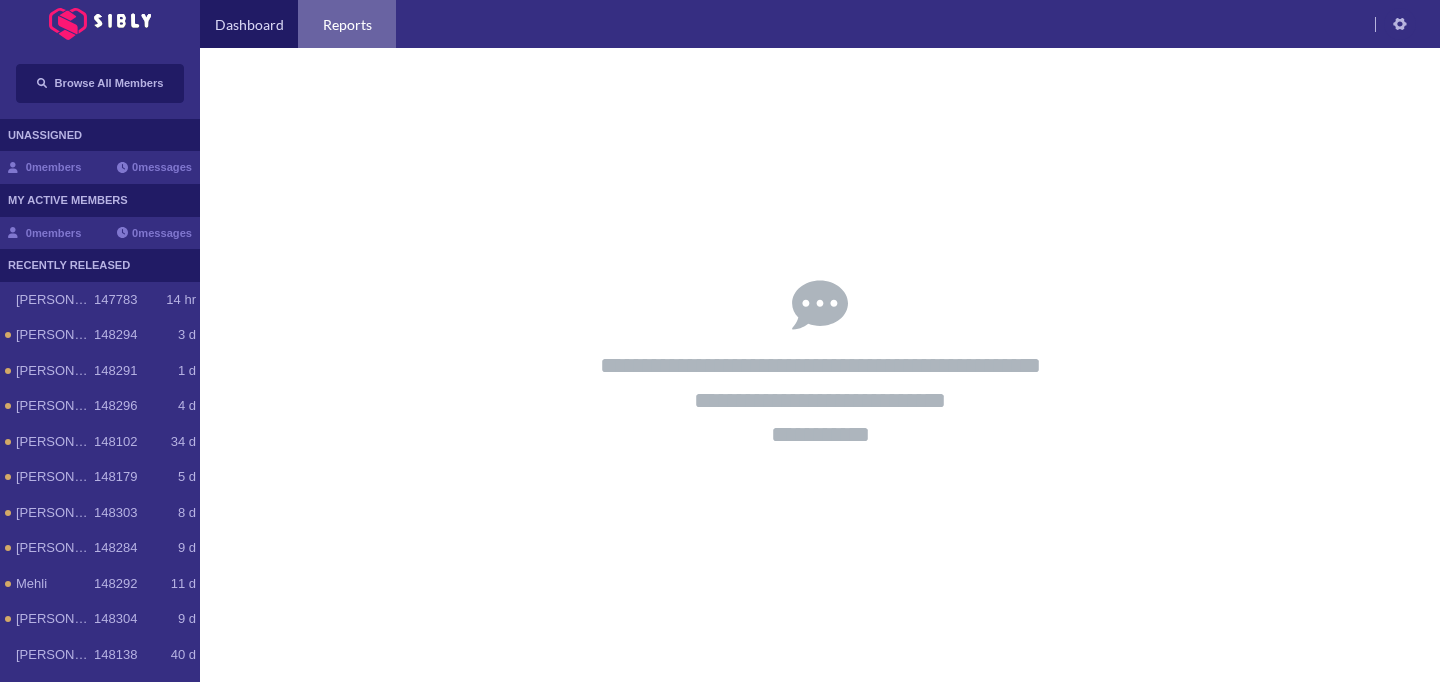 click on "Reports" at bounding box center [347, 24] 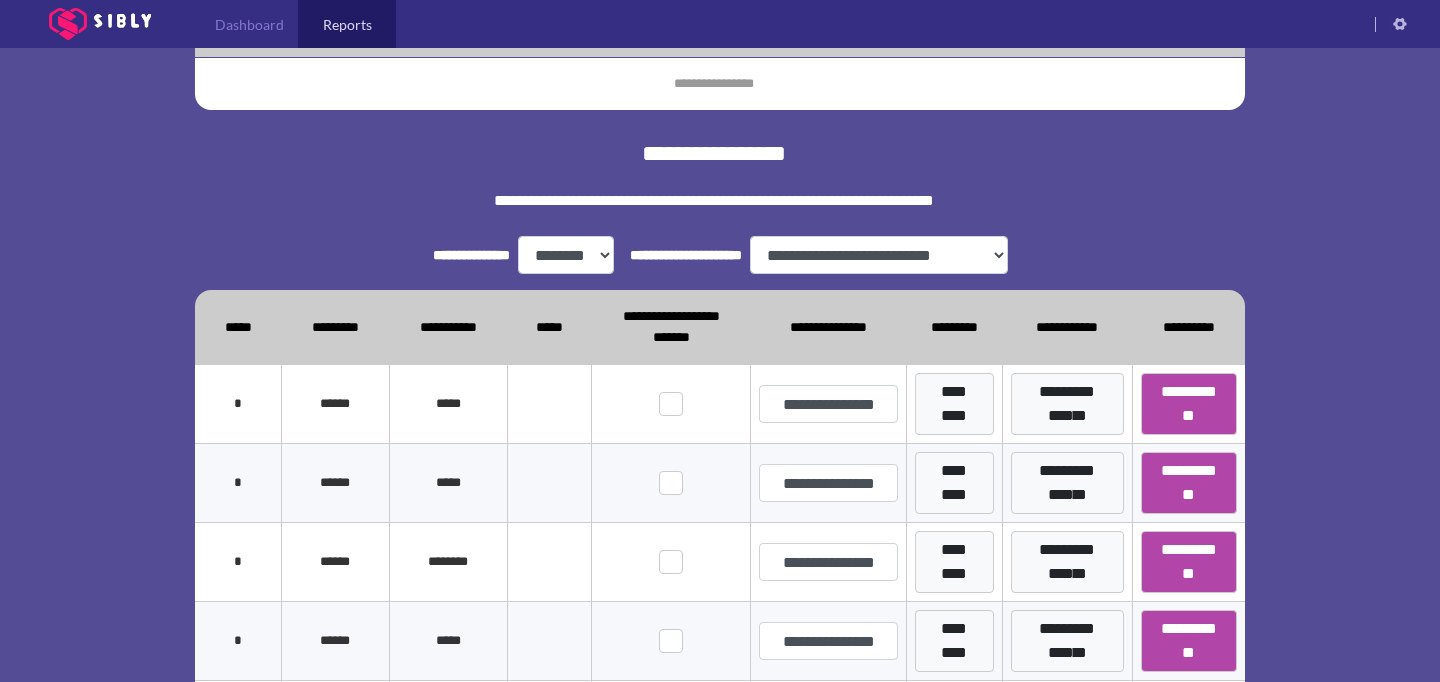 scroll, scrollTop: 0, scrollLeft: 0, axis: both 